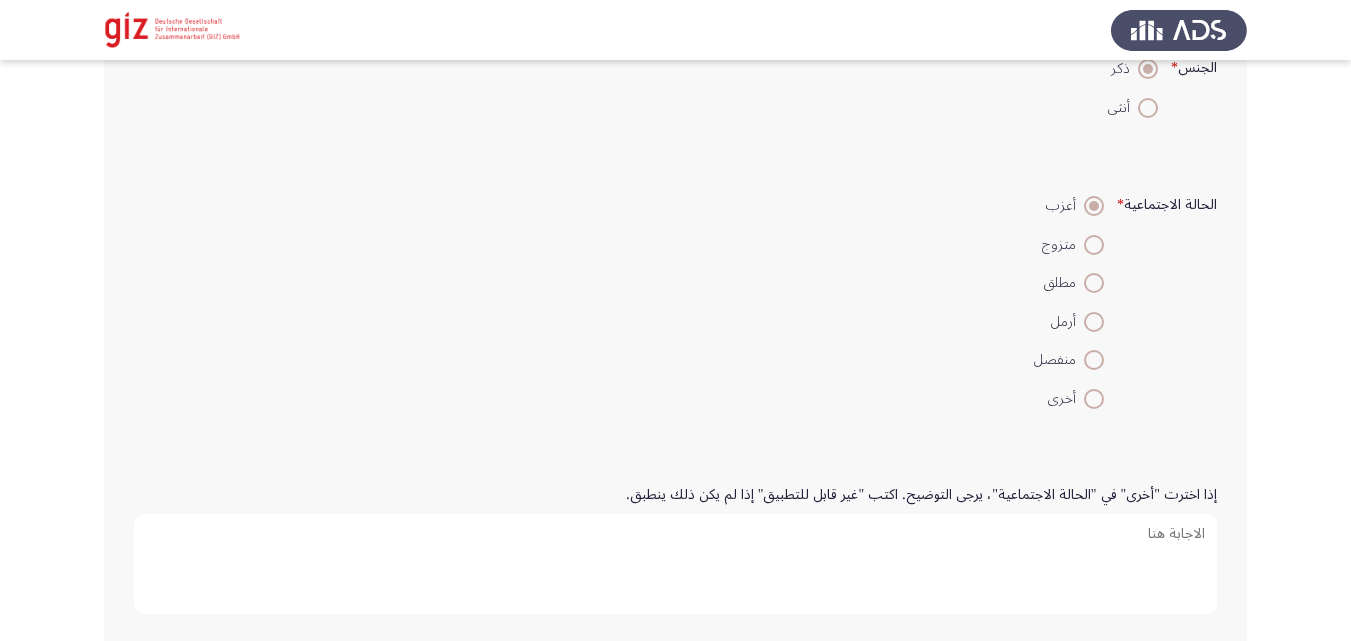 scroll, scrollTop: 564, scrollLeft: 0, axis: vertical 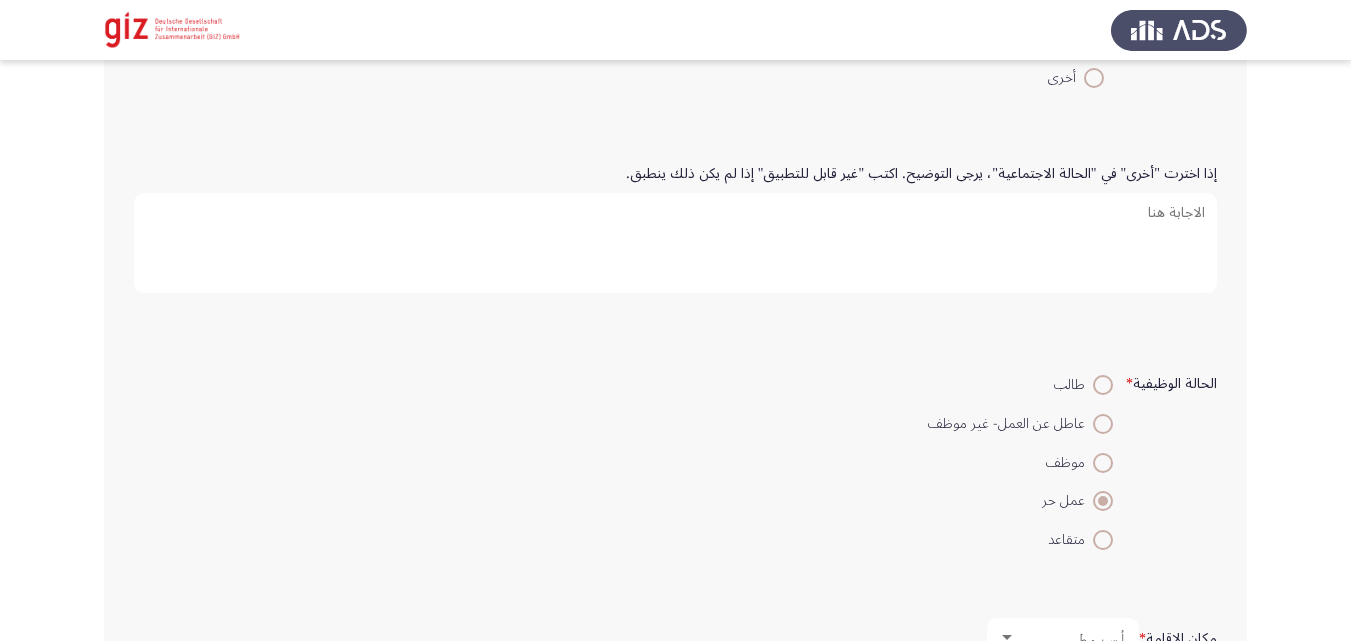drag, startPoint x: 811, startPoint y: 211, endPoint x: 806, endPoint y: 276, distance: 65.192024 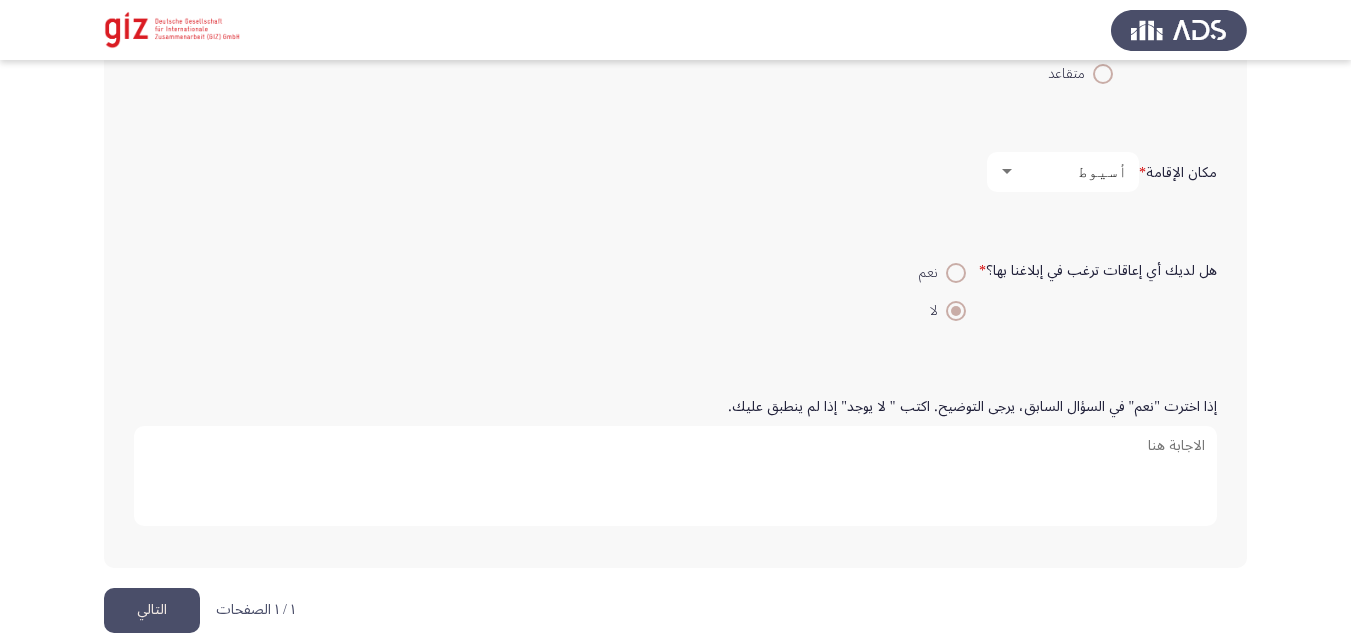 scroll, scrollTop: 1377, scrollLeft: 0, axis: vertical 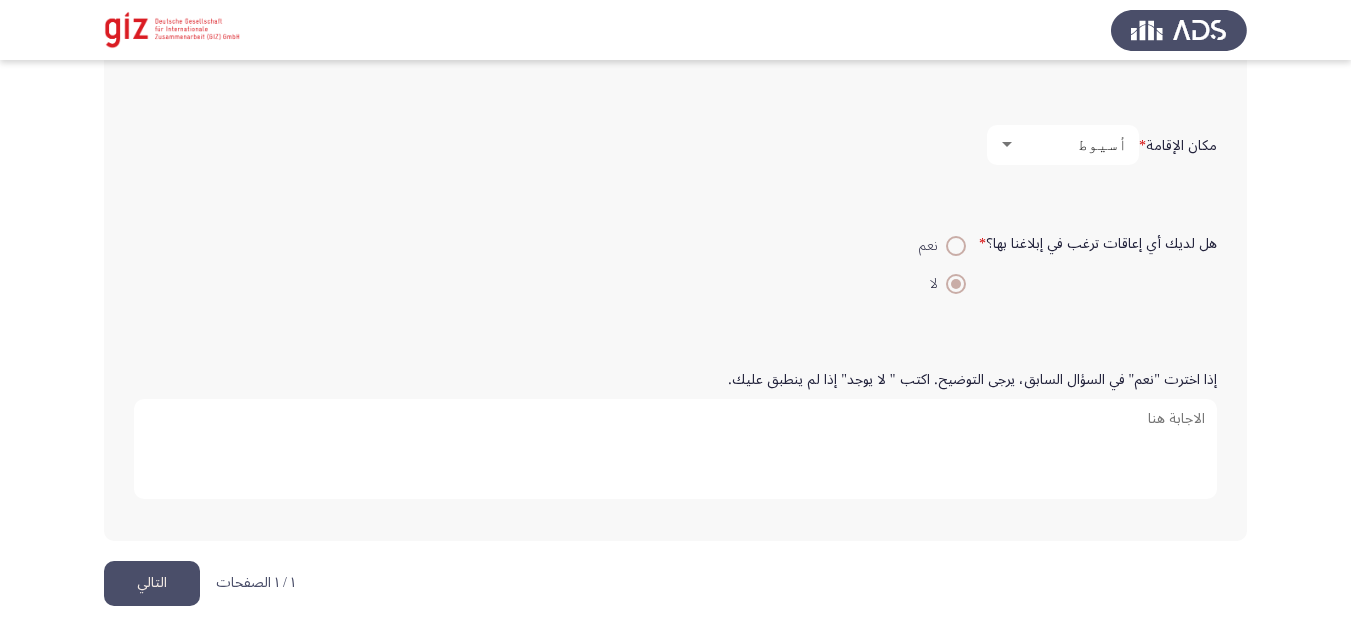 click on "التالي" 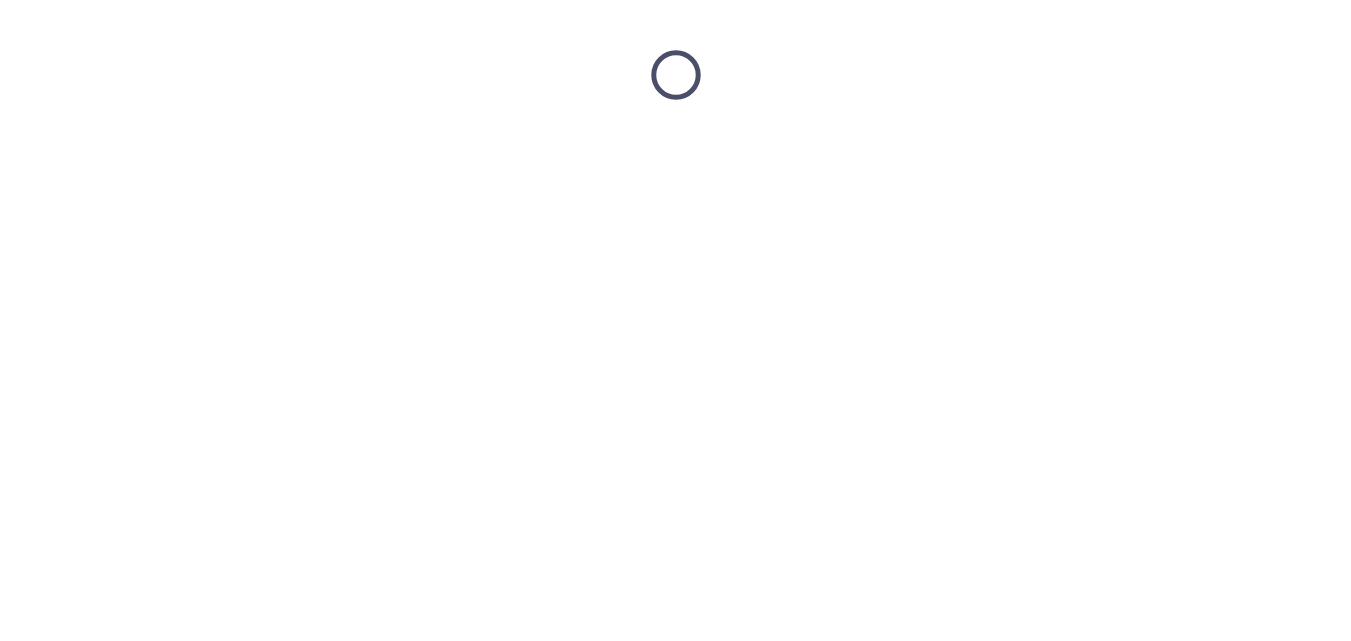 scroll, scrollTop: 0, scrollLeft: 0, axis: both 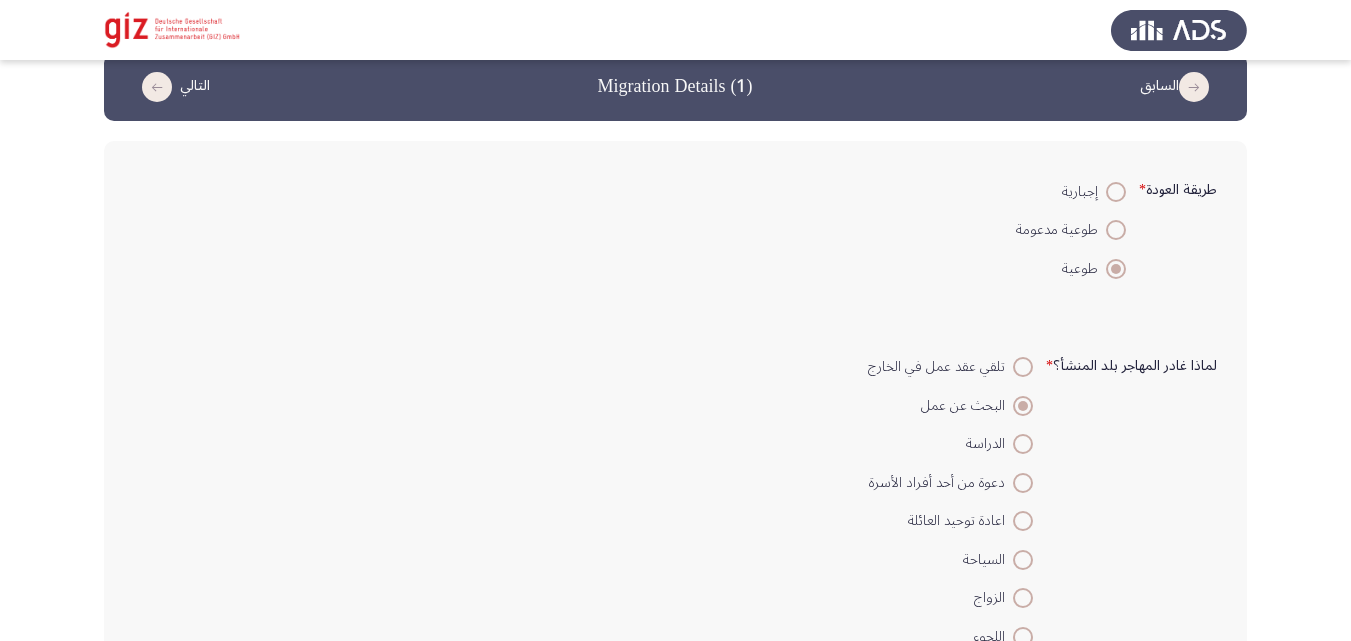 click on "لماذا غادر المهاجر بلد المنشأ؟   *    تلقي عقد عمل في الخارج     البحث عن عمل     الدراسة     دعوة من أحد أفراد الأسرة     اعادة توحيد العائلة     السياحة     الزواج     اللجوء" 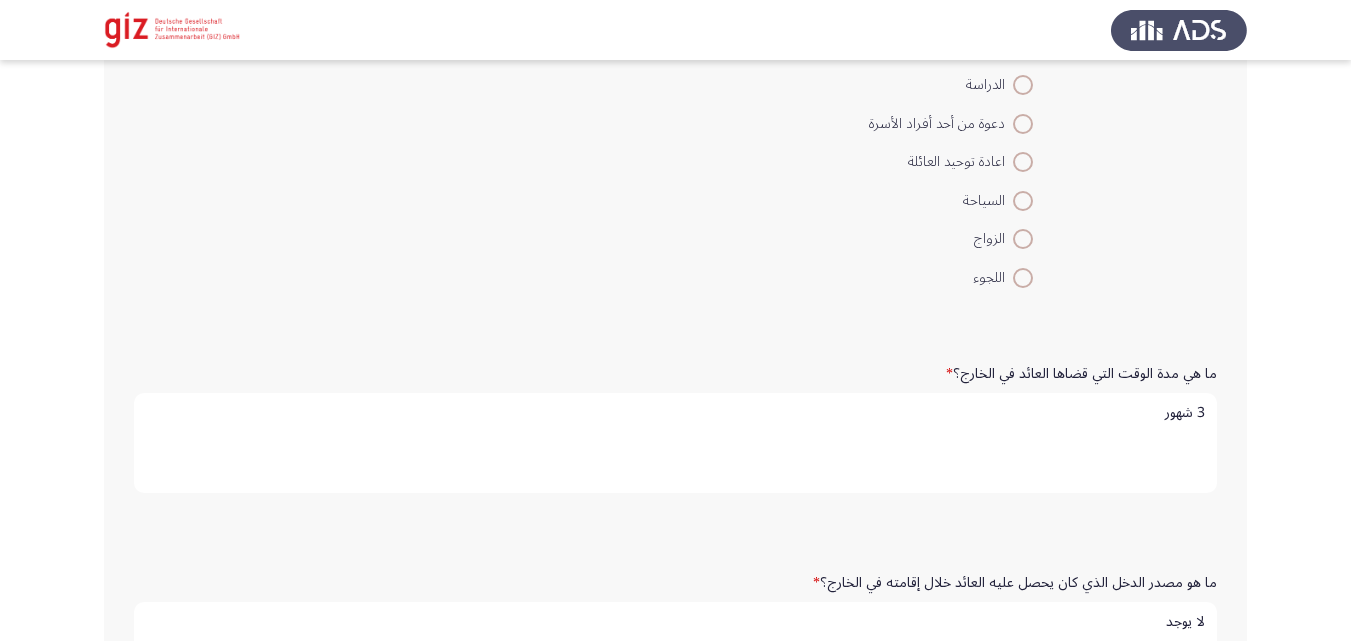 scroll, scrollTop: 422, scrollLeft: 0, axis: vertical 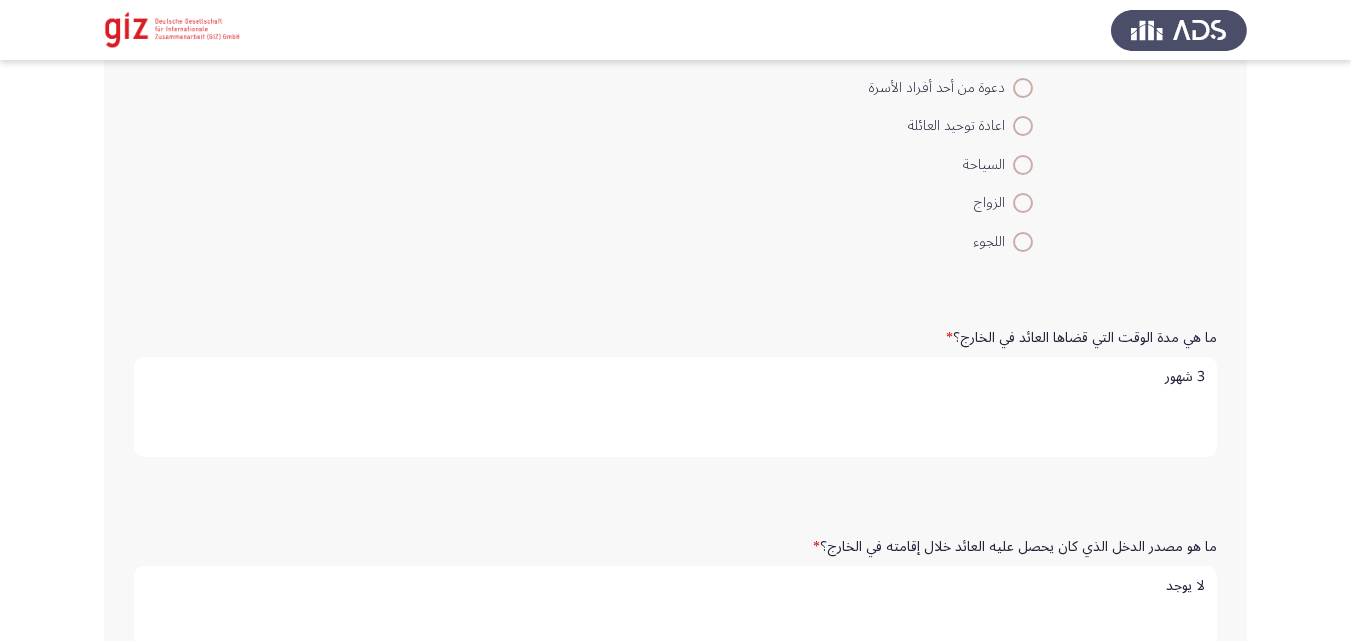 drag, startPoint x: 146, startPoint y: 553, endPoint x: 212, endPoint y: 577, distance: 70.2282 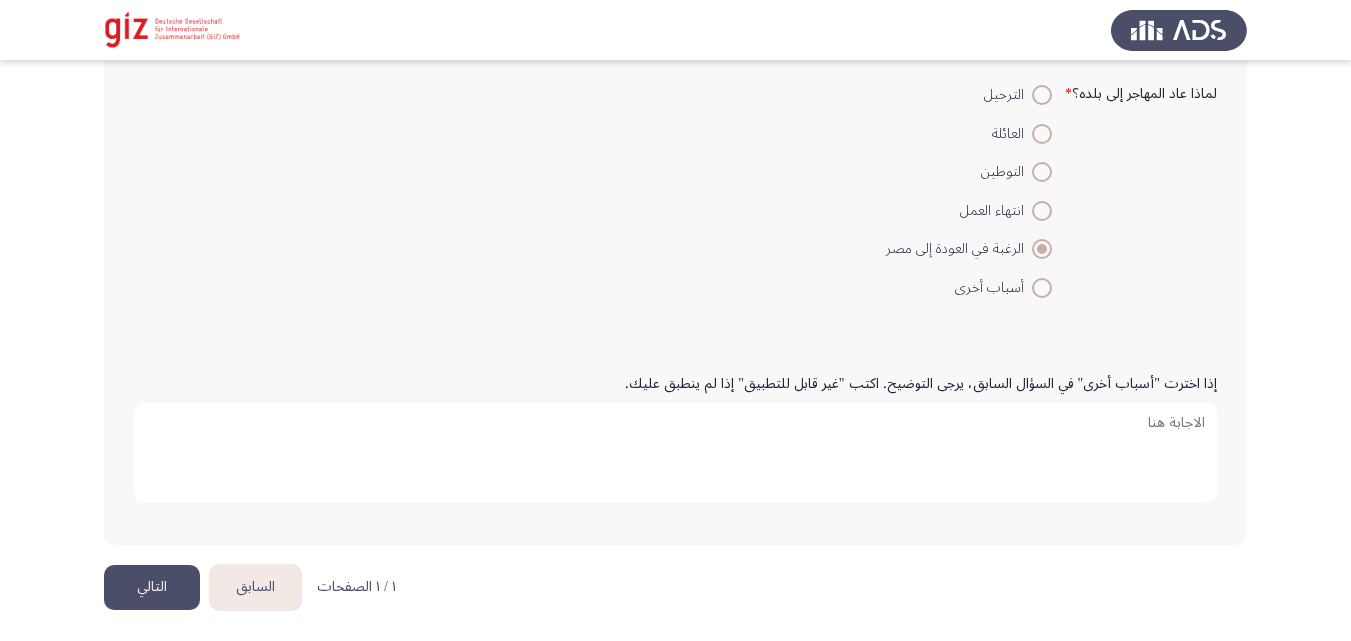scroll, scrollTop: 2244, scrollLeft: 0, axis: vertical 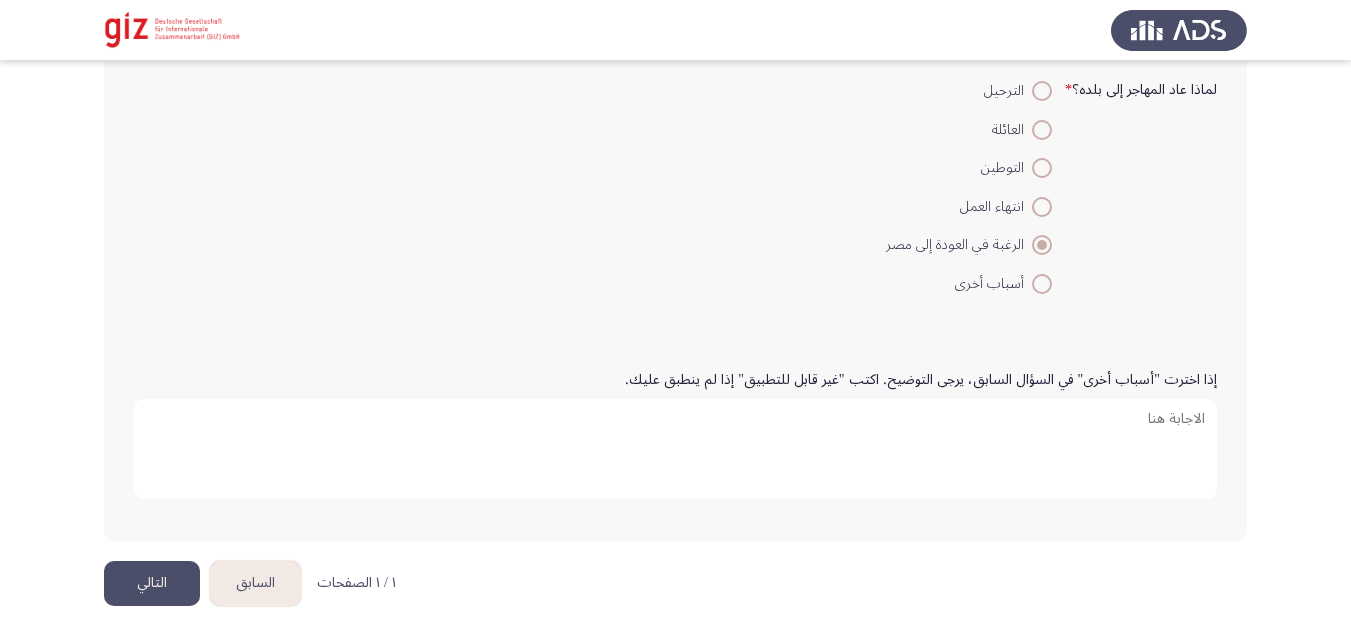 drag, startPoint x: 861, startPoint y: 418, endPoint x: 369, endPoint y: 529, distance: 504.36594 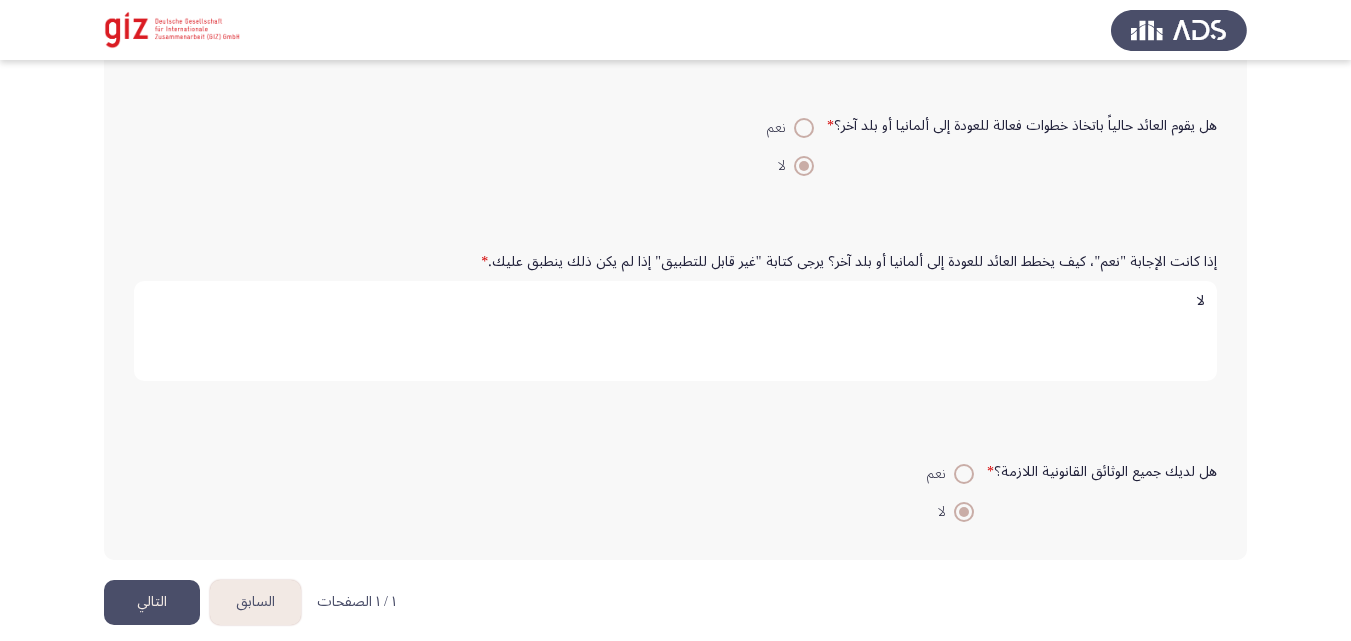 scroll, scrollTop: 1621, scrollLeft: 0, axis: vertical 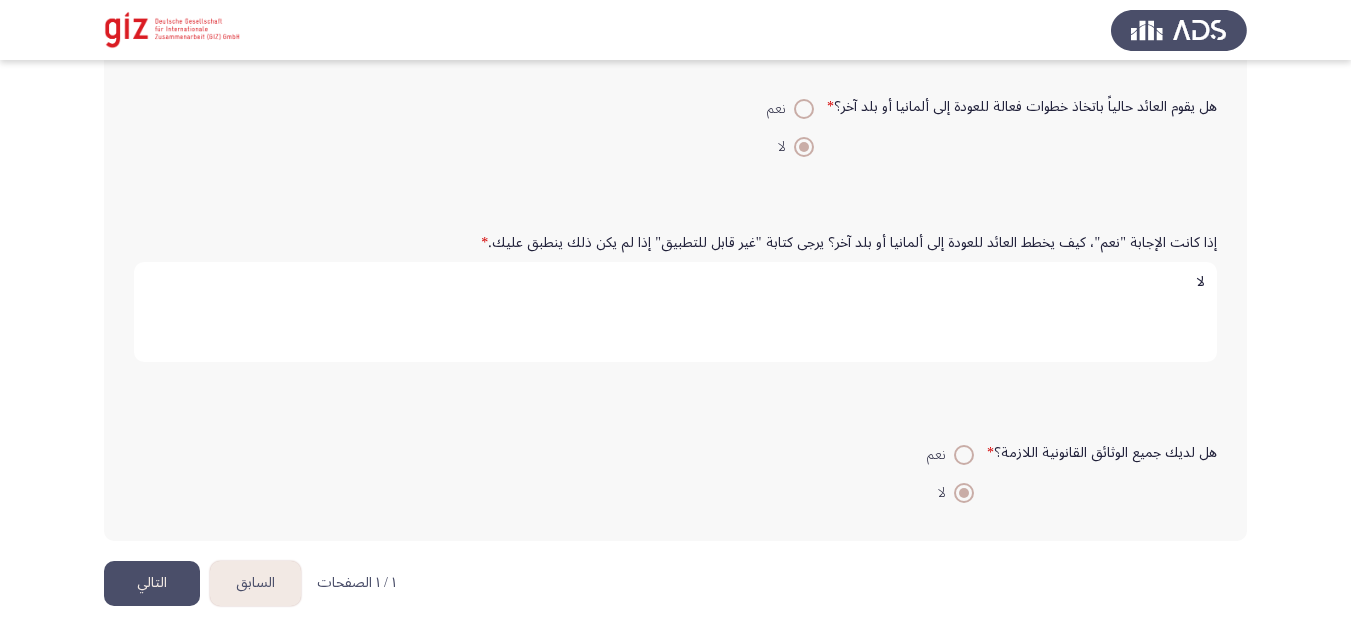 click on "هل لديك جميع الوثائق القانونية اللازمة؟   *    نعم     لا" 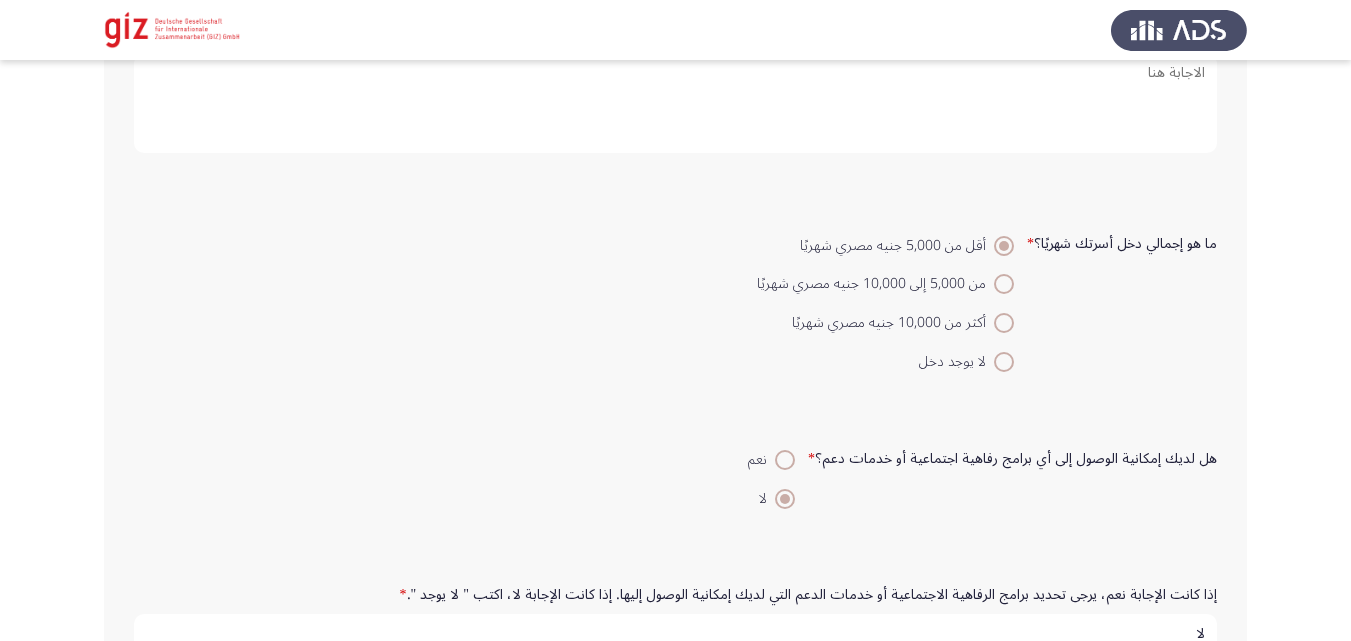 scroll, scrollTop: 3118, scrollLeft: 0, axis: vertical 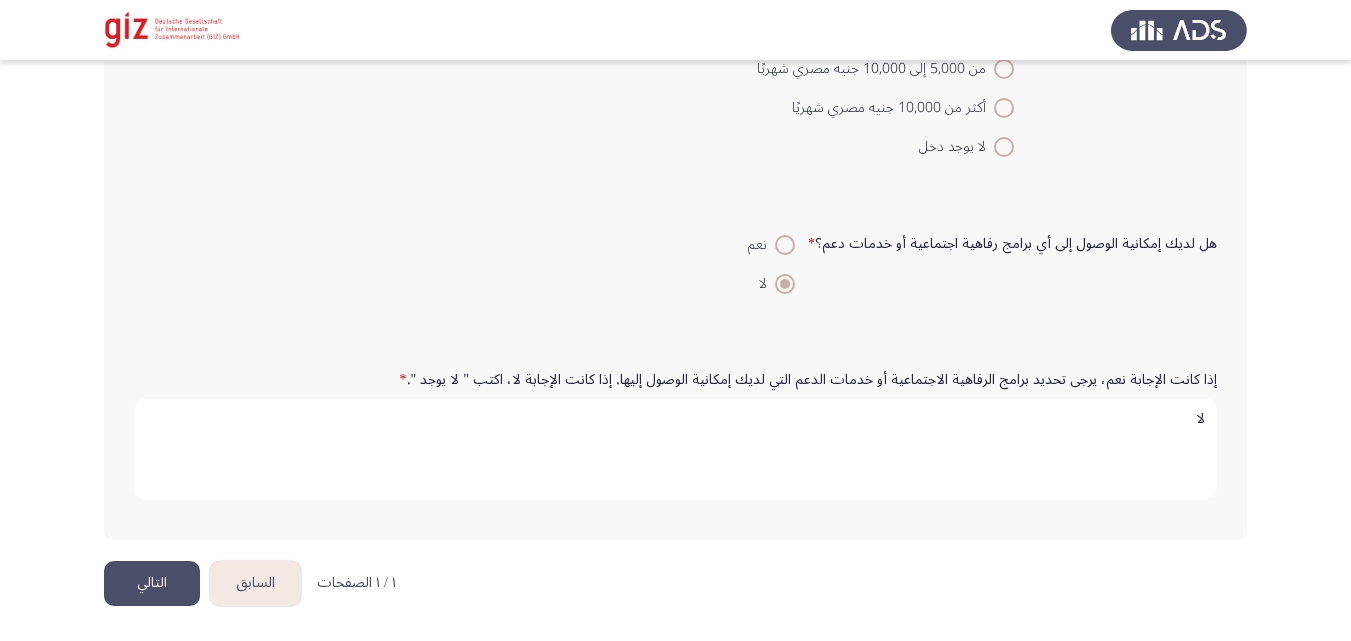 click on "التالي" 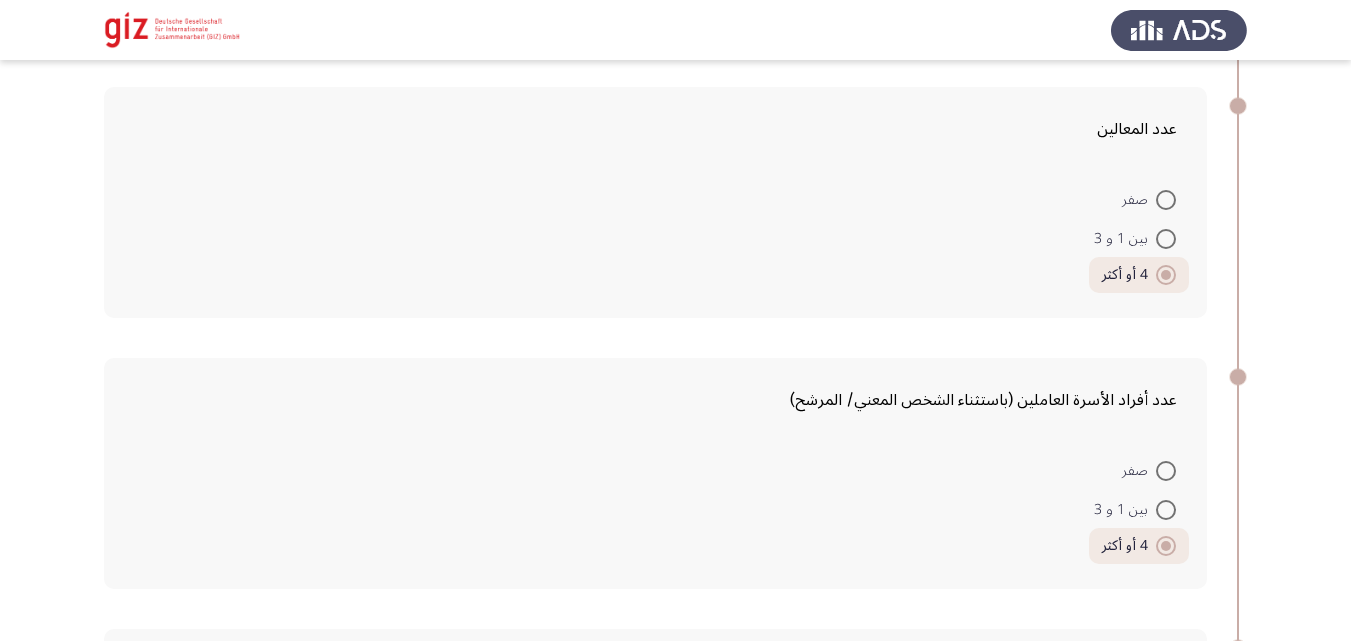 scroll, scrollTop: 587, scrollLeft: 0, axis: vertical 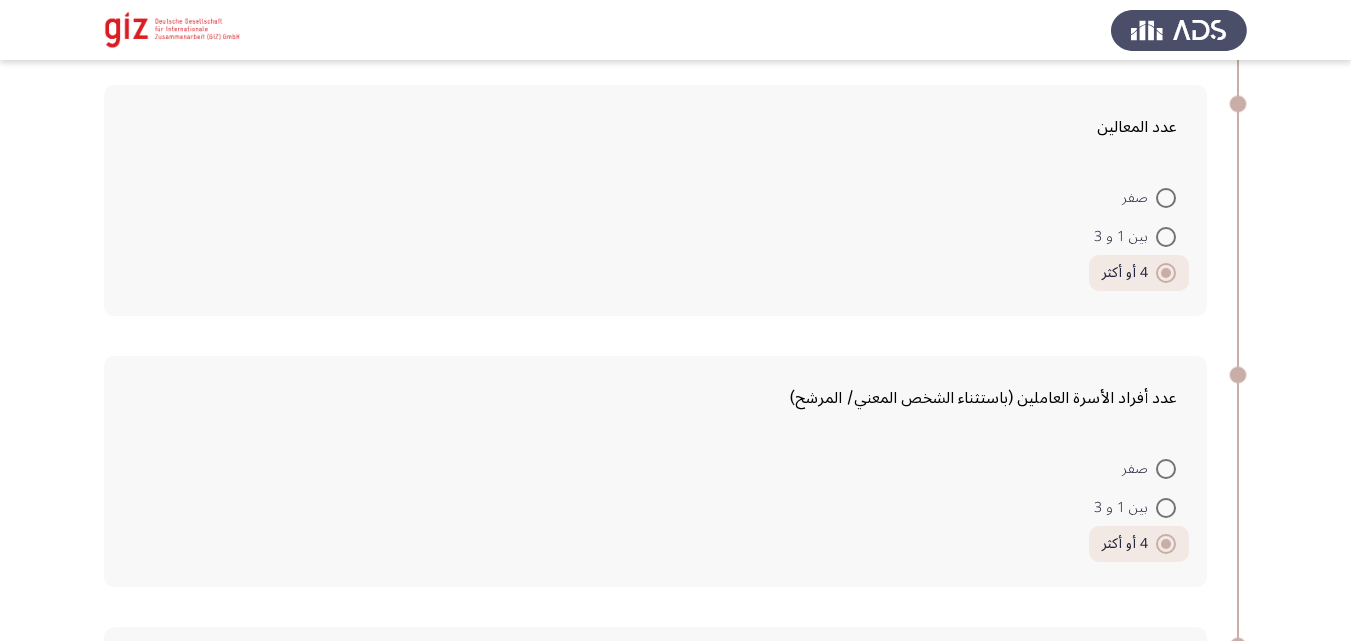 click on "بين 1 و 3" at bounding box center (1135, 235) 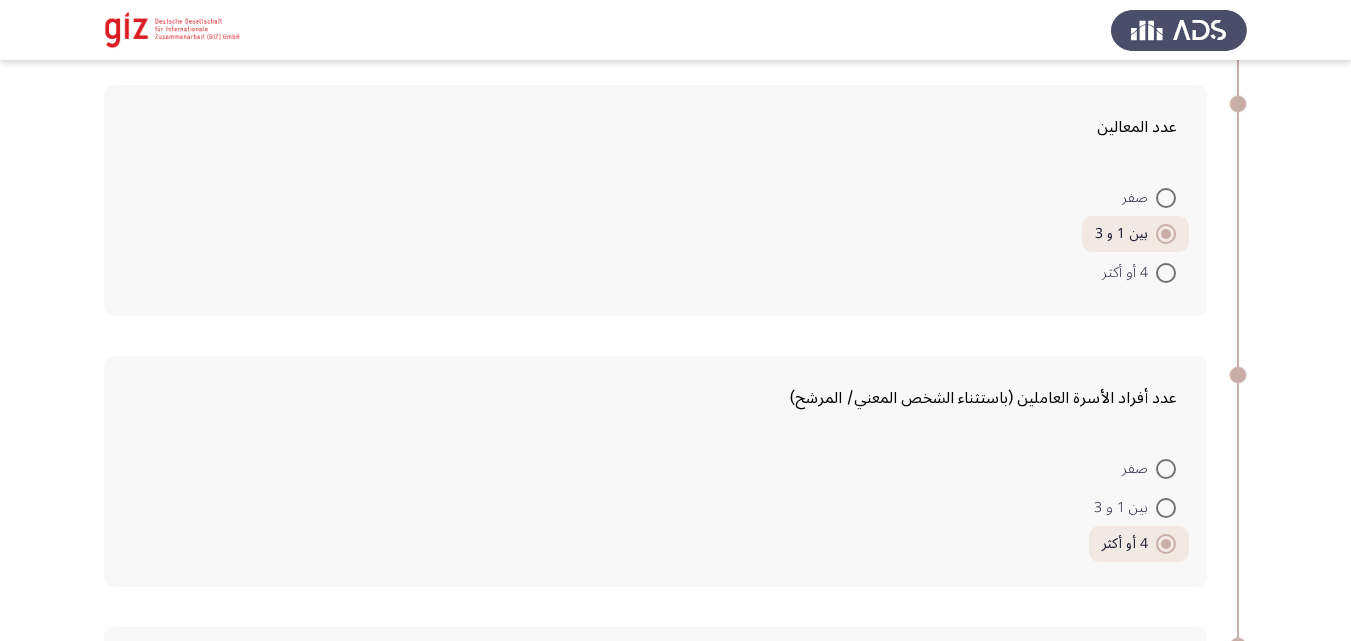 click at bounding box center [1166, 273] 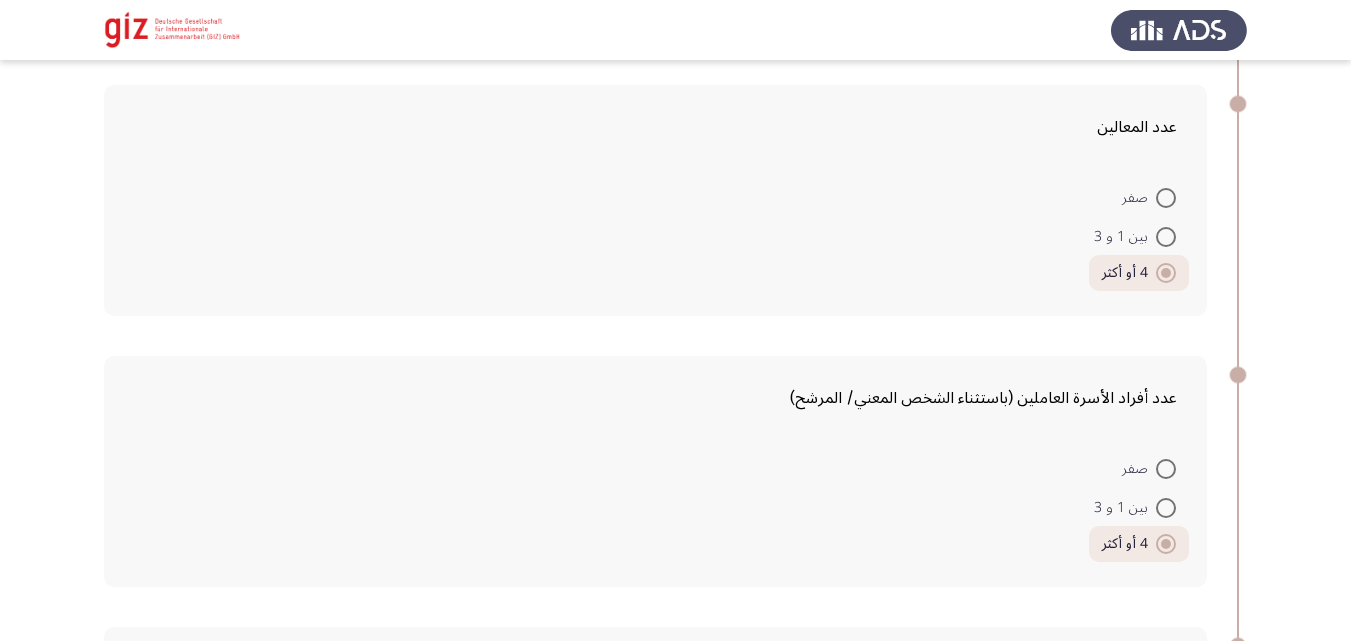 click at bounding box center [1166, 273] 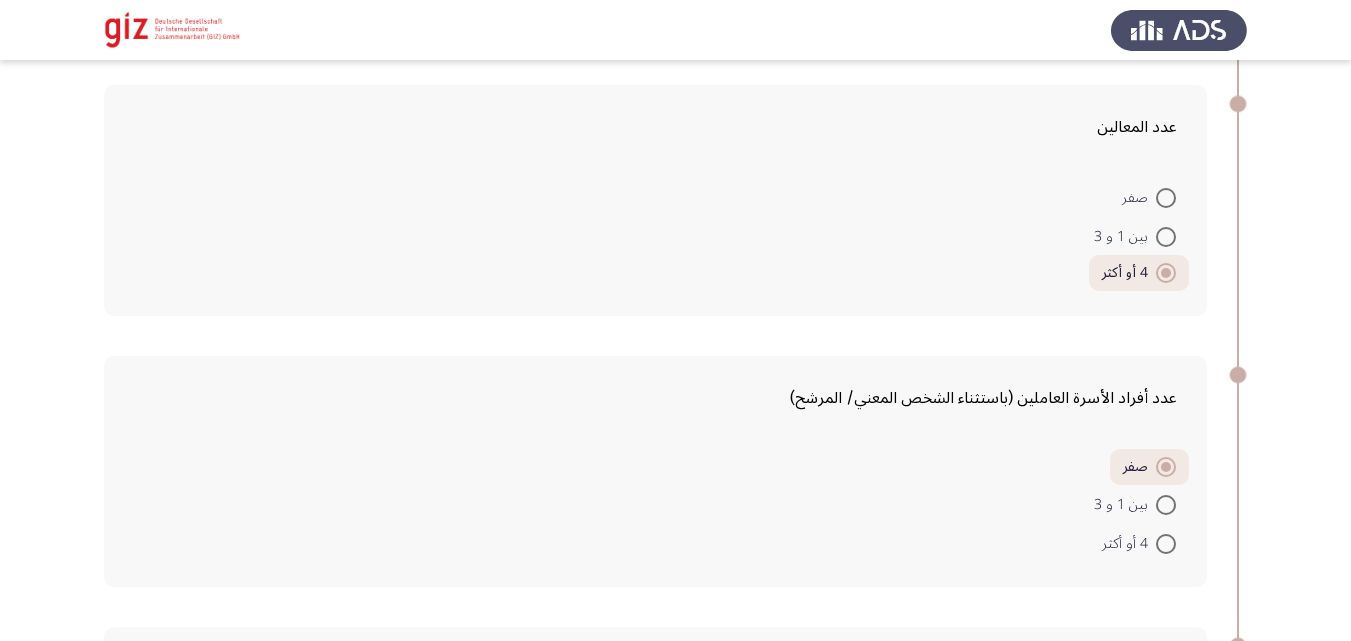 click at bounding box center [1166, 505] 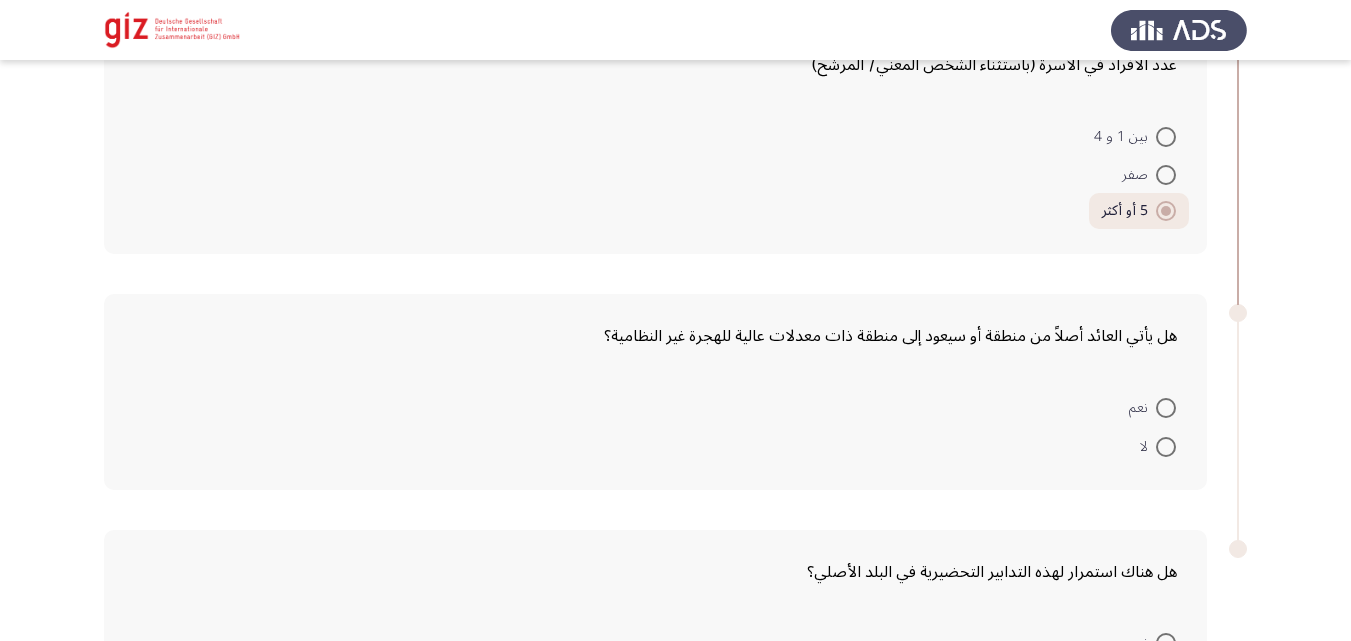scroll, scrollTop: 1445, scrollLeft: 0, axis: vertical 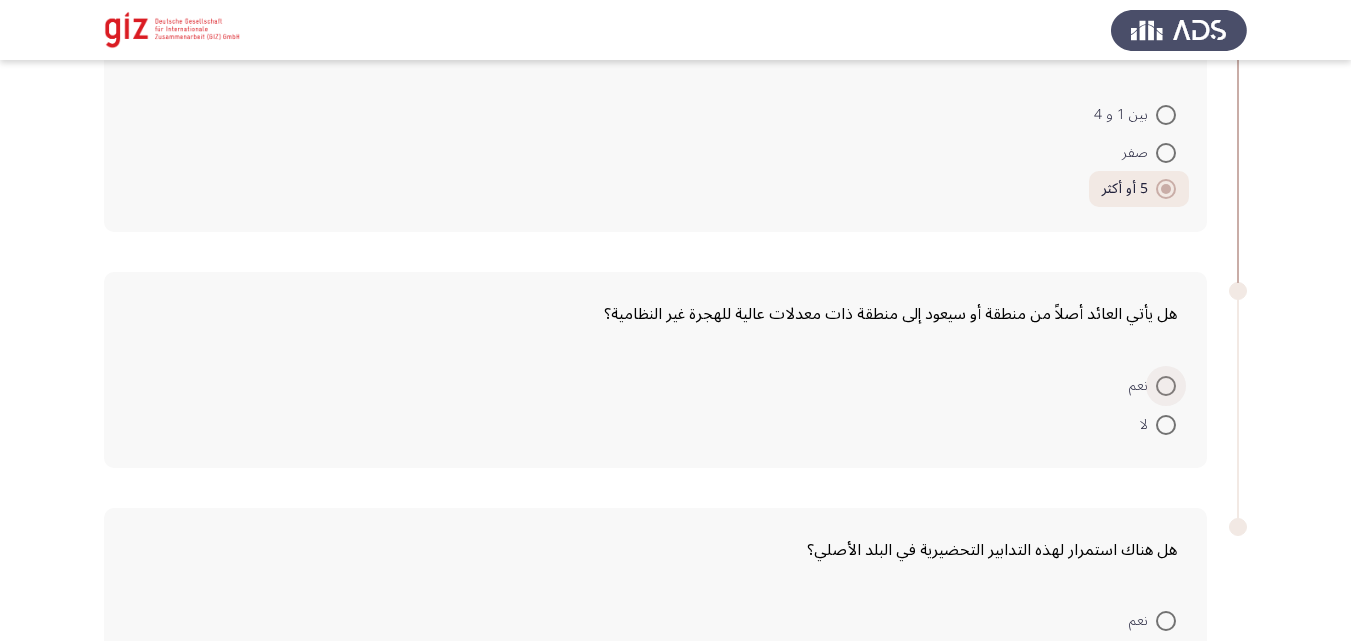 click on "نعم" at bounding box center (1142, 386) 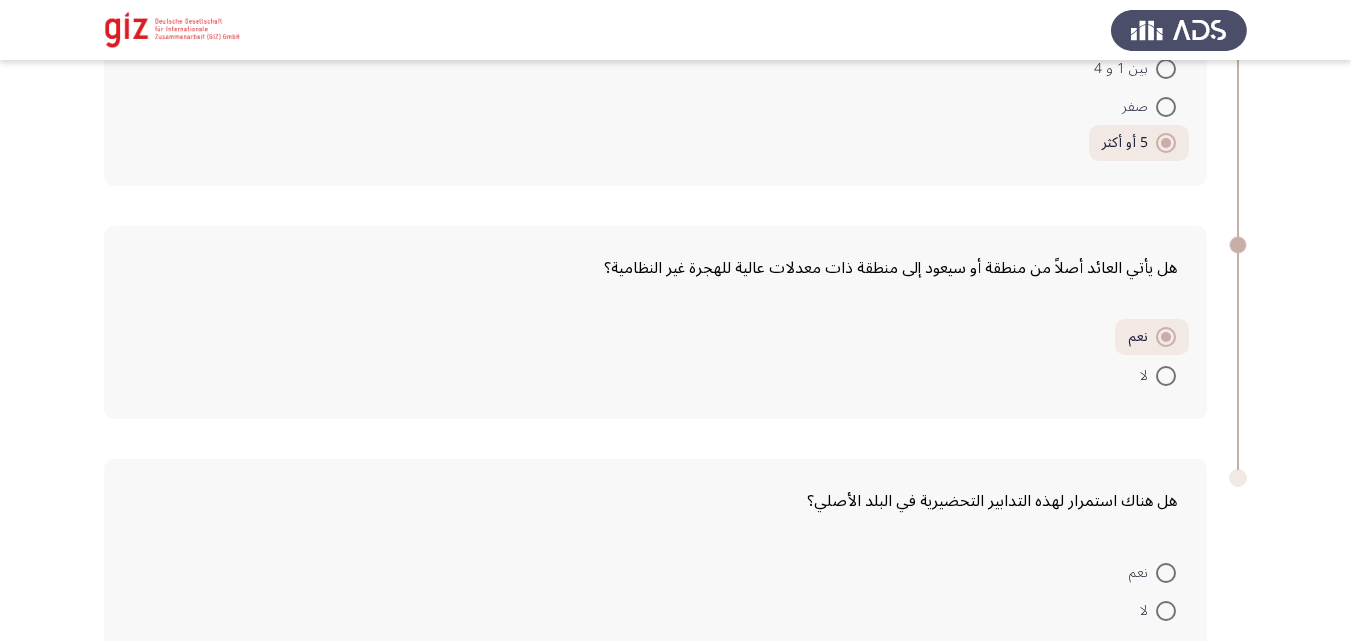scroll, scrollTop: 1604, scrollLeft: 0, axis: vertical 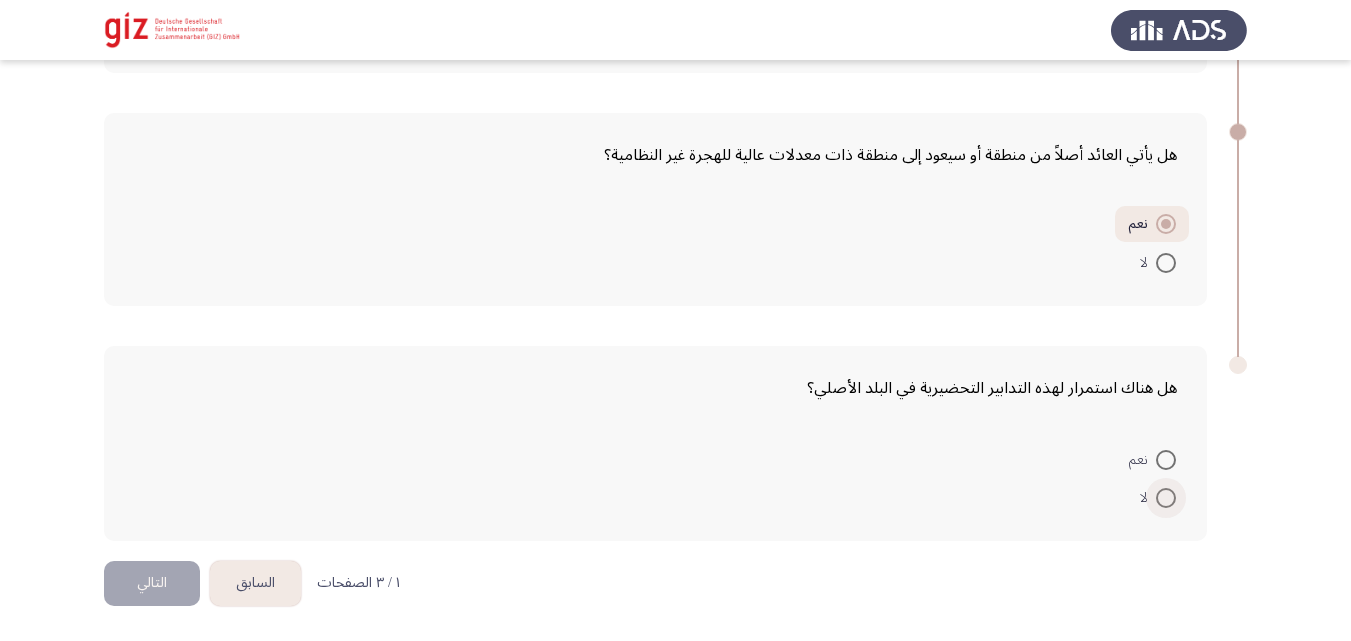 click at bounding box center [1166, 498] 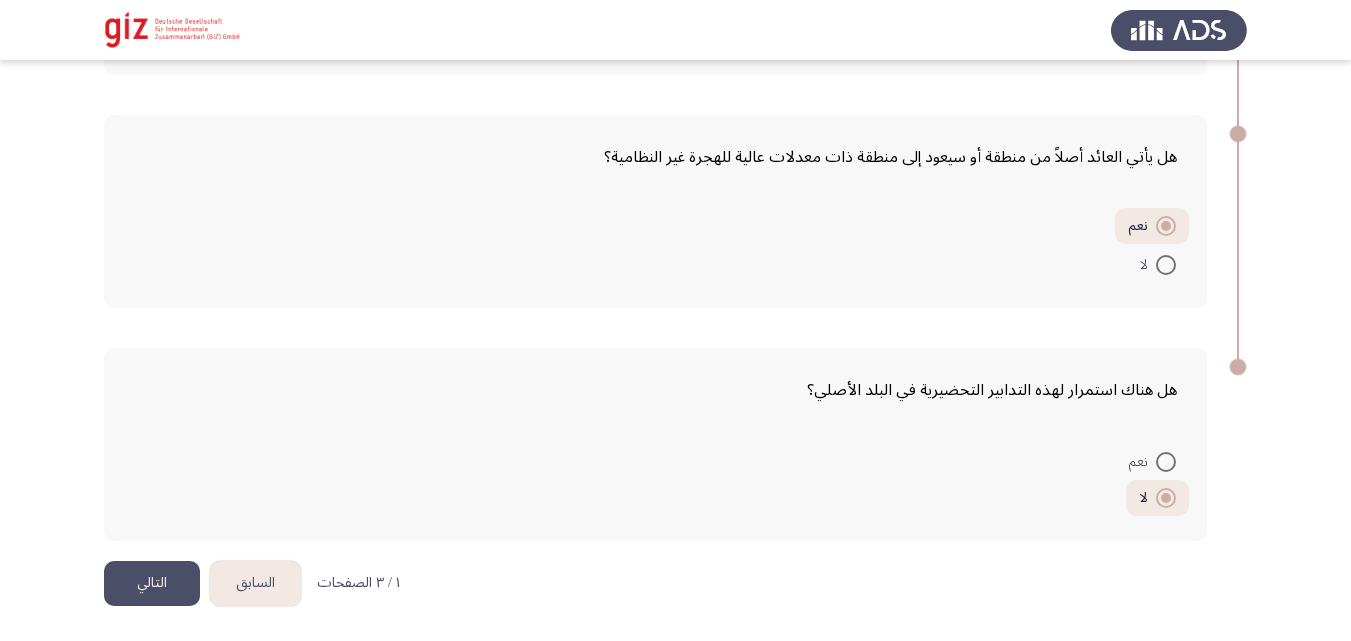 click on "التالي" 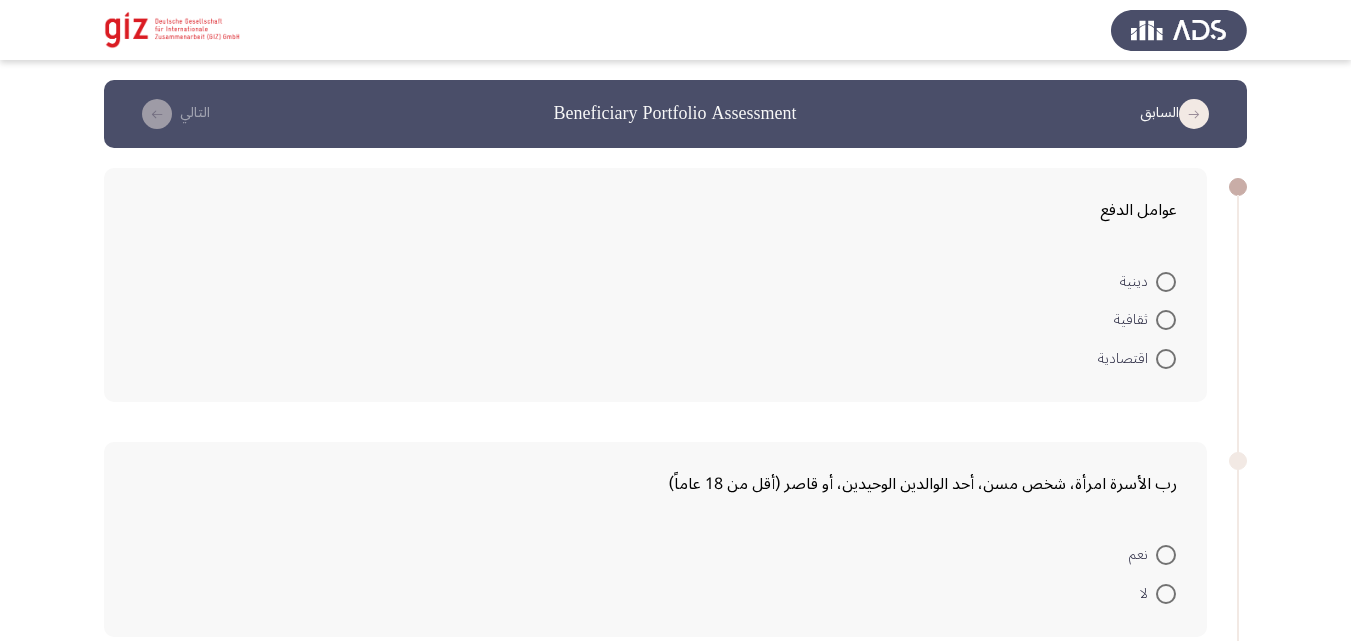 click on "اقتصادية" at bounding box center (1127, 359) 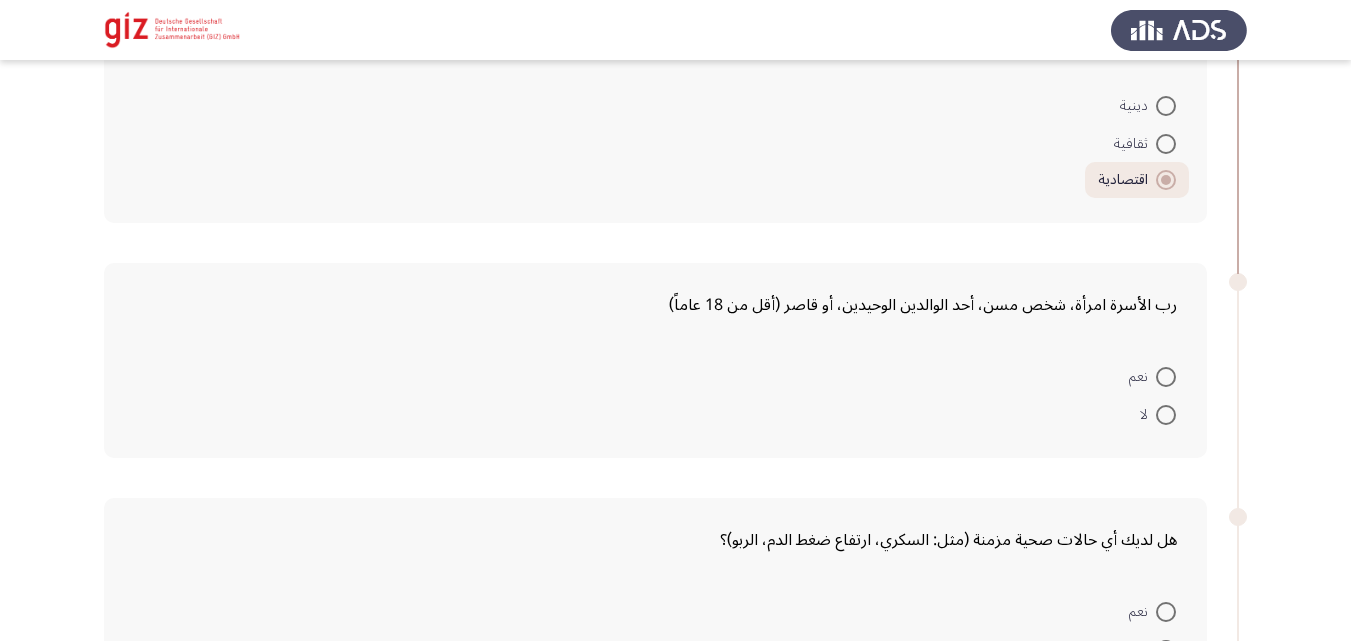 scroll, scrollTop: 218, scrollLeft: 0, axis: vertical 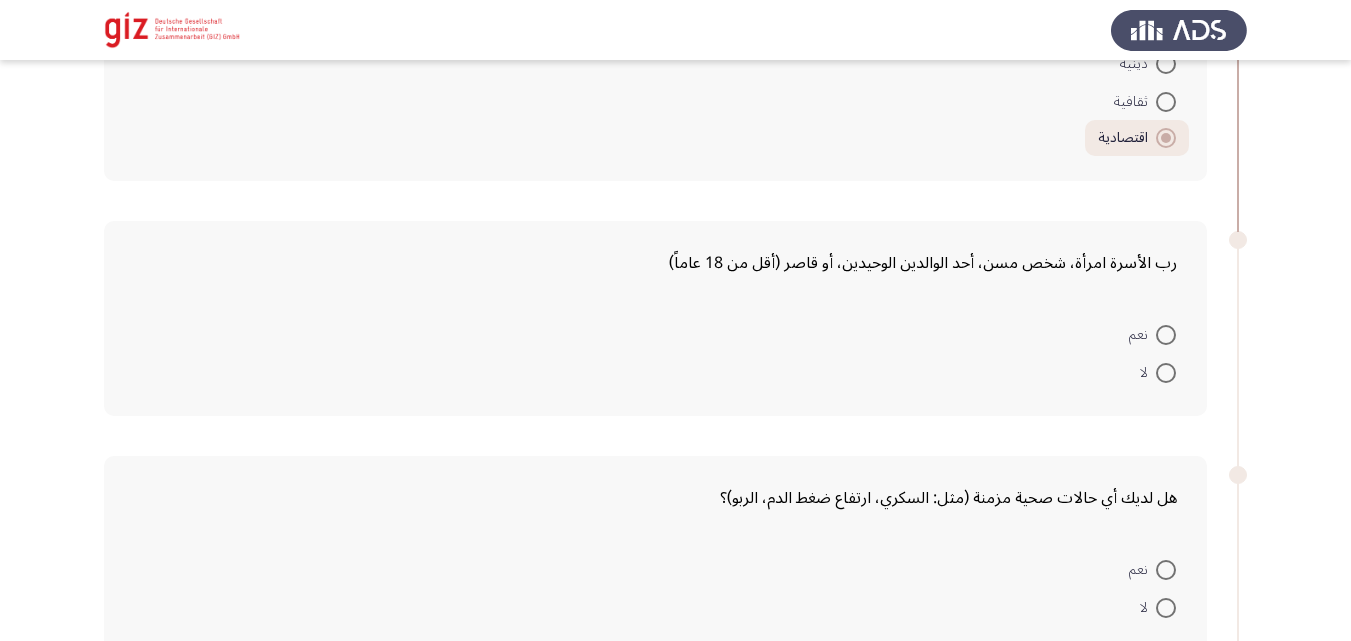 click at bounding box center [1166, 335] 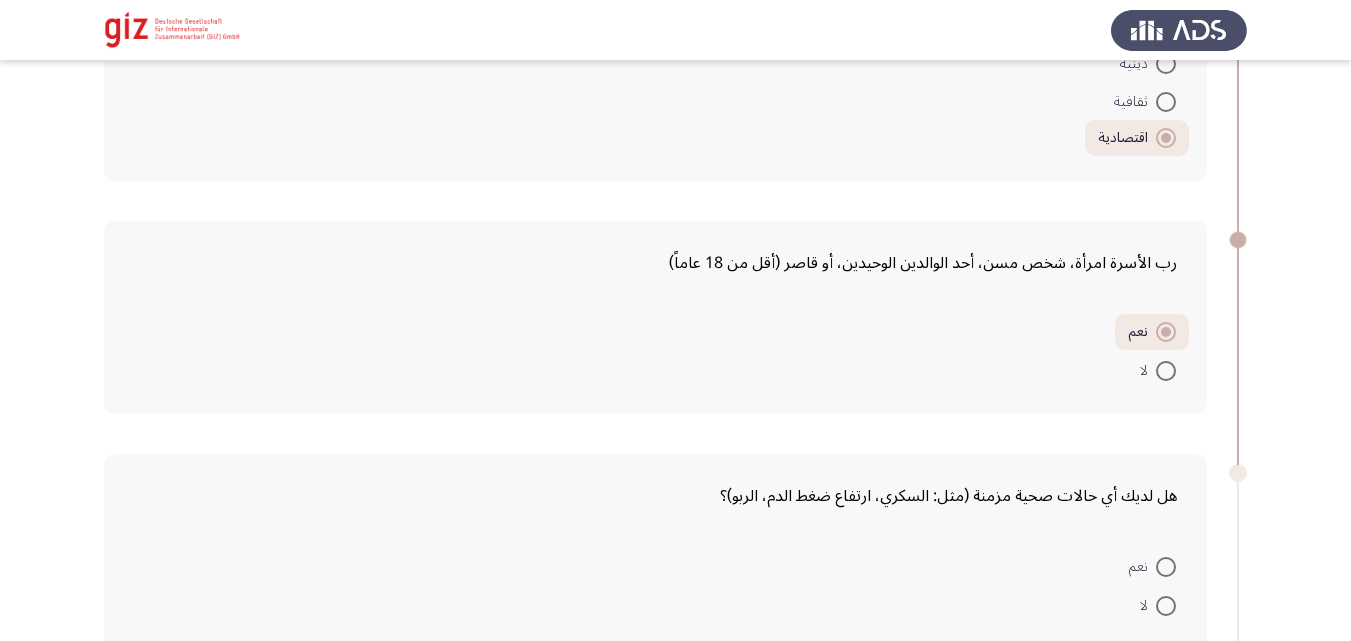 click on "لا" at bounding box center (1158, 371) 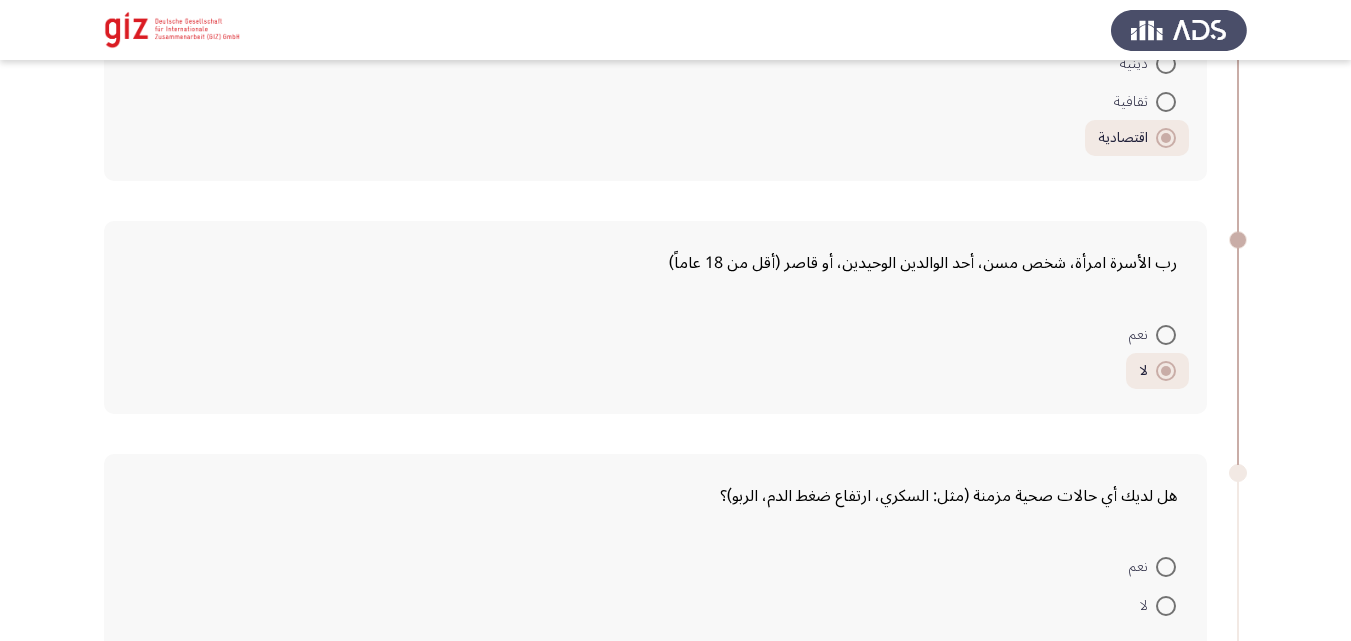 click at bounding box center (1166, 335) 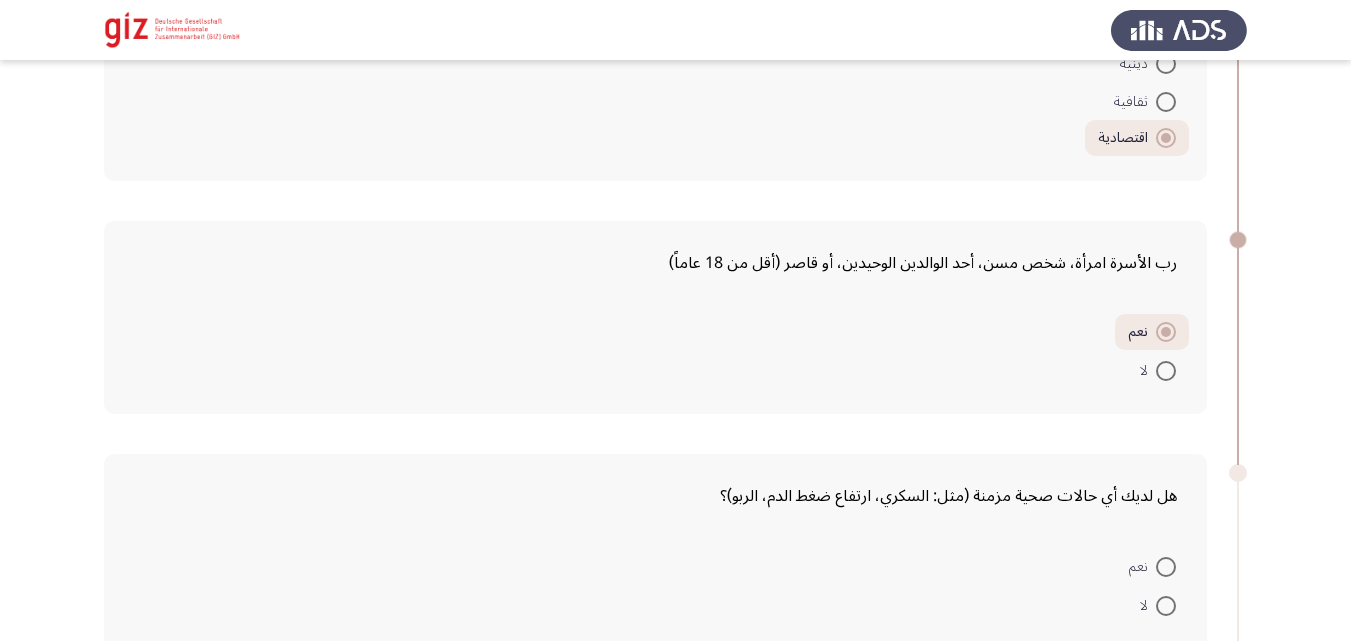 click at bounding box center [1166, 371] 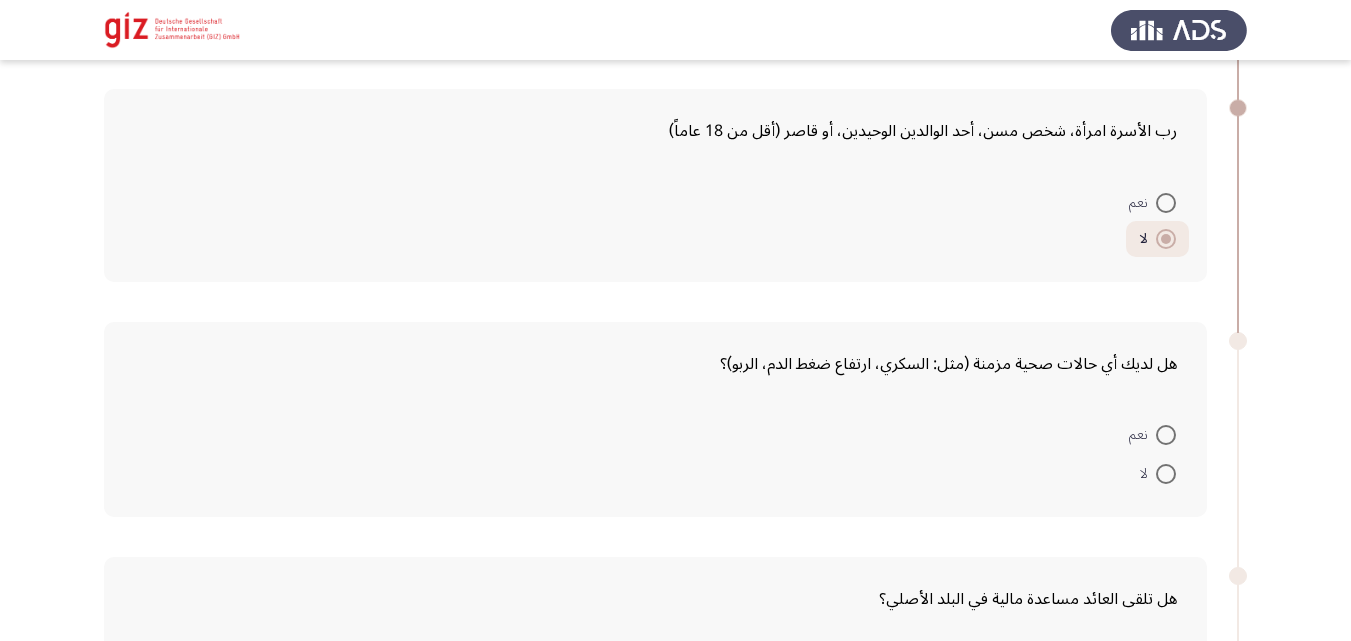scroll, scrollTop: 334, scrollLeft: 0, axis: vertical 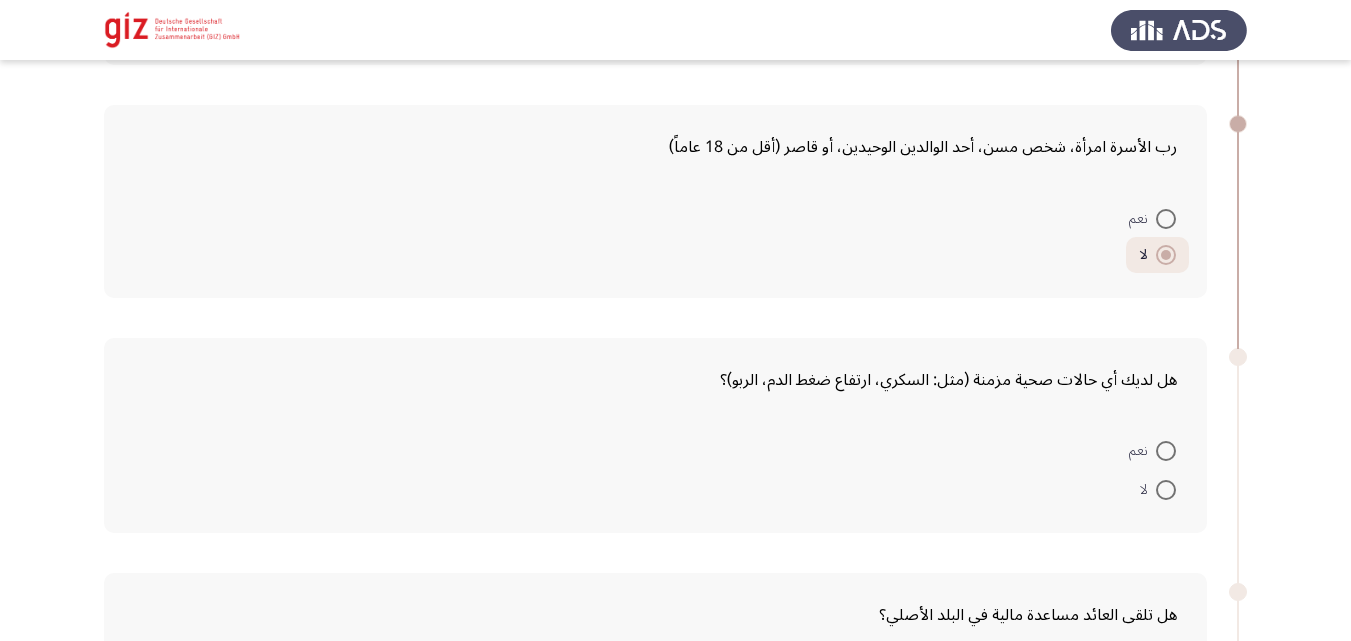 click at bounding box center [1166, 219] 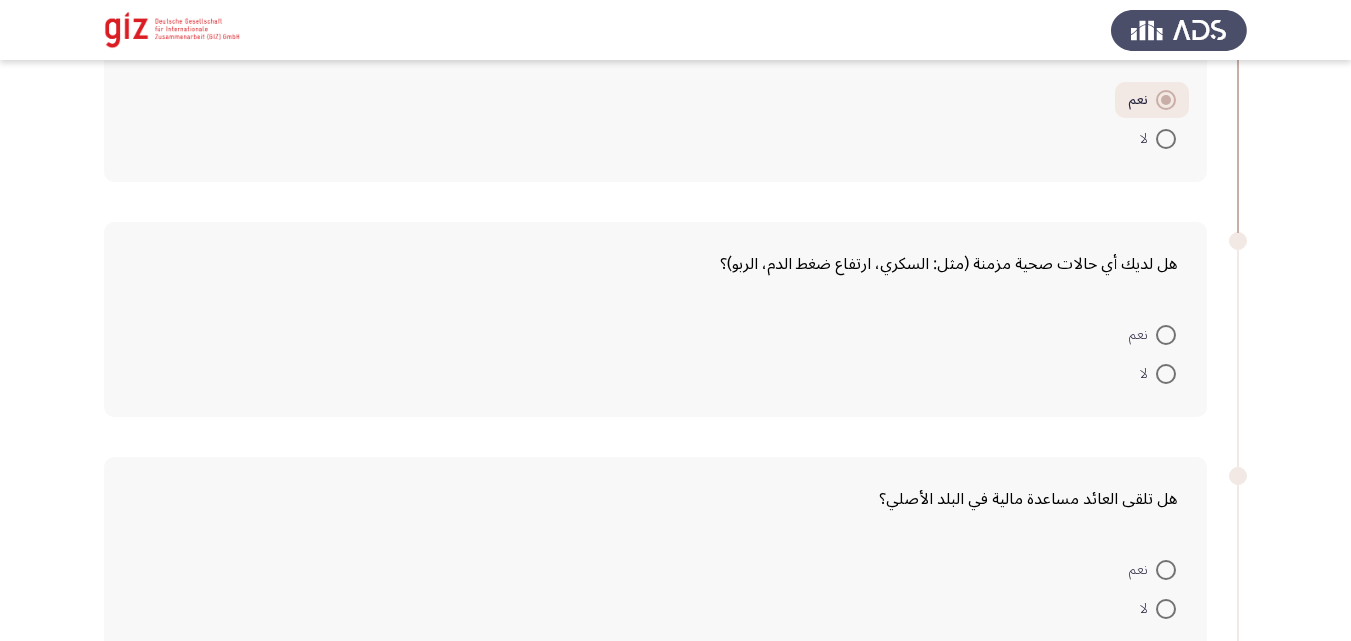 scroll, scrollTop: 452, scrollLeft: 0, axis: vertical 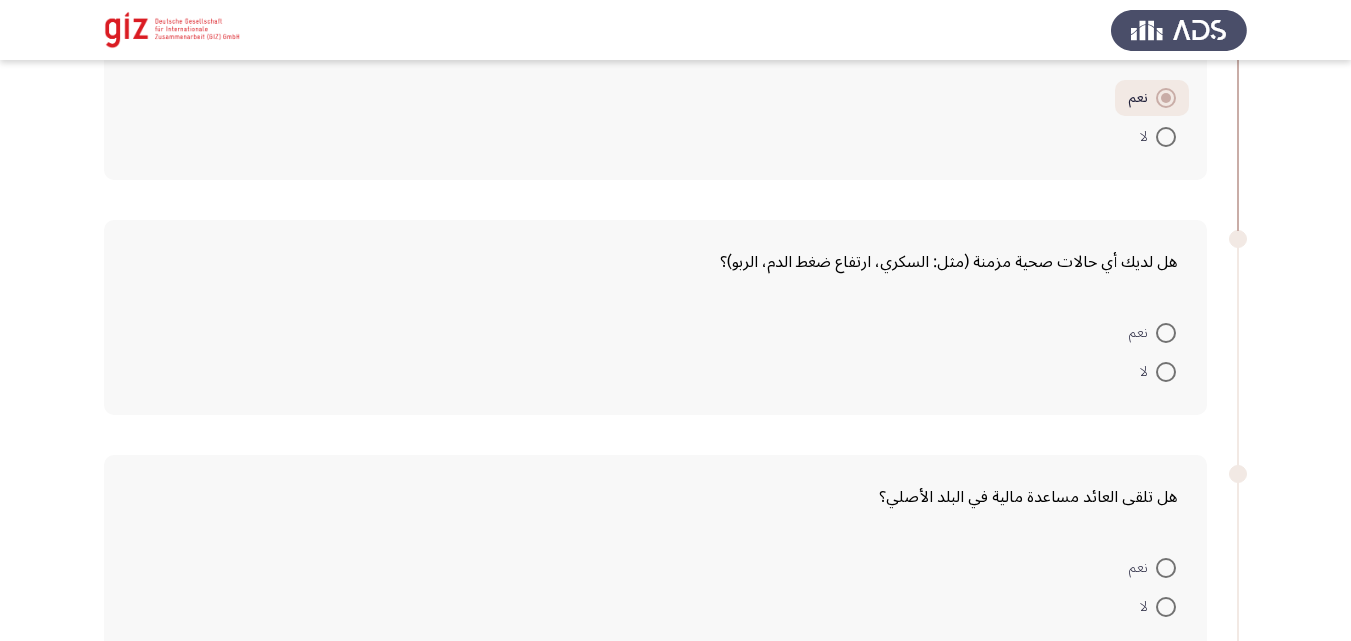 click at bounding box center [1166, 372] 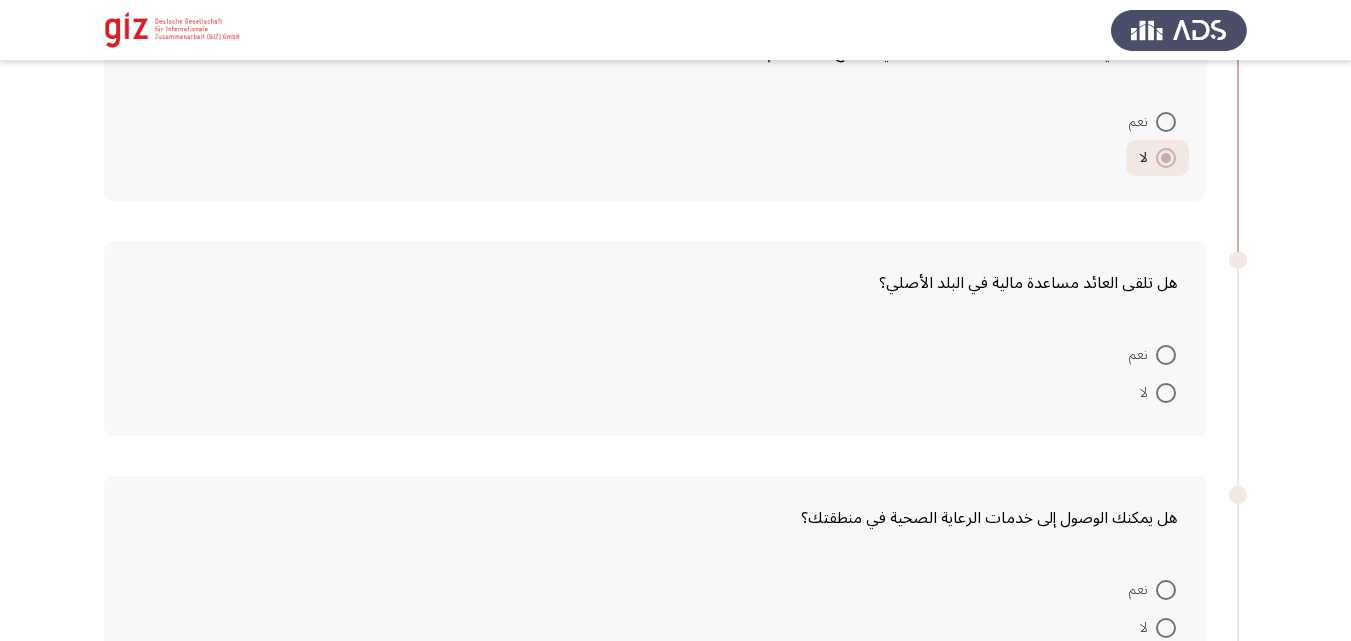 scroll, scrollTop: 774, scrollLeft: 0, axis: vertical 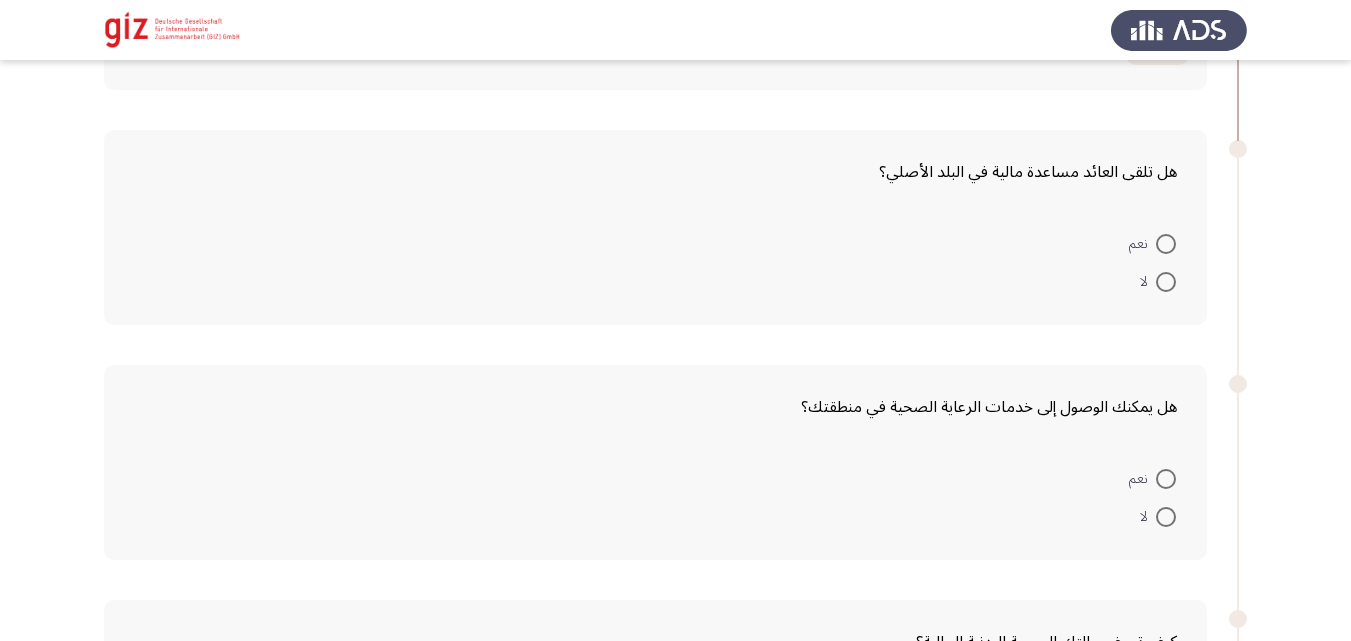 click on "هل تلقى العائد مساعدة مالية في البلد الأصلي؟    نعم     لا" 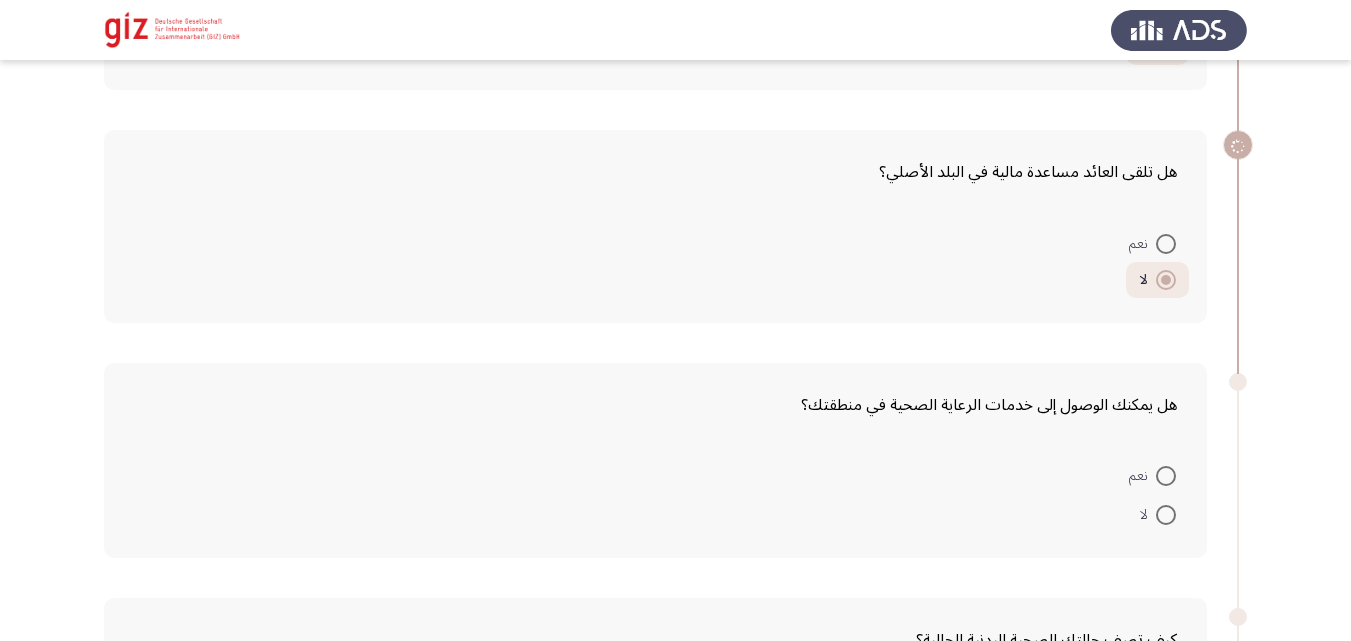 click at bounding box center [1166, 280] 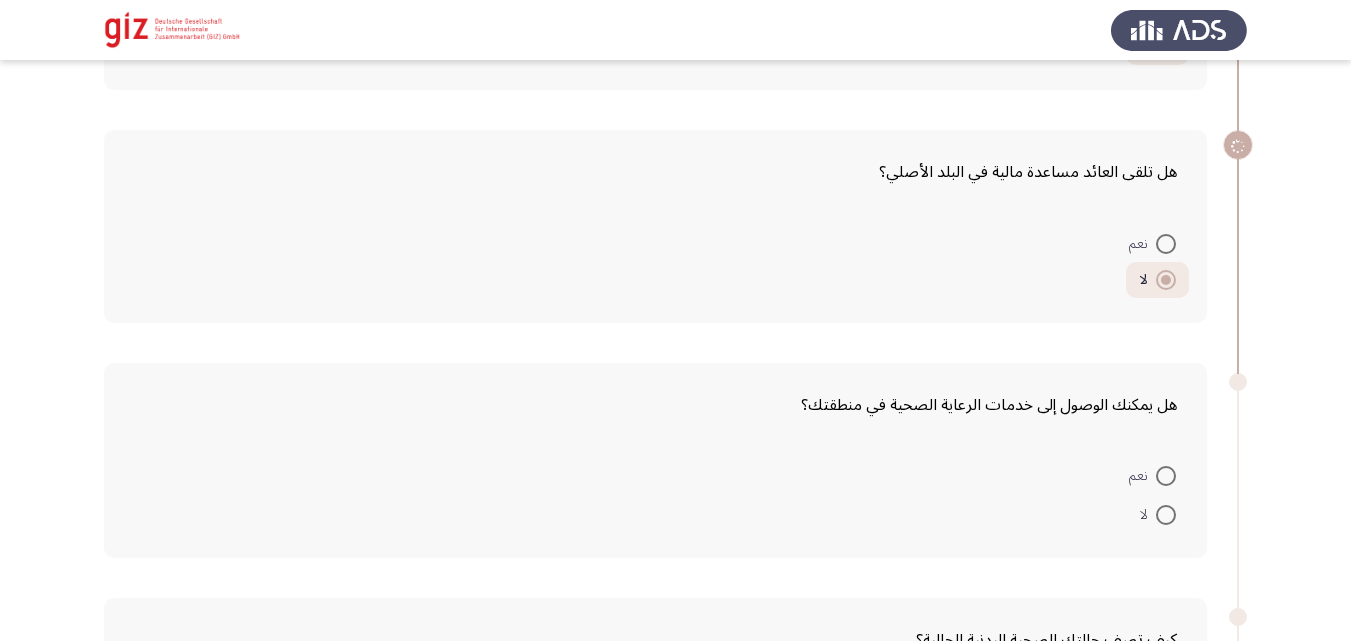 click on "لا" at bounding box center (1166, 280) 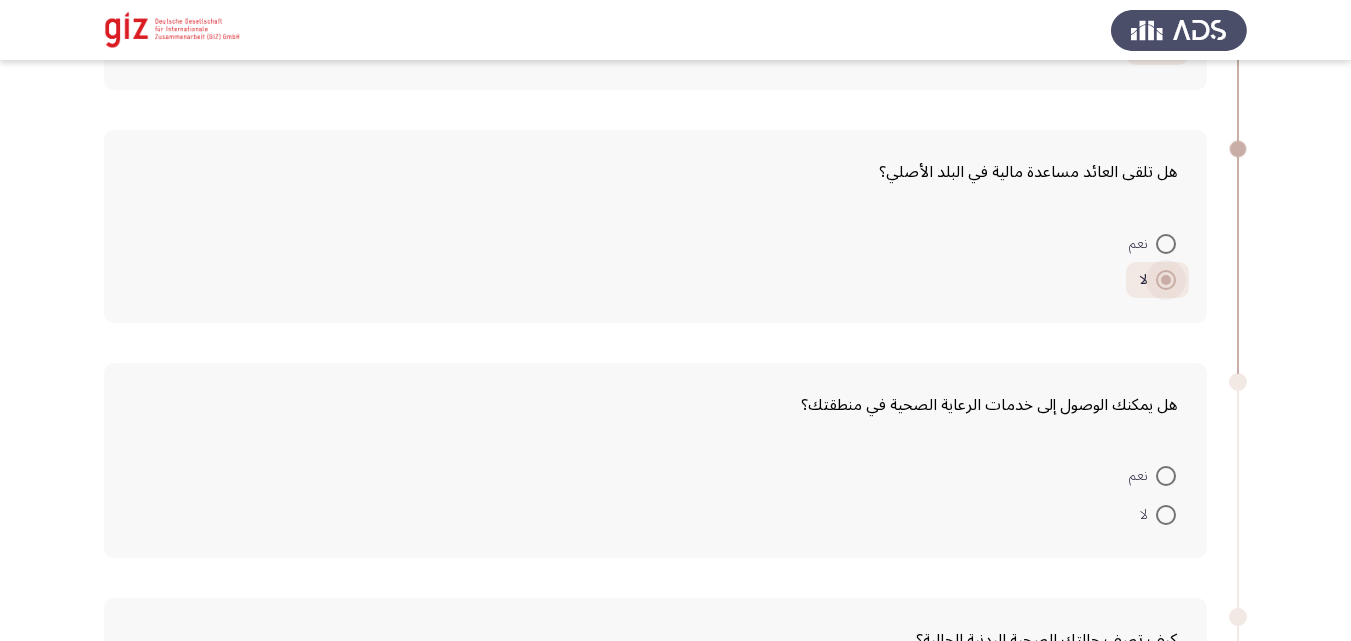click at bounding box center (1166, 280) 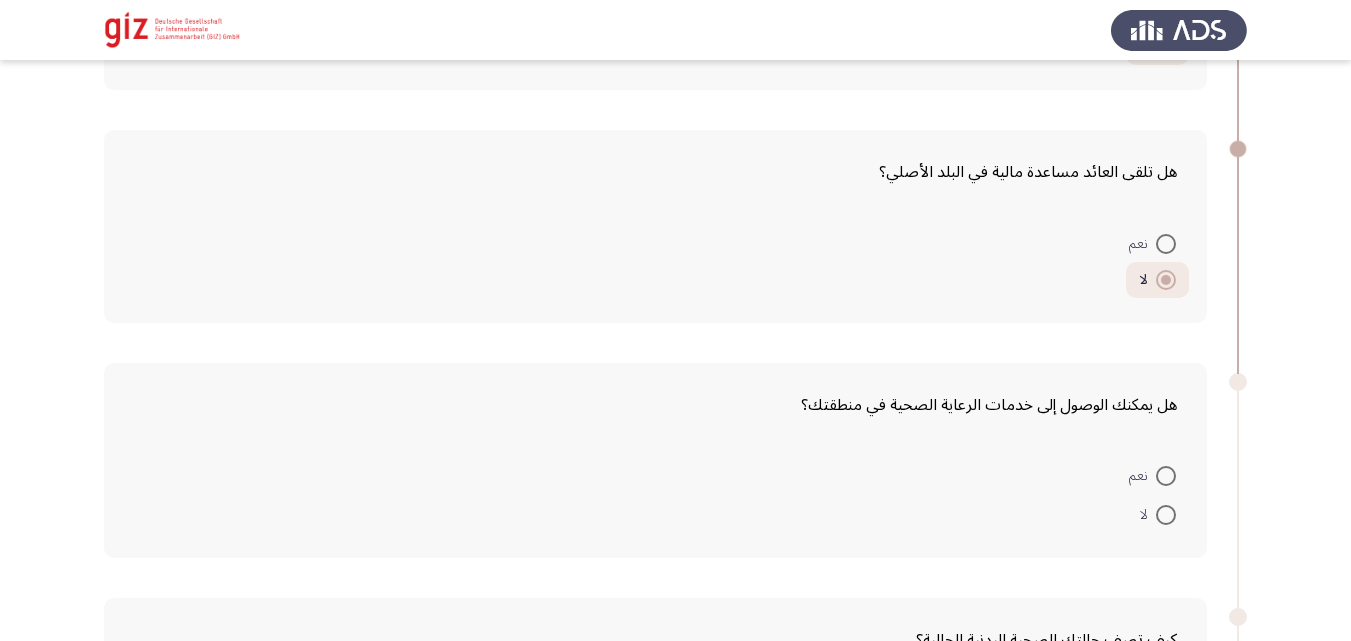 click at bounding box center [1166, 476] 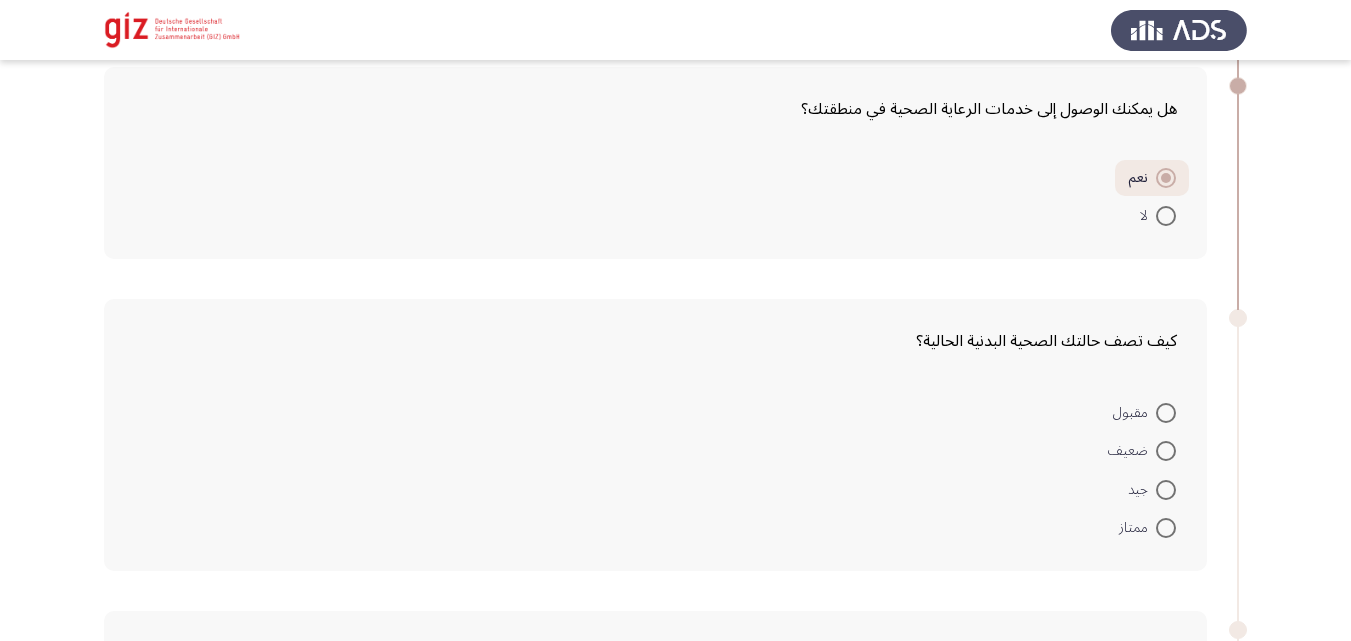 scroll, scrollTop: 1087, scrollLeft: 0, axis: vertical 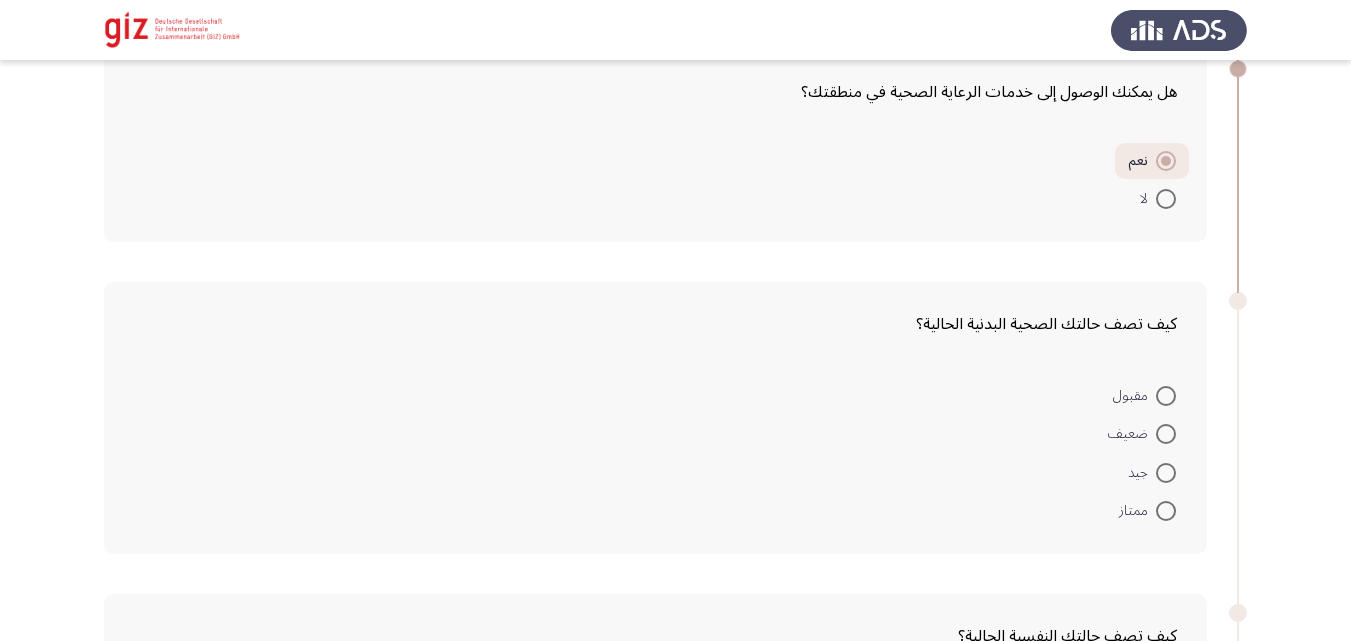 click on "ممتاز" at bounding box center (1147, 510) 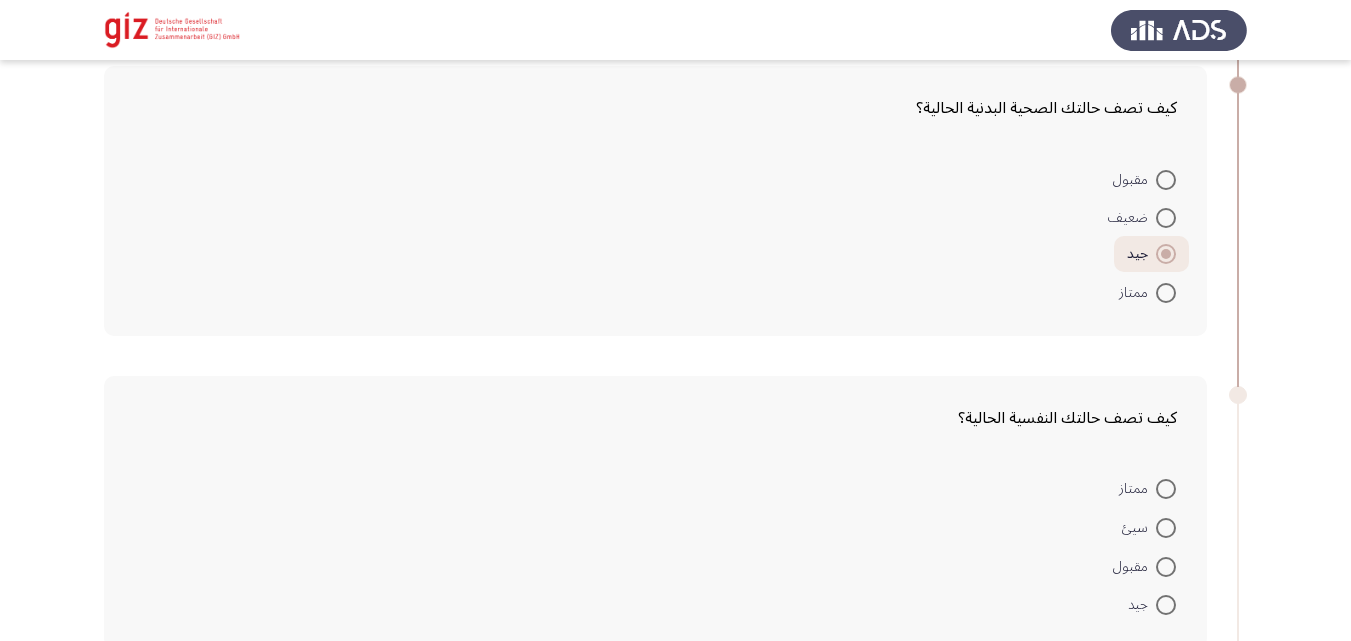 scroll, scrollTop: 1362, scrollLeft: 0, axis: vertical 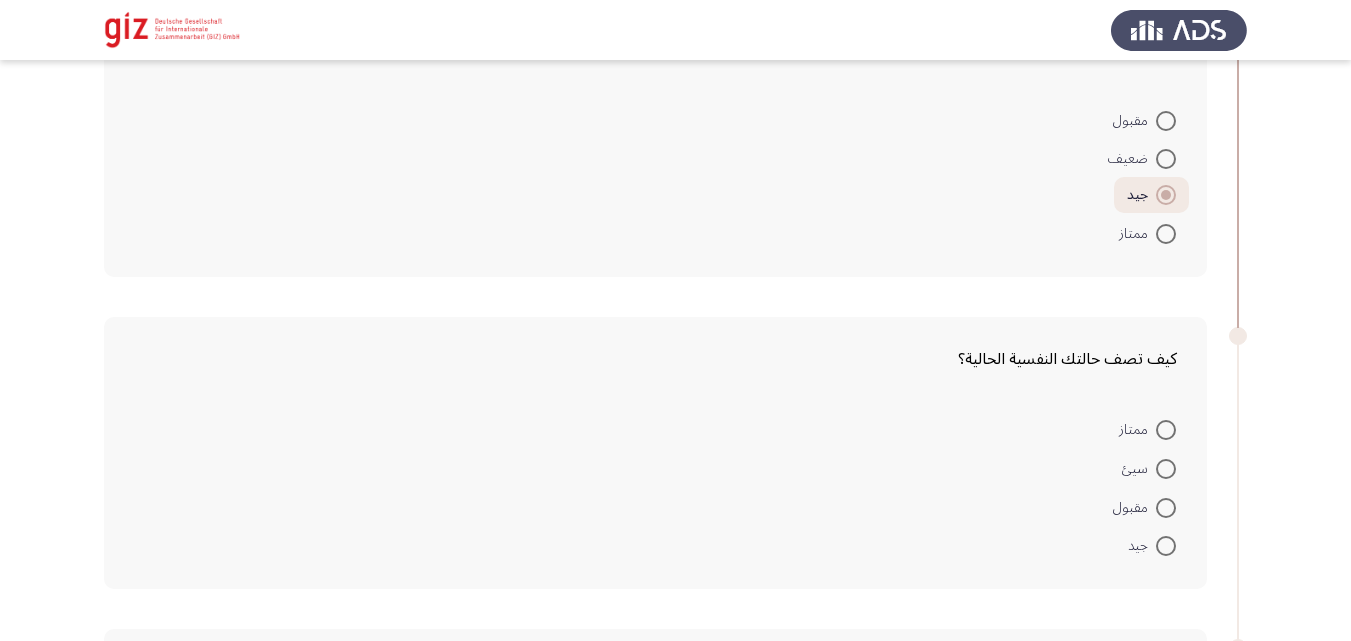 click at bounding box center [1166, 546] 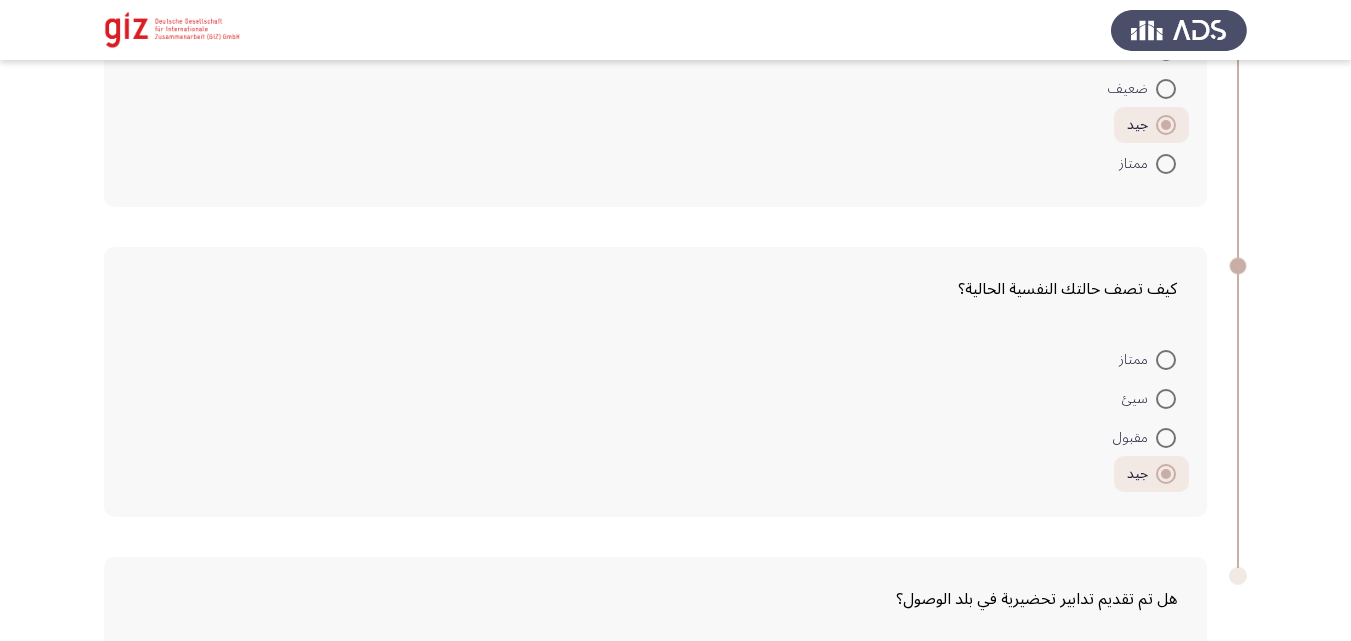 scroll, scrollTop: 1643, scrollLeft: 0, axis: vertical 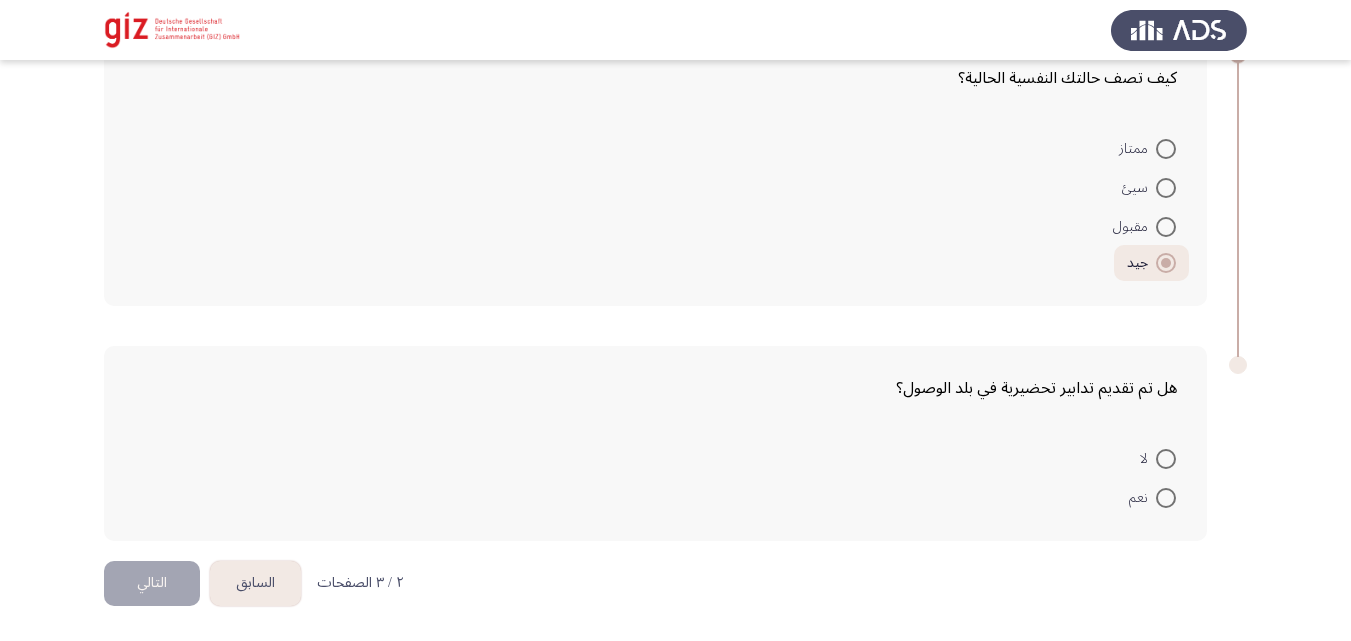 click on "لا" at bounding box center [1158, 458] 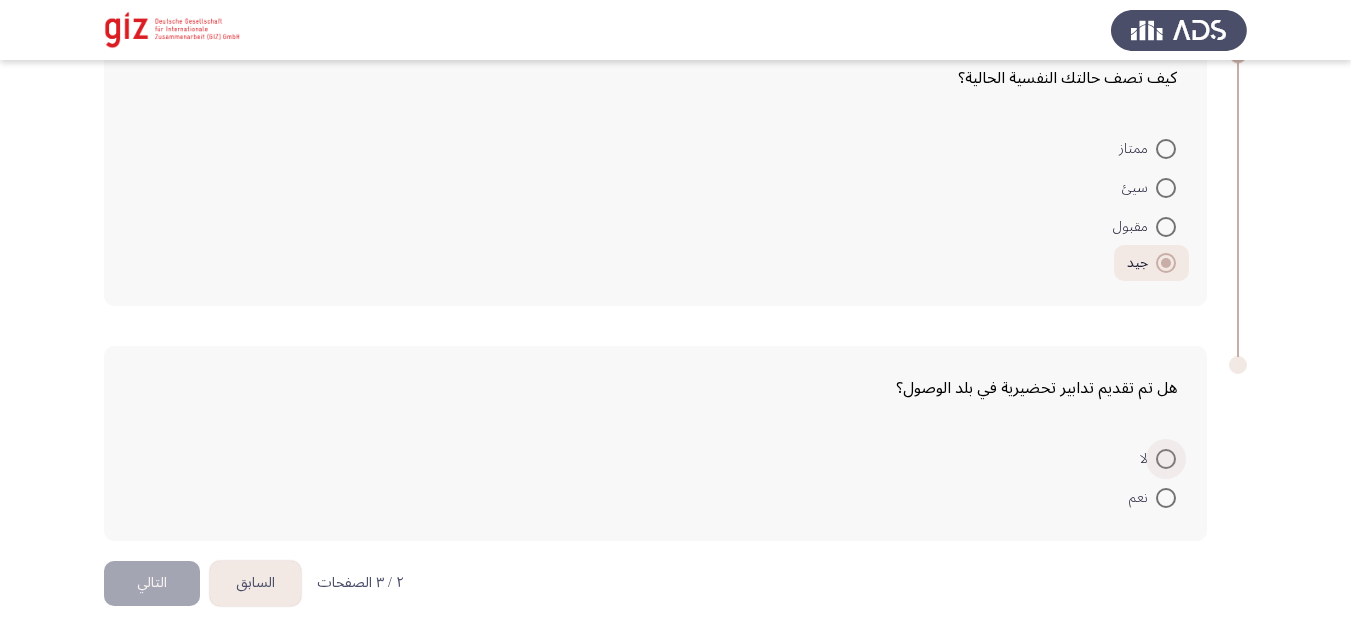 click at bounding box center [1166, 459] 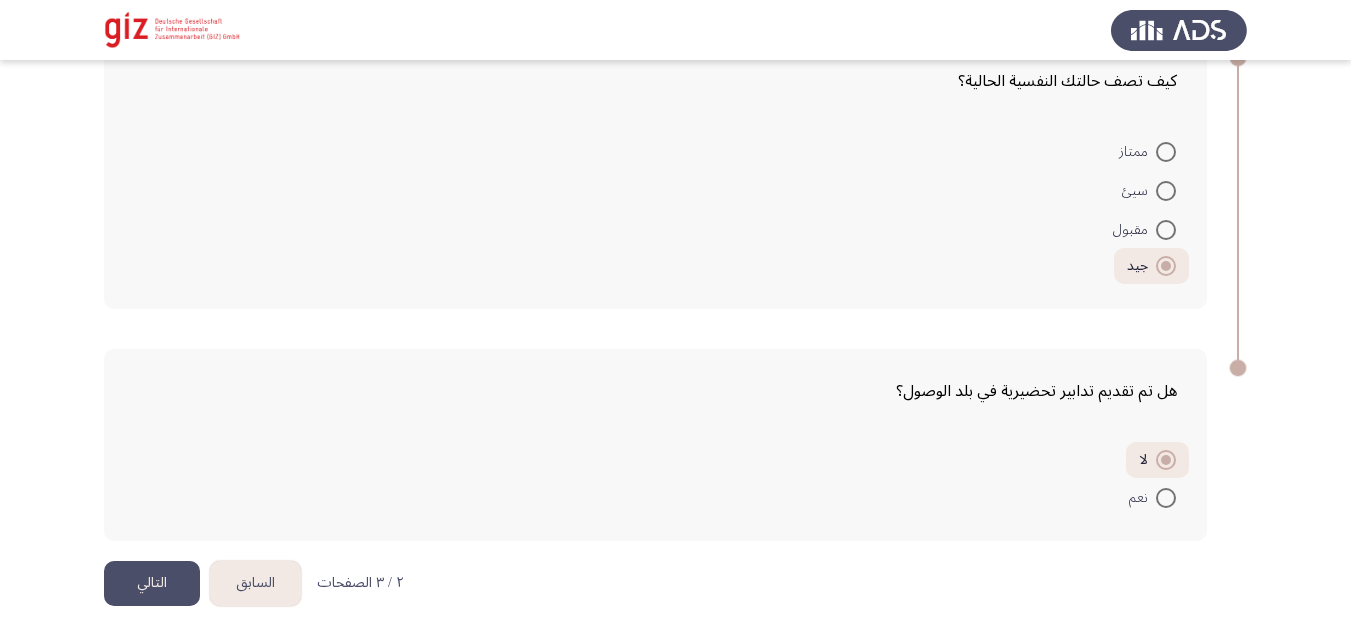 click on "التالي" 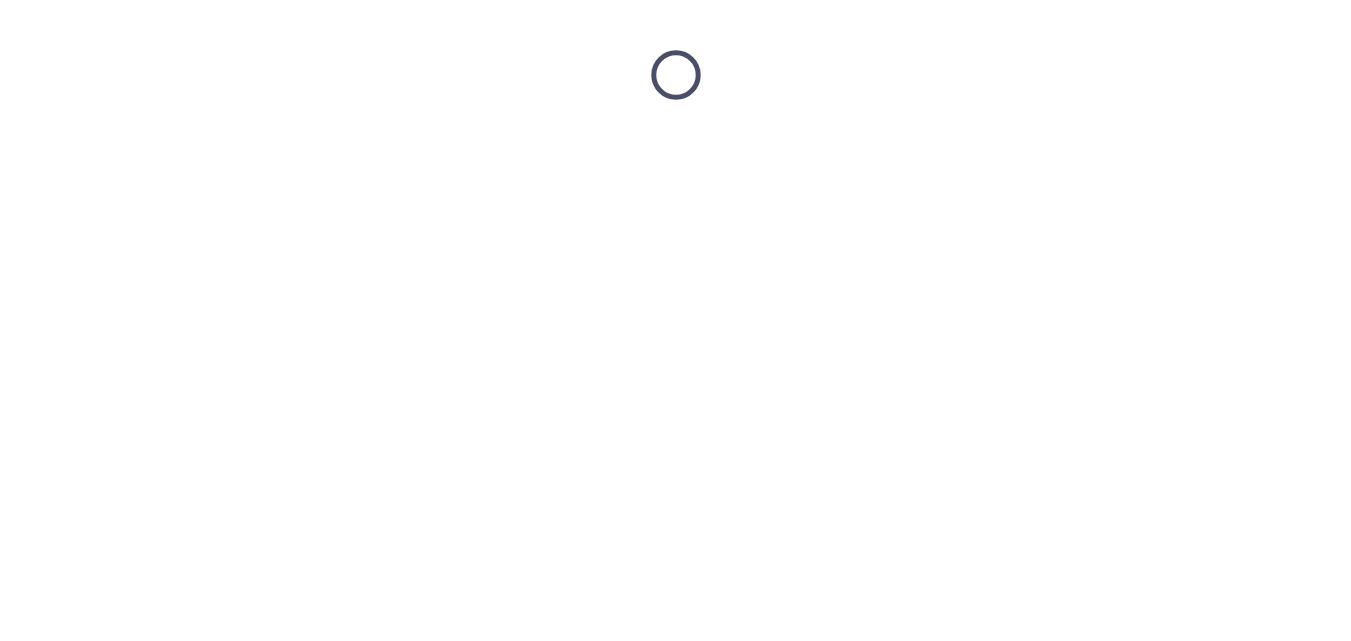 scroll, scrollTop: 0, scrollLeft: 0, axis: both 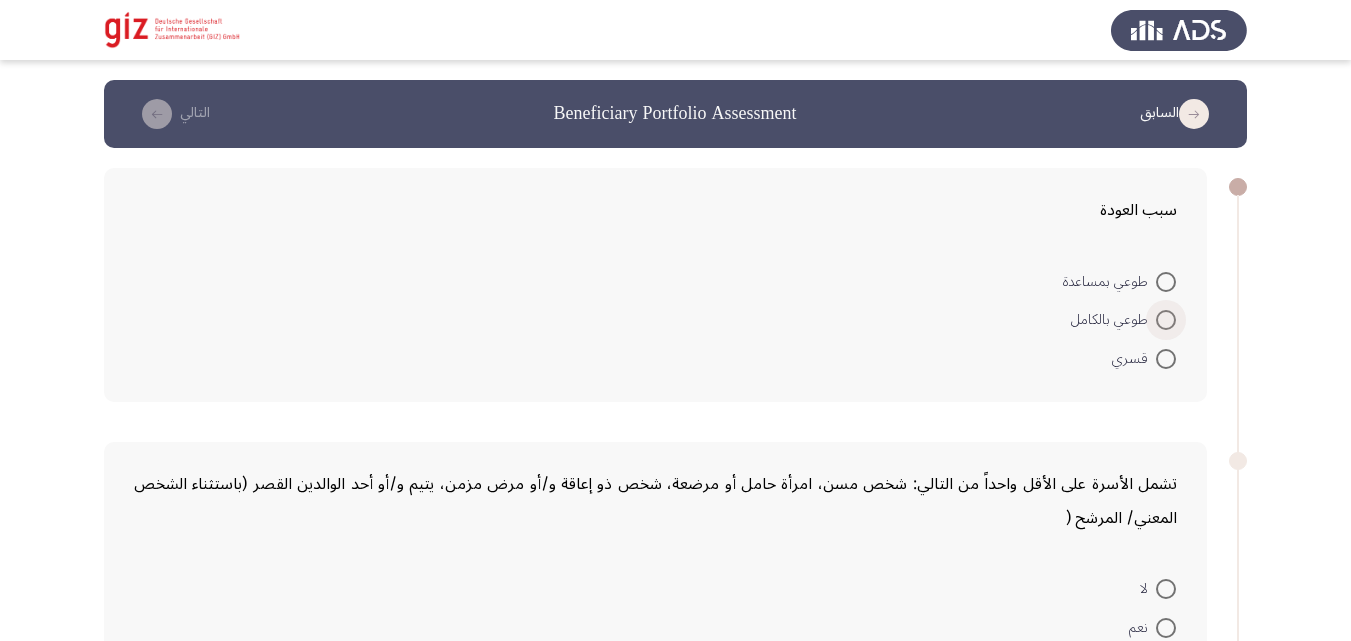 click at bounding box center (1166, 320) 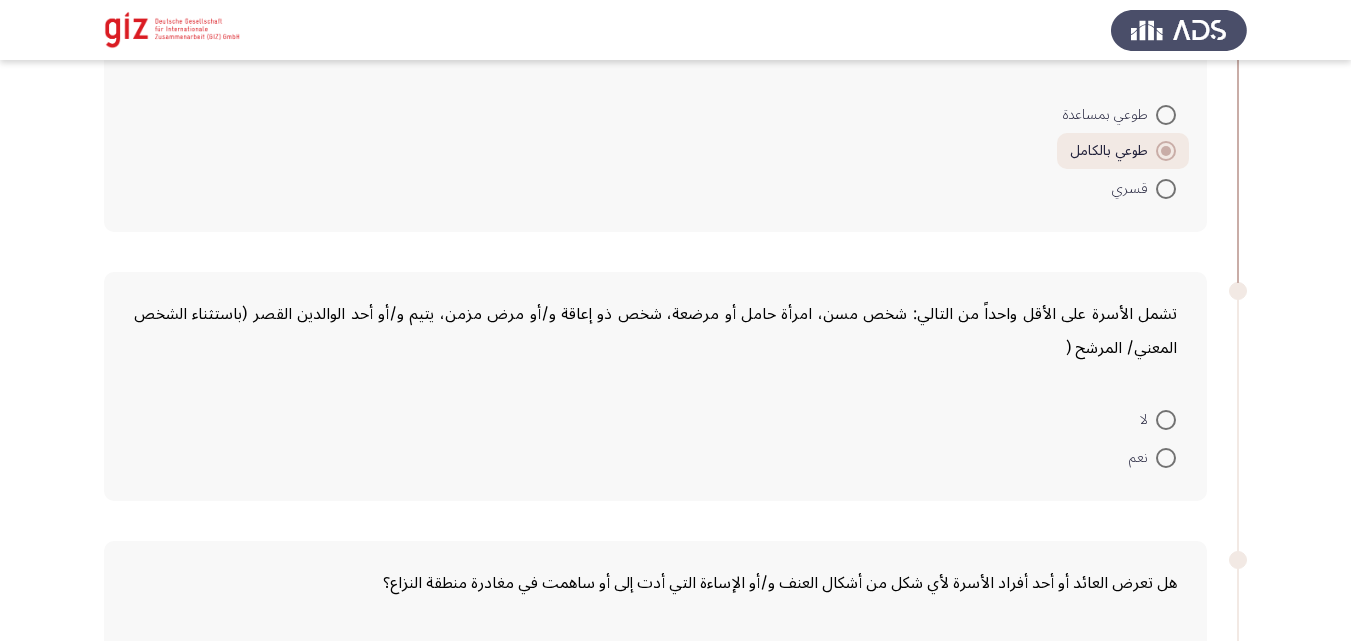 scroll, scrollTop: 218, scrollLeft: 0, axis: vertical 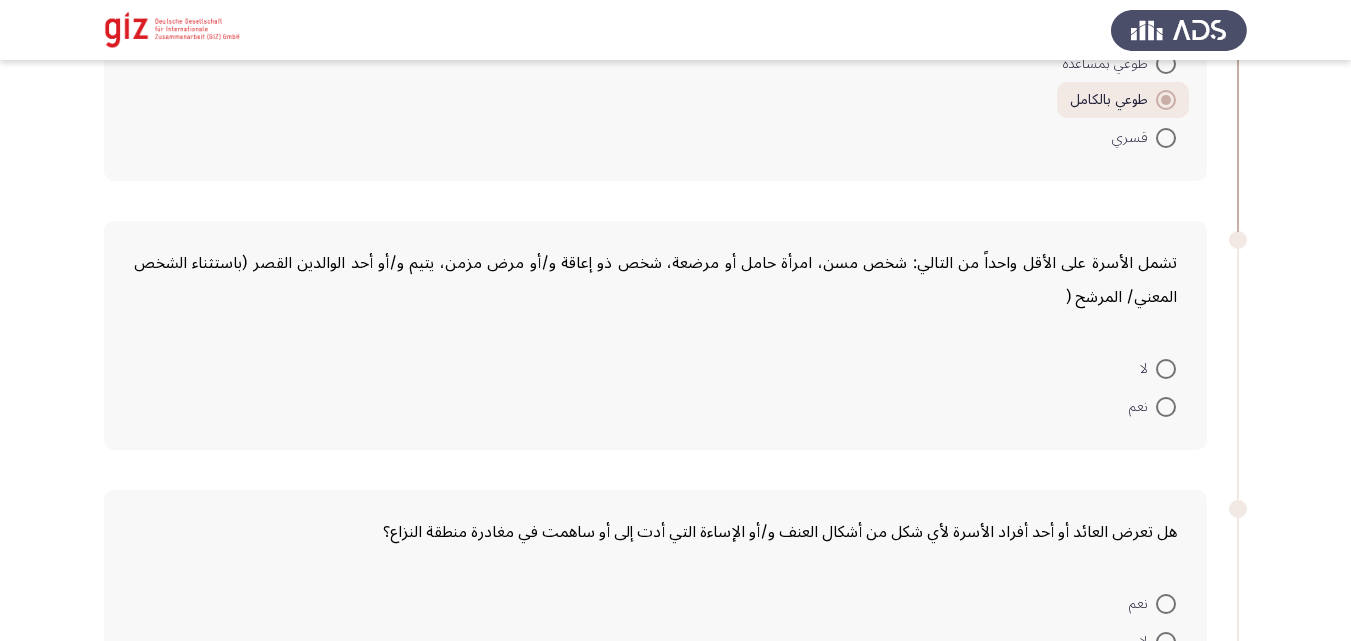 click at bounding box center (1166, 407) 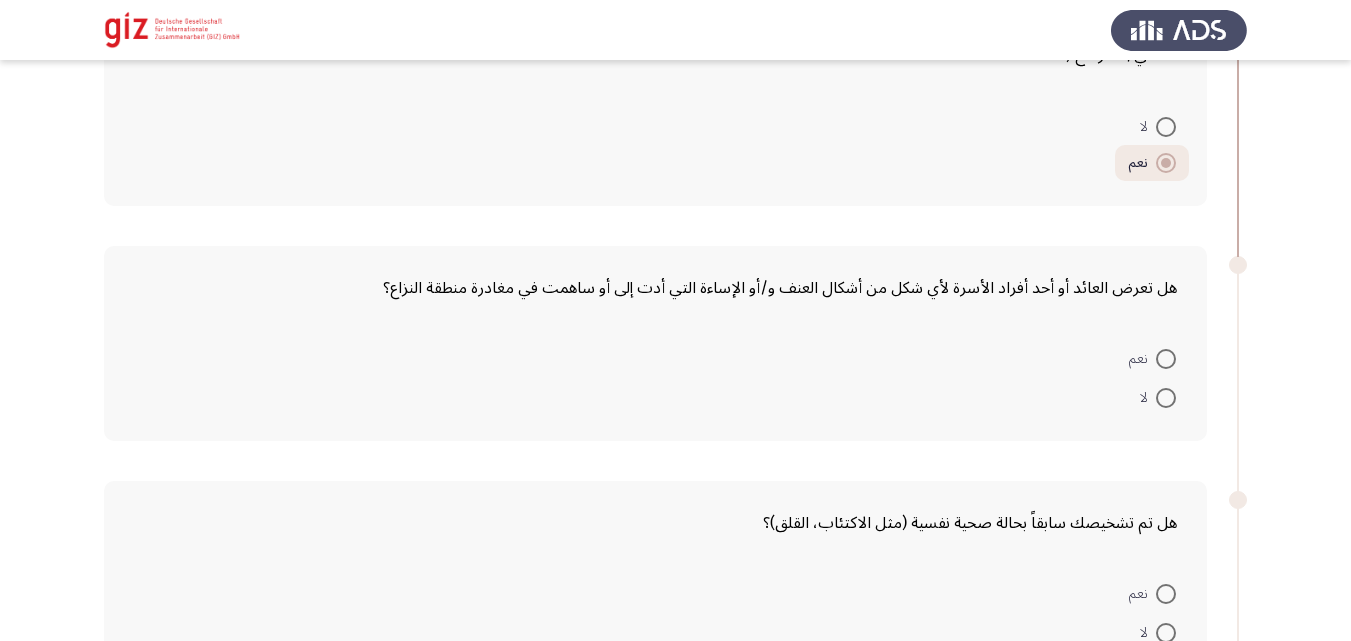 scroll, scrollTop: 461, scrollLeft: 0, axis: vertical 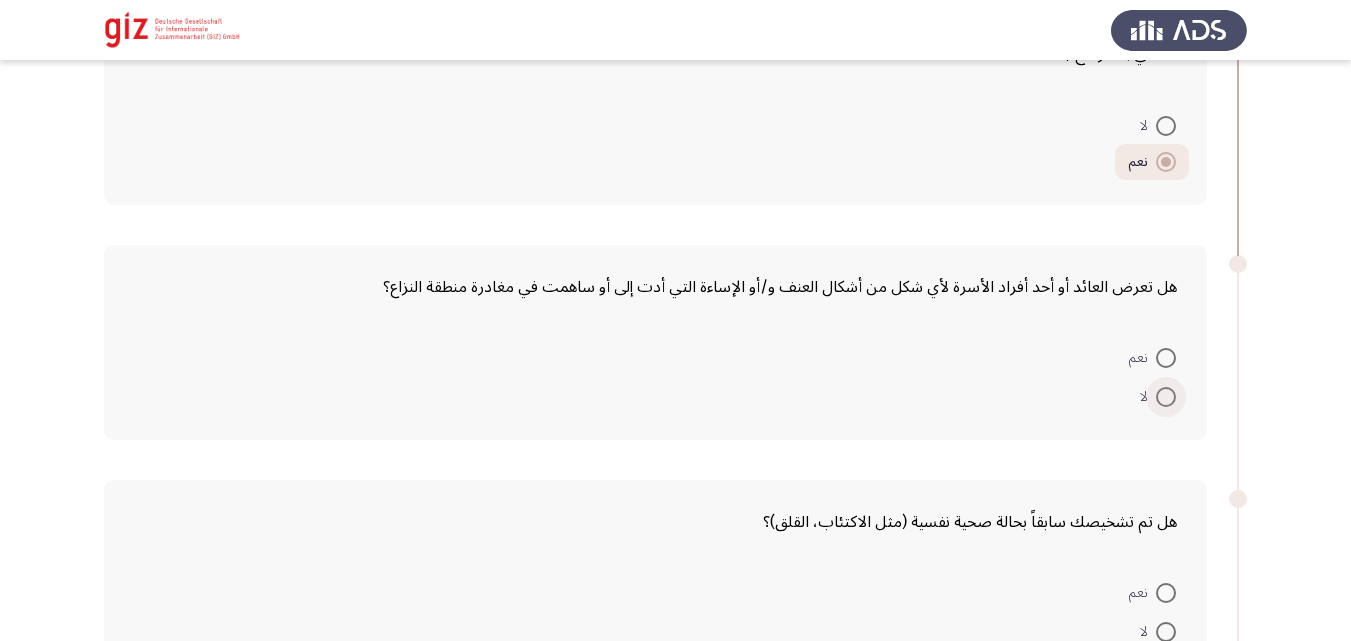 click at bounding box center [1166, 397] 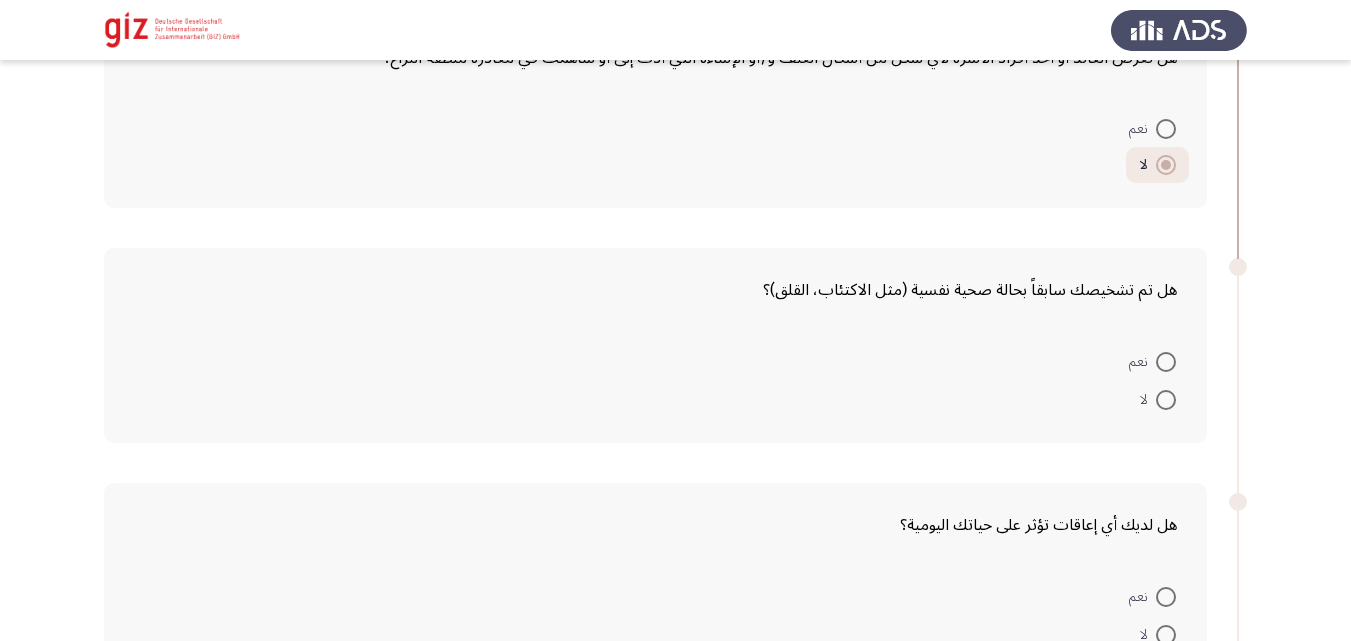 scroll, scrollTop: 691, scrollLeft: 0, axis: vertical 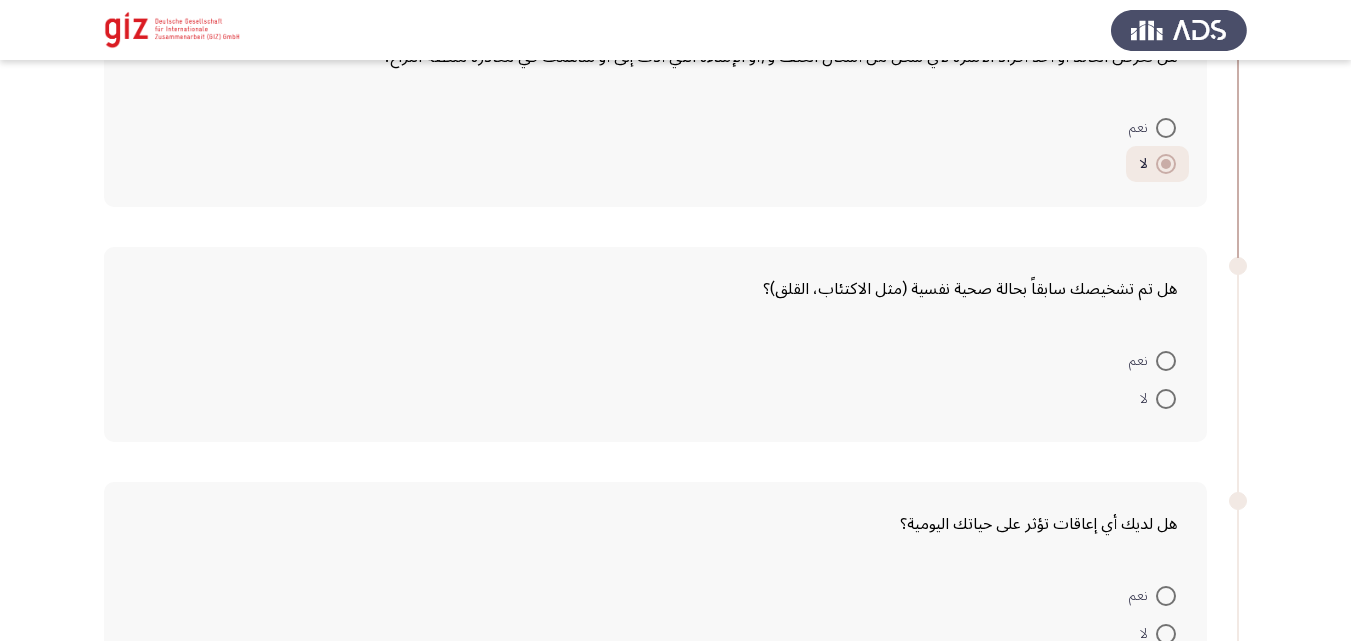 click on "هل لديك أي إعاقات تؤثر على حياتك اليومية؟    نعم     لا" 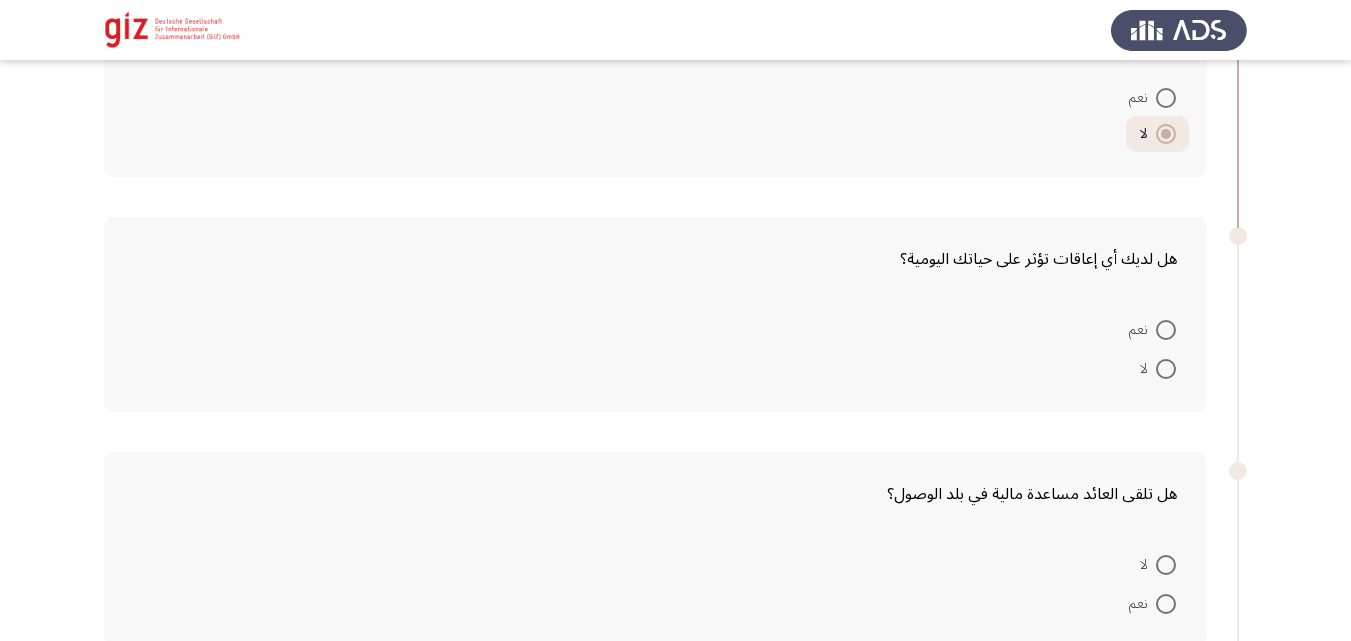 scroll, scrollTop: 980, scrollLeft: 0, axis: vertical 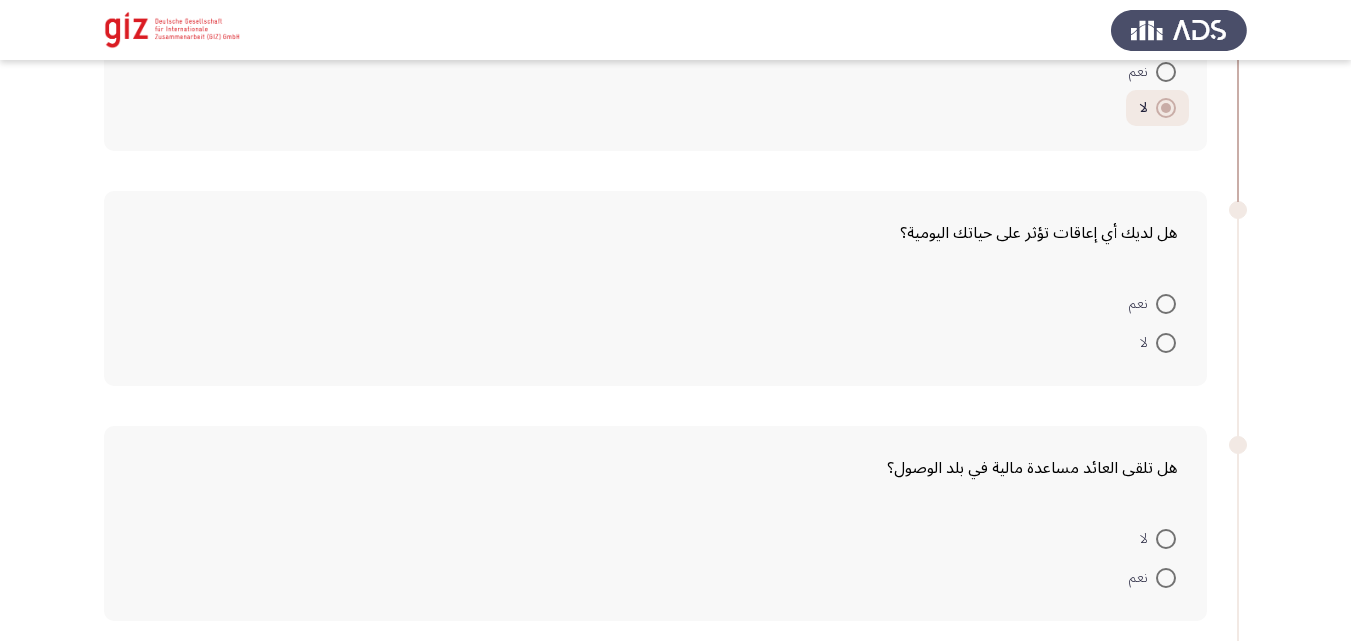 click at bounding box center (1166, 343) 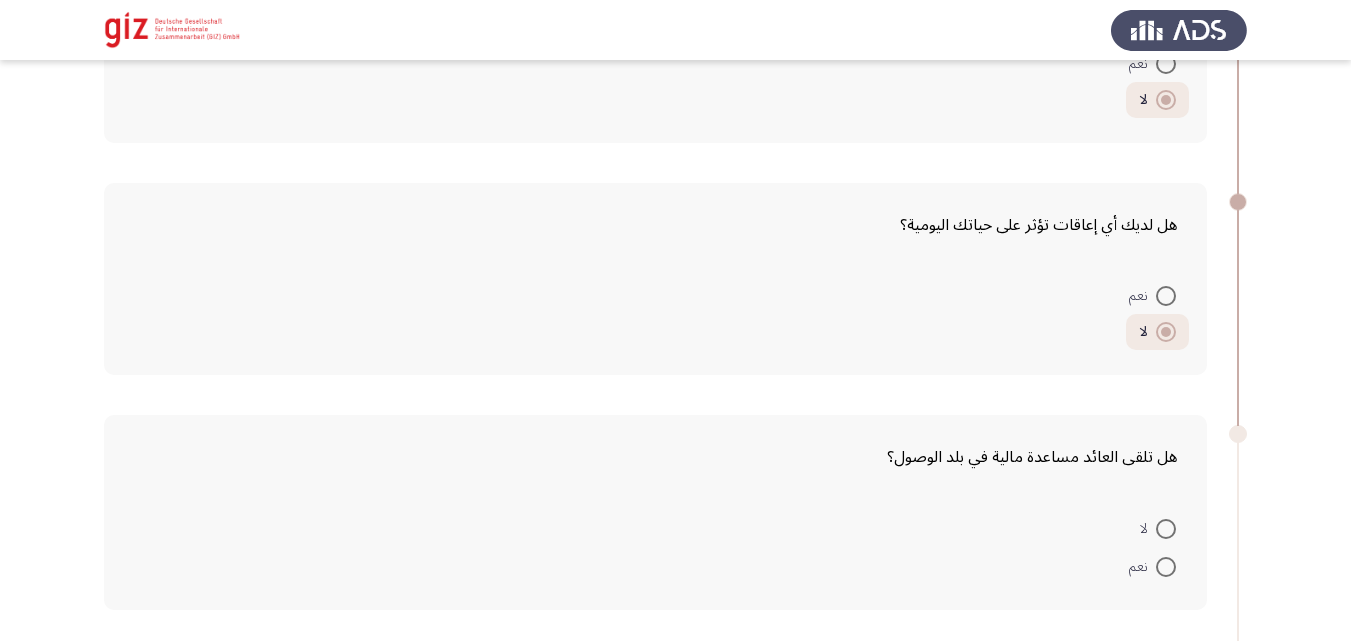 scroll, scrollTop: 1013, scrollLeft: 0, axis: vertical 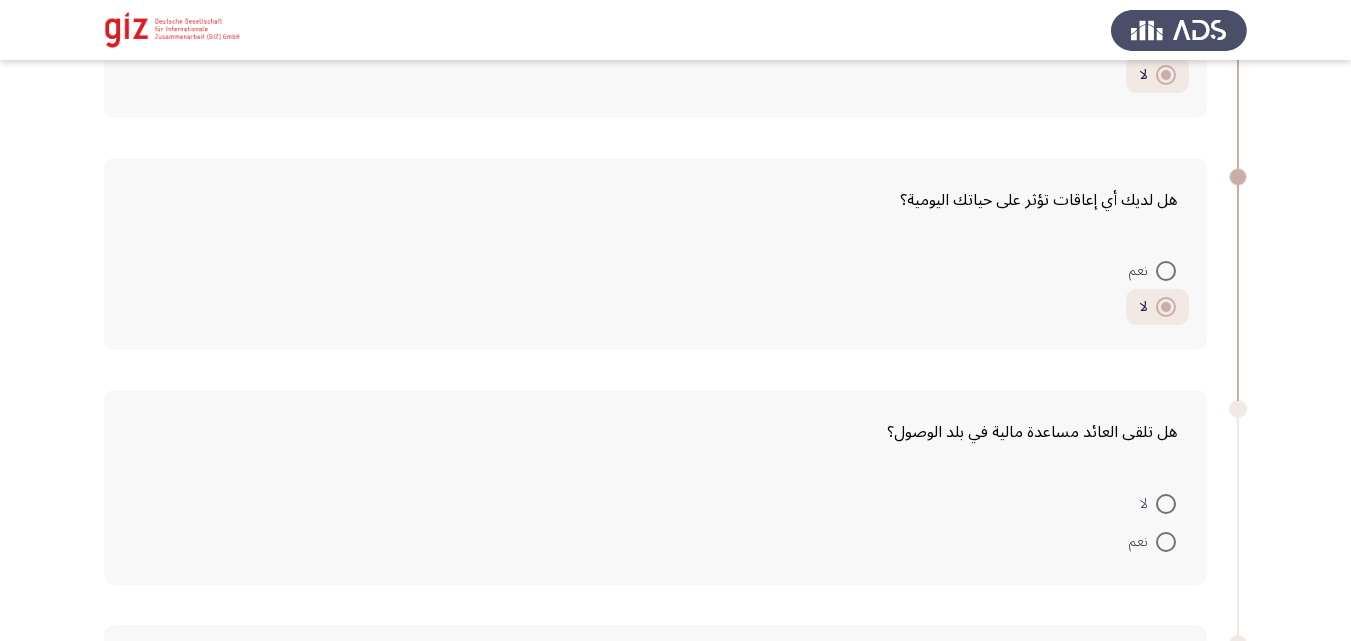 drag, startPoint x: 931, startPoint y: 483, endPoint x: 1142, endPoint y: 457, distance: 212.59586 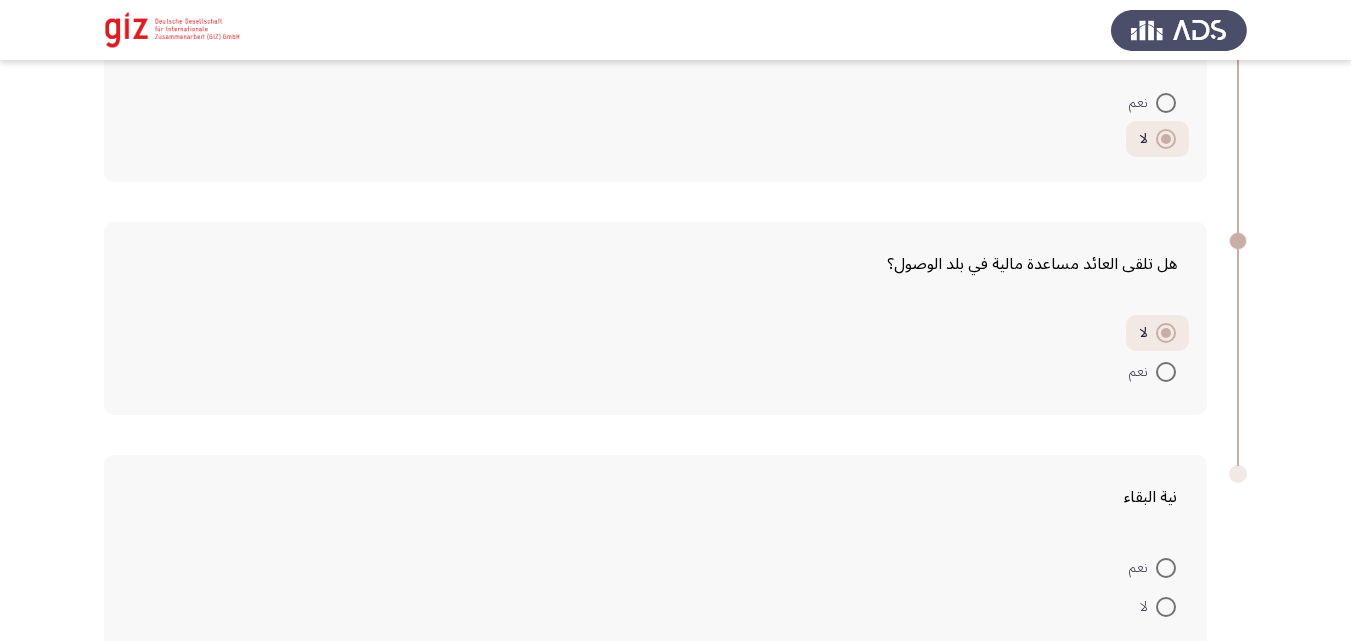 scroll, scrollTop: 1184, scrollLeft: 0, axis: vertical 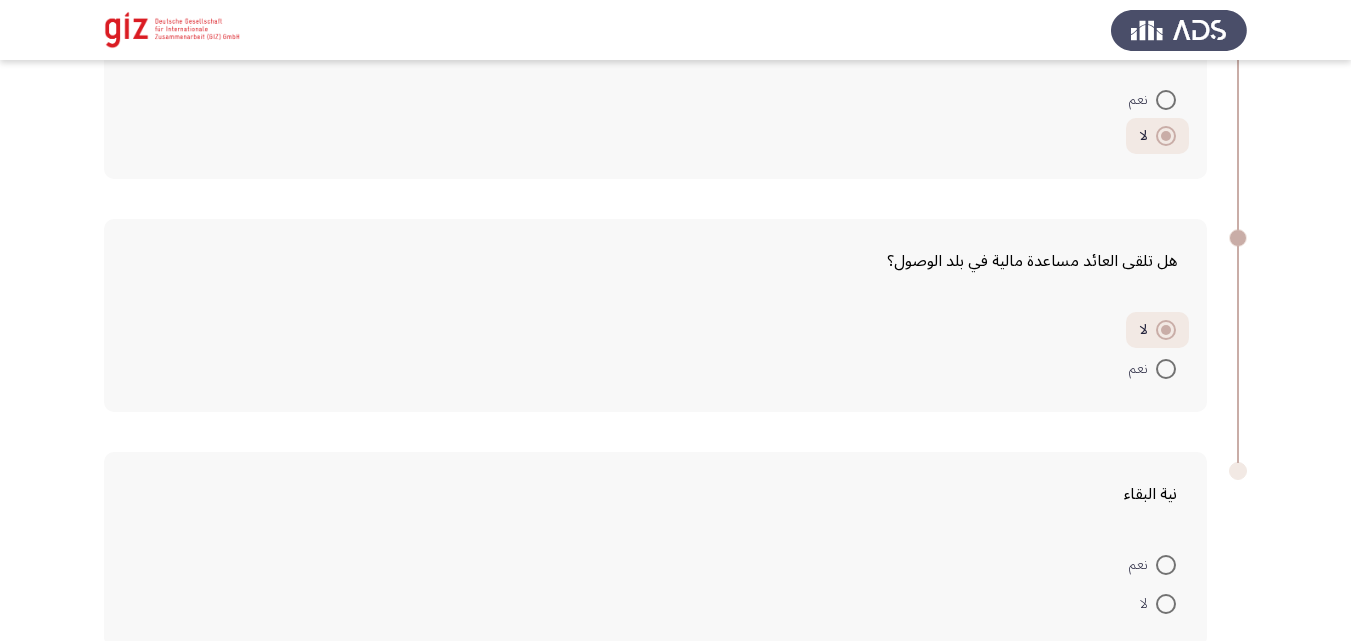 click on "نية البقاء    نعم     لا" 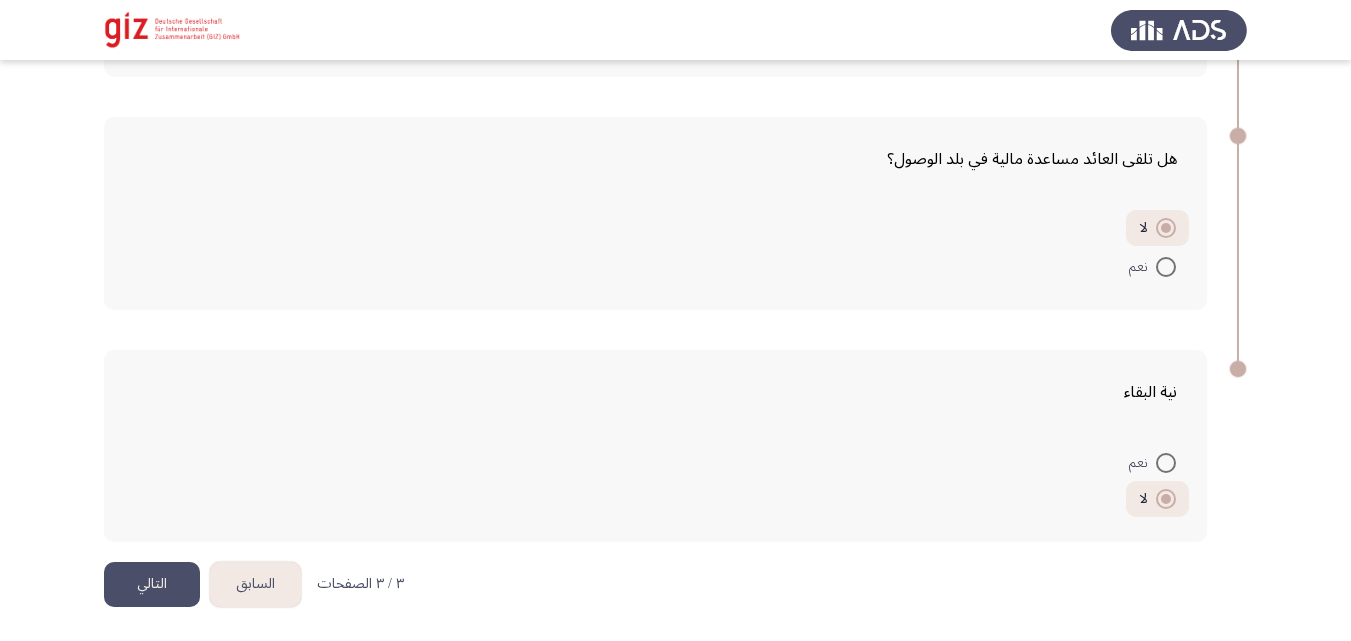 scroll, scrollTop: 1287, scrollLeft: 0, axis: vertical 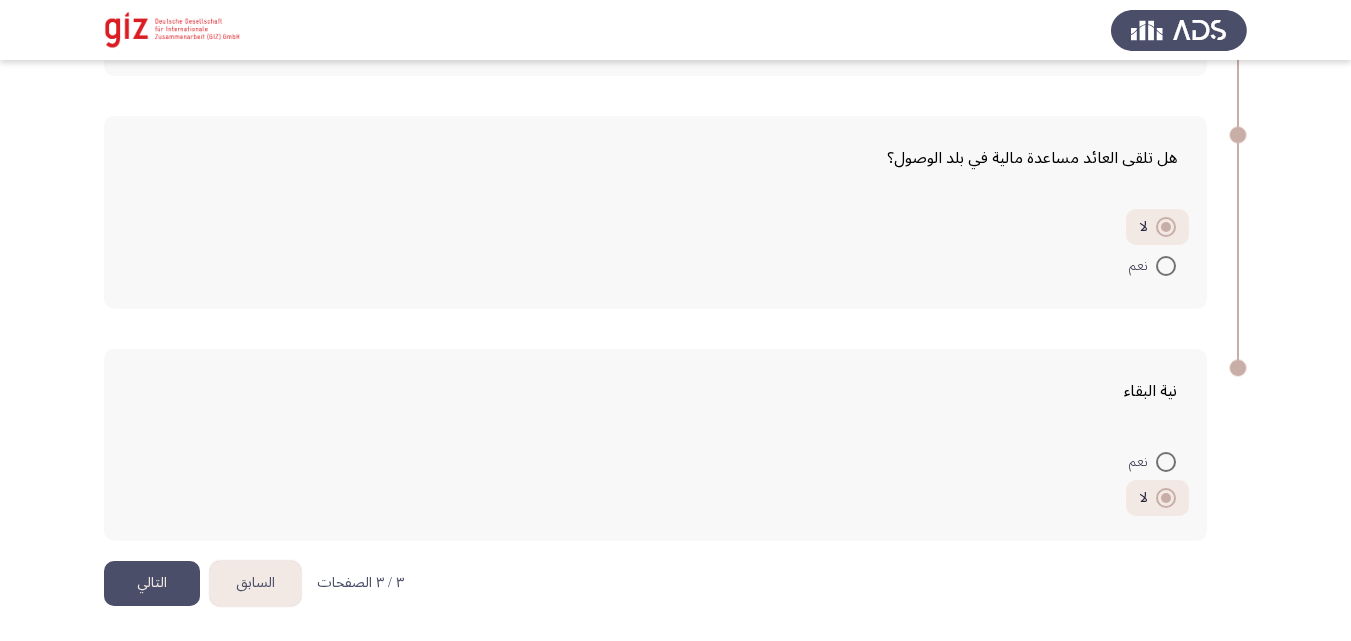 click on "التالي" 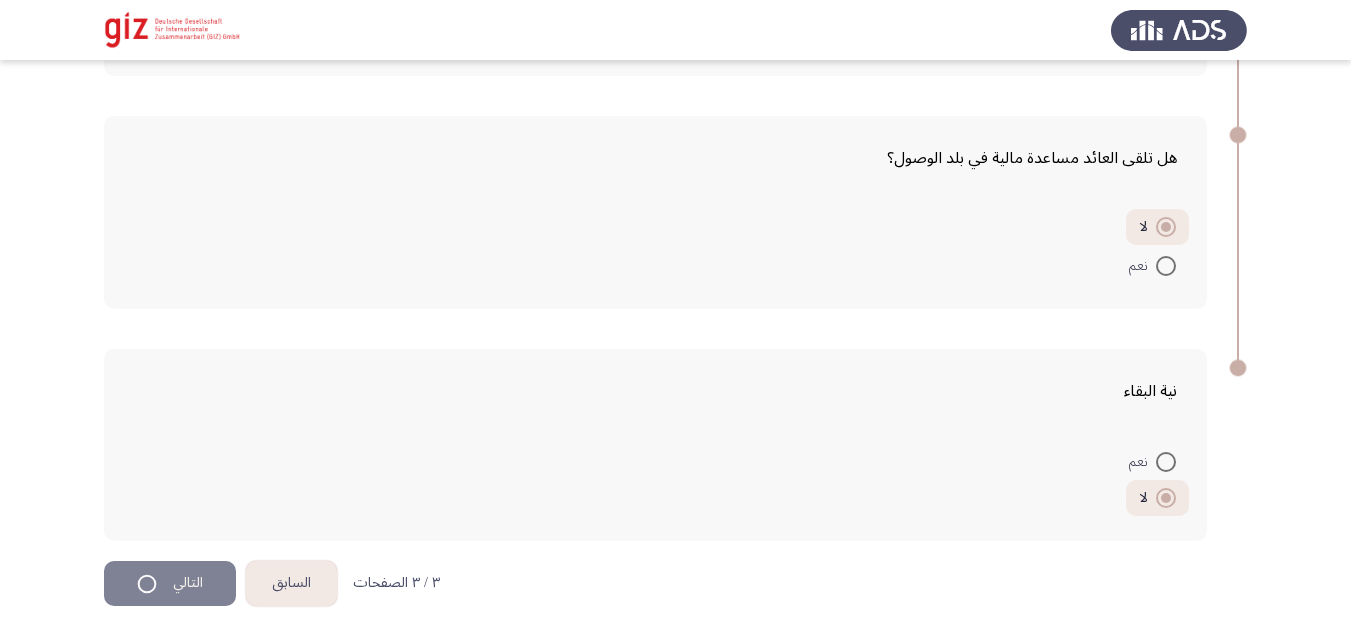 scroll, scrollTop: 0, scrollLeft: 0, axis: both 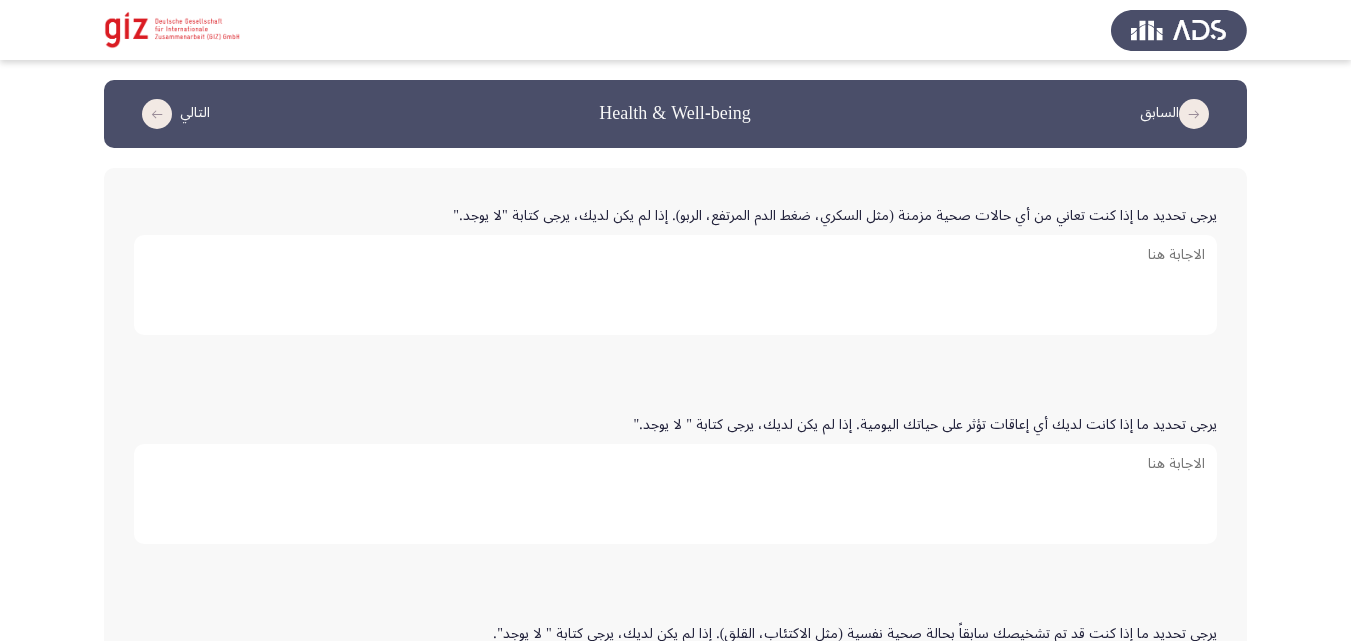 click on "يرجى تحديد ما إذا كنت قد تم تشخيصك سابقاً بحالة صحية نفسية (مثل الاكتئاب، القلق). إذا لم يكن لديك، يرجى كتابة " لا يوجد"." 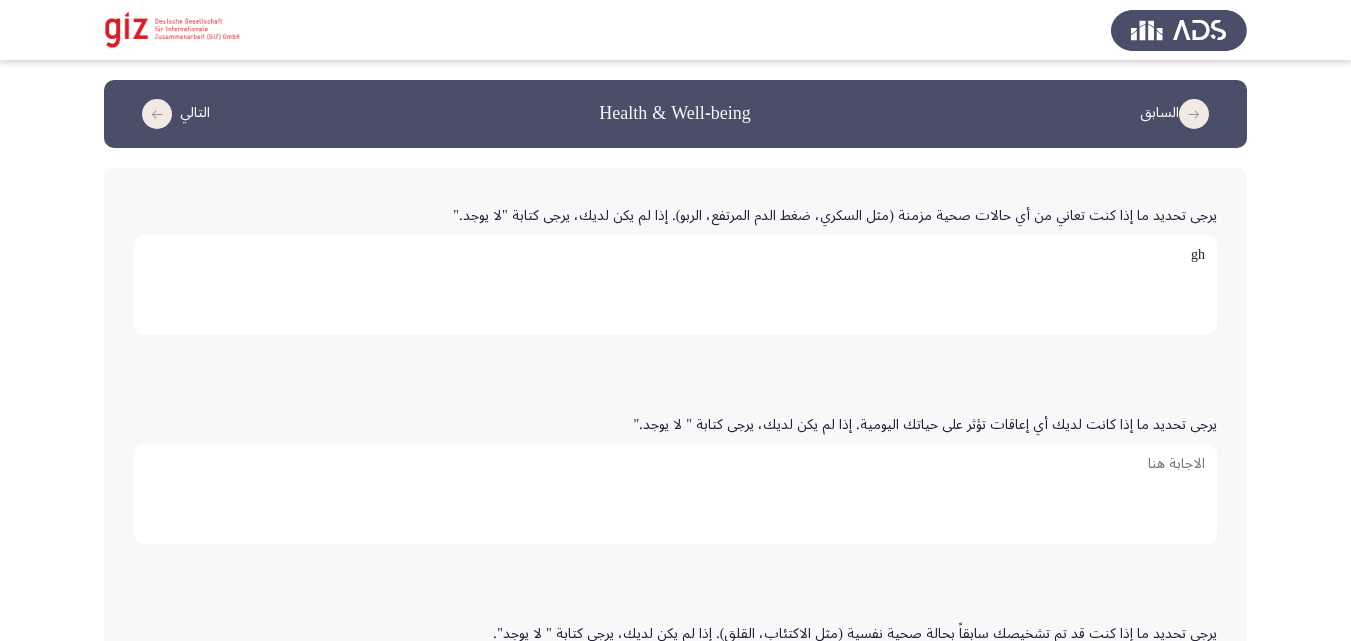 type on "g" 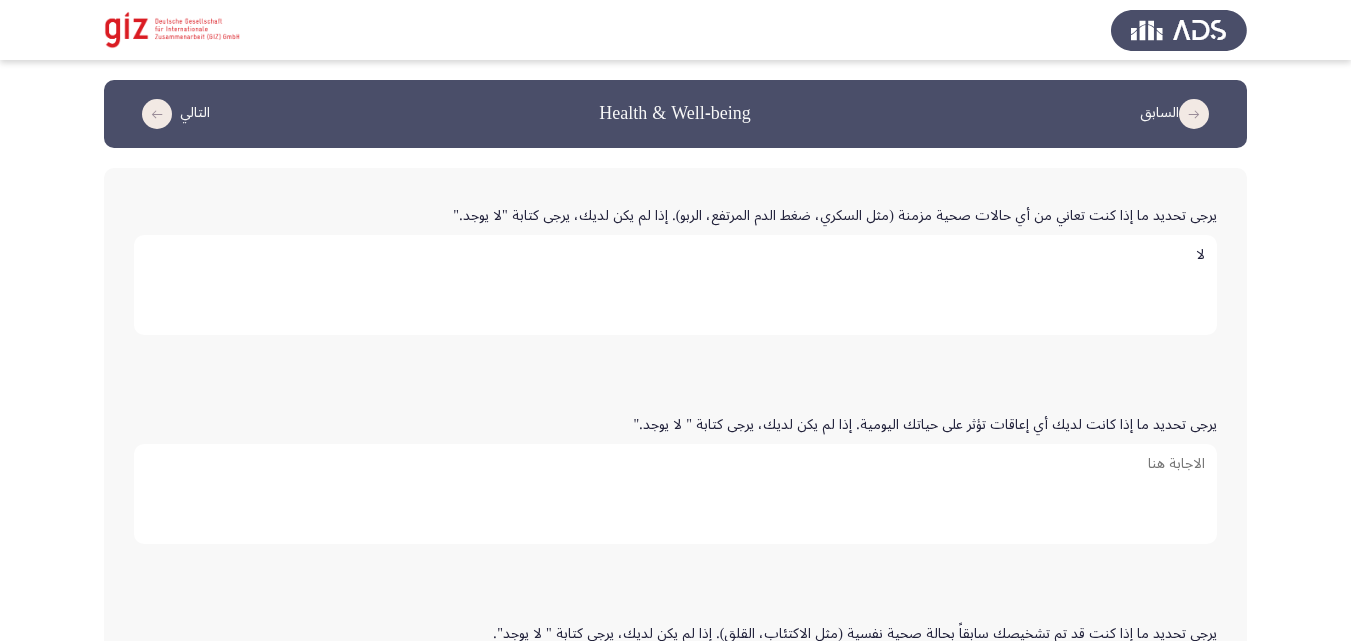 type on "لا" 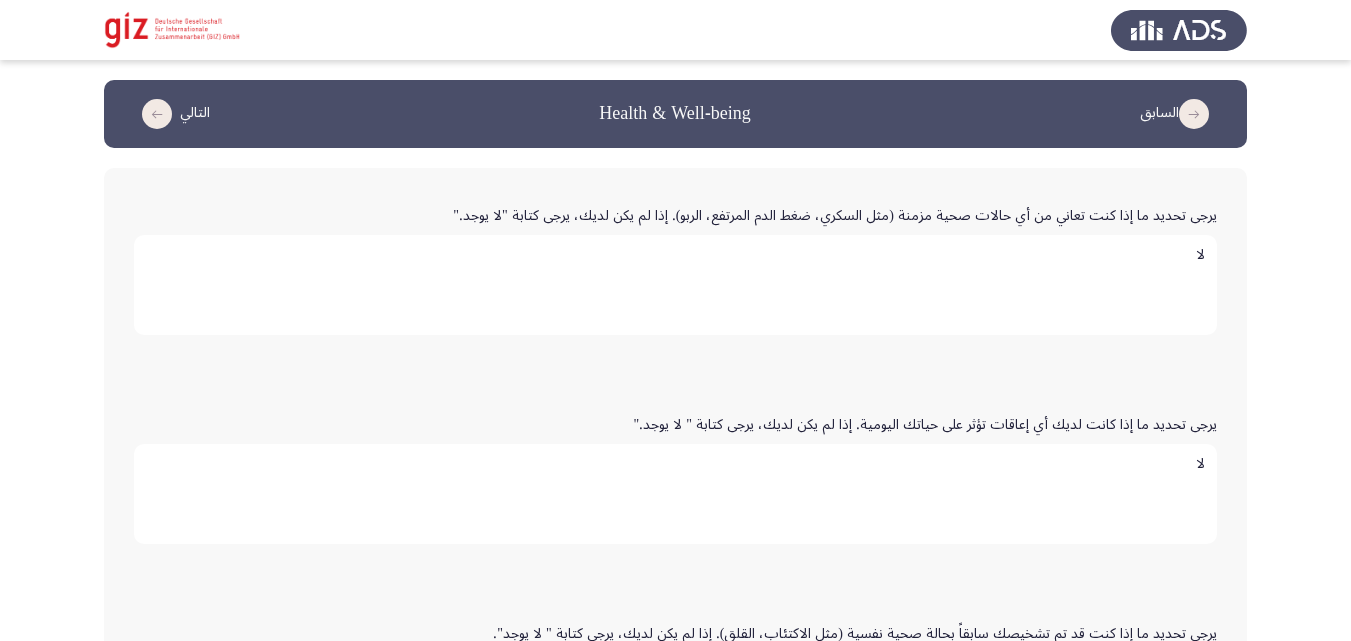 type on "لا" 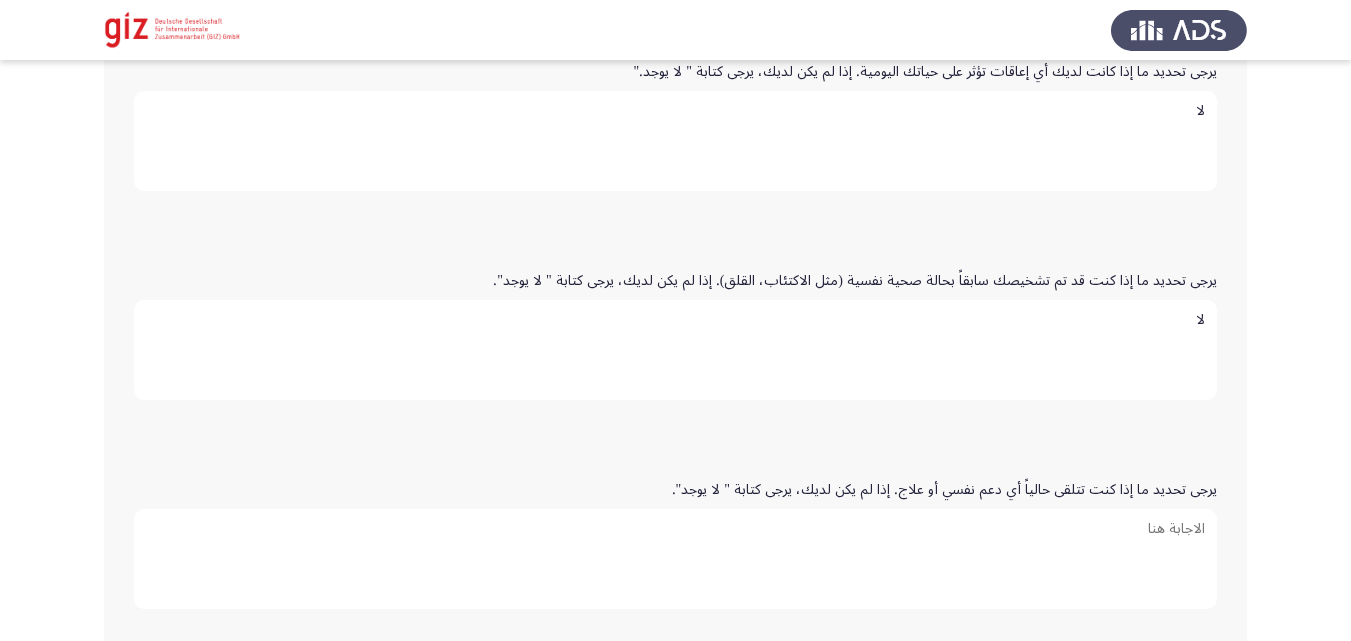 type on "لا" 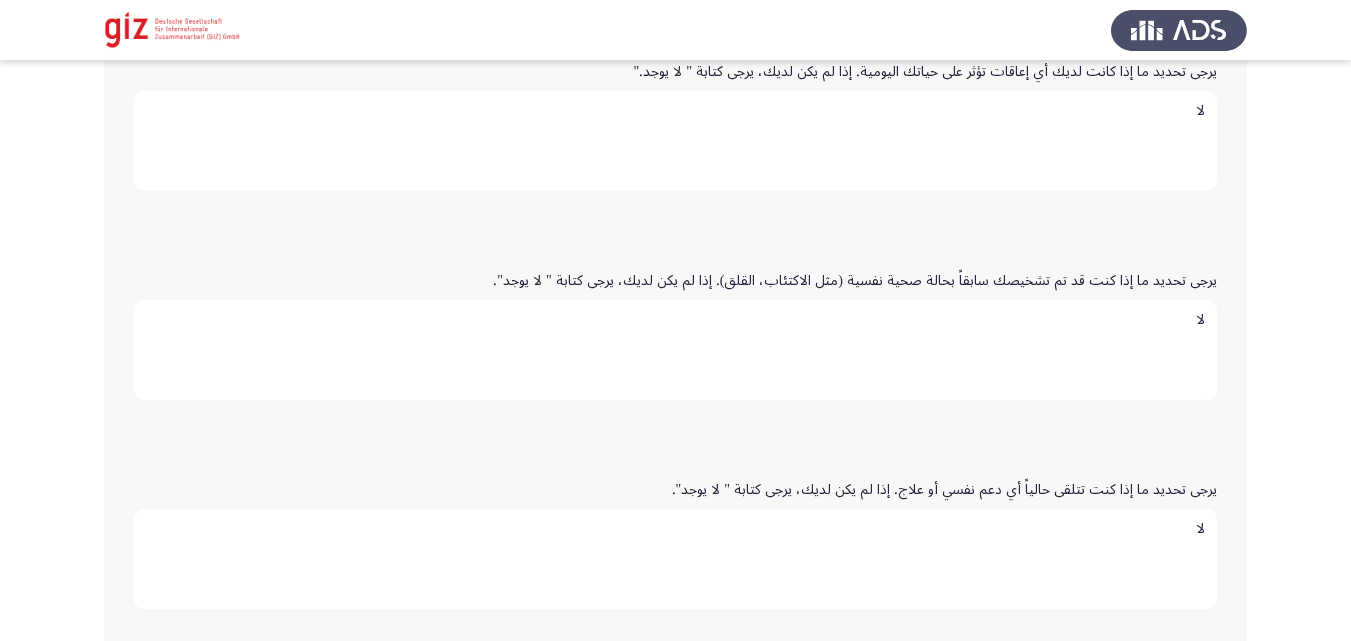 type on "لا" 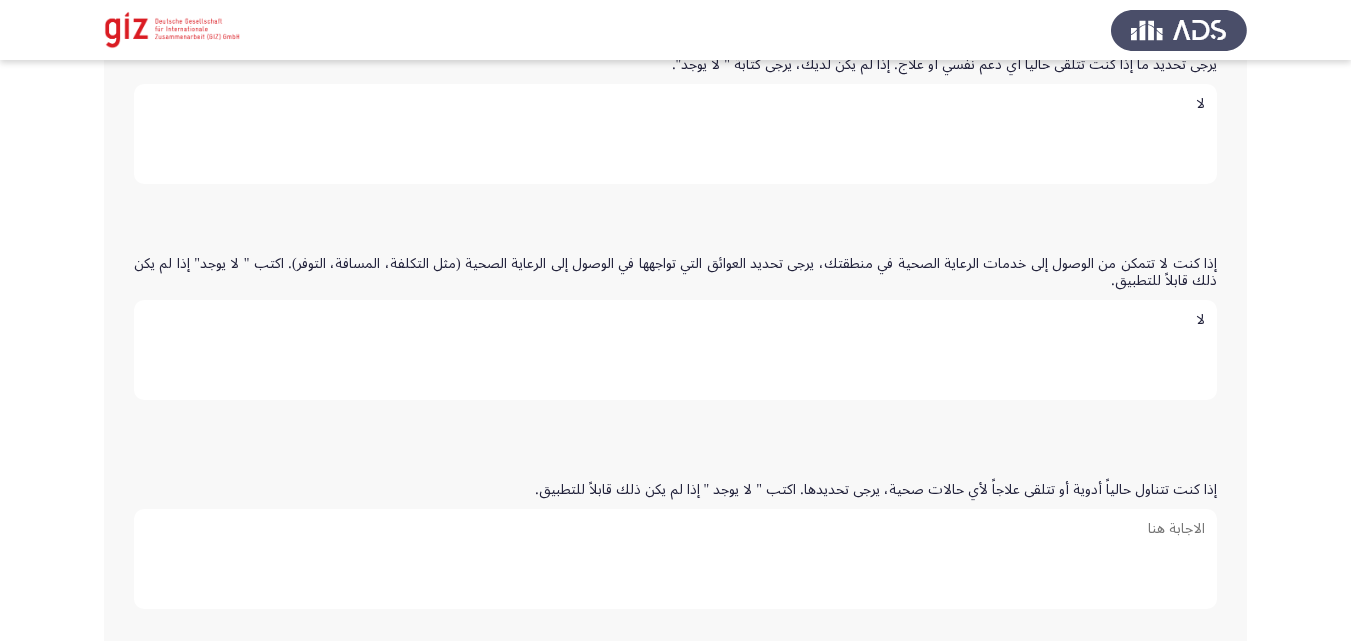 type on "لا" 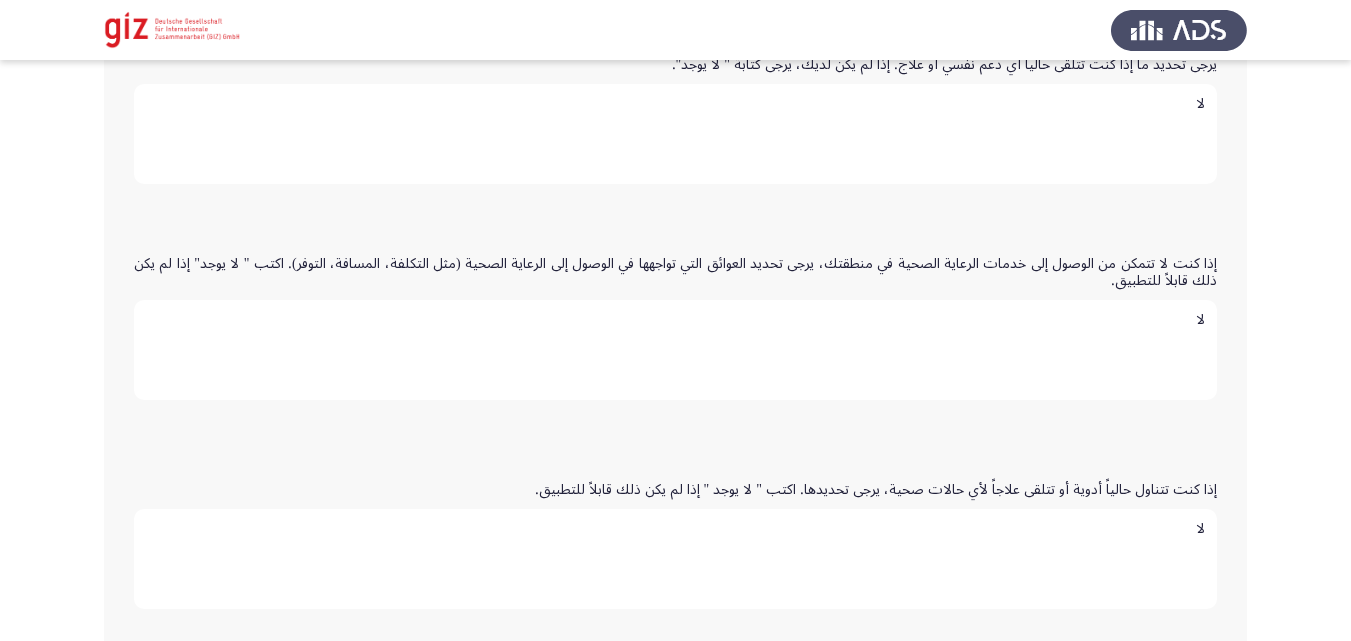 type on "لا" 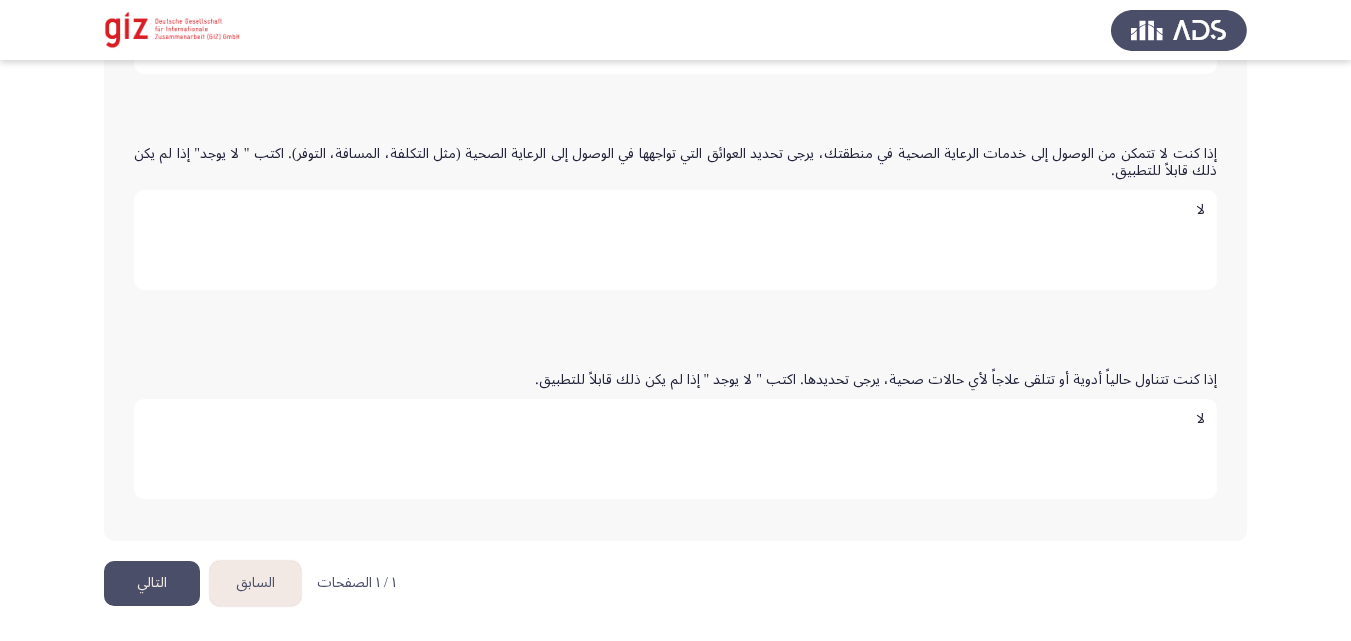 type 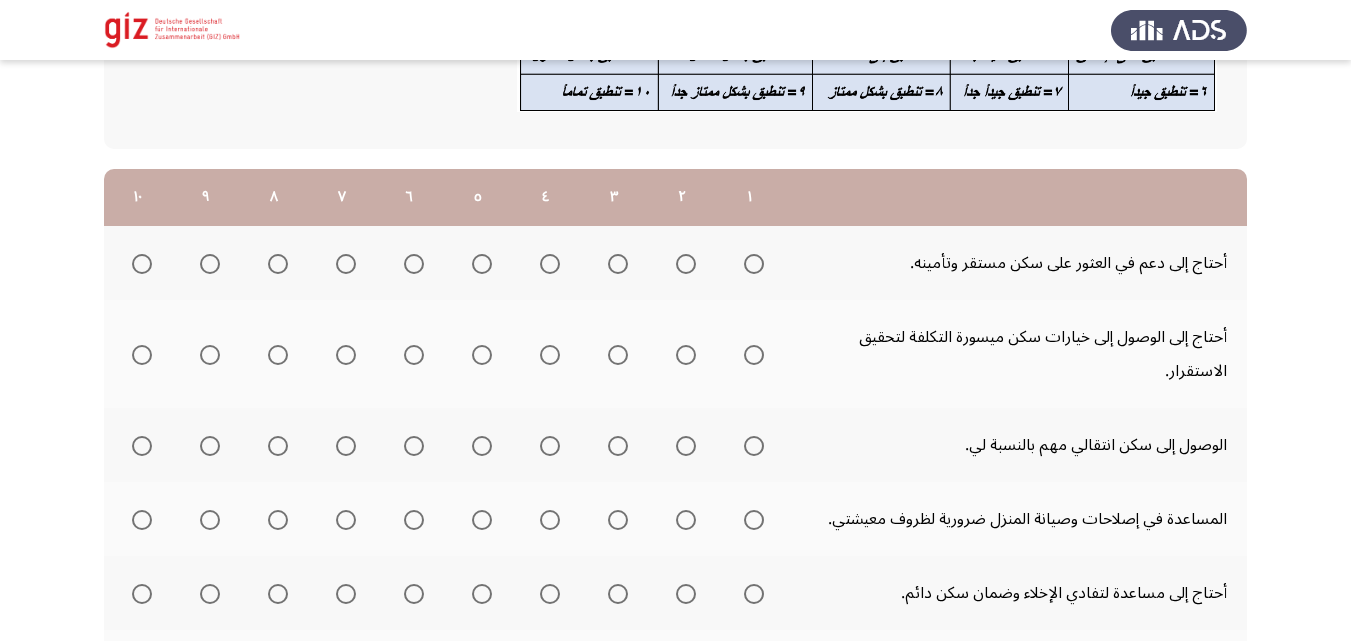 scroll, scrollTop: 250, scrollLeft: 0, axis: vertical 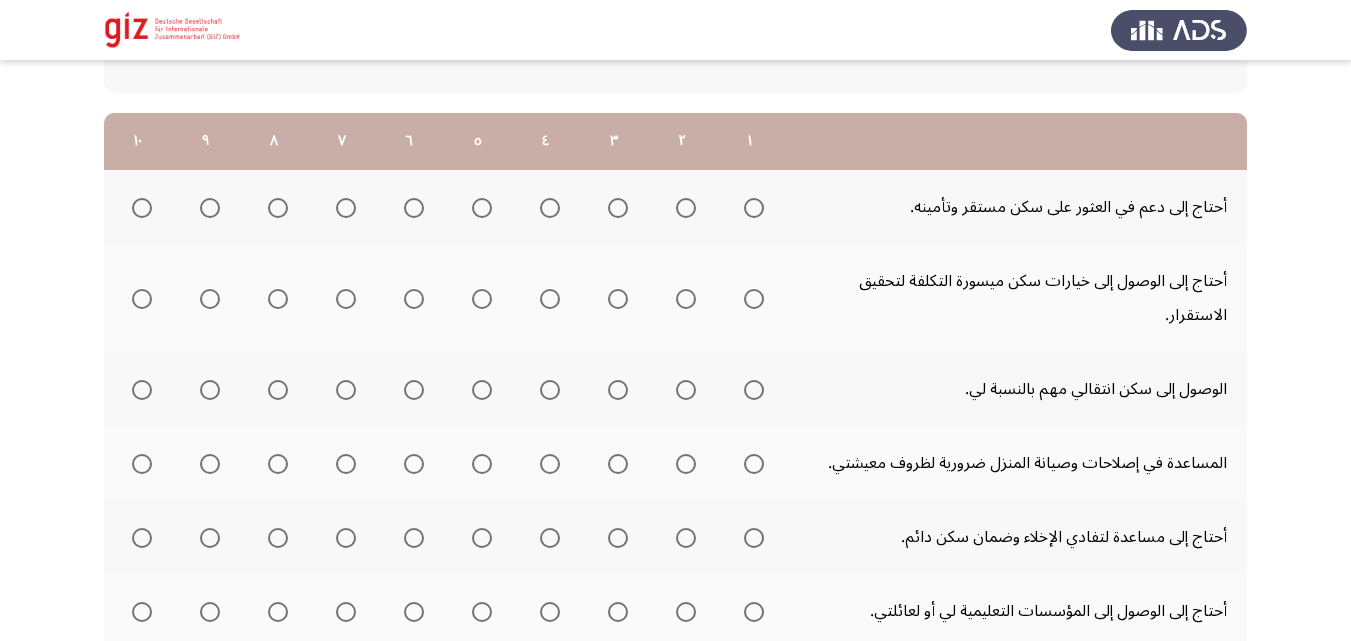 click at bounding box center [754, 208] 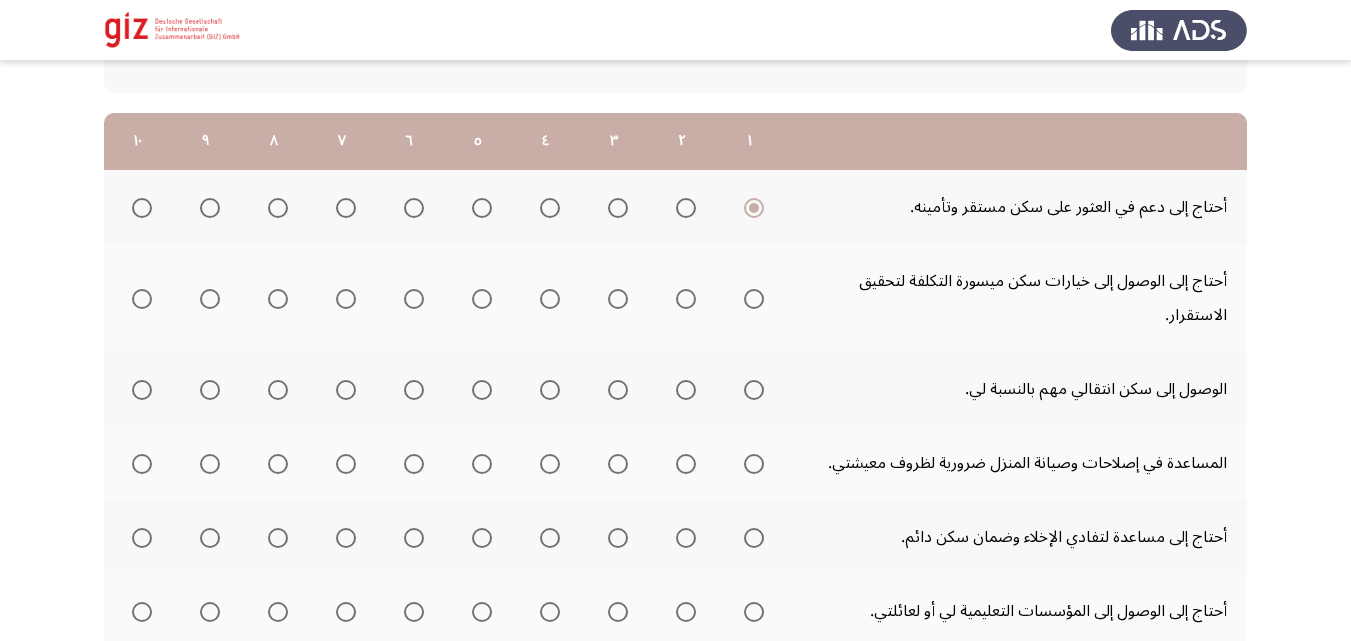 click at bounding box center (750, 299) 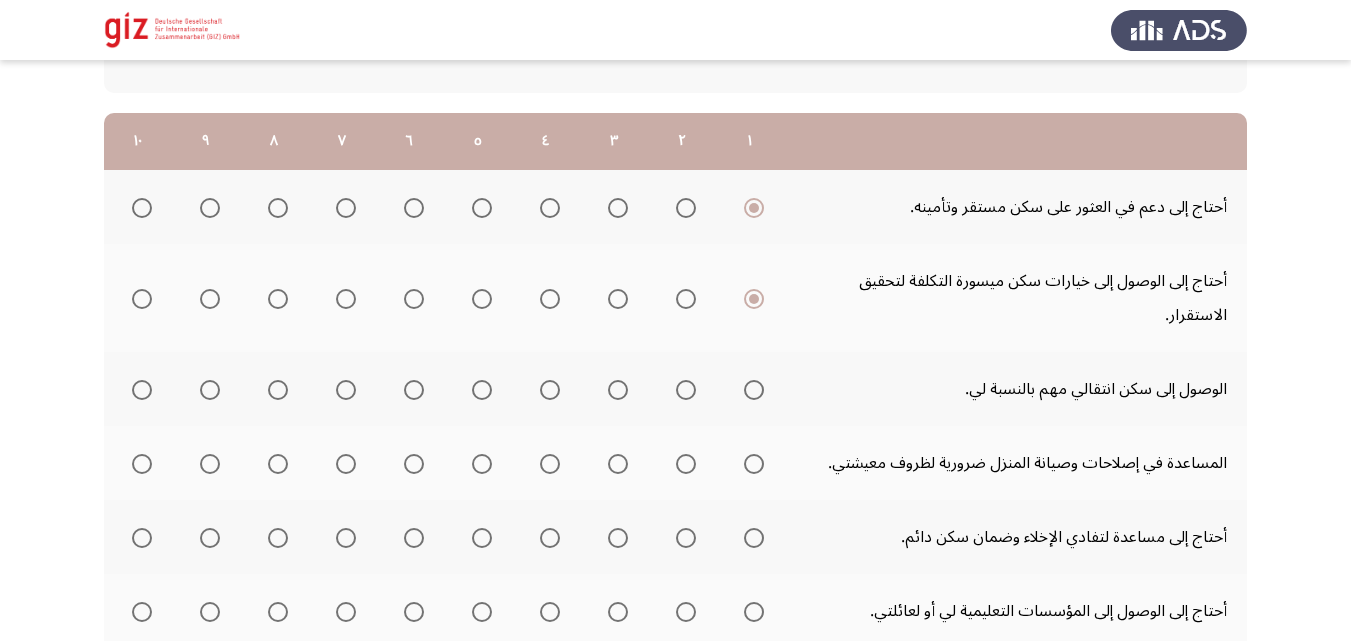 click 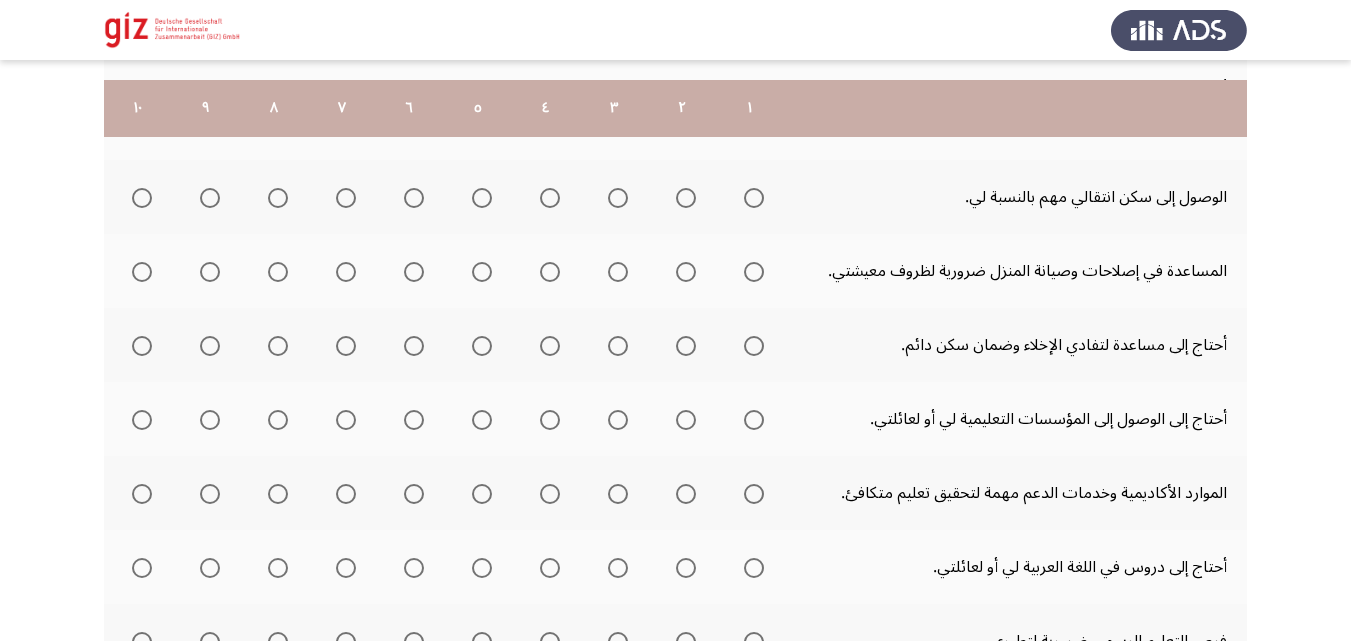 scroll, scrollTop: 463, scrollLeft: 0, axis: vertical 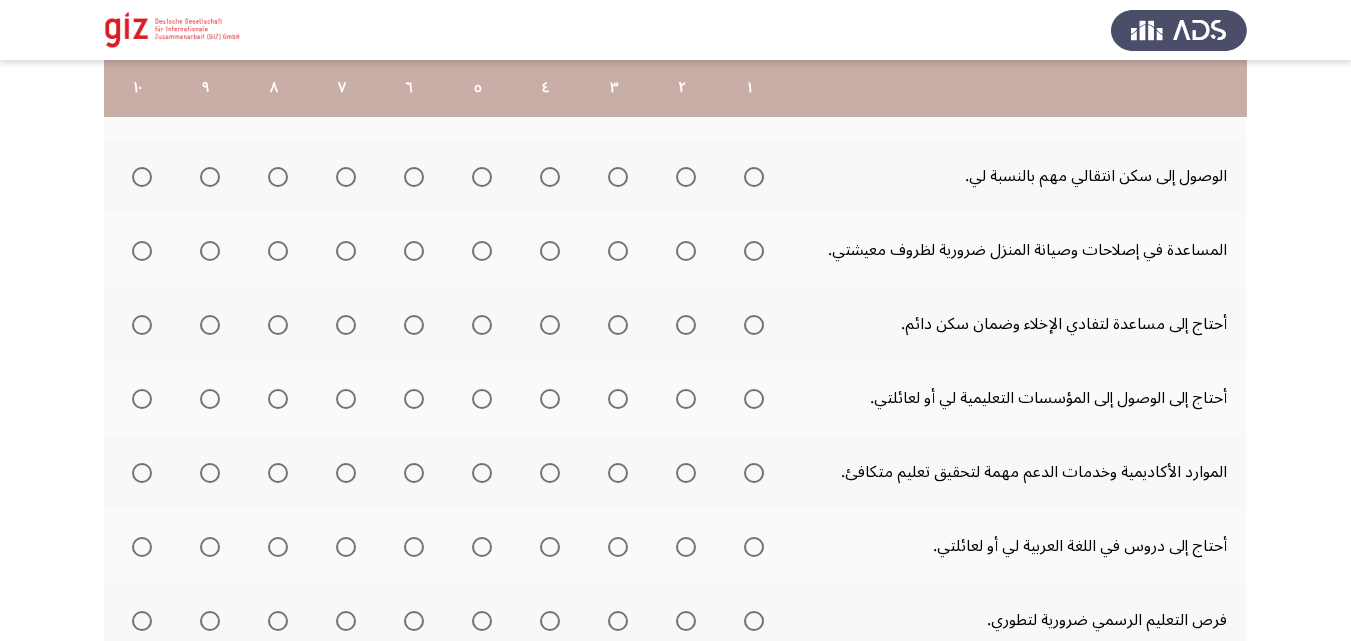 click at bounding box center (754, 177) 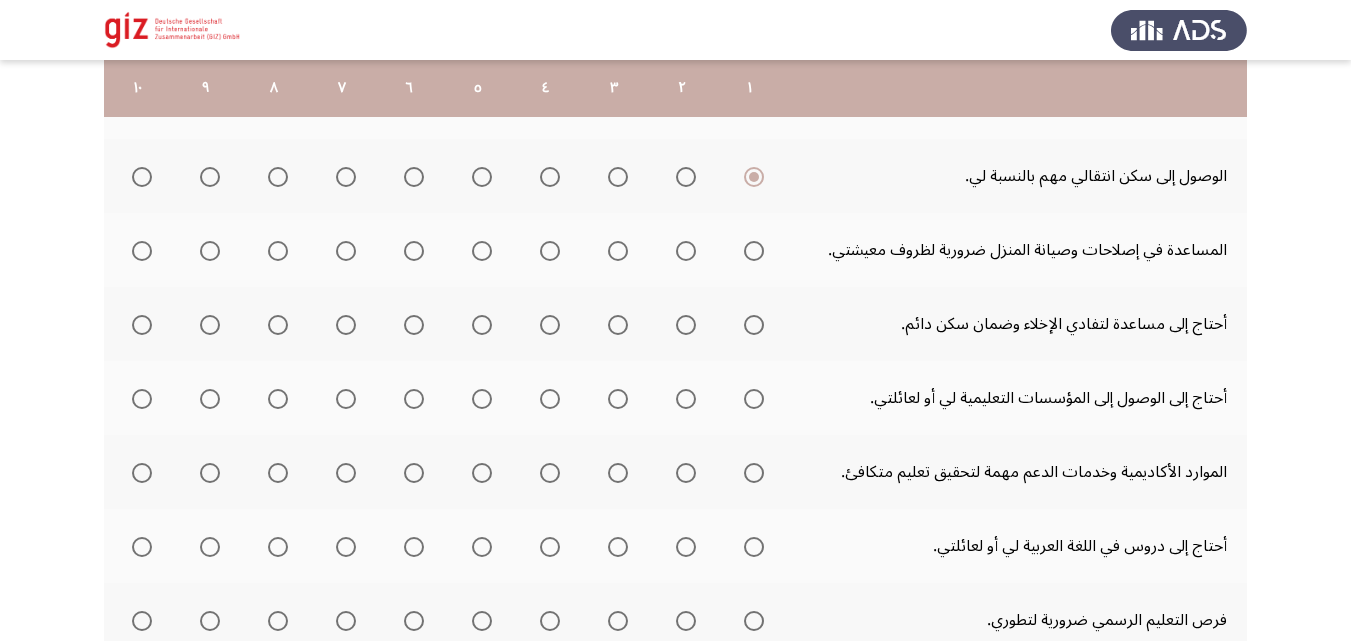 click 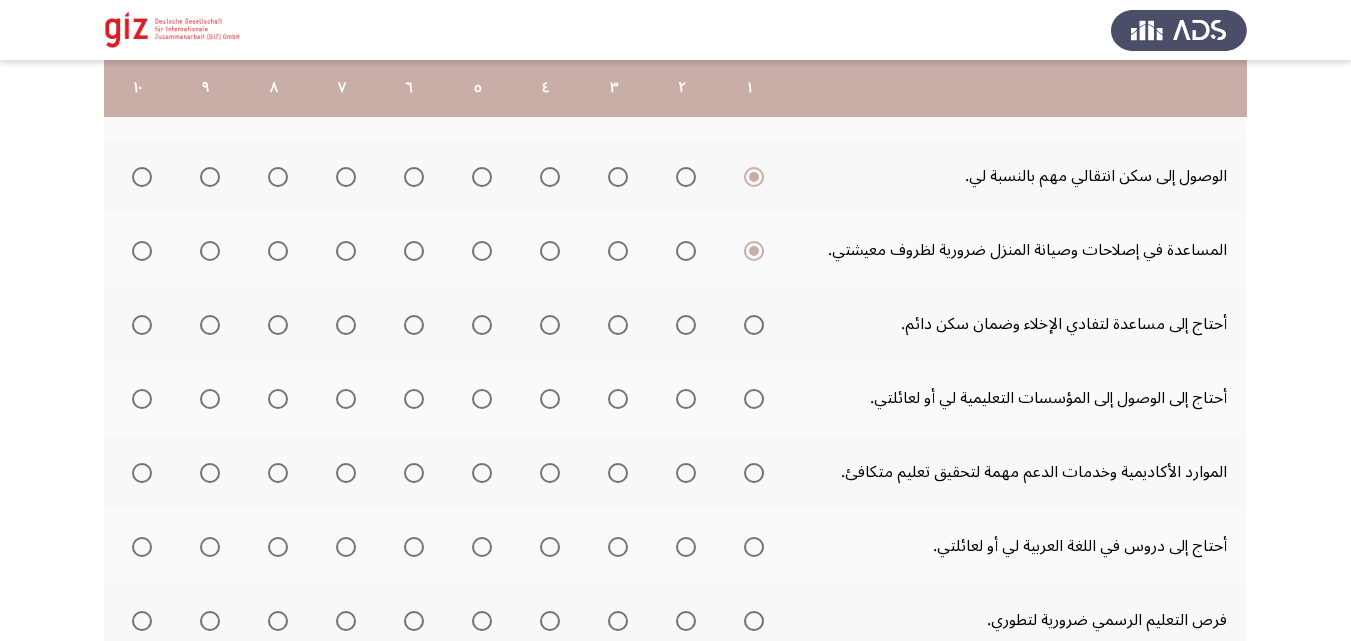 click at bounding box center (754, 325) 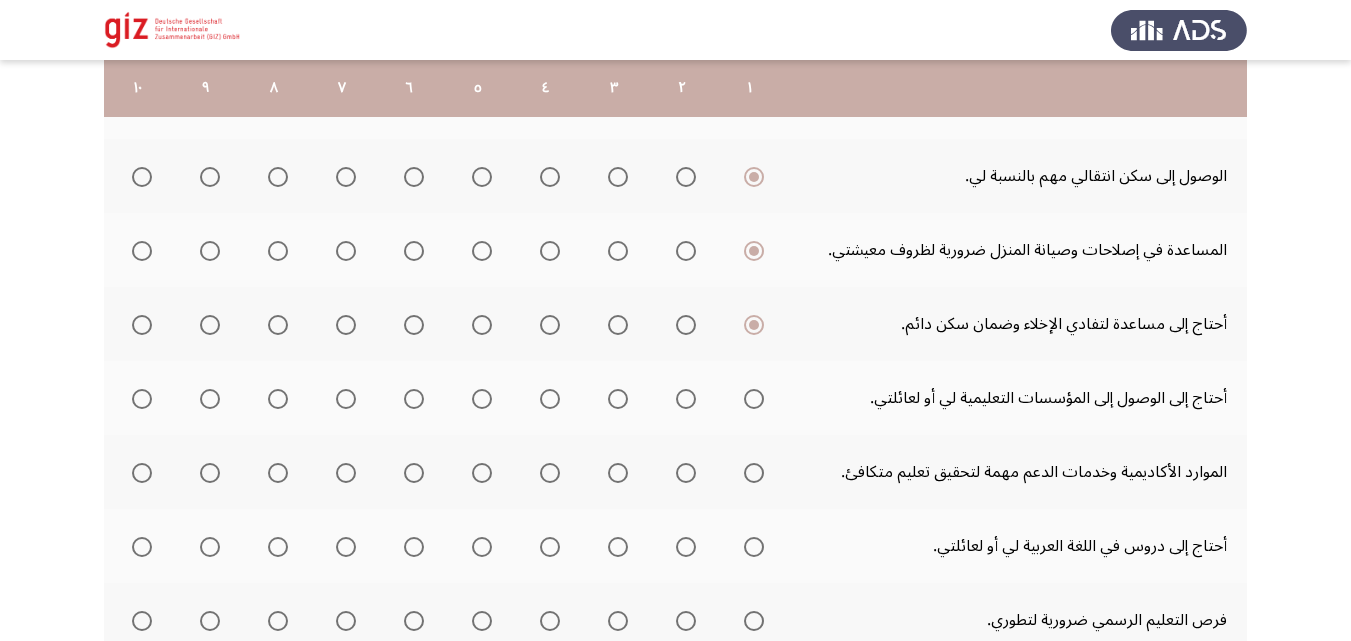 click 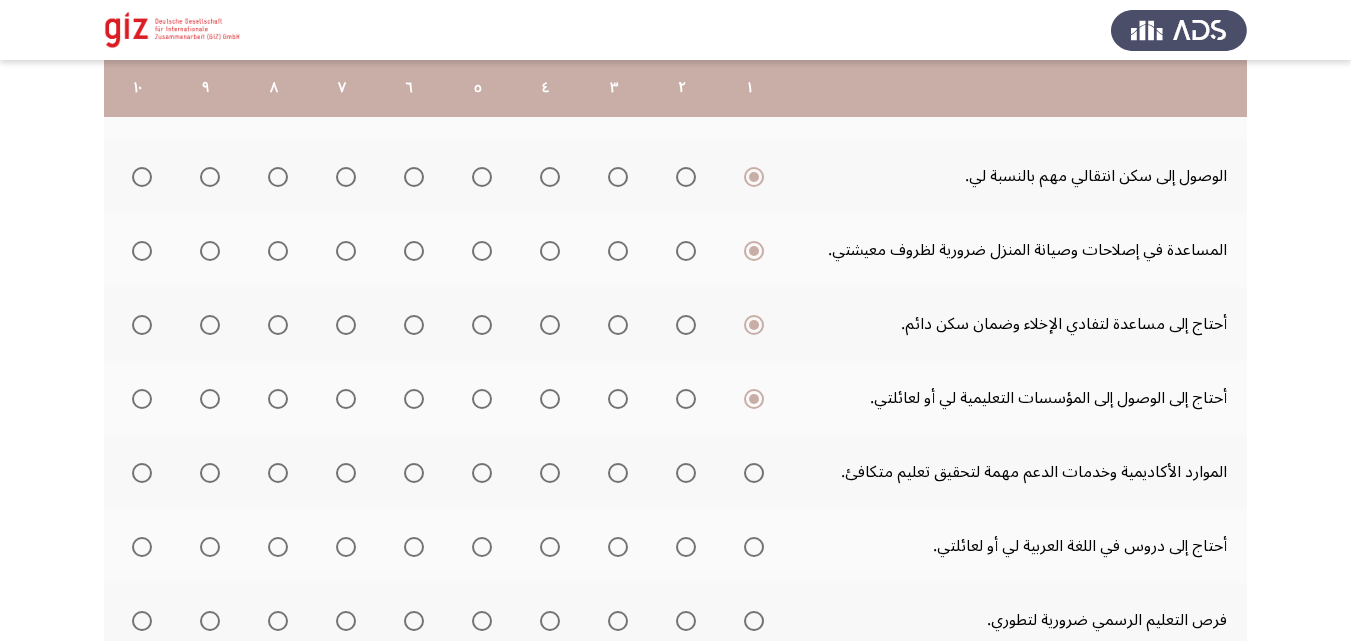 click 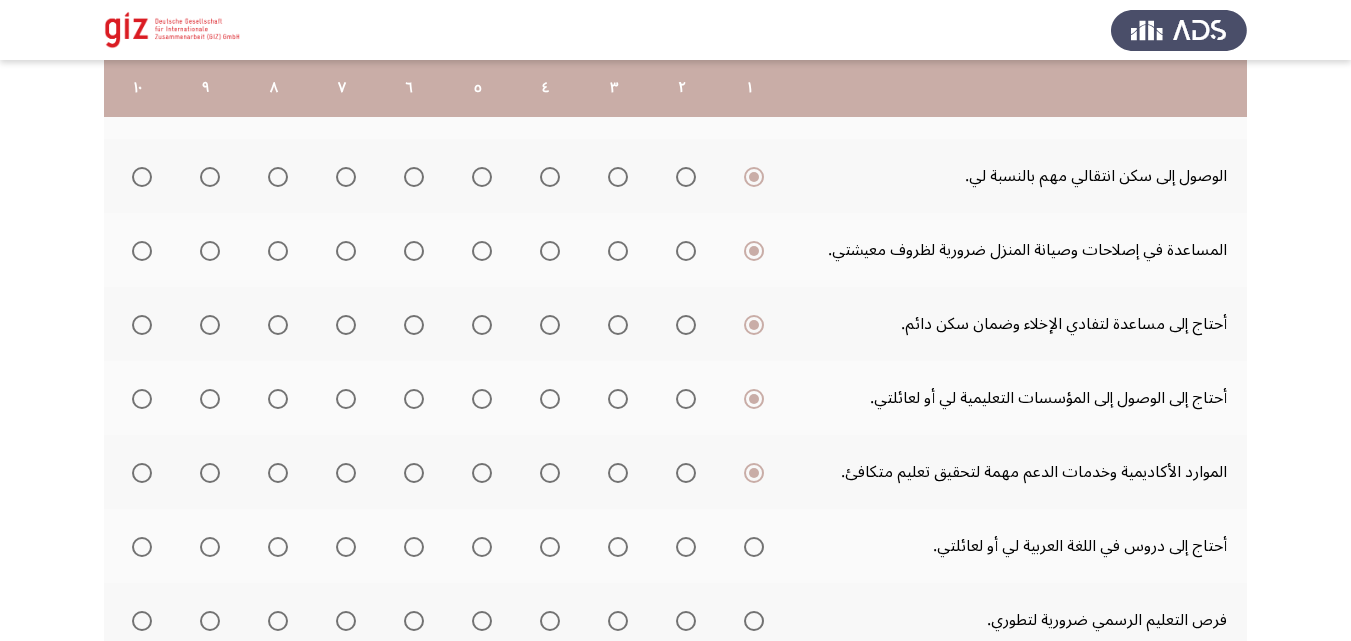 click at bounding box center (754, 547) 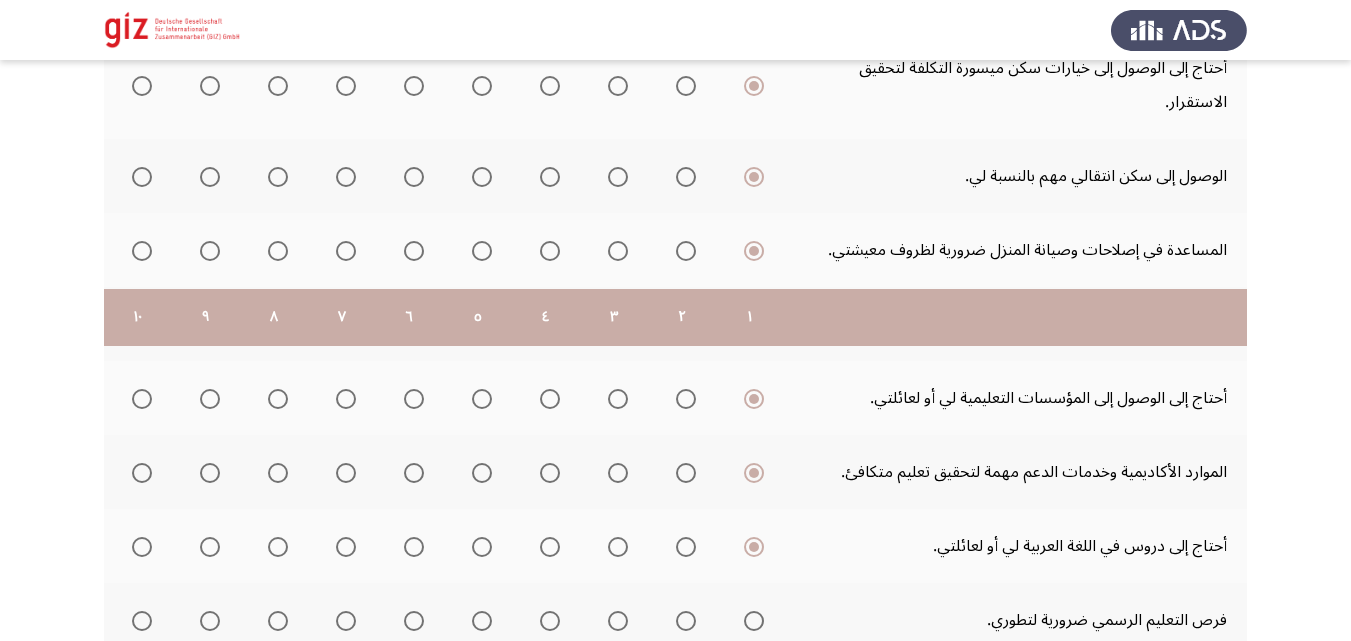 scroll, scrollTop: 693, scrollLeft: 0, axis: vertical 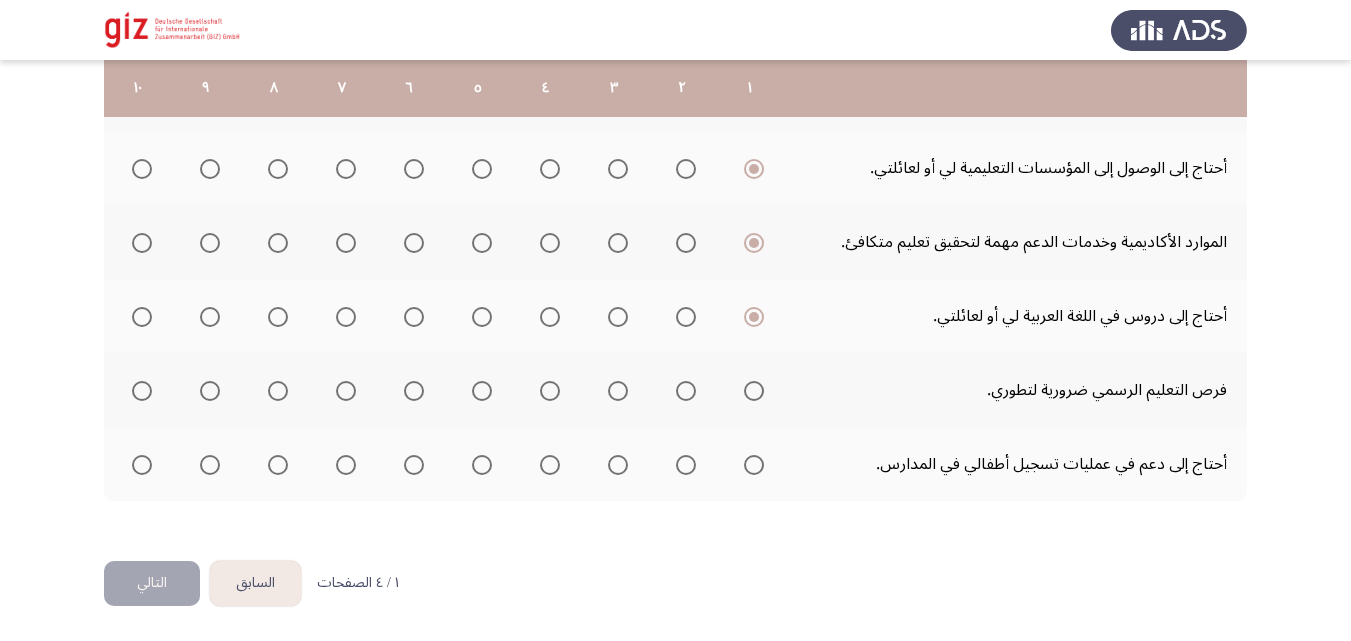 click 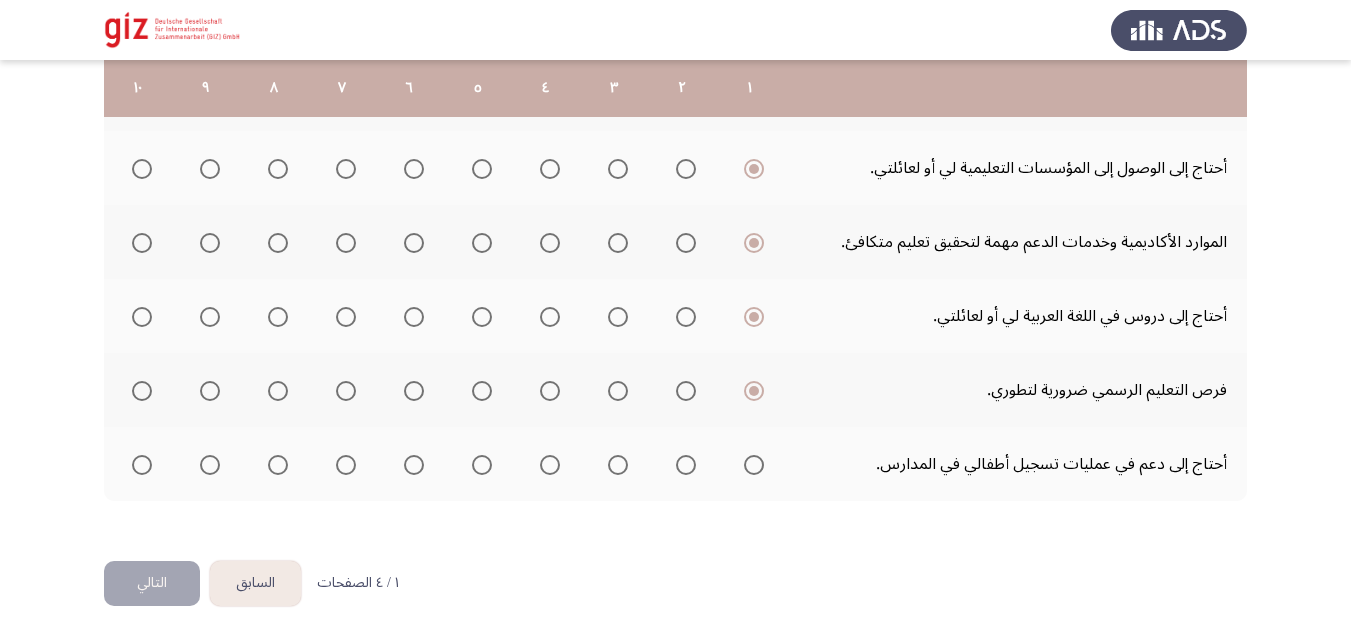 click 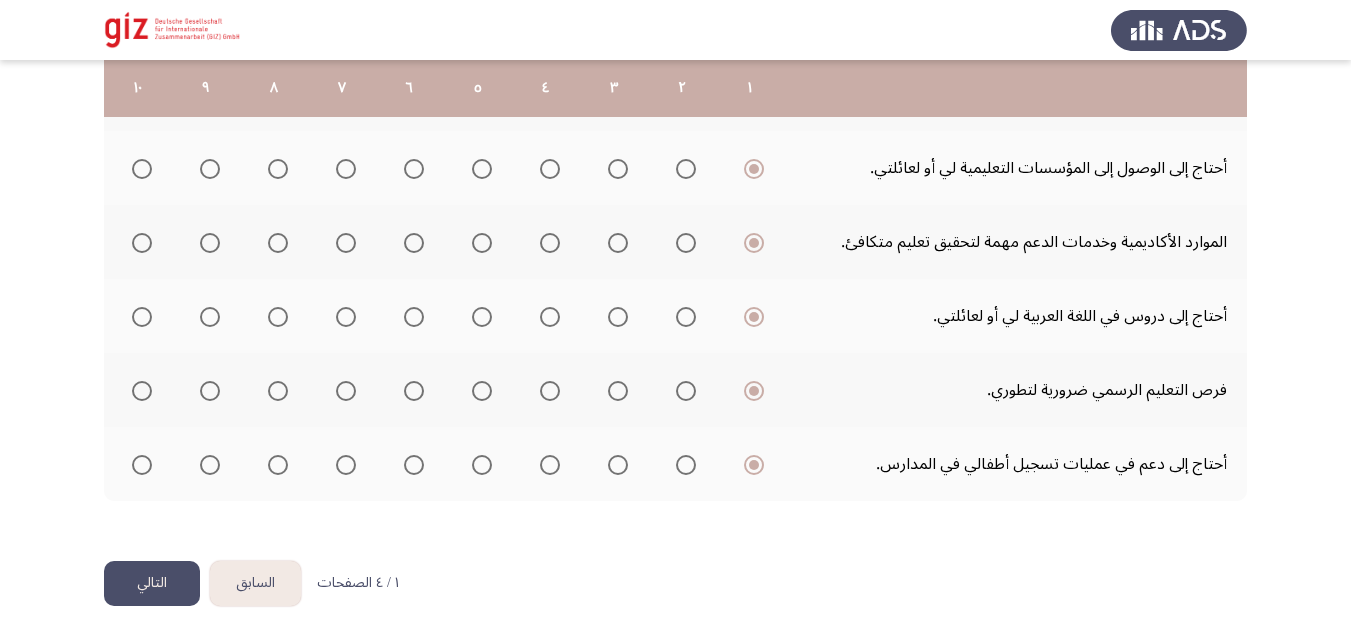 click on "التالي" 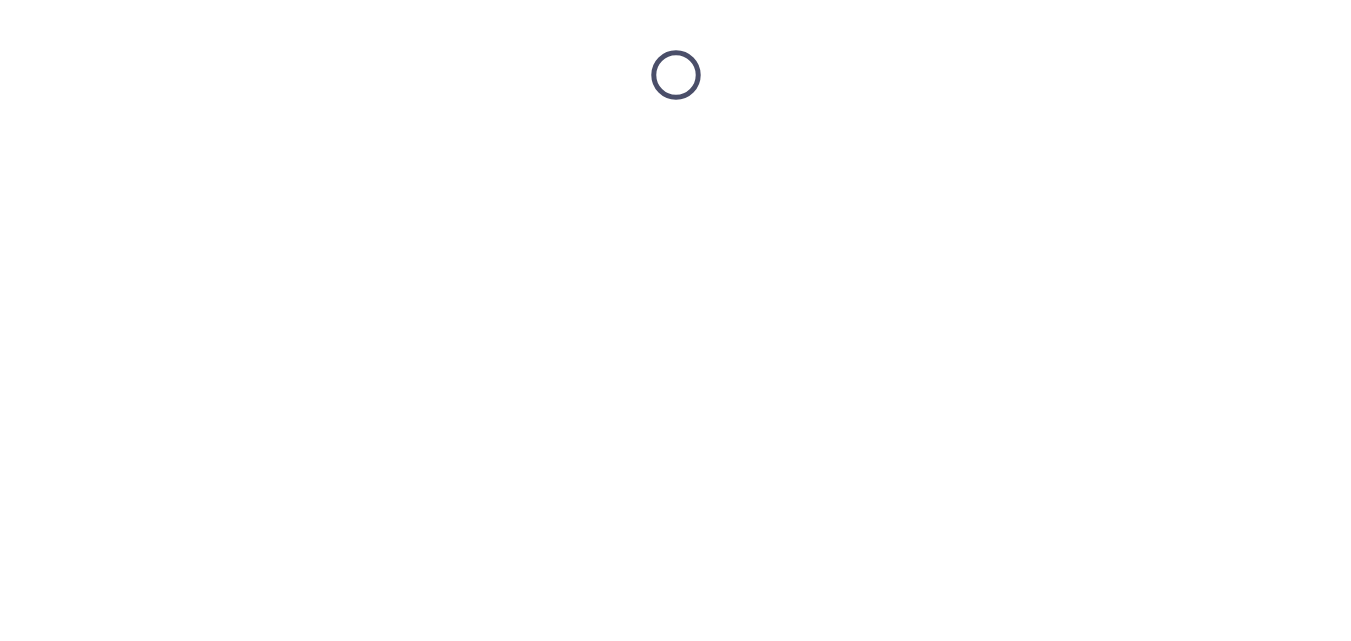 scroll, scrollTop: 0, scrollLeft: 0, axis: both 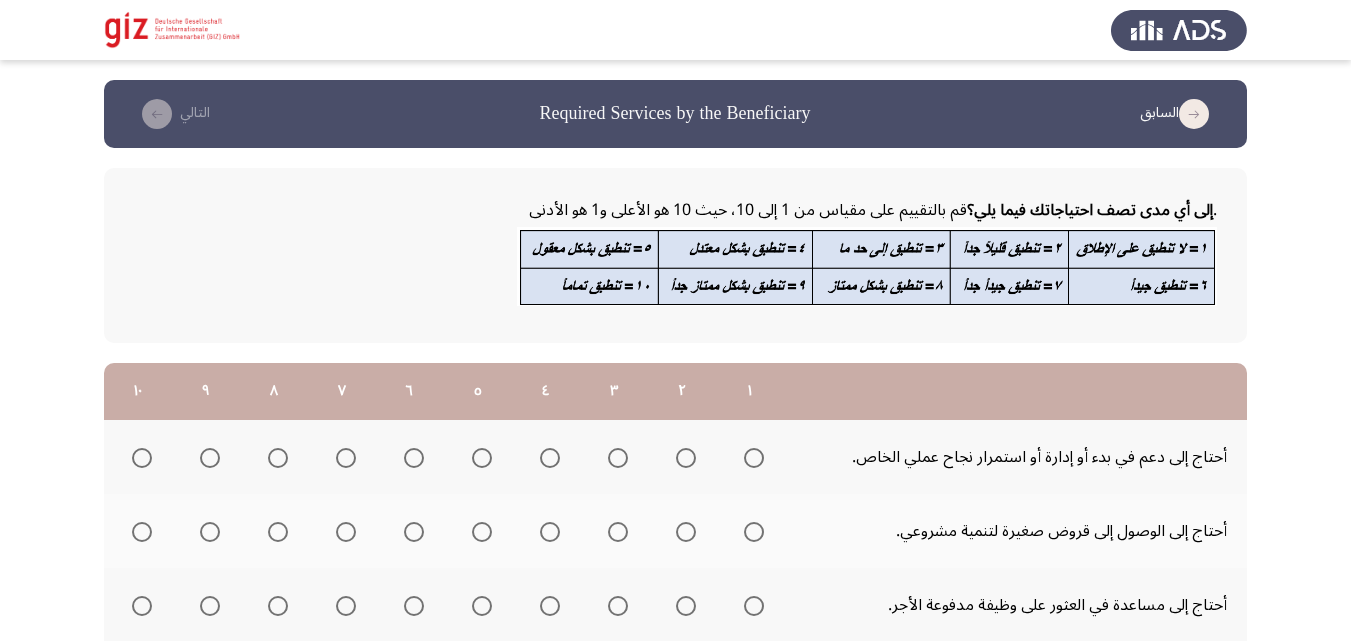 click 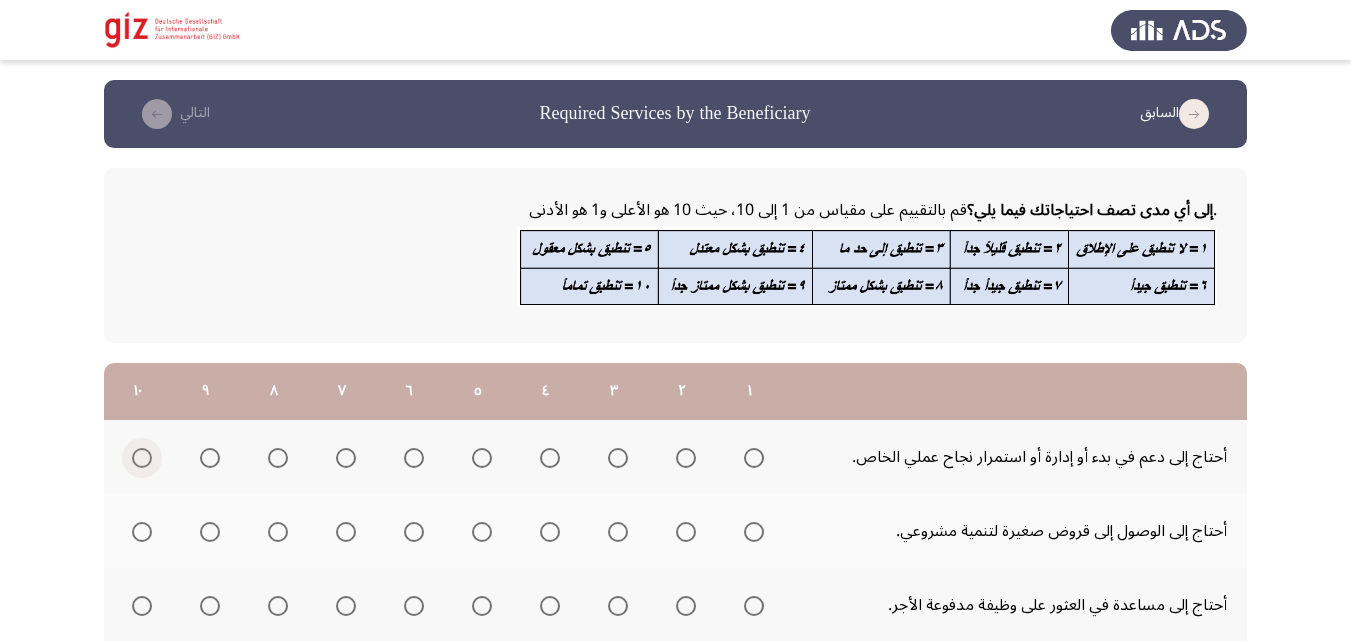click at bounding box center (142, 458) 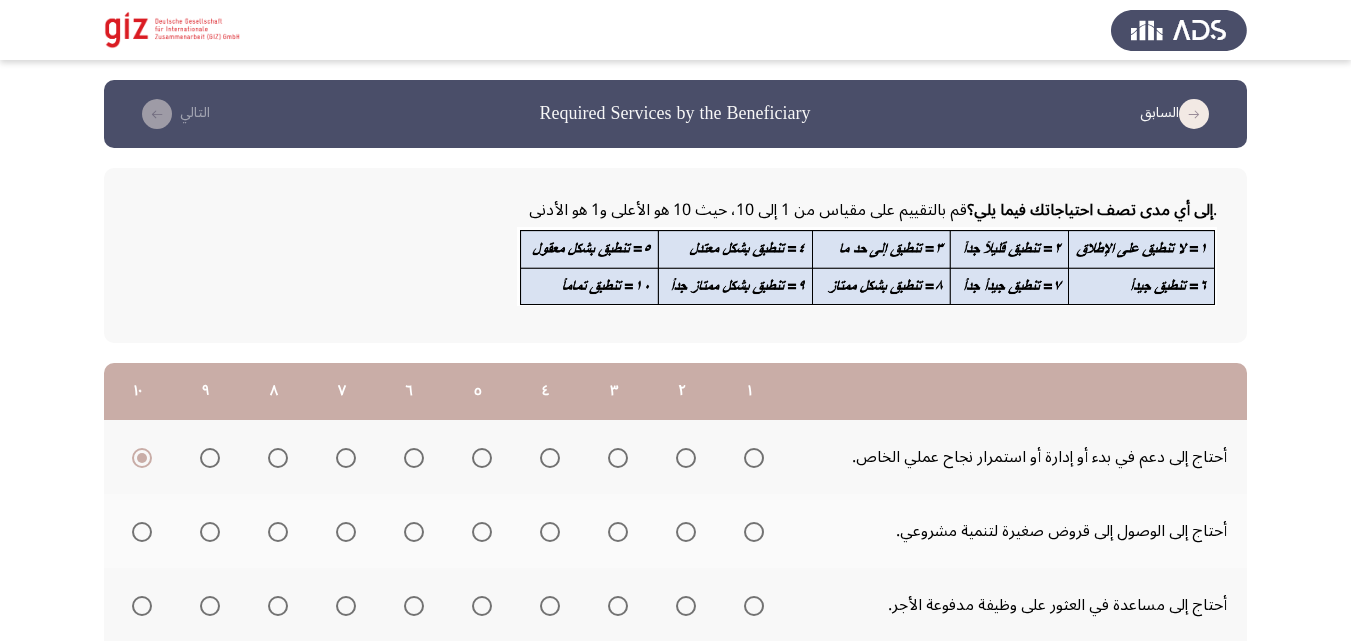 click at bounding box center [754, 532] 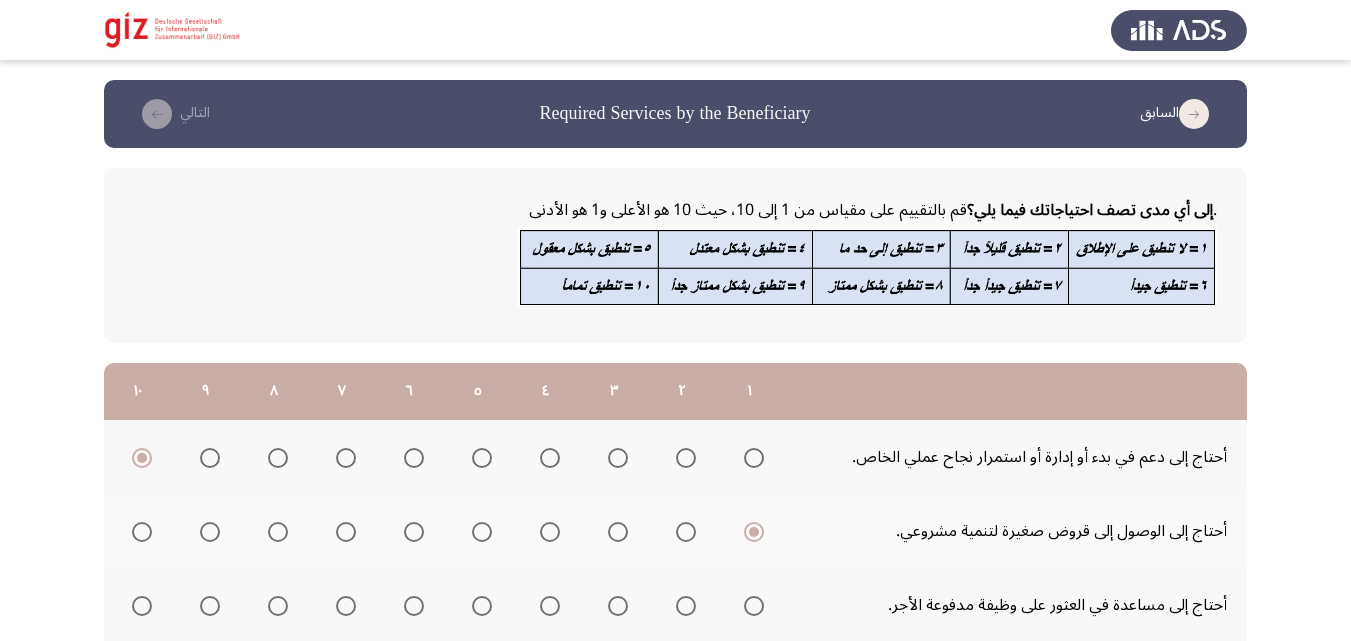 click at bounding box center [754, 606] 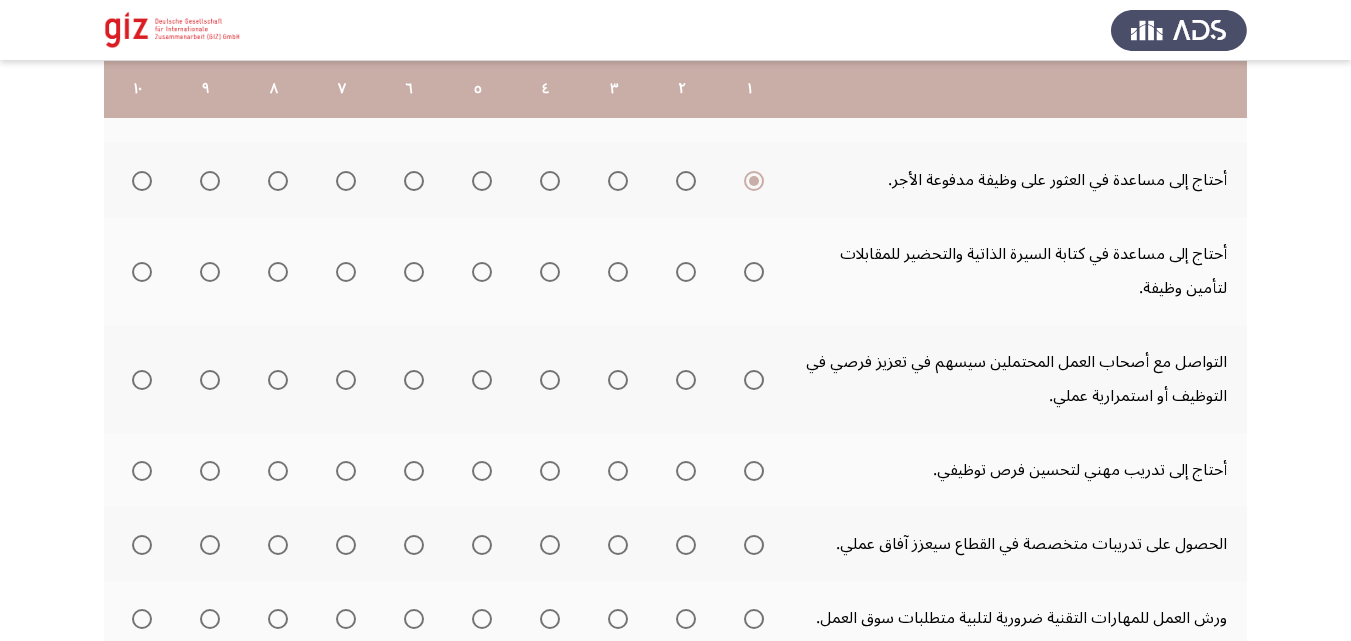 scroll, scrollTop: 426, scrollLeft: 0, axis: vertical 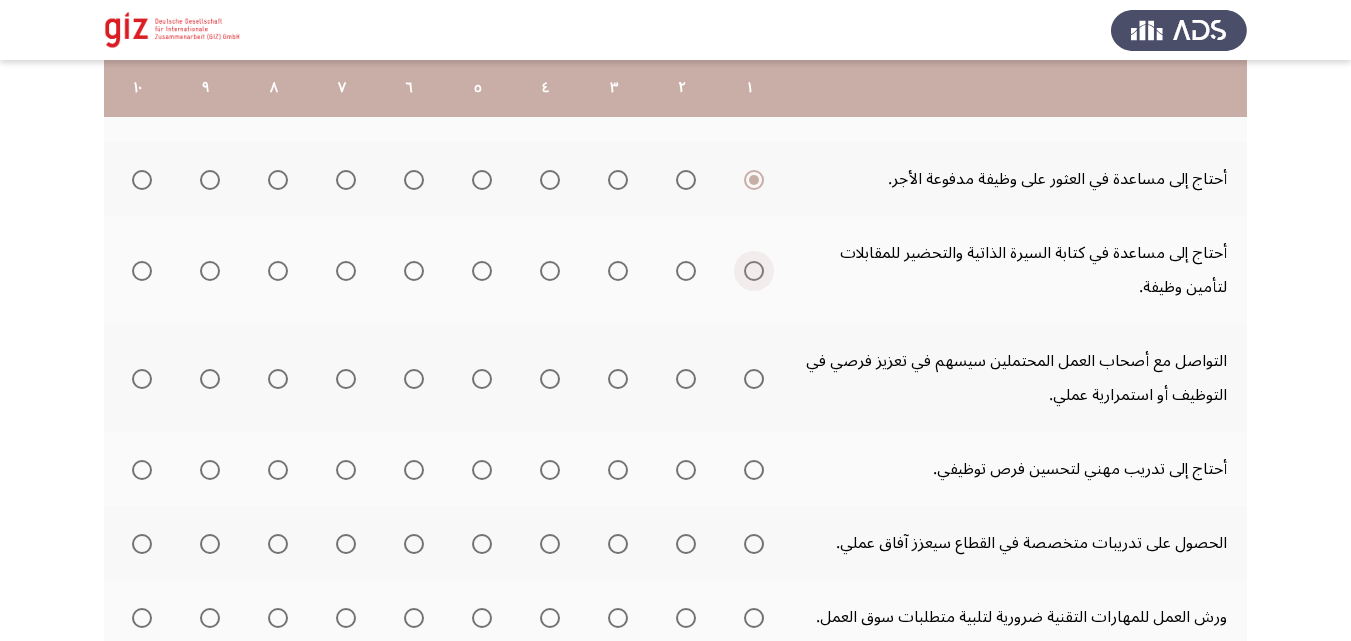 click at bounding box center [754, 271] 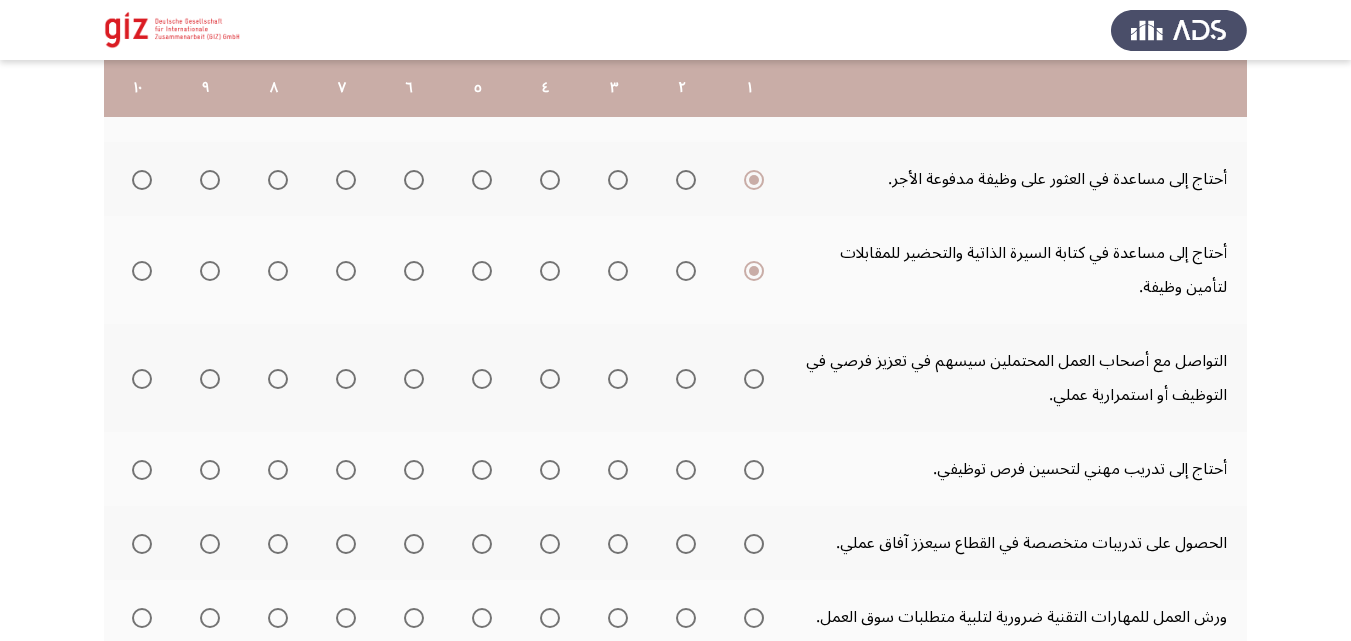 click 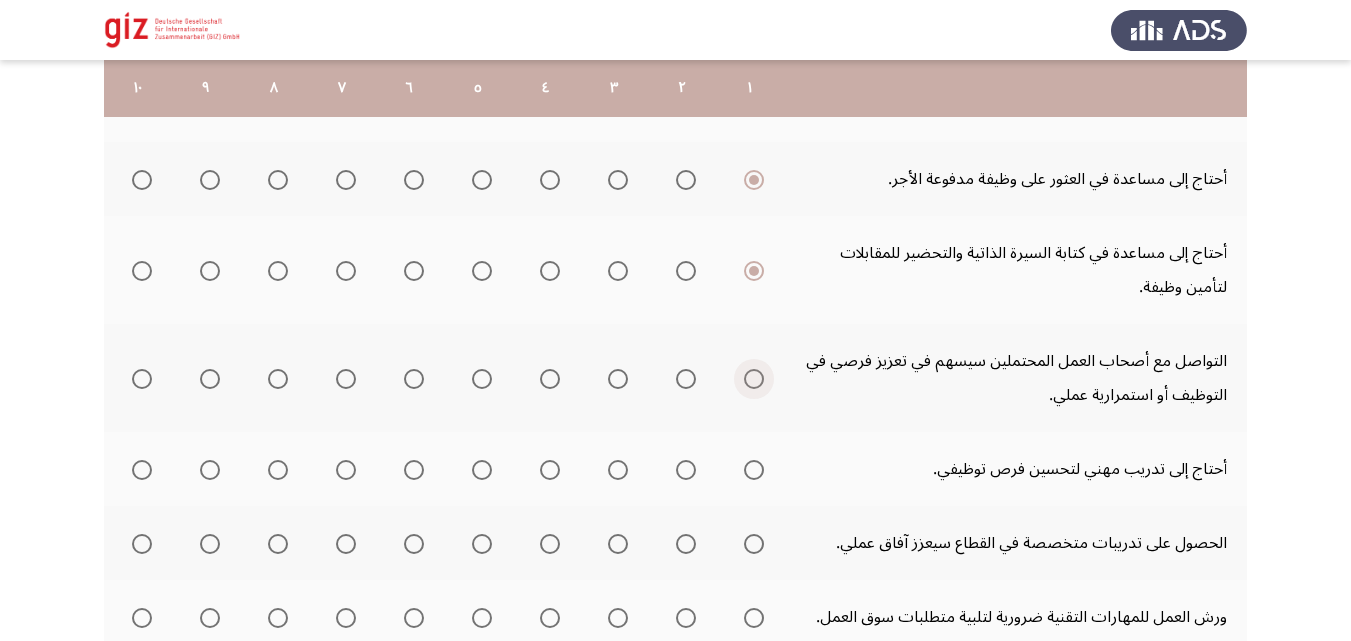click at bounding box center [754, 379] 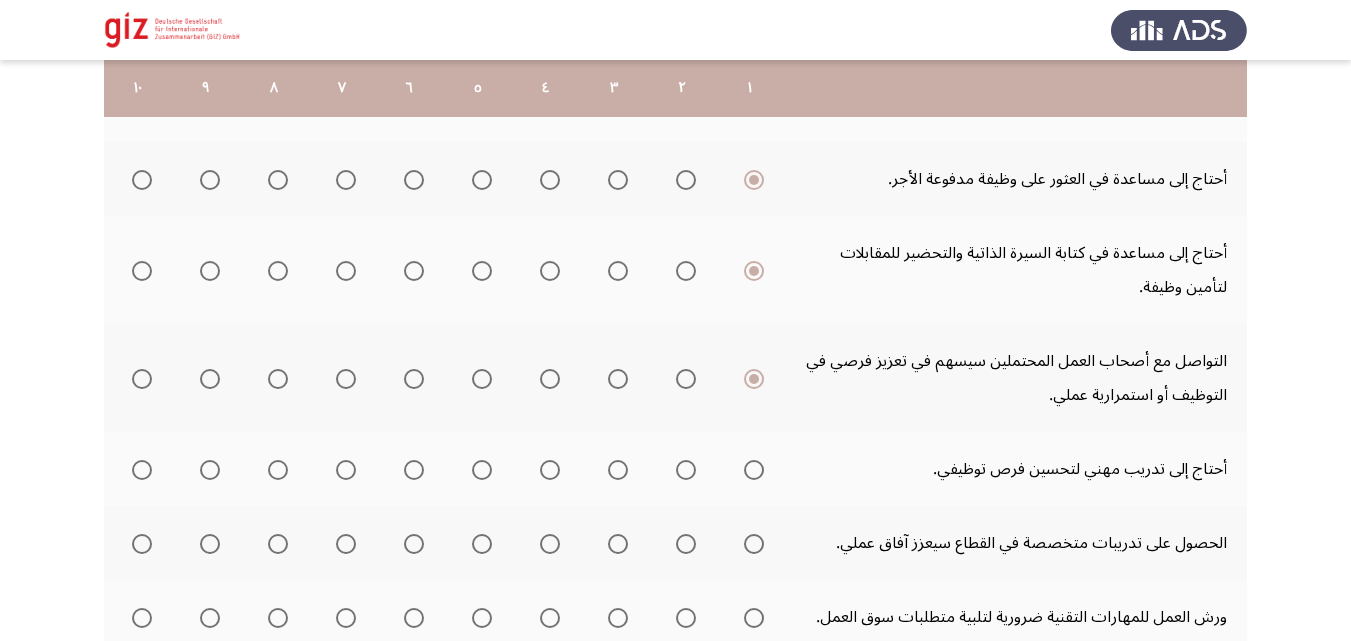 click at bounding box center [754, 470] 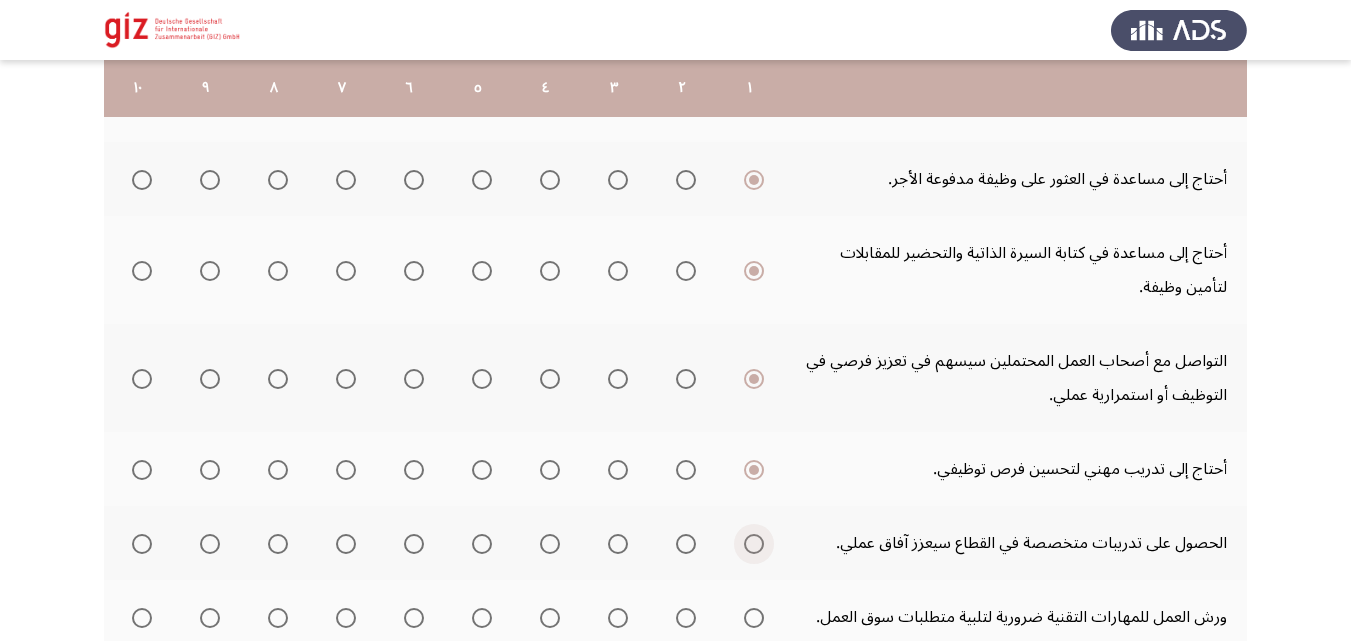 click at bounding box center [754, 544] 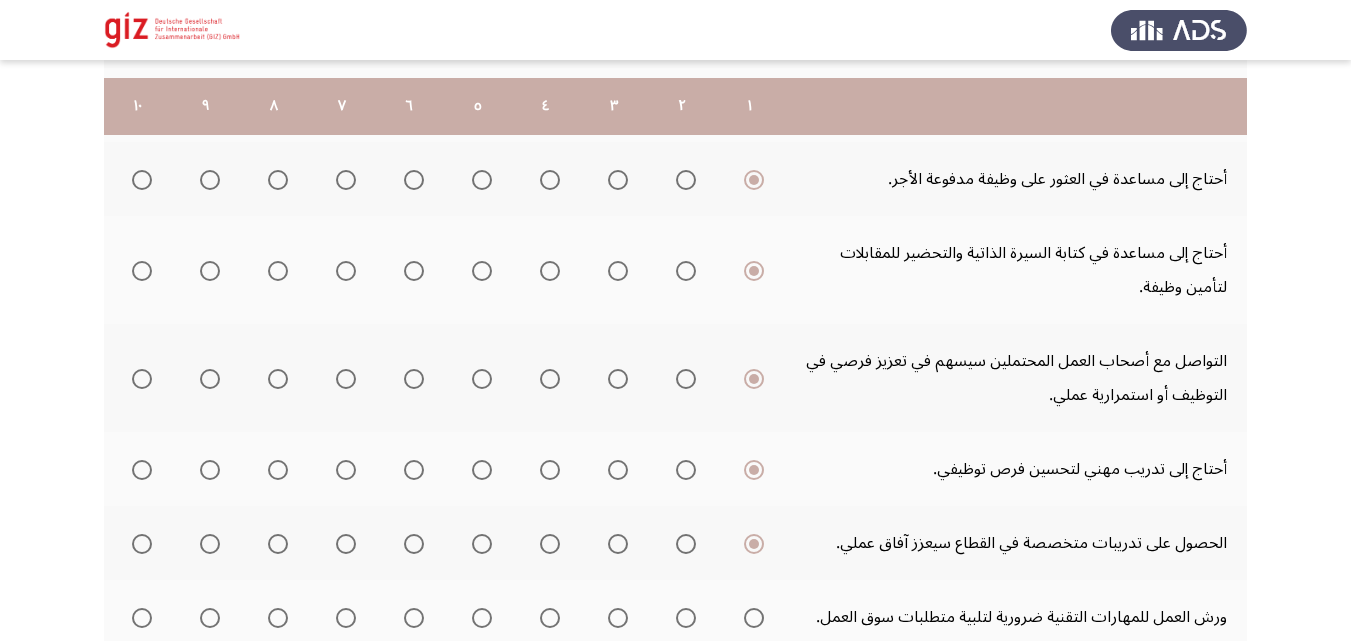 scroll, scrollTop: 513, scrollLeft: 0, axis: vertical 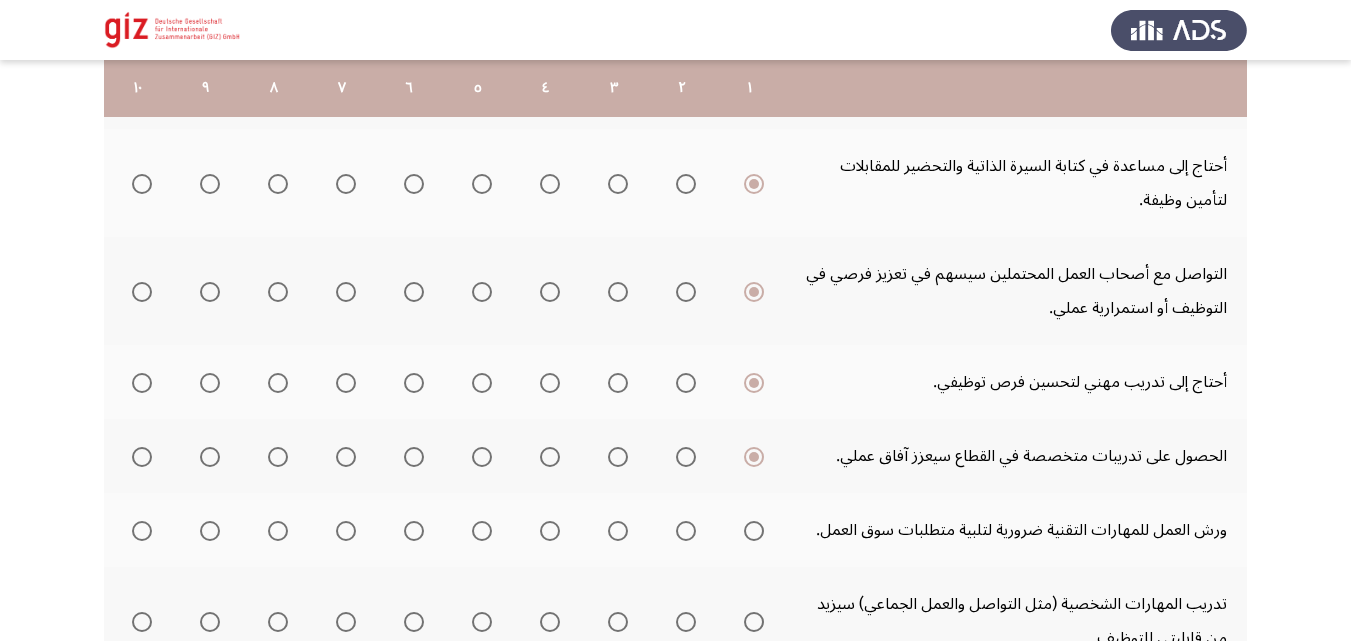 click at bounding box center (754, 531) 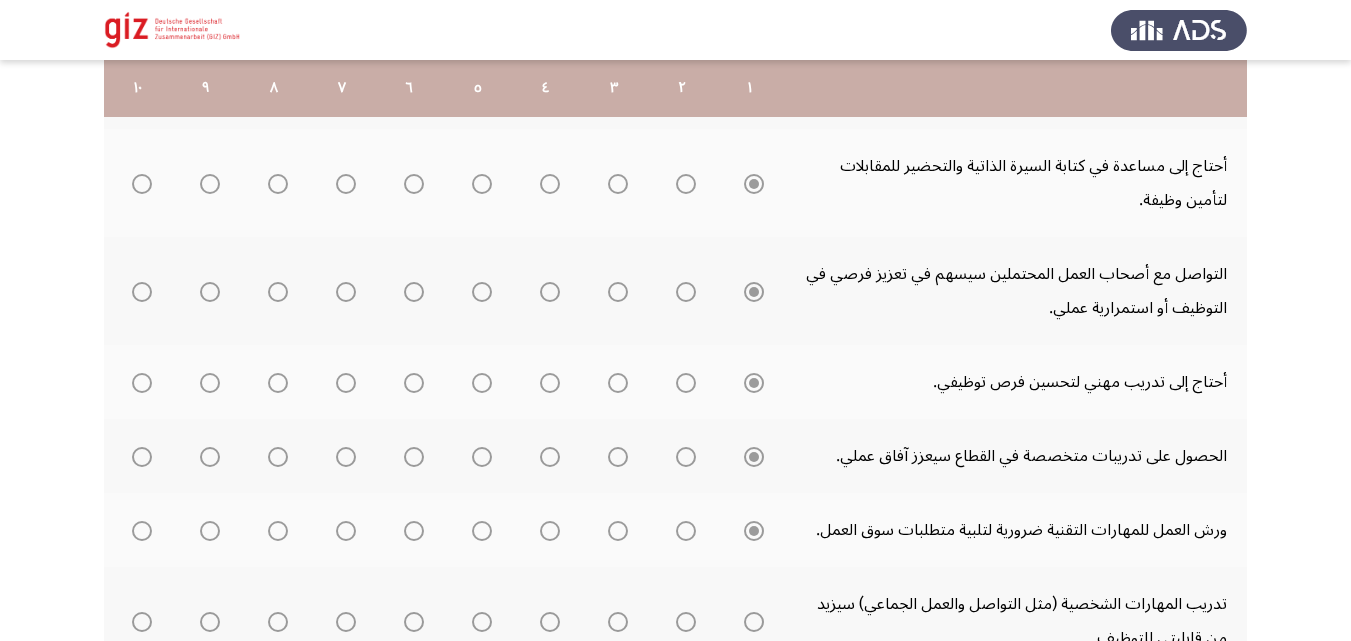 click 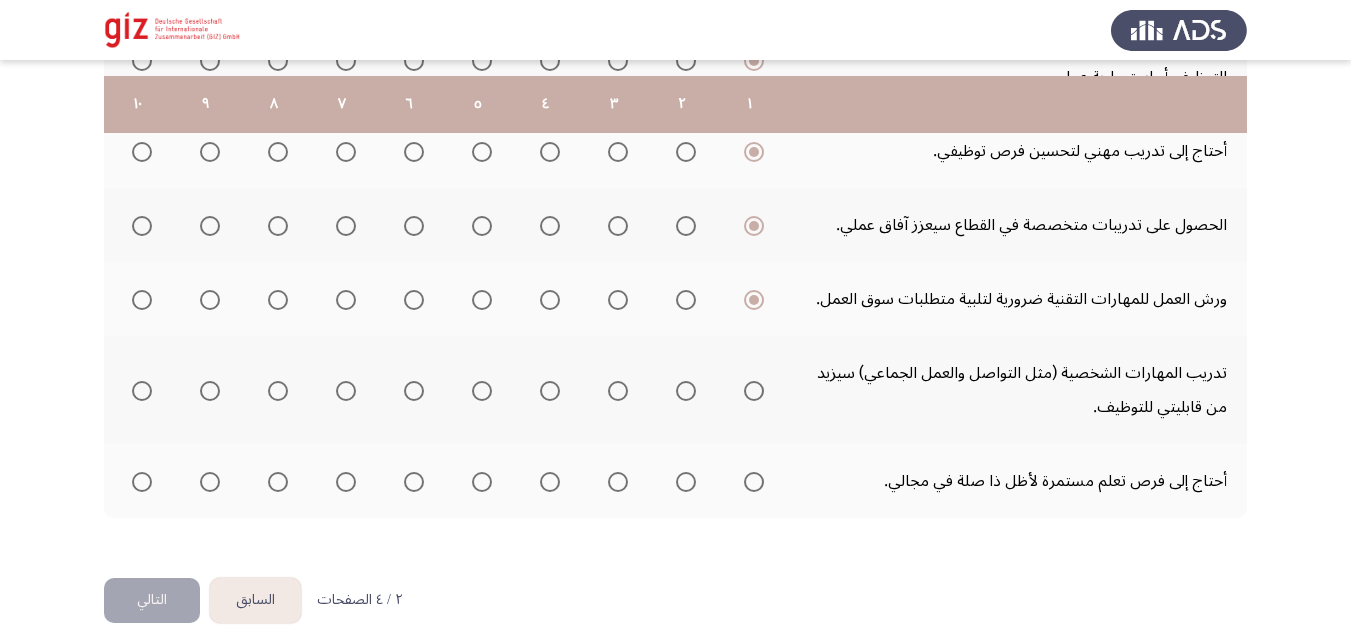 scroll, scrollTop: 761, scrollLeft: 0, axis: vertical 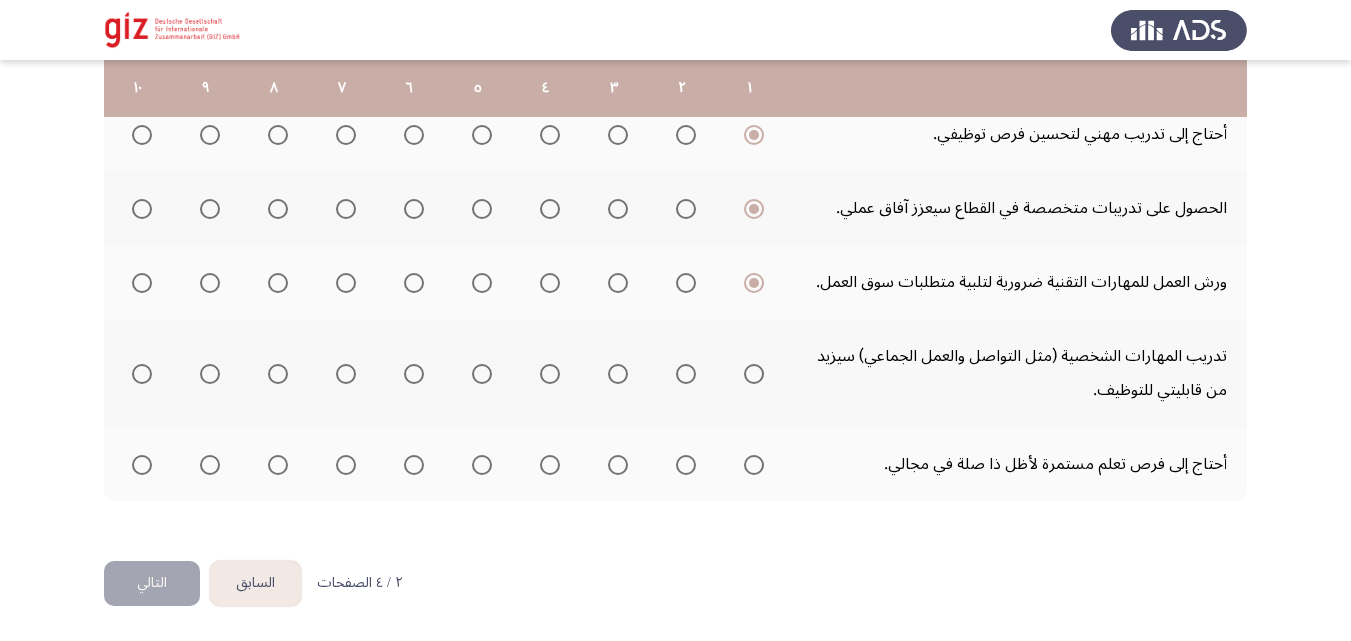 click at bounding box center (754, 374) 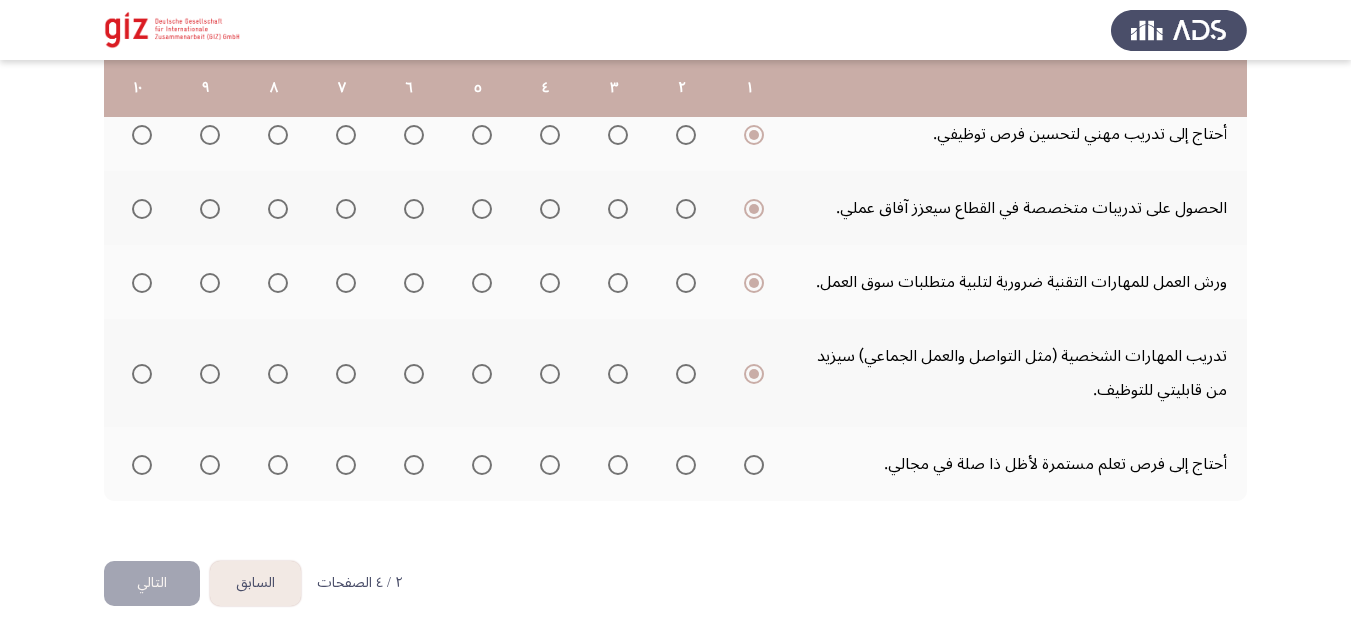 click at bounding box center (754, 465) 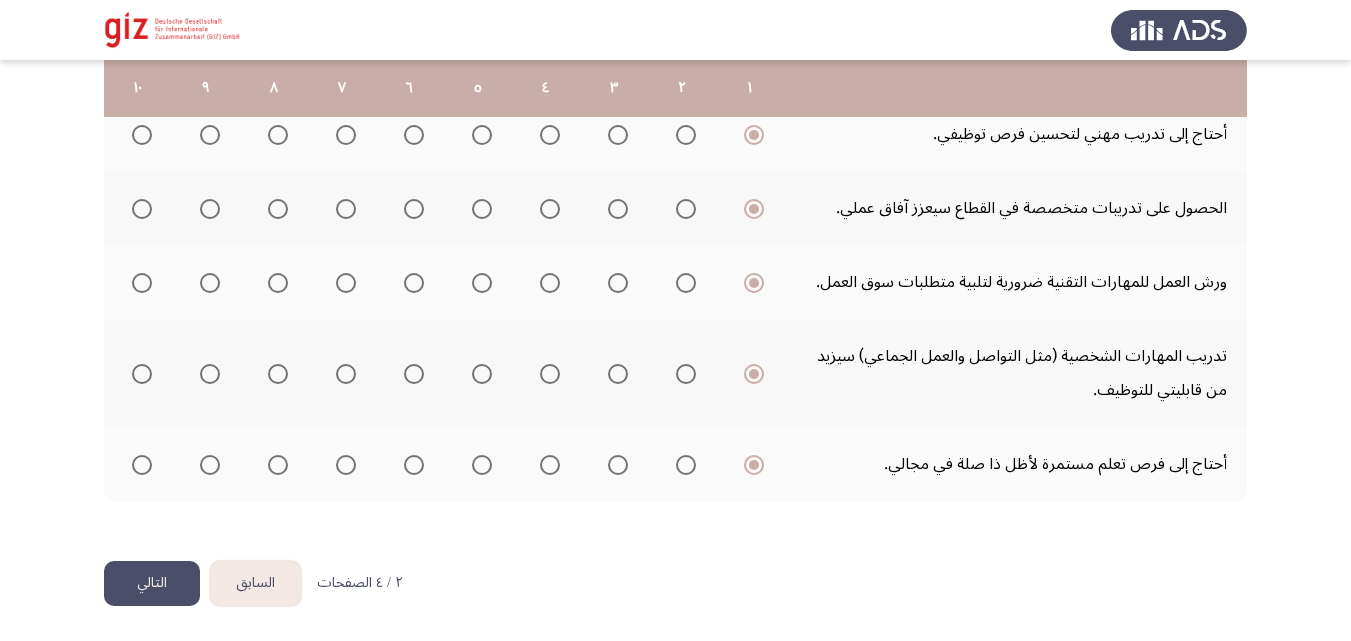 click on "التالي" 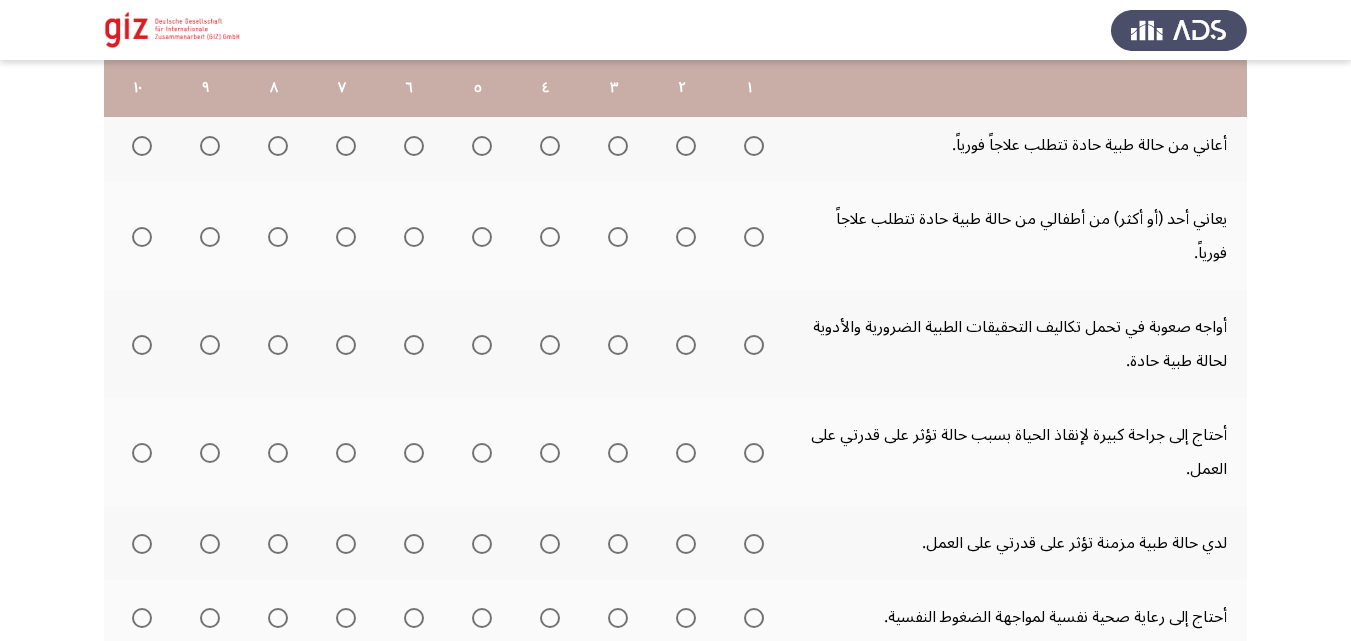 scroll, scrollTop: 313, scrollLeft: 0, axis: vertical 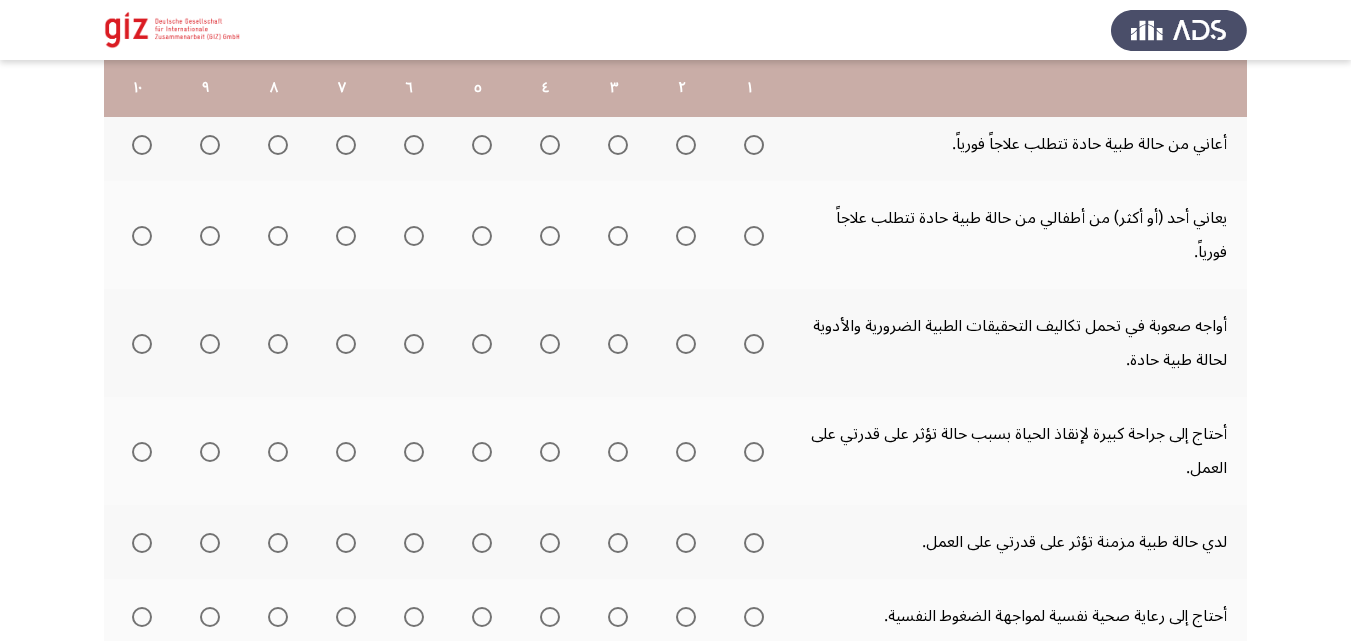 click at bounding box center (754, 145) 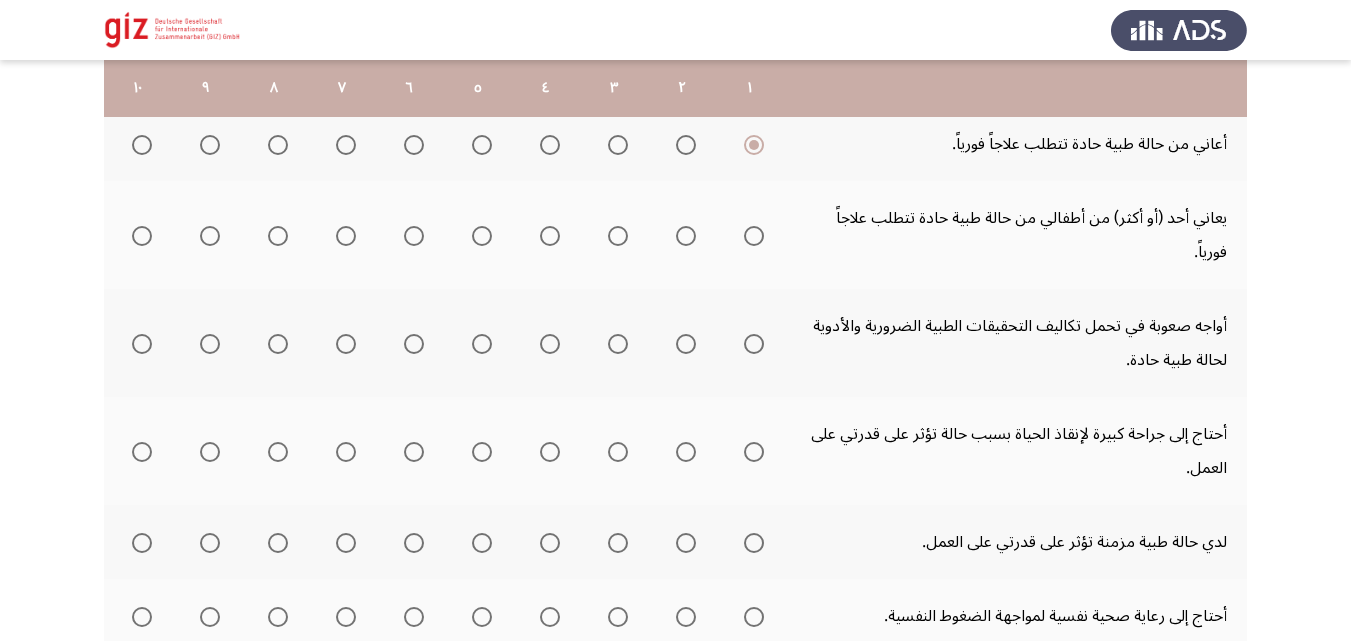 click at bounding box center [754, 236] 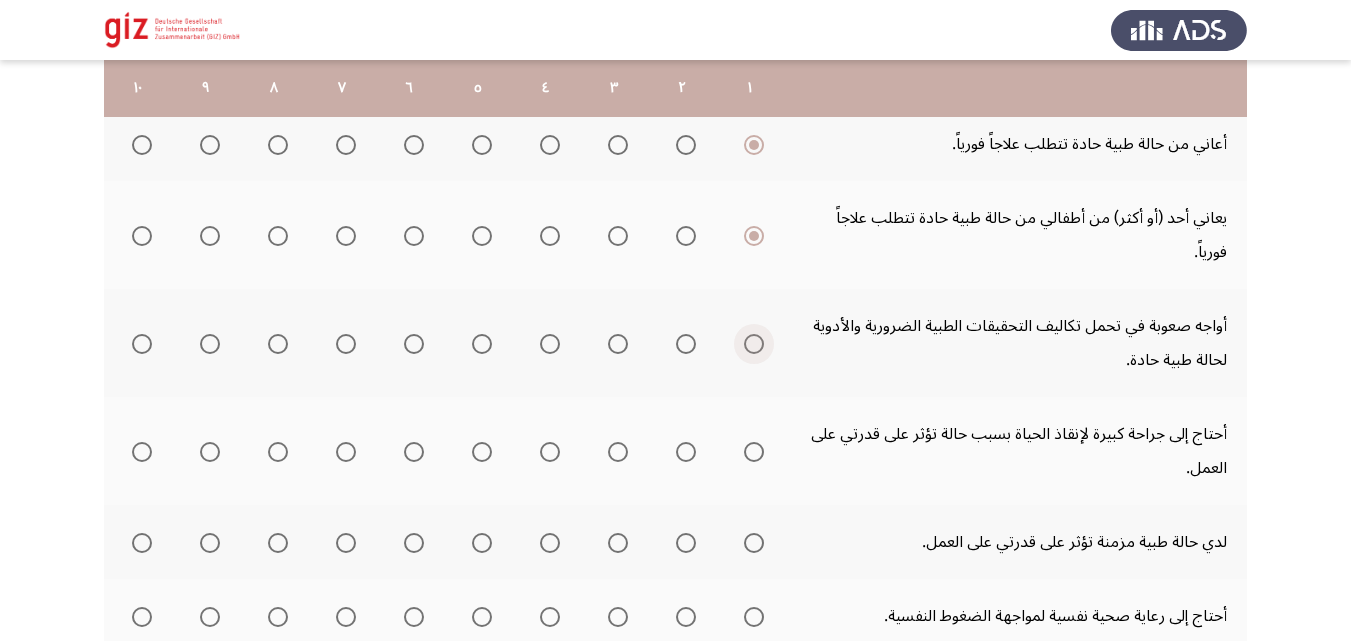 click at bounding box center [754, 344] 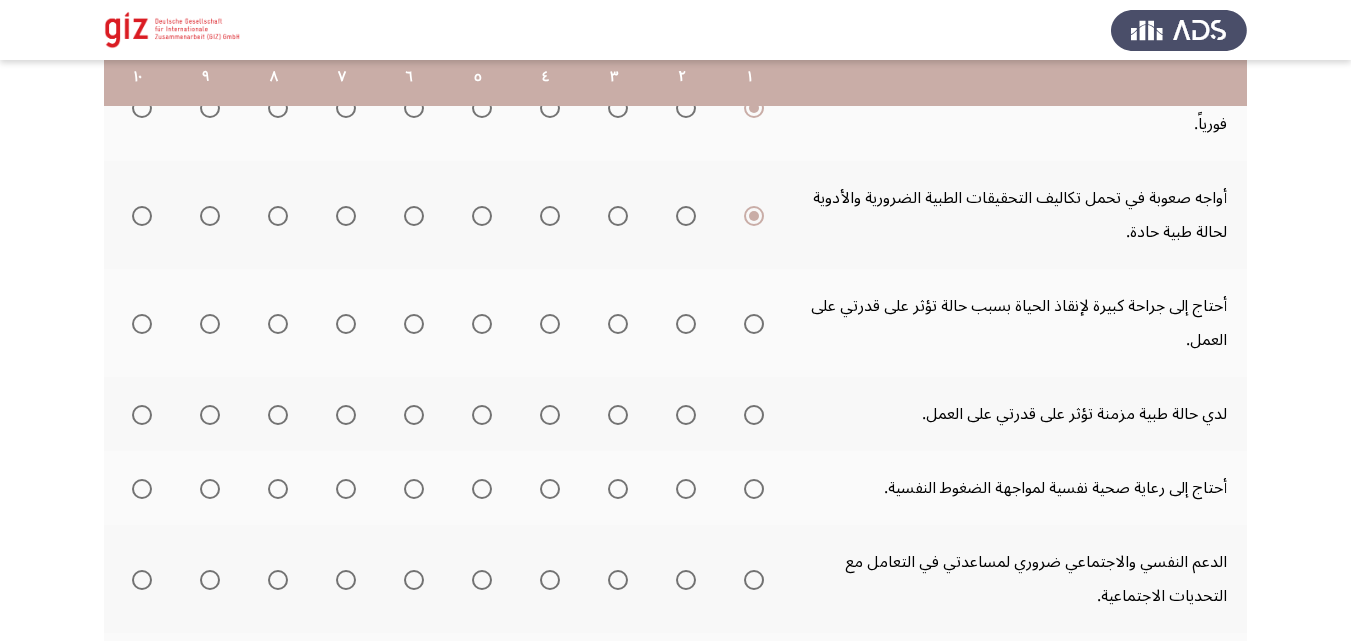 scroll, scrollTop: 483, scrollLeft: 0, axis: vertical 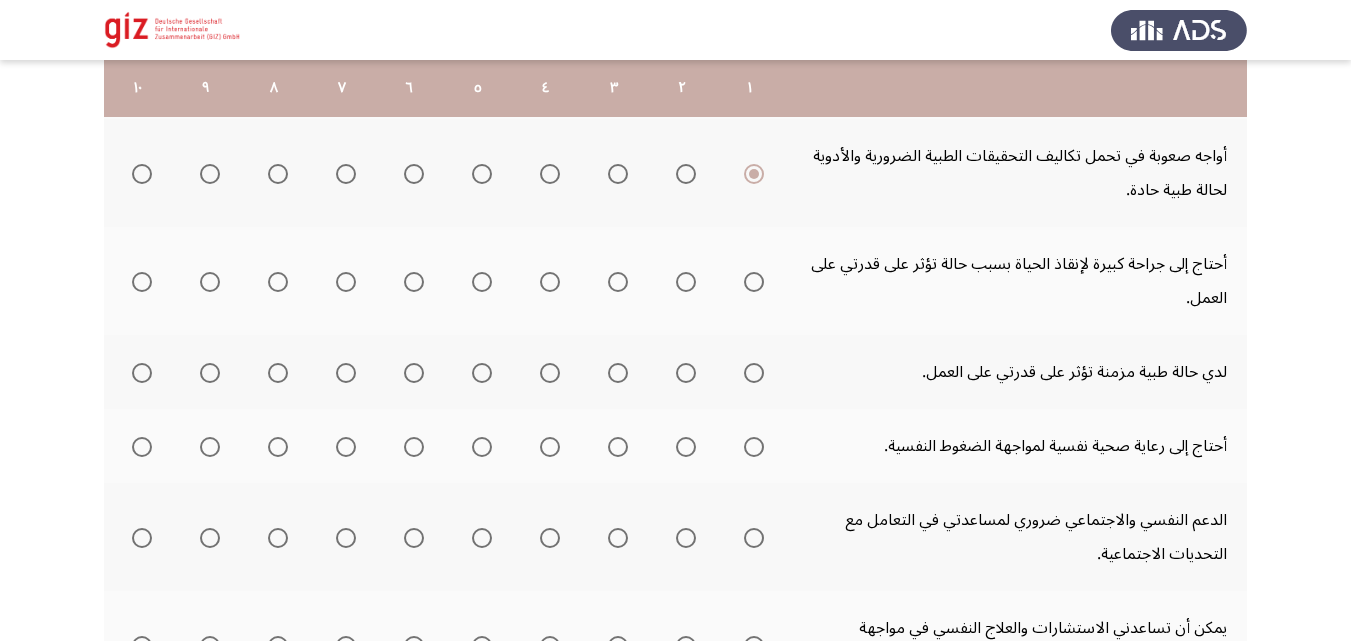 drag, startPoint x: 766, startPoint y: 401, endPoint x: 766, endPoint y: 277, distance: 124 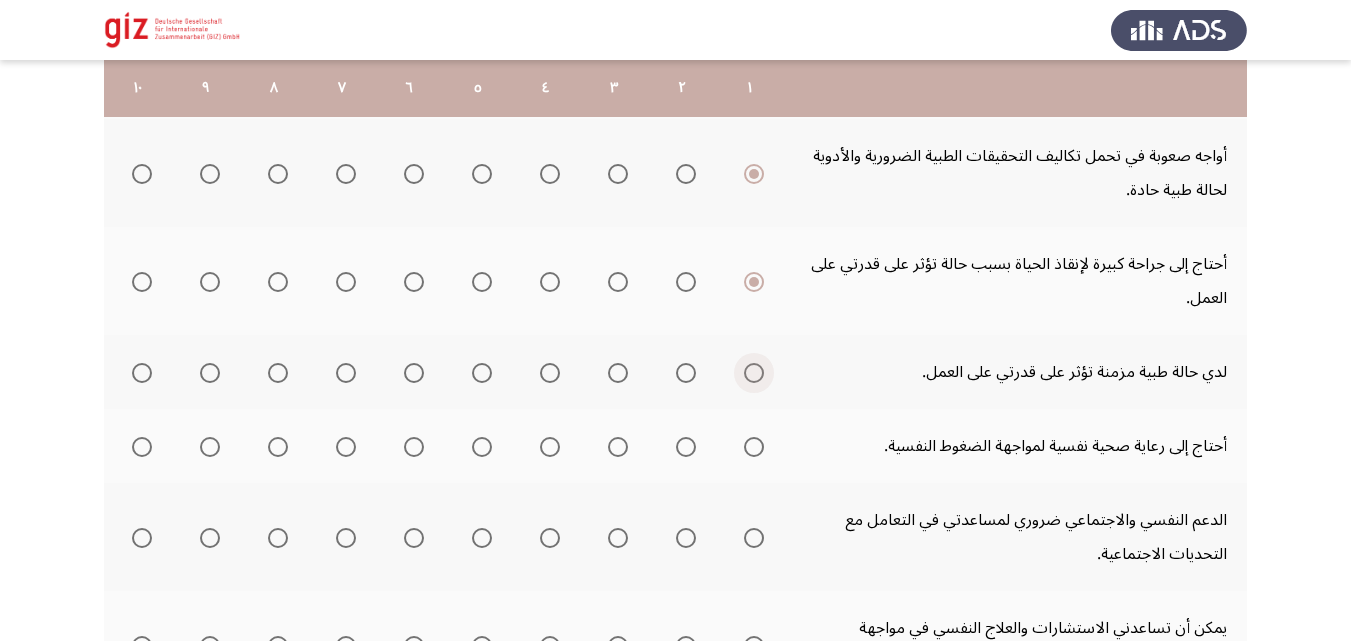 click at bounding box center [750, 373] 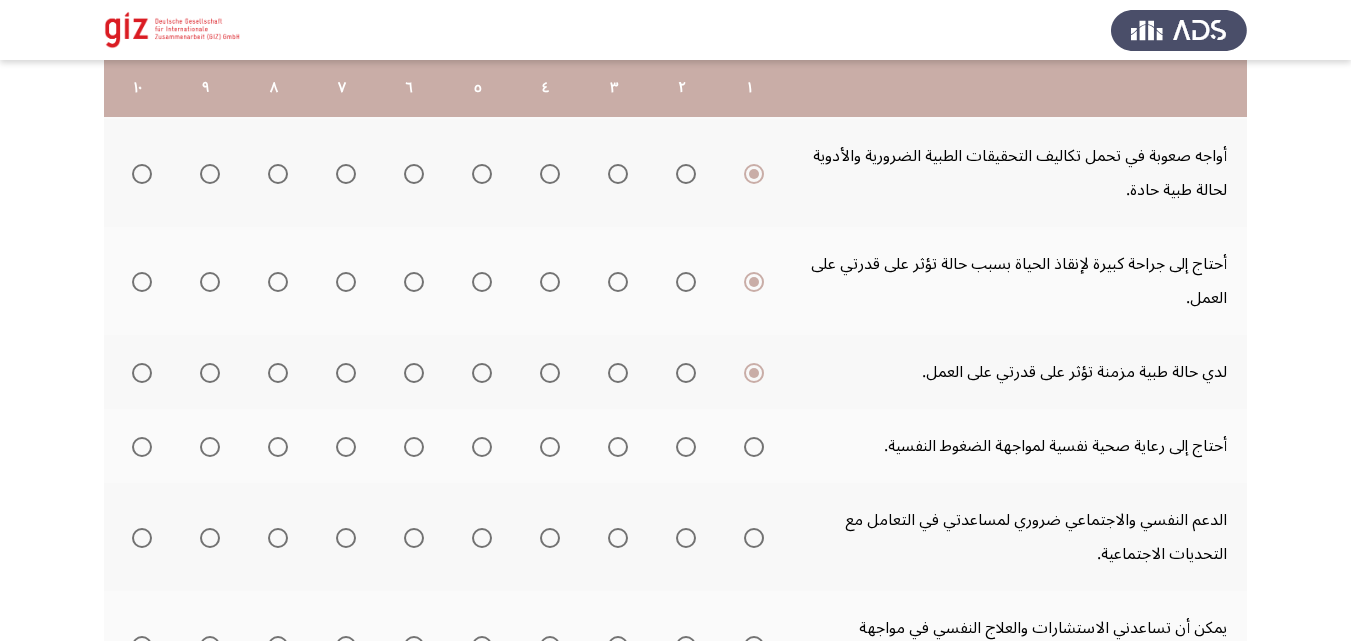 click at bounding box center [754, 447] 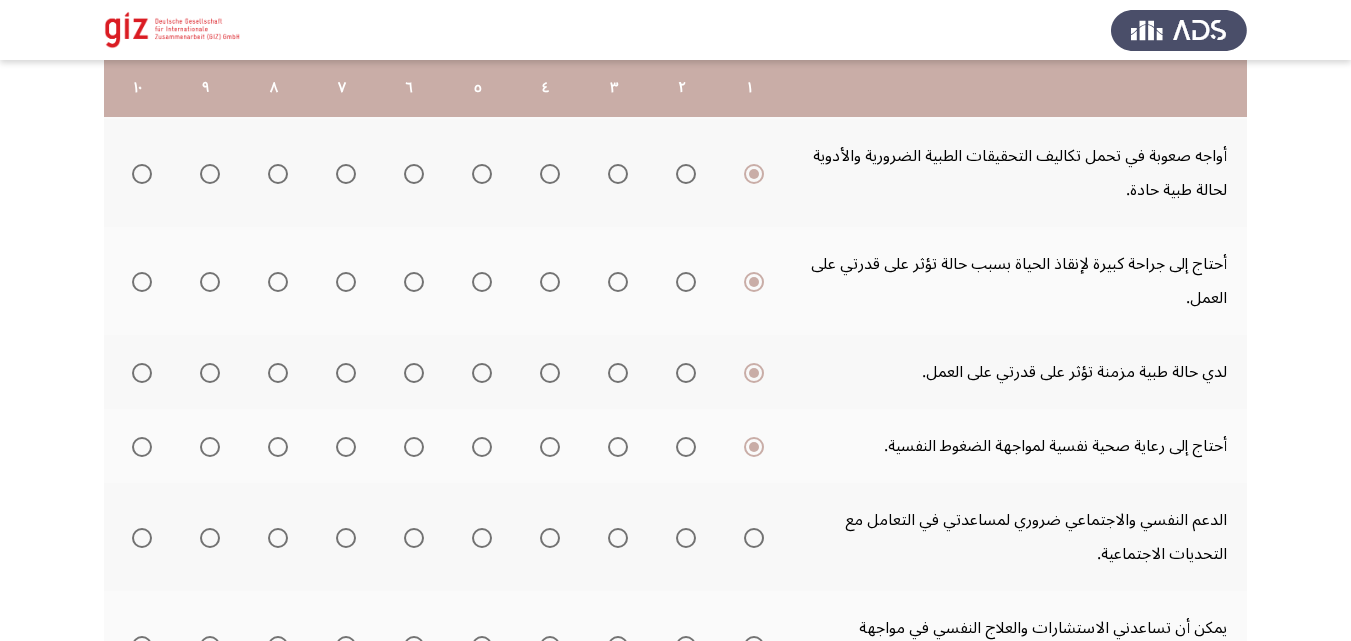 click at bounding box center (750, 537) 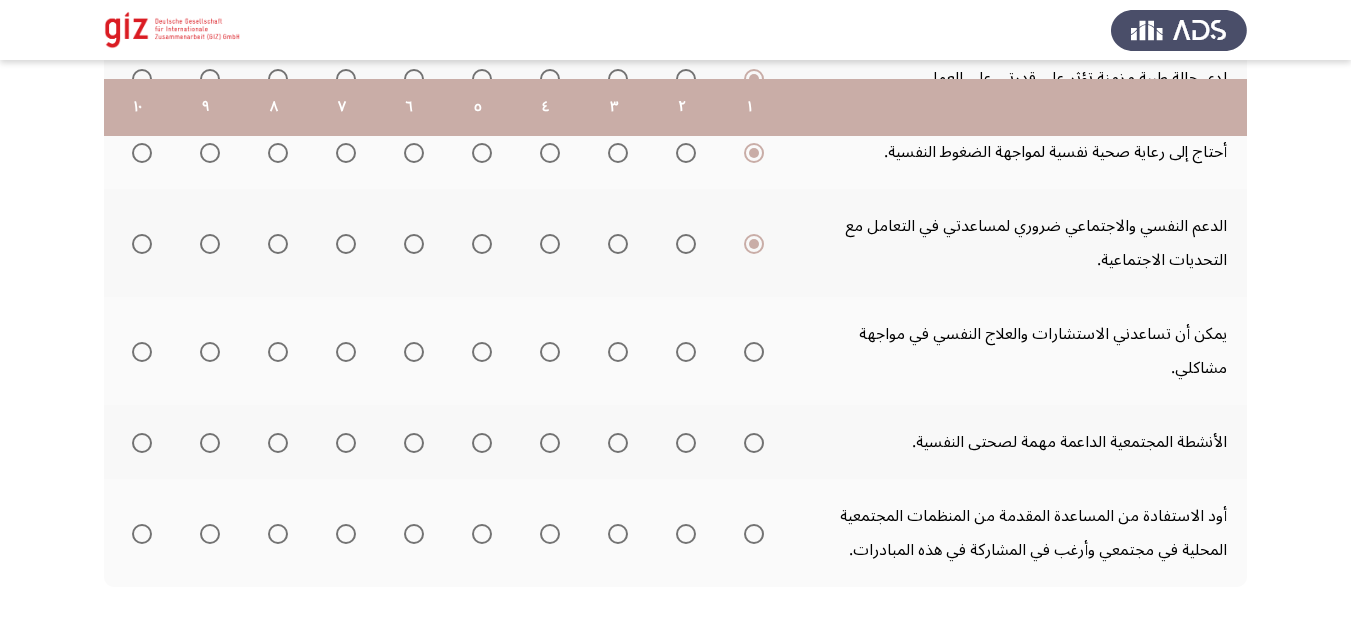 scroll, scrollTop: 829, scrollLeft: 0, axis: vertical 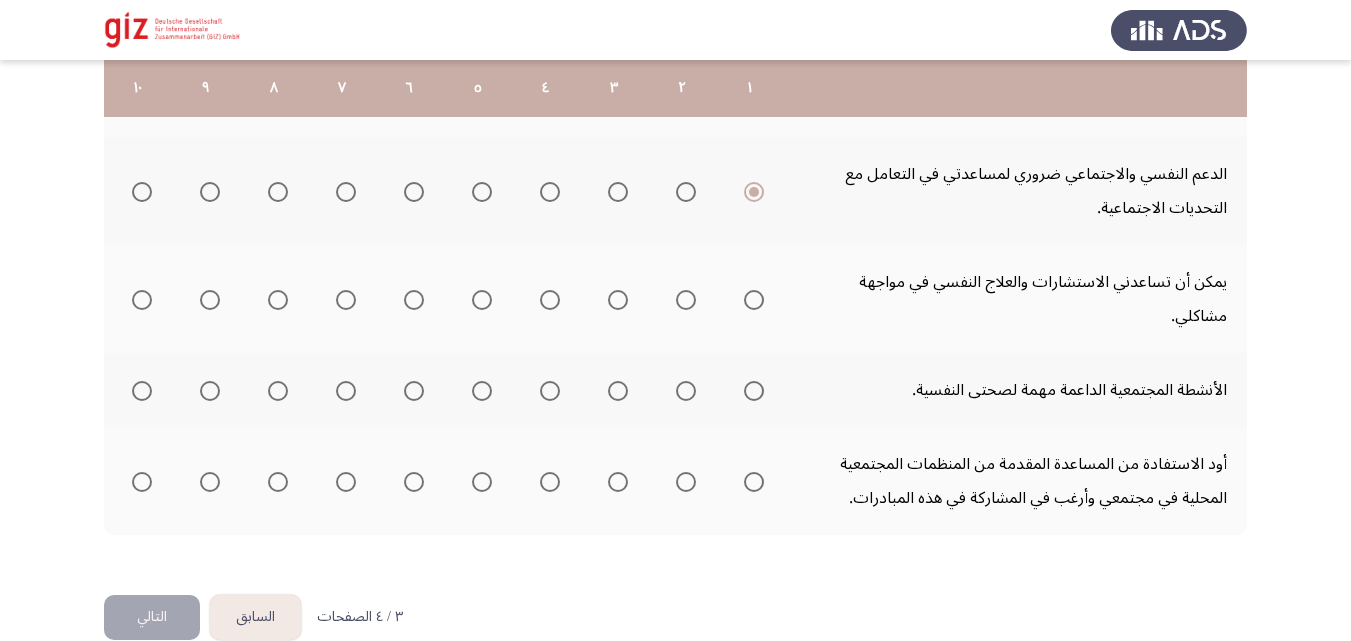 click 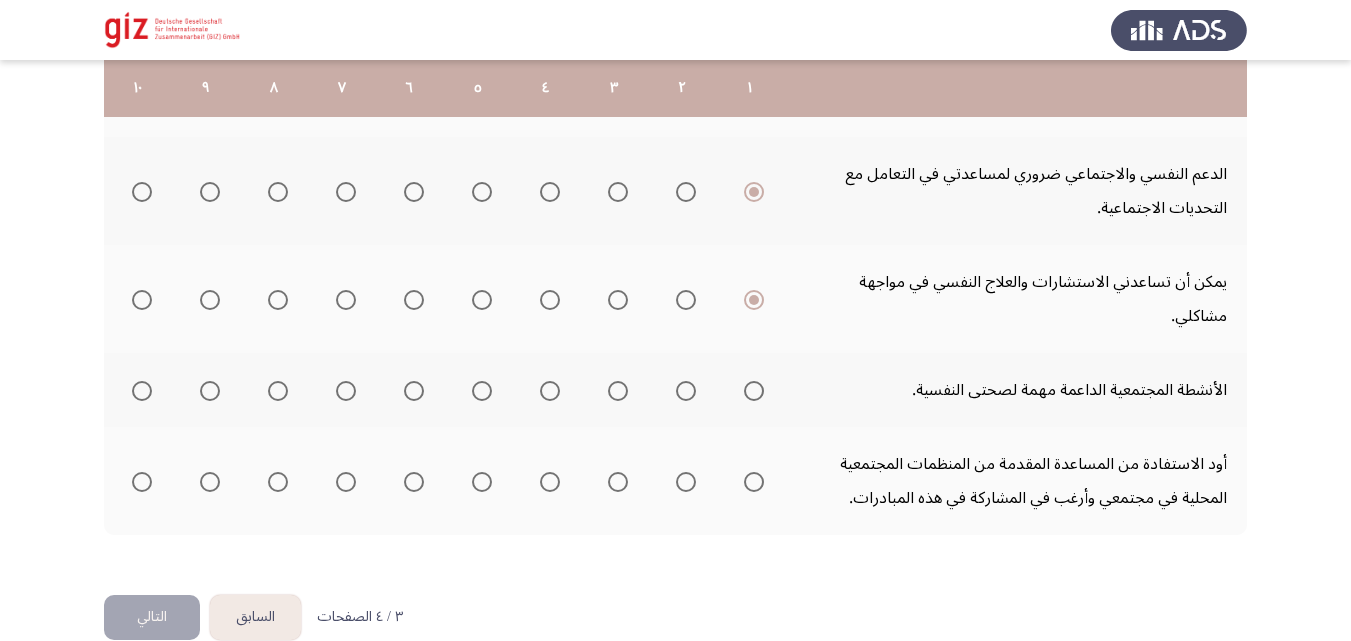 click at bounding box center [754, 391] 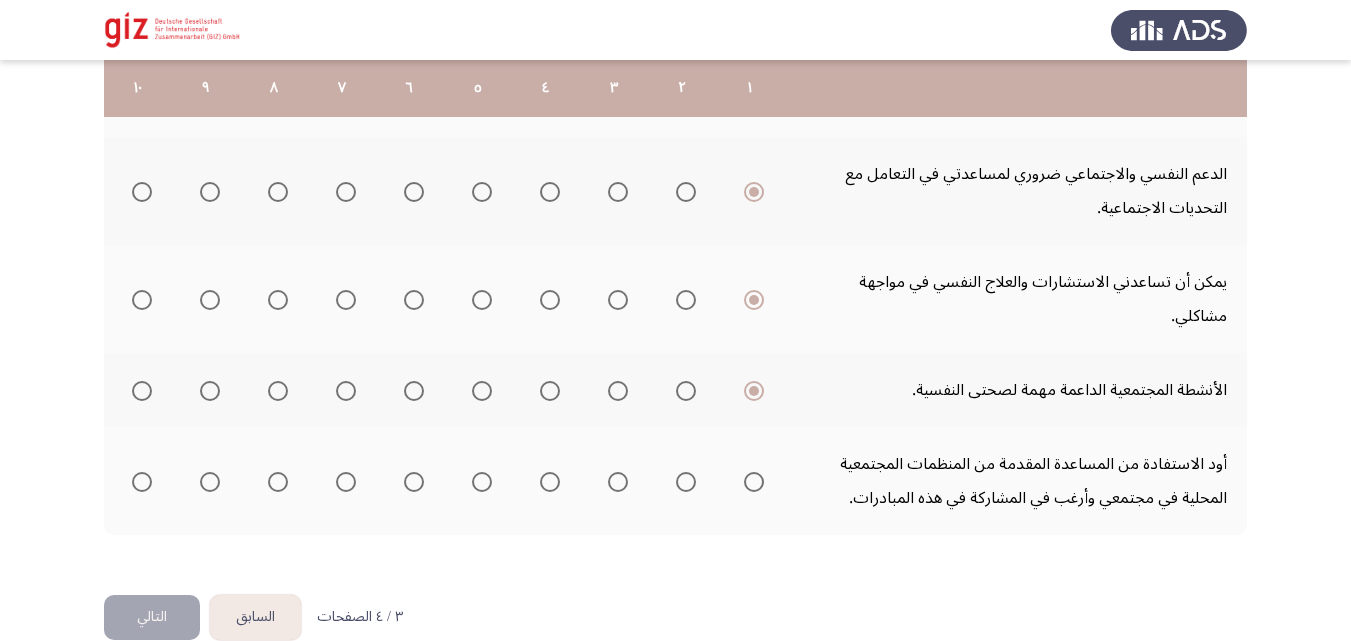 click at bounding box center (754, 482) 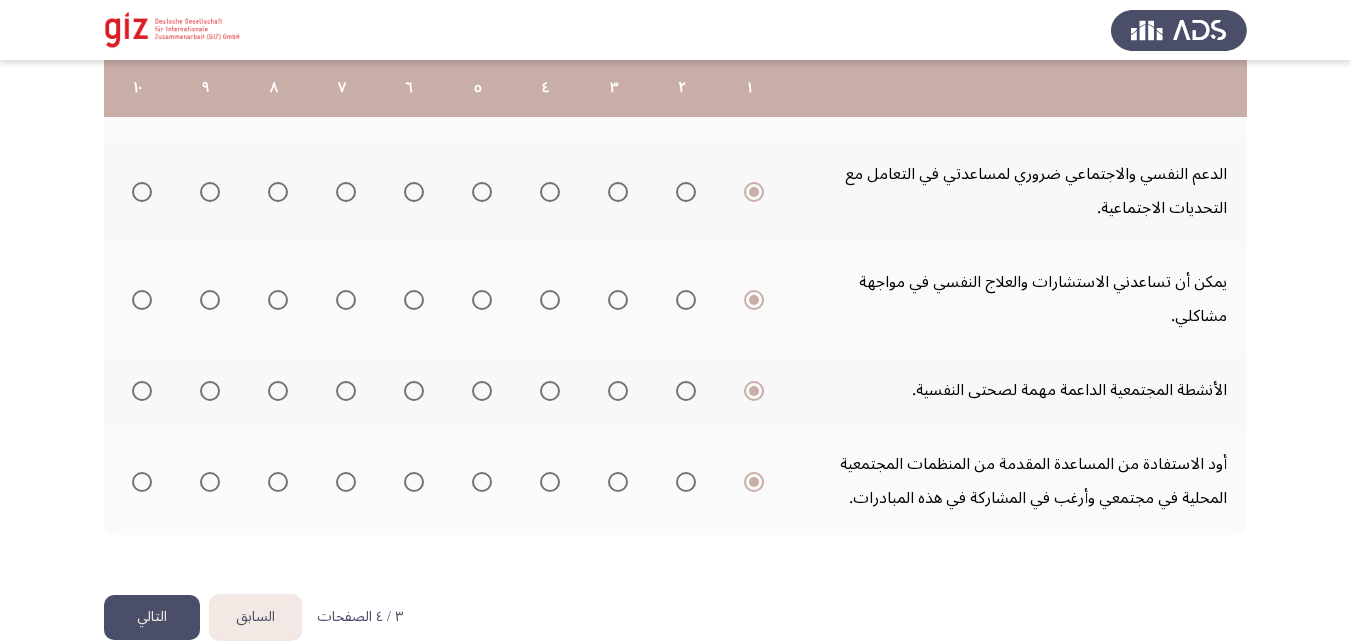 click on ". إلى أي مدى تصف احتياجاتك فيما يلي؟  قم بالتقييم على مقياس من 1 إلى 10، حيث 10 هو الأعلى و1 هو الأدنى  ١   ٢   ٣   ٤   ٥   ٦   ٧   ٨   ٩   ١٠  أعاني من حالة طبية حادة تتطلب علاجاً فورياً.                     يعاني أحد (أو أكثر) من أطفالي من حالة طبية حادة تتطلب علاجاً فورياً.                     أواجه صعوبة في تحمل تكاليف التحقيقات الطبية الضرورية والأدوية لحالة طبية حادة.                     أحتاج إلى جراحة كبيرة لإنقاذ الحياة بسبب حالة تؤثر على قدرتي على العمل.                     لدي حالة طبية مزمنة تؤثر على قدرتي على العمل." 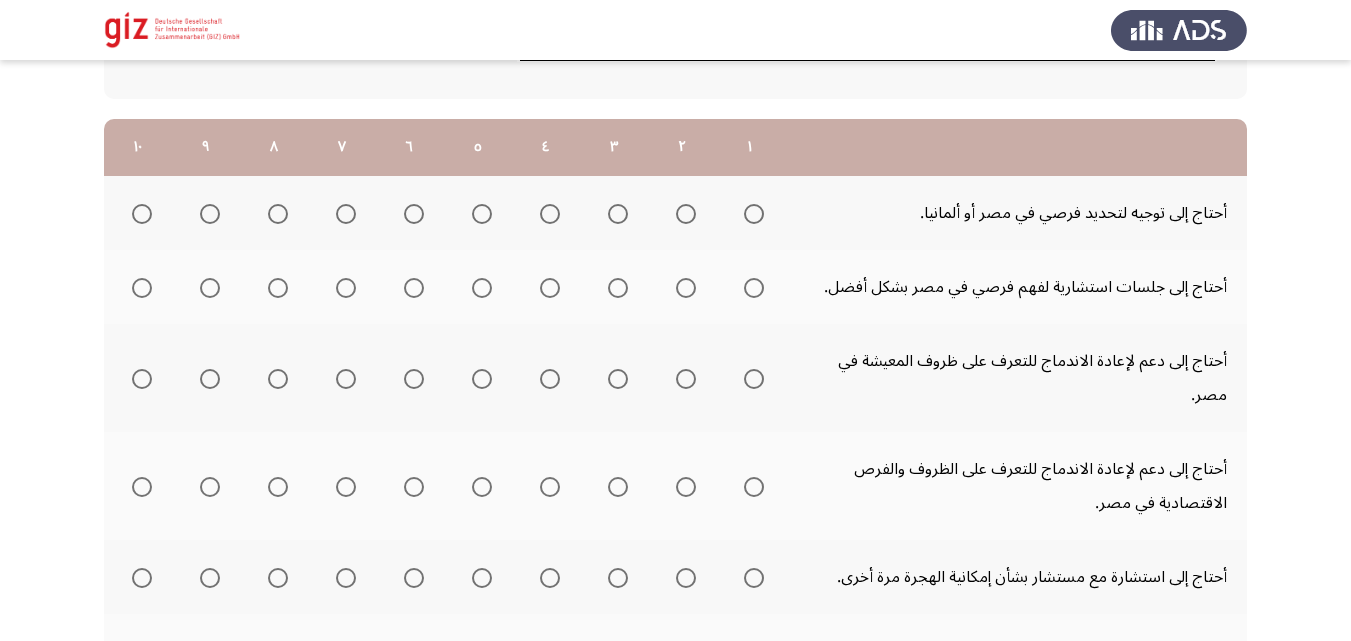 scroll, scrollTop: 252, scrollLeft: 0, axis: vertical 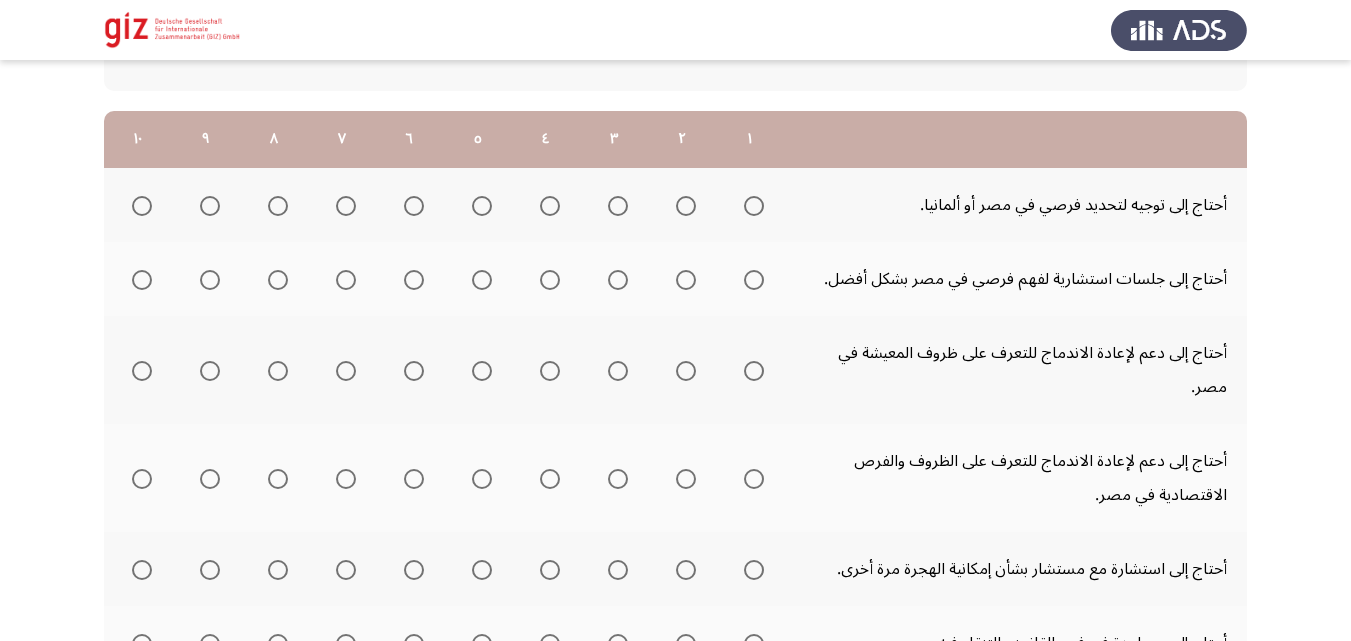 click 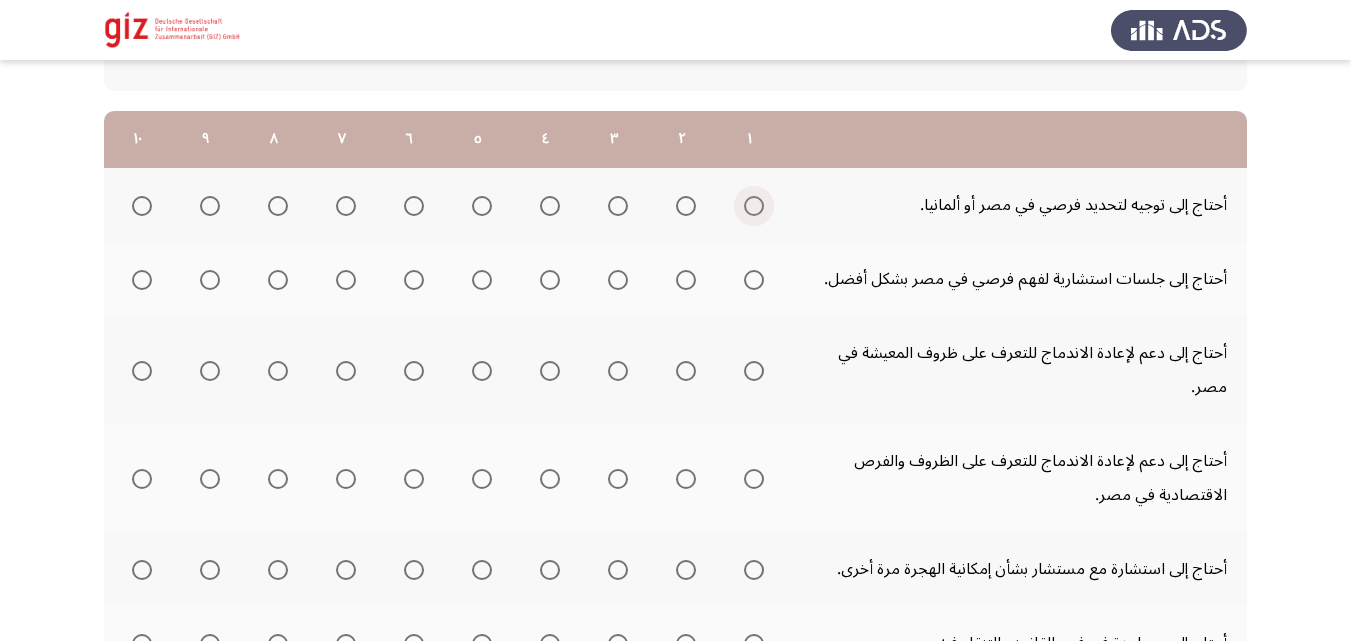 click at bounding box center (754, 206) 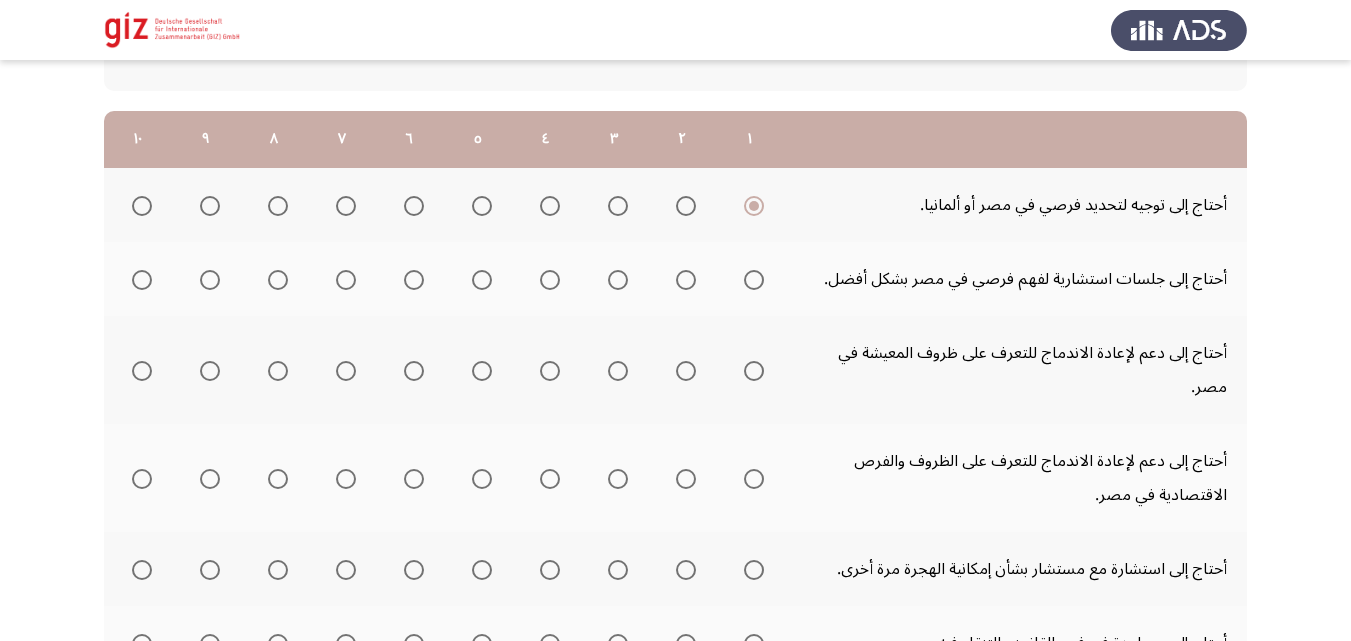 click at bounding box center (754, 280) 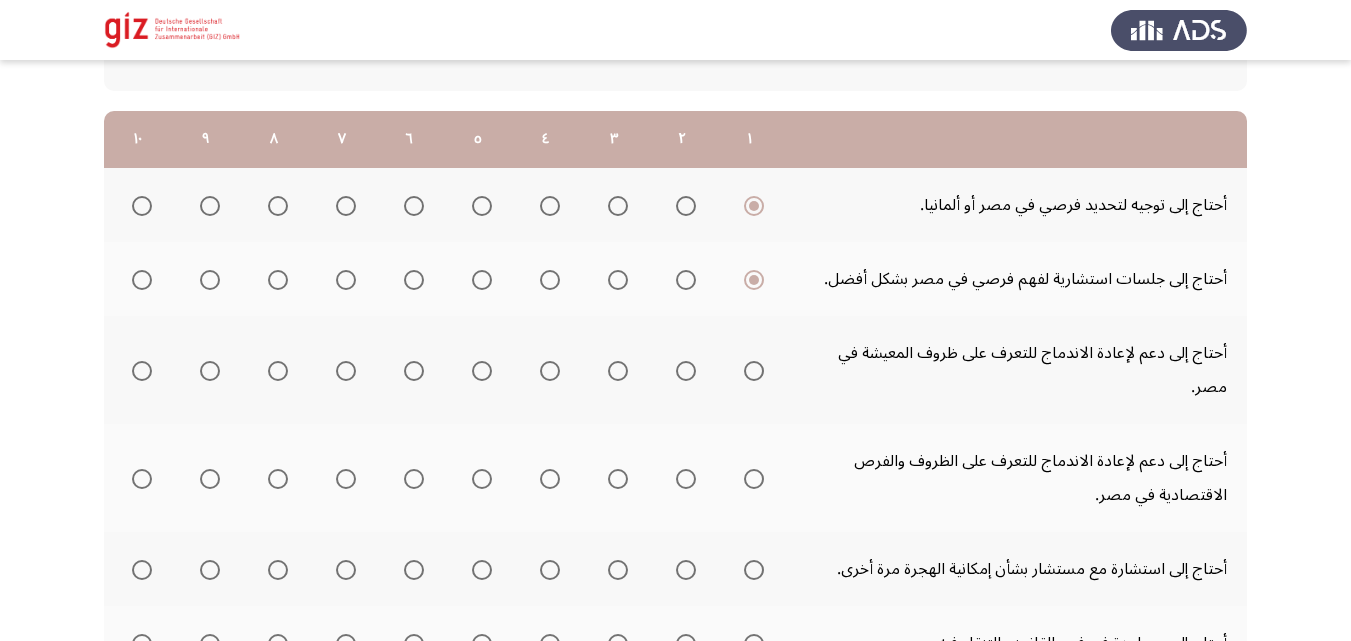 click 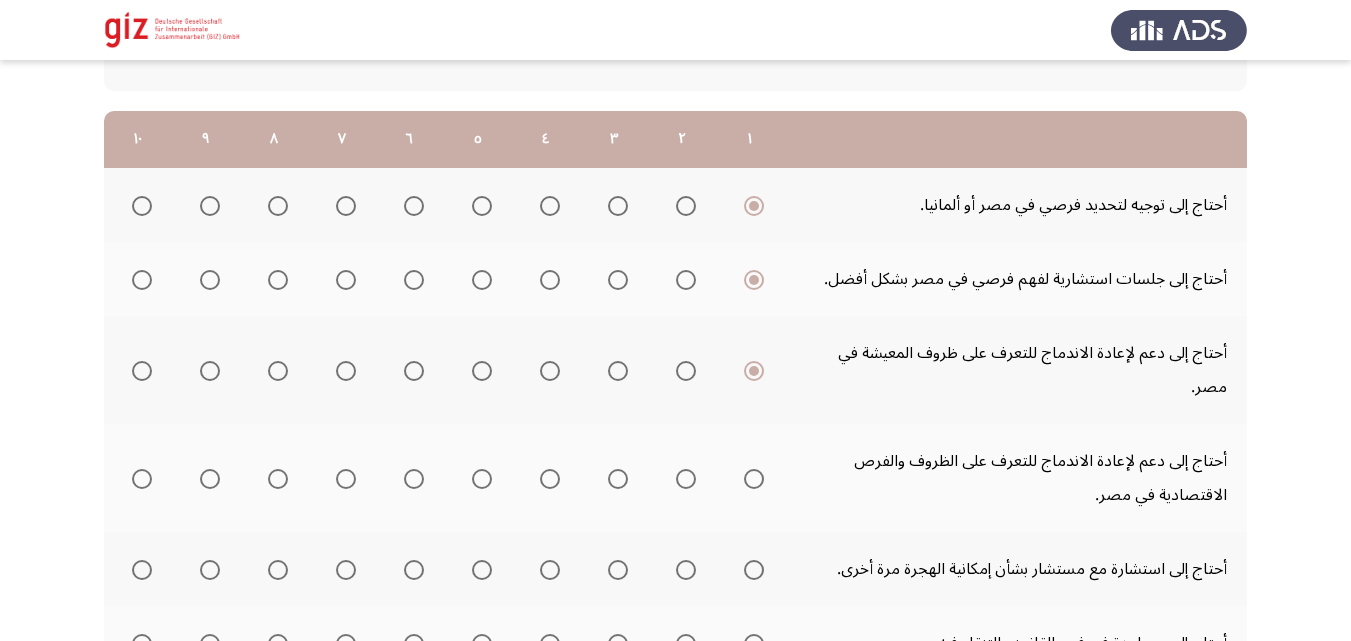 click at bounding box center [754, 479] 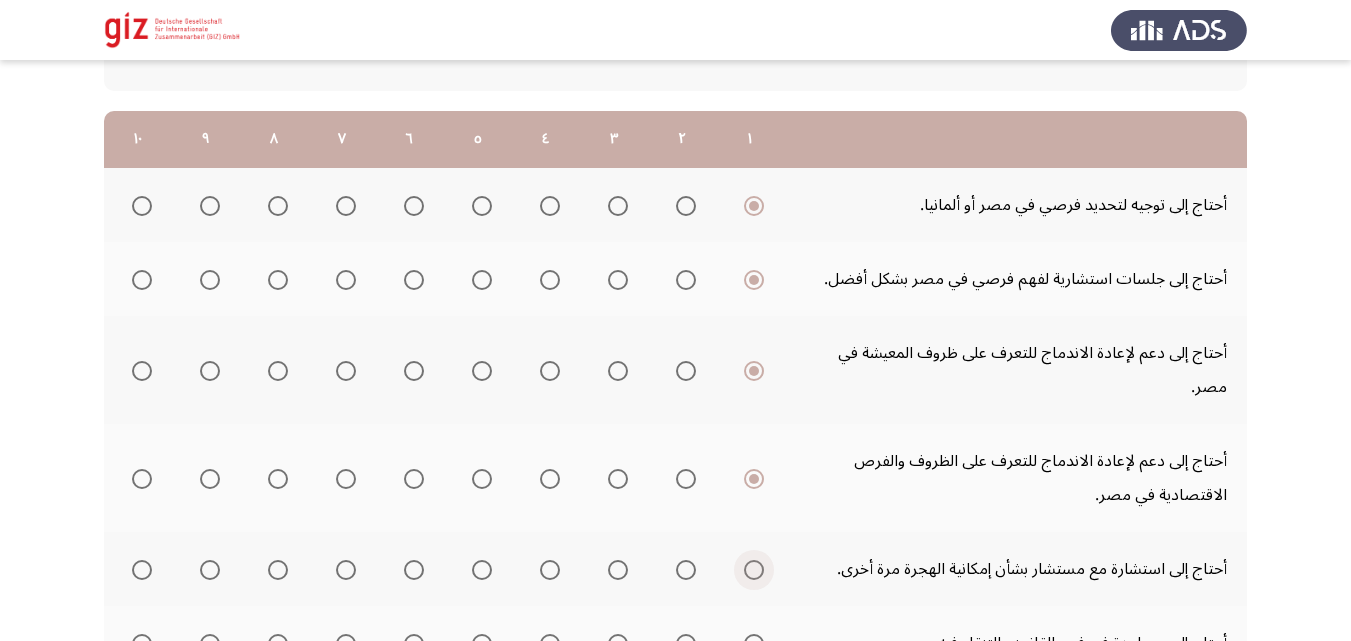 click at bounding box center (754, 570) 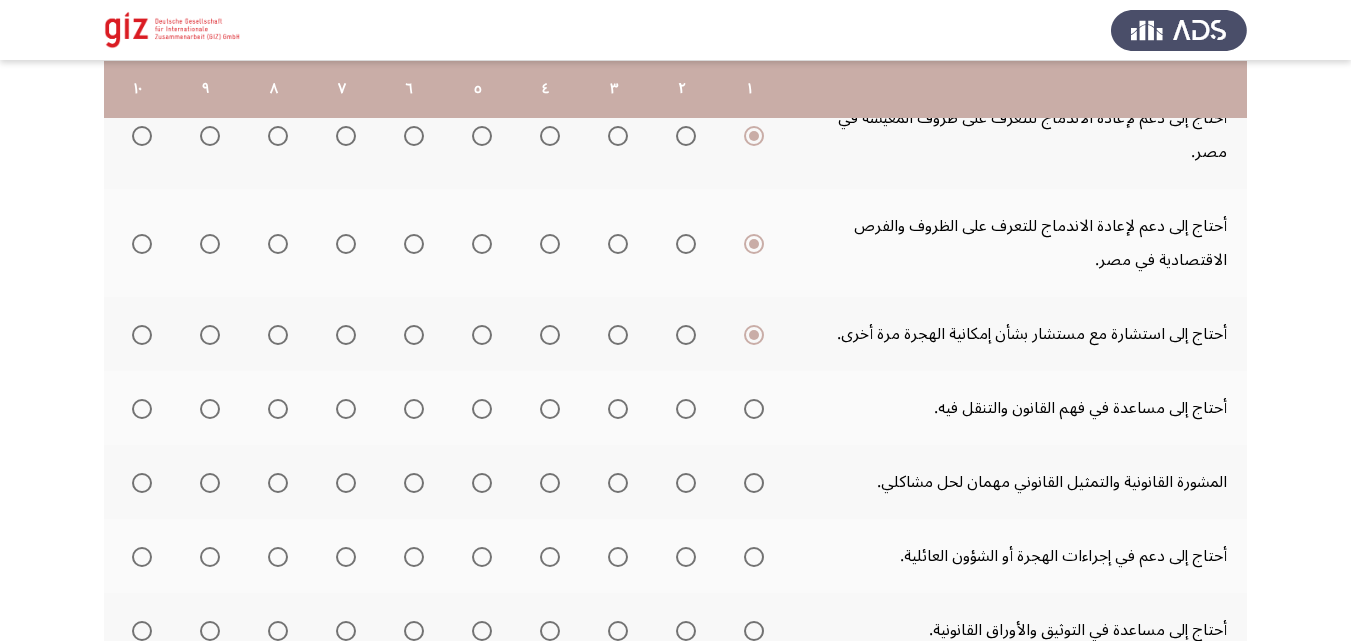scroll, scrollTop: 488, scrollLeft: 0, axis: vertical 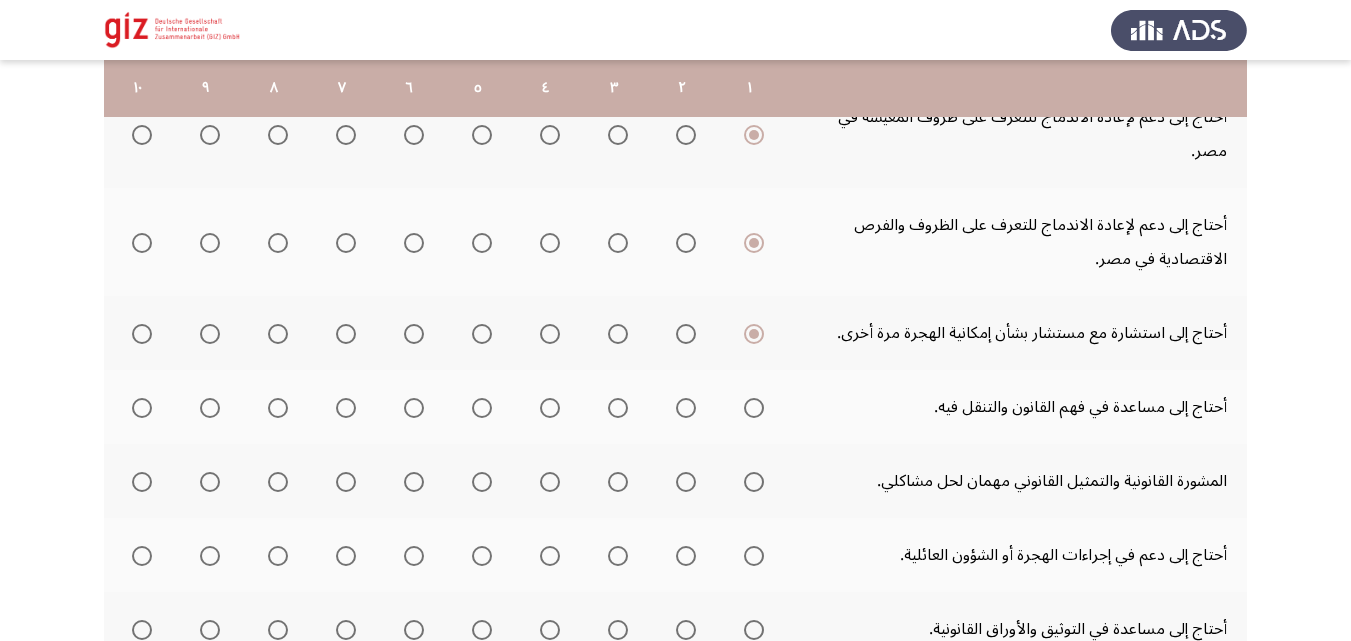 click 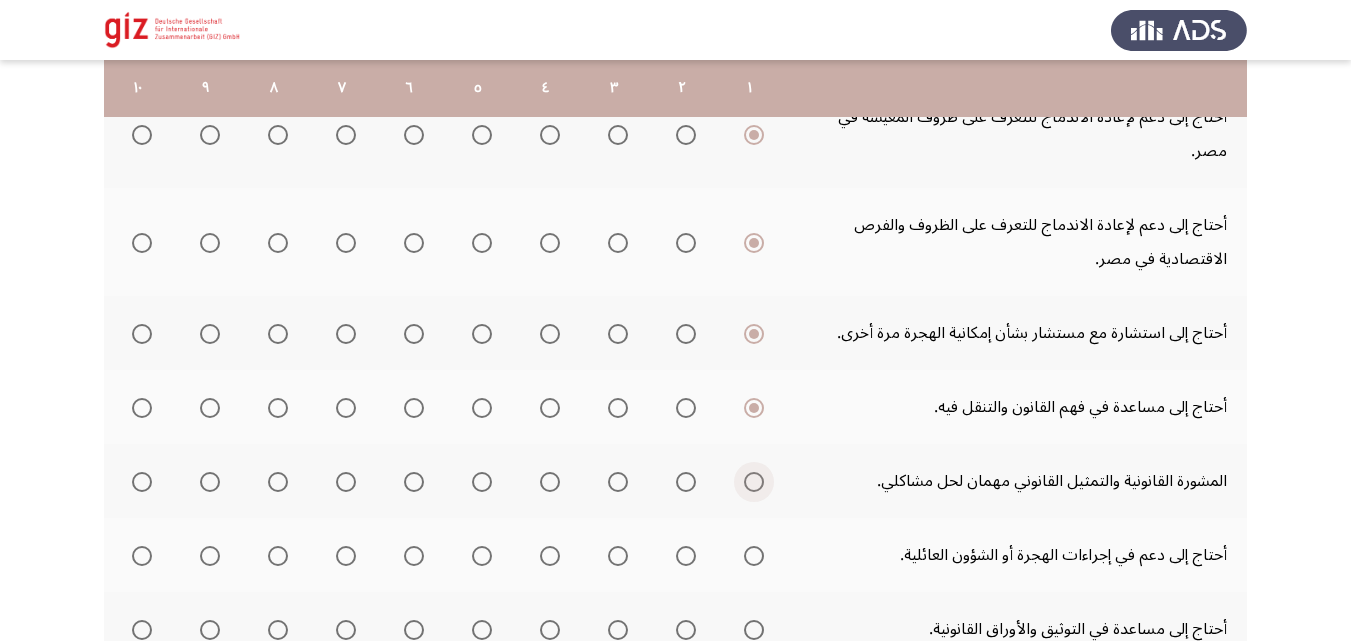 click at bounding box center [754, 482] 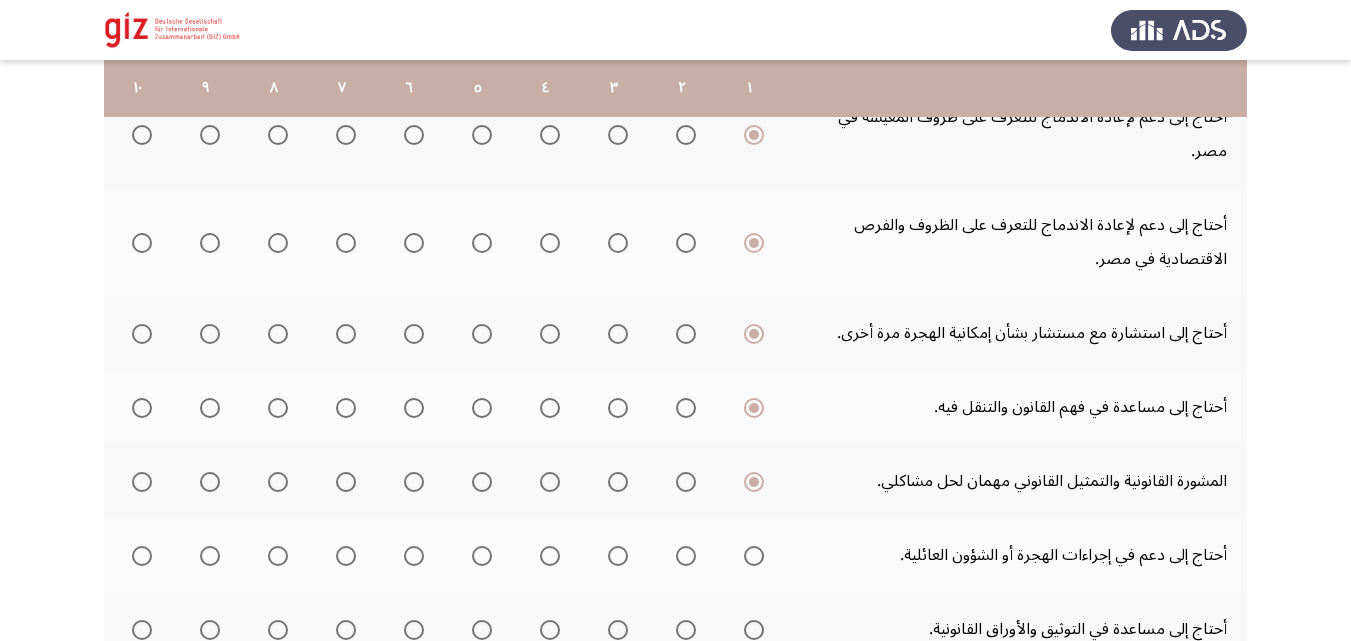 click at bounding box center [754, 556] 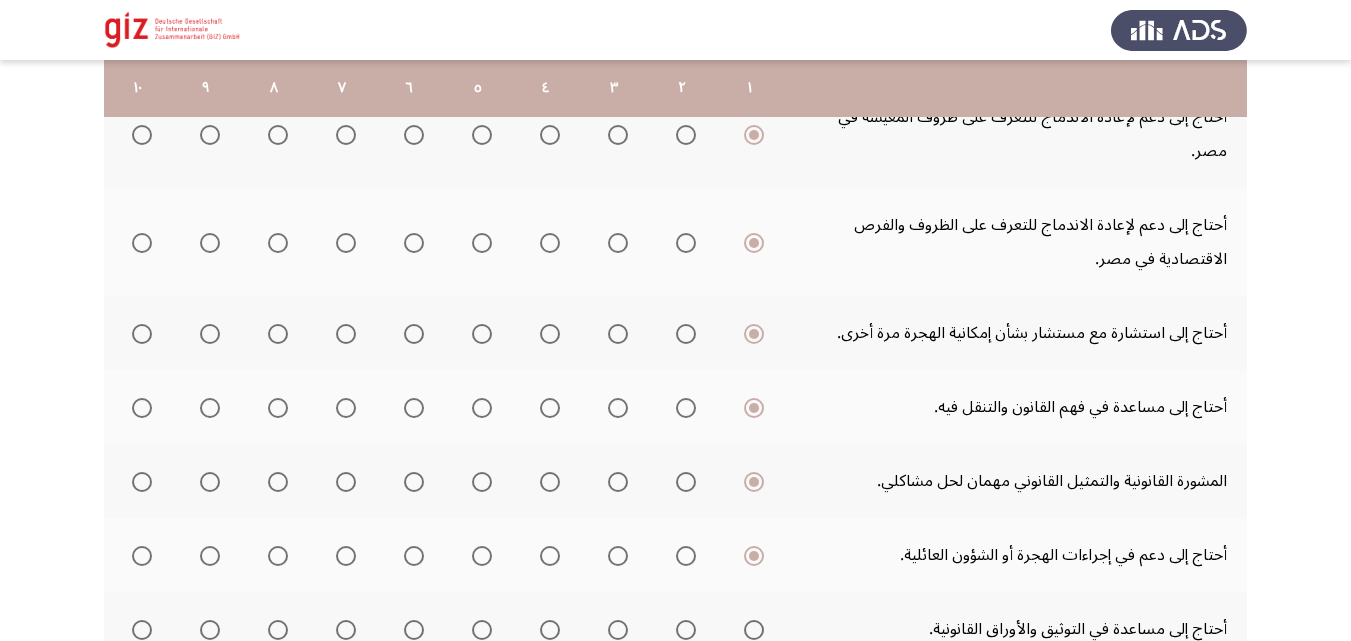 click at bounding box center (754, 630) 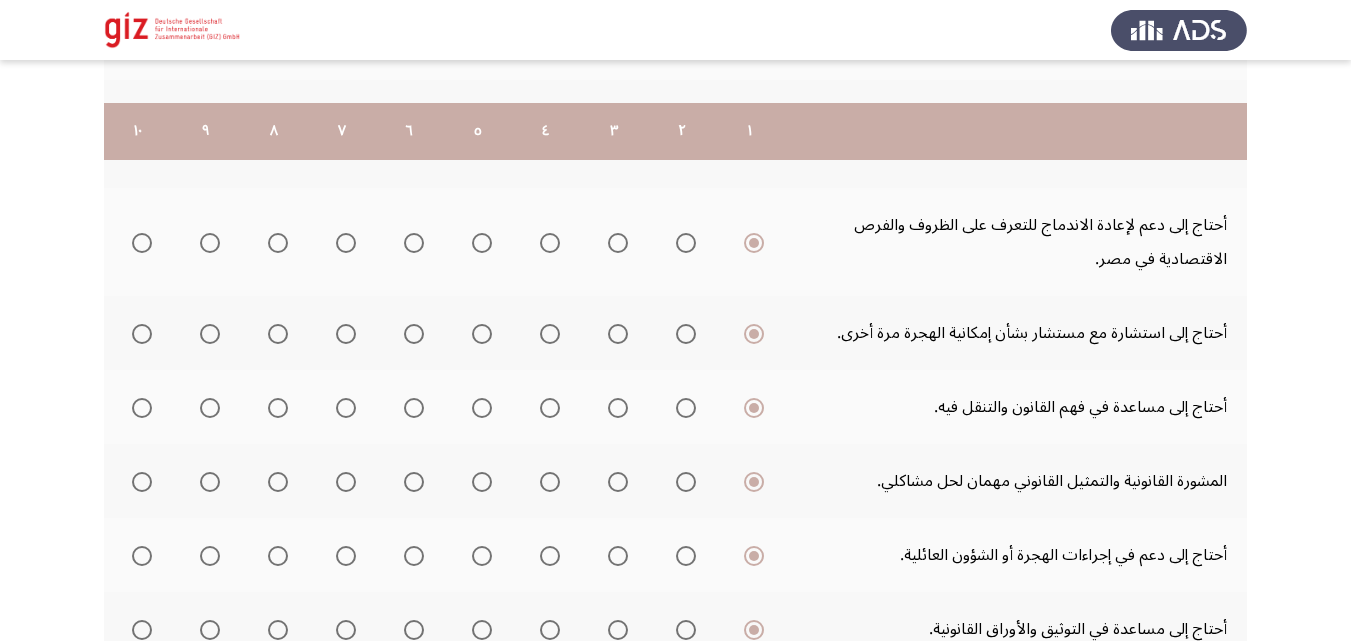 scroll, scrollTop: 693, scrollLeft: 0, axis: vertical 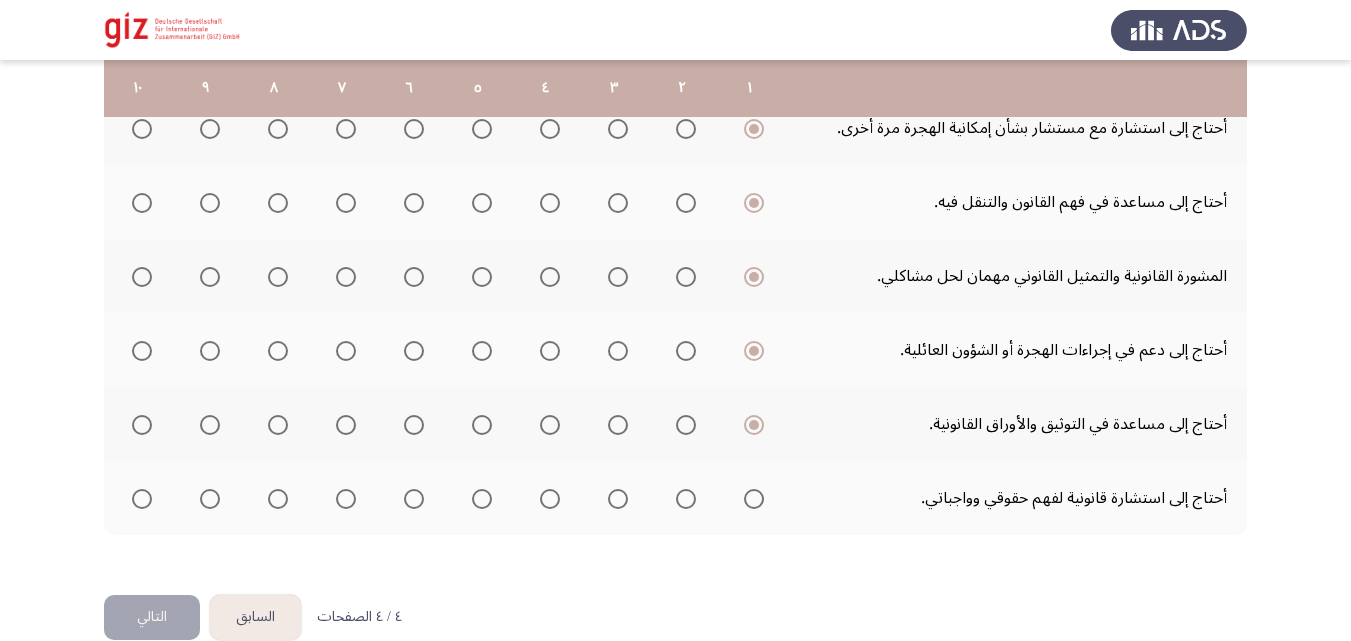 click at bounding box center (754, 499) 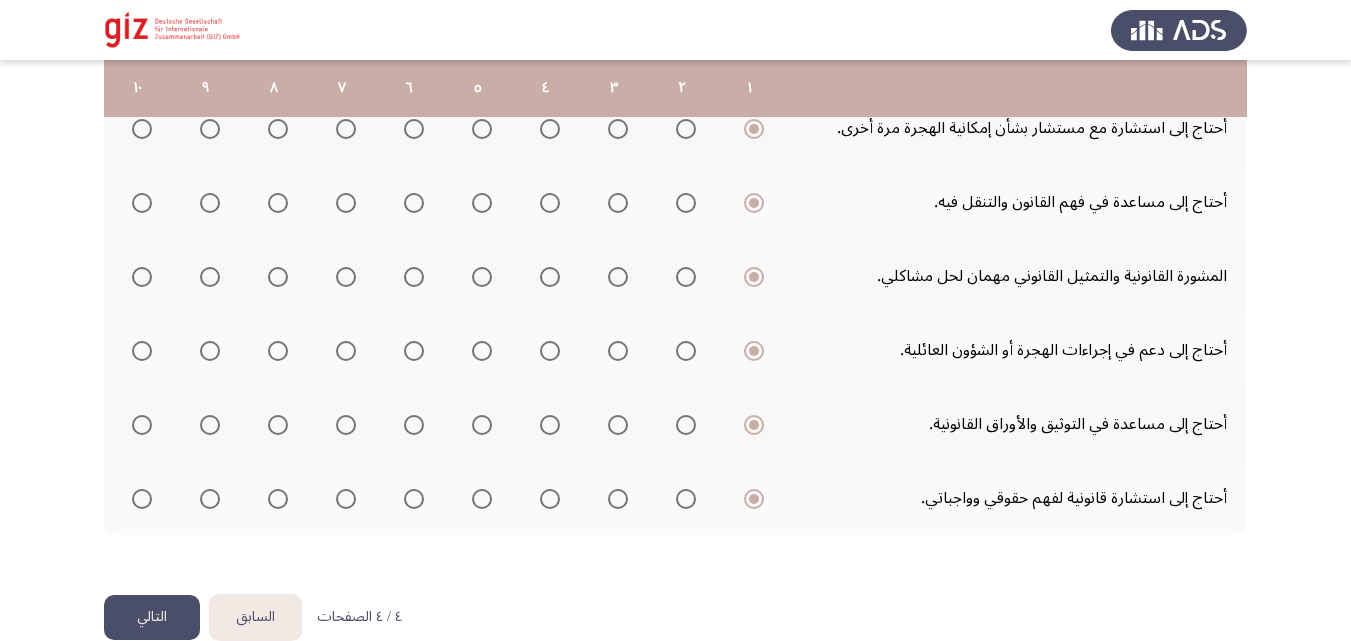 click on "التالي" 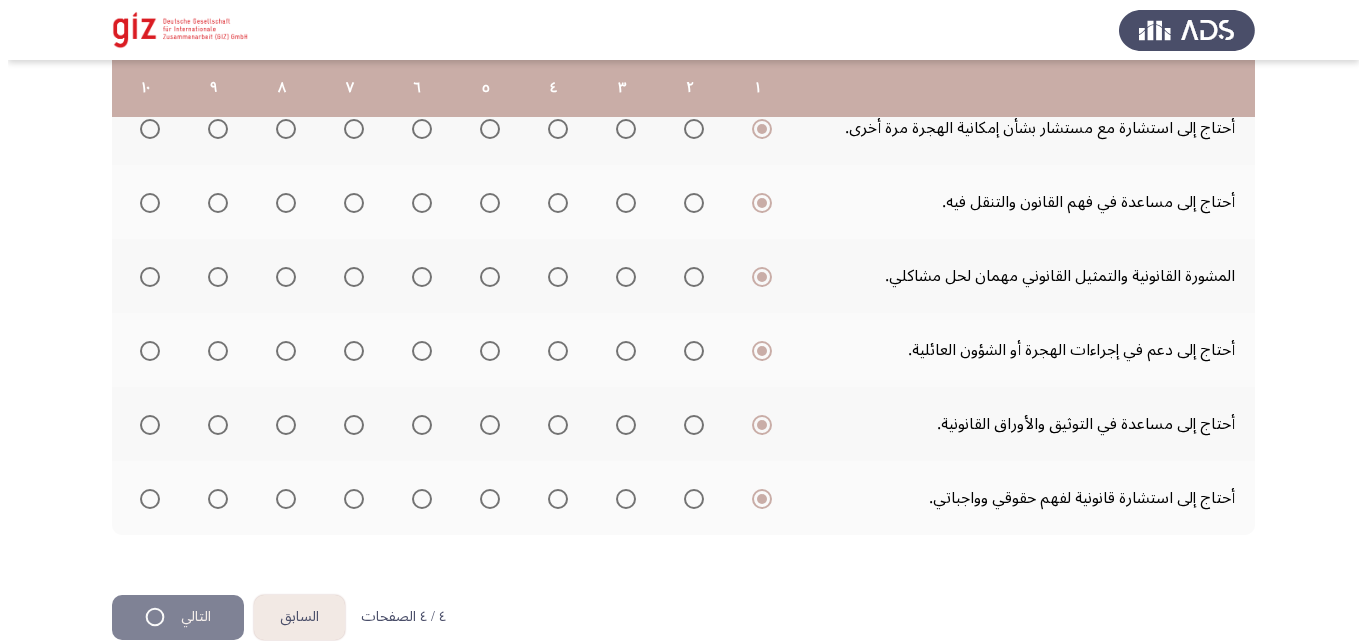scroll, scrollTop: 0, scrollLeft: 0, axis: both 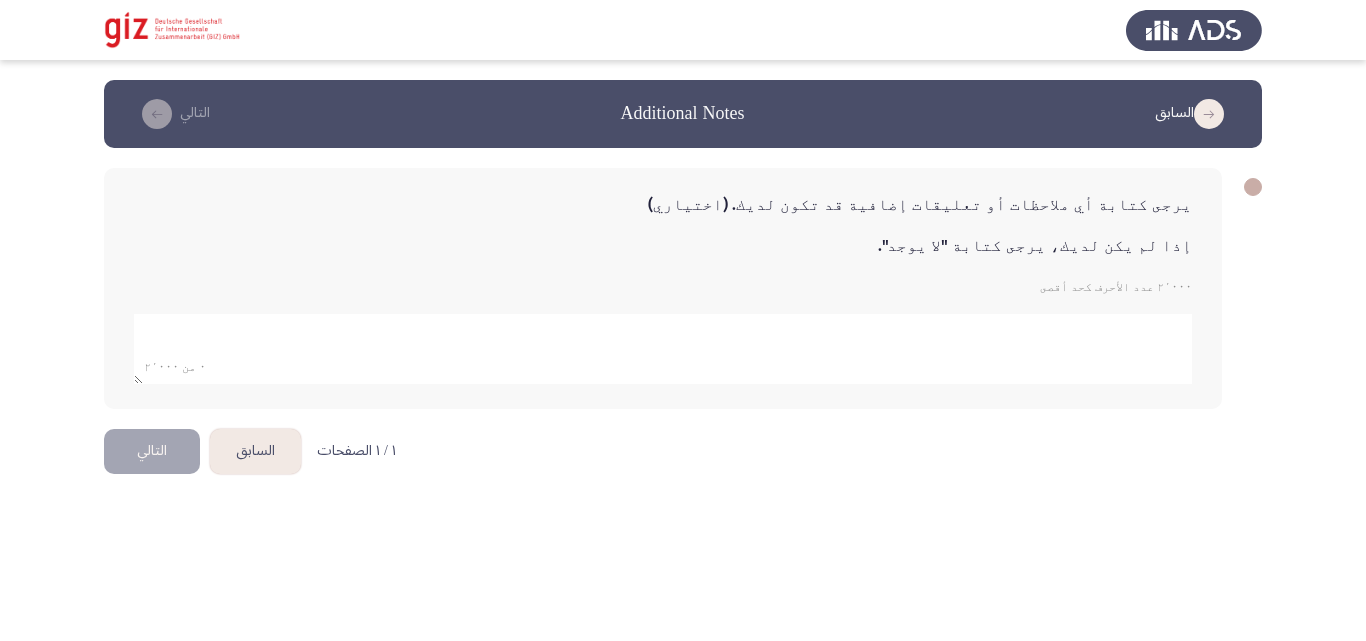 click 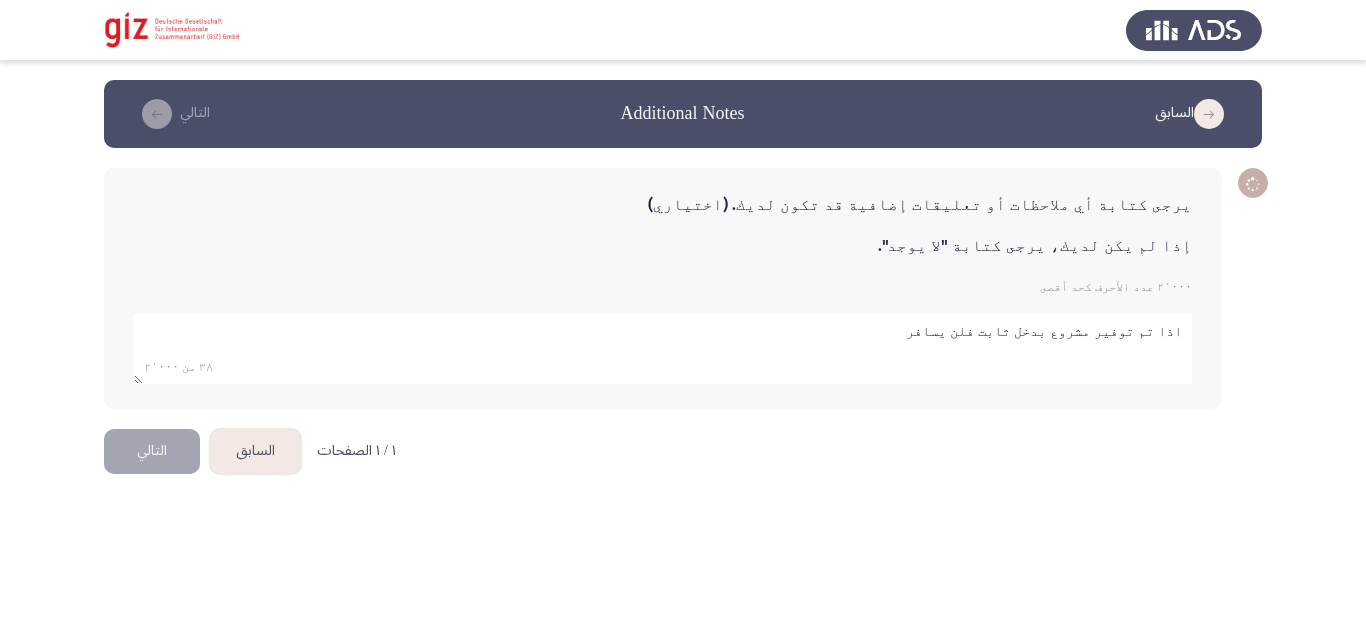 type on "اذا تم توفير مشروع بدخل ثابت فلن يسافر" 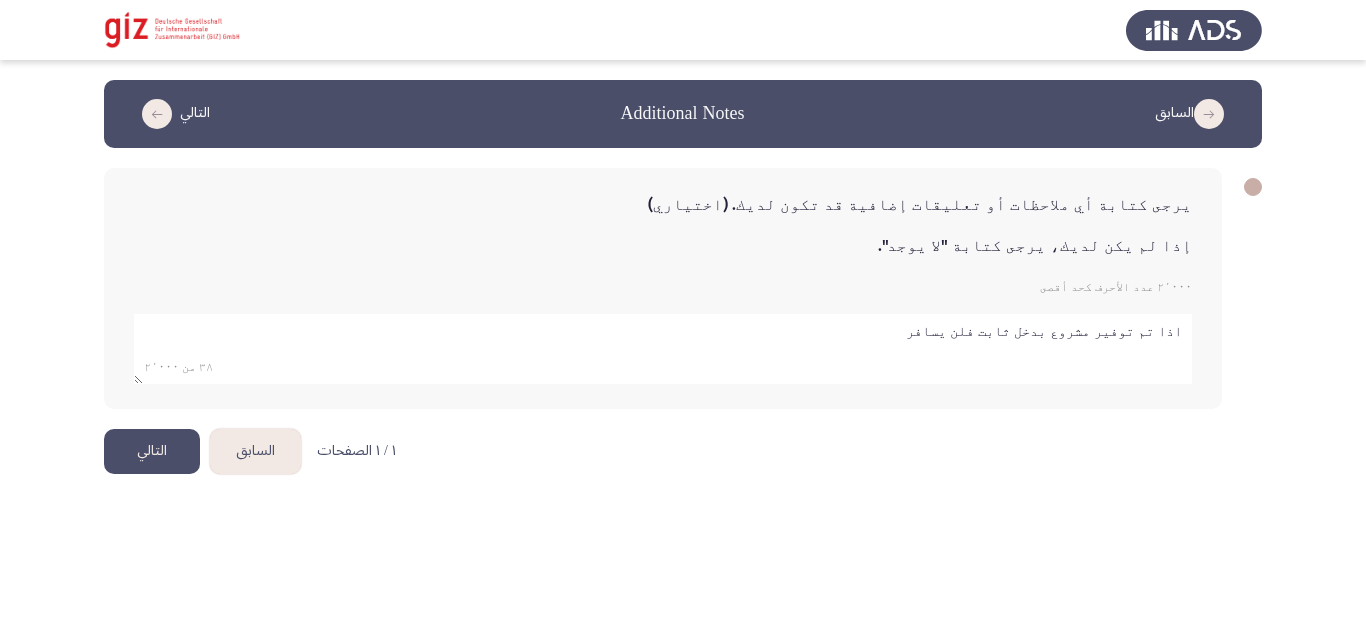 click on "التالي" 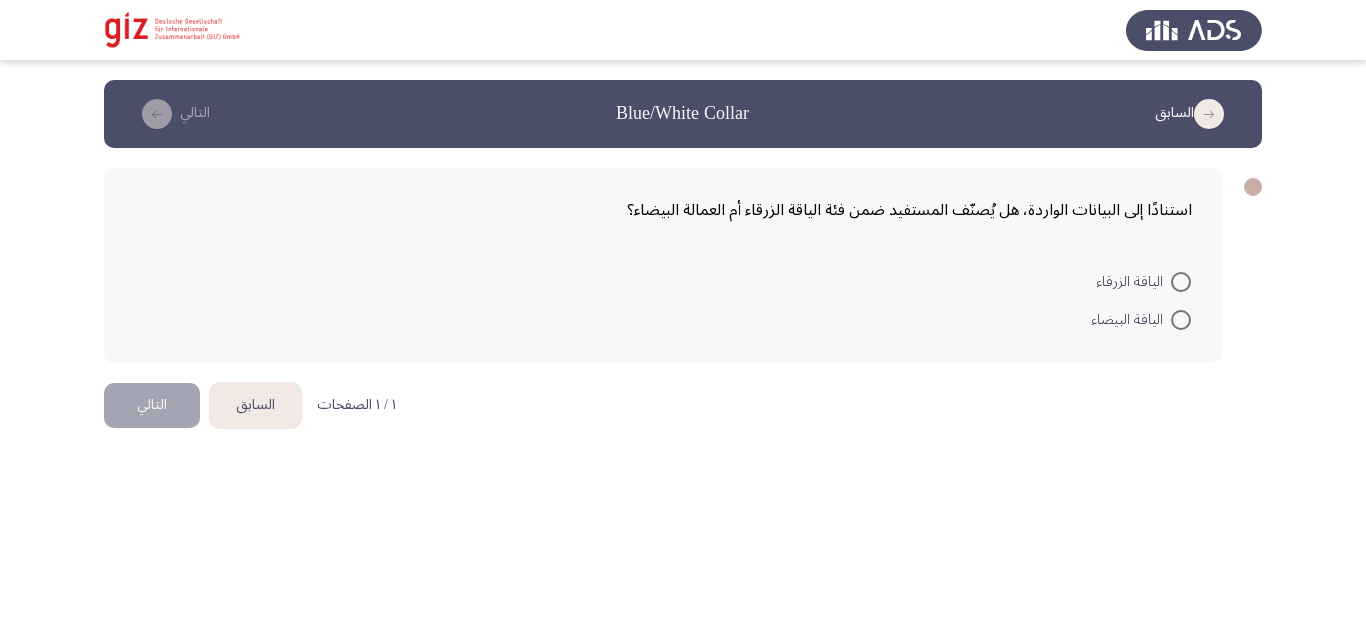 click at bounding box center [1181, 282] 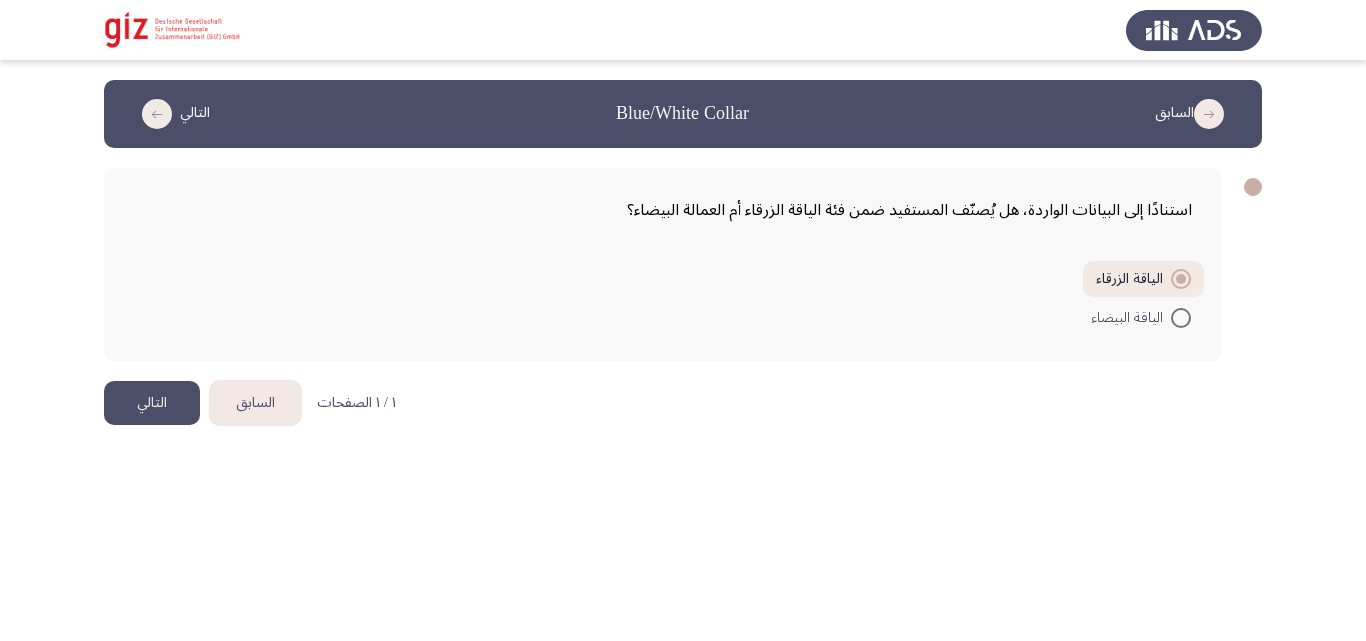 click on "التالي" 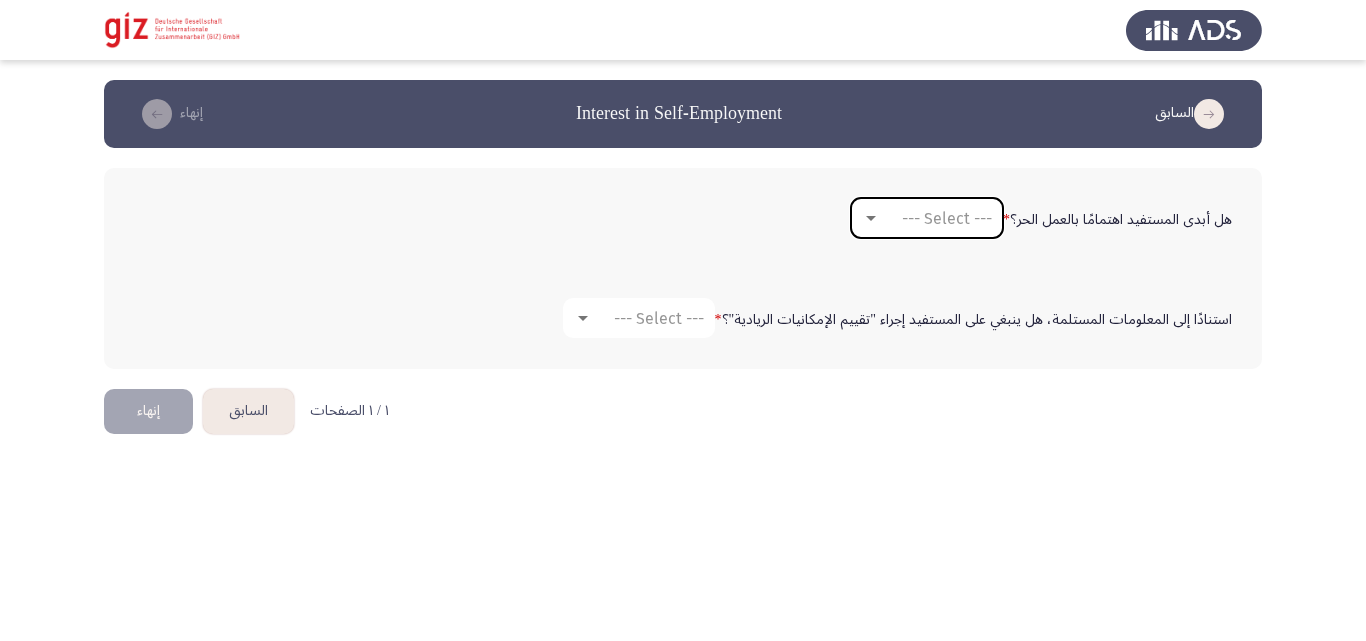 click on "--- Select ---" at bounding box center [927, 218] 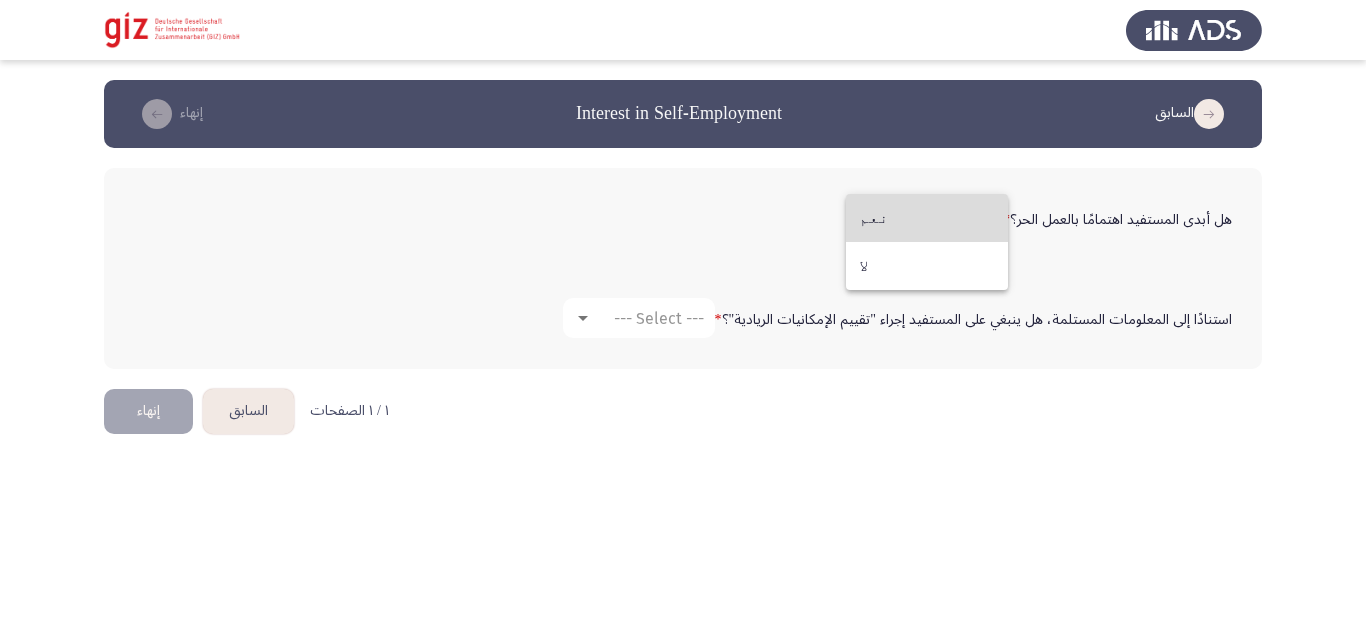 click on "نعم" at bounding box center [927, 218] 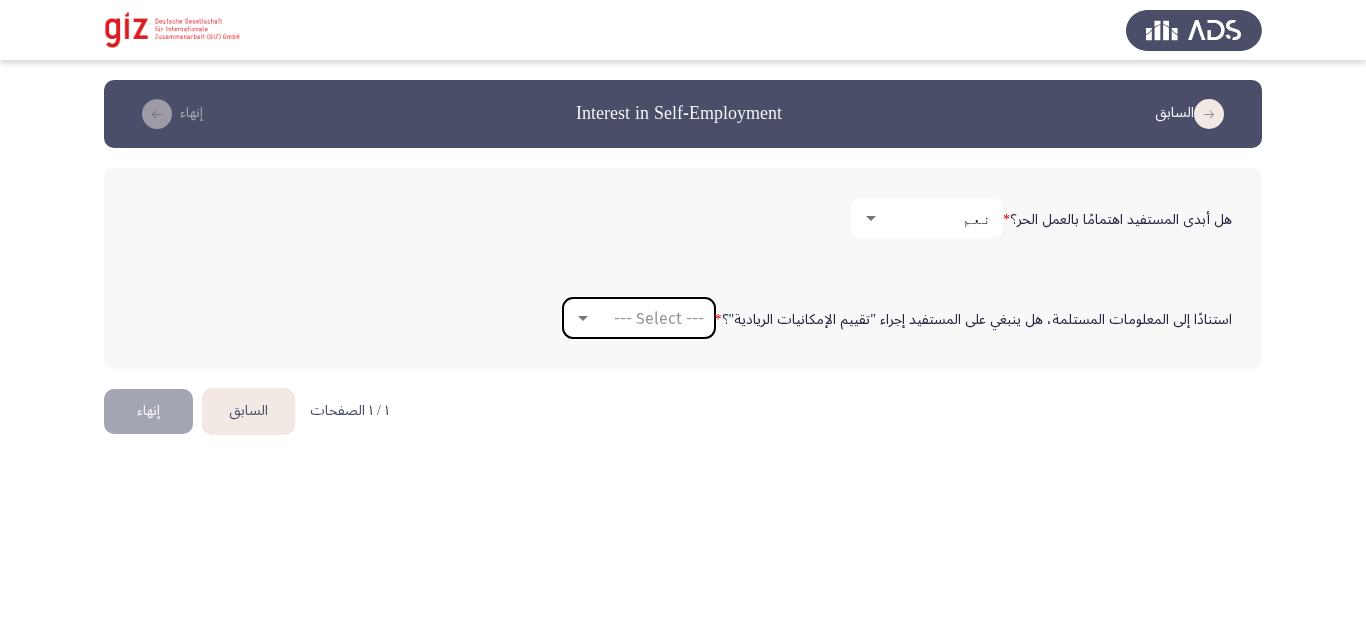 click on "--- Select ---" at bounding box center (659, 318) 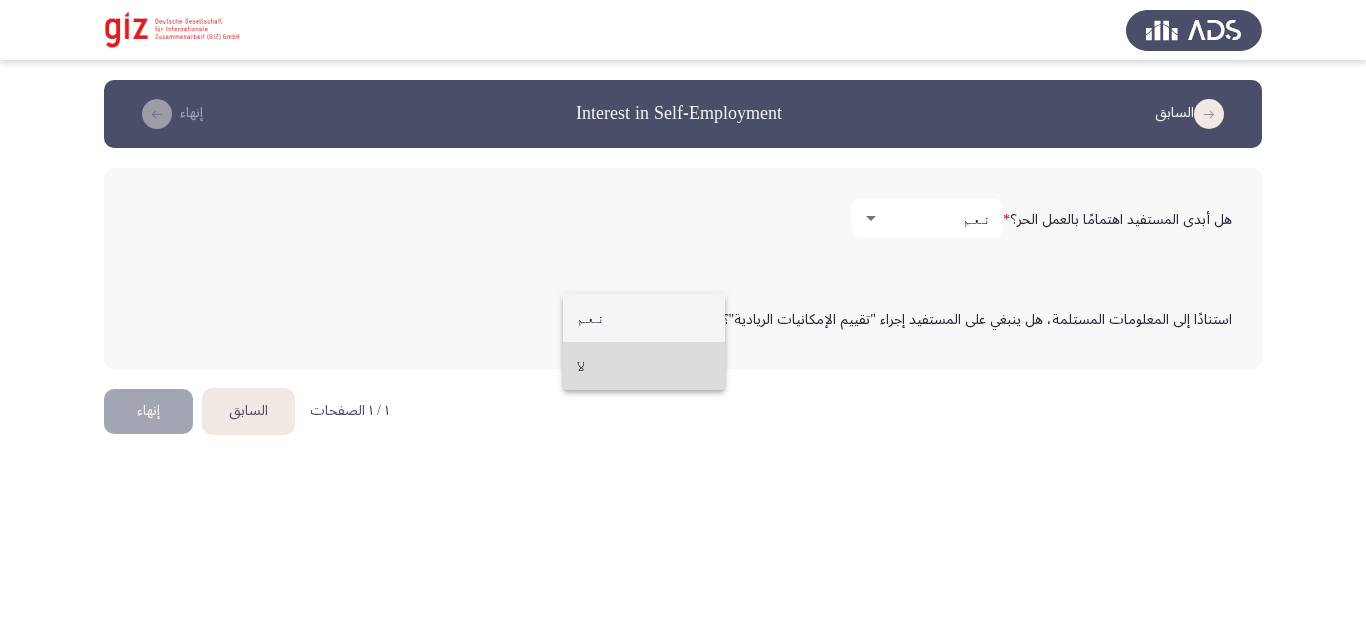 click on "لا" at bounding box center [644, 366] 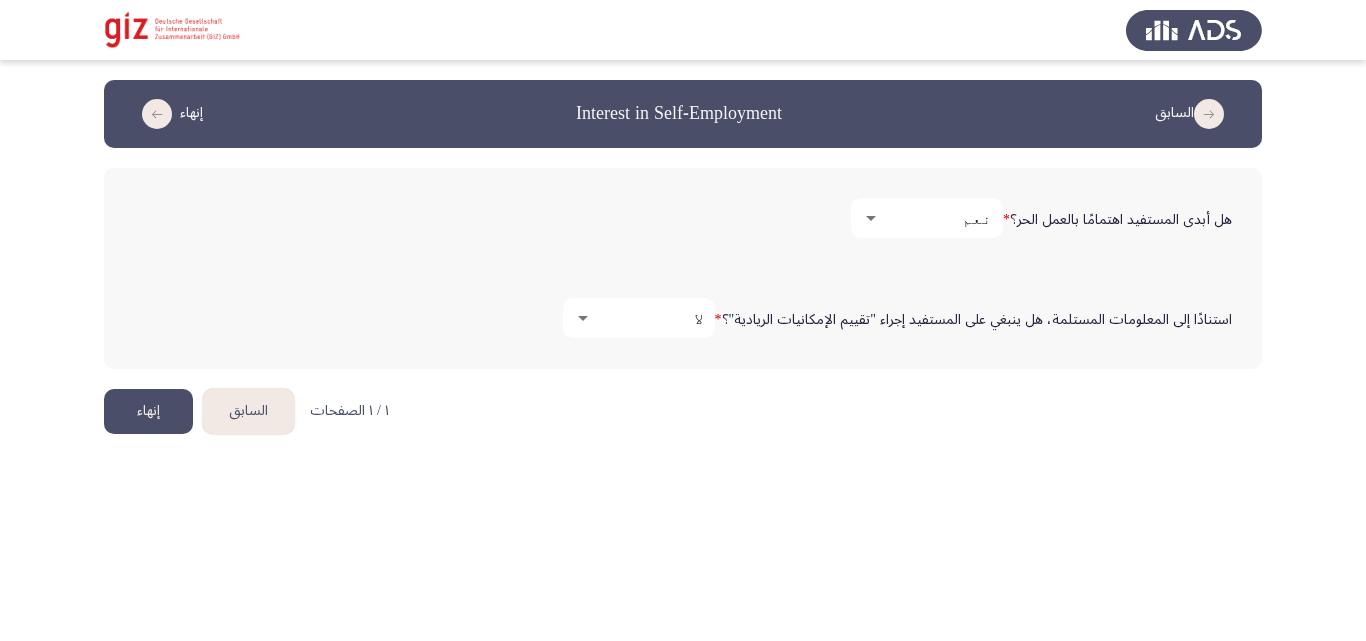 click on "إنهاء" 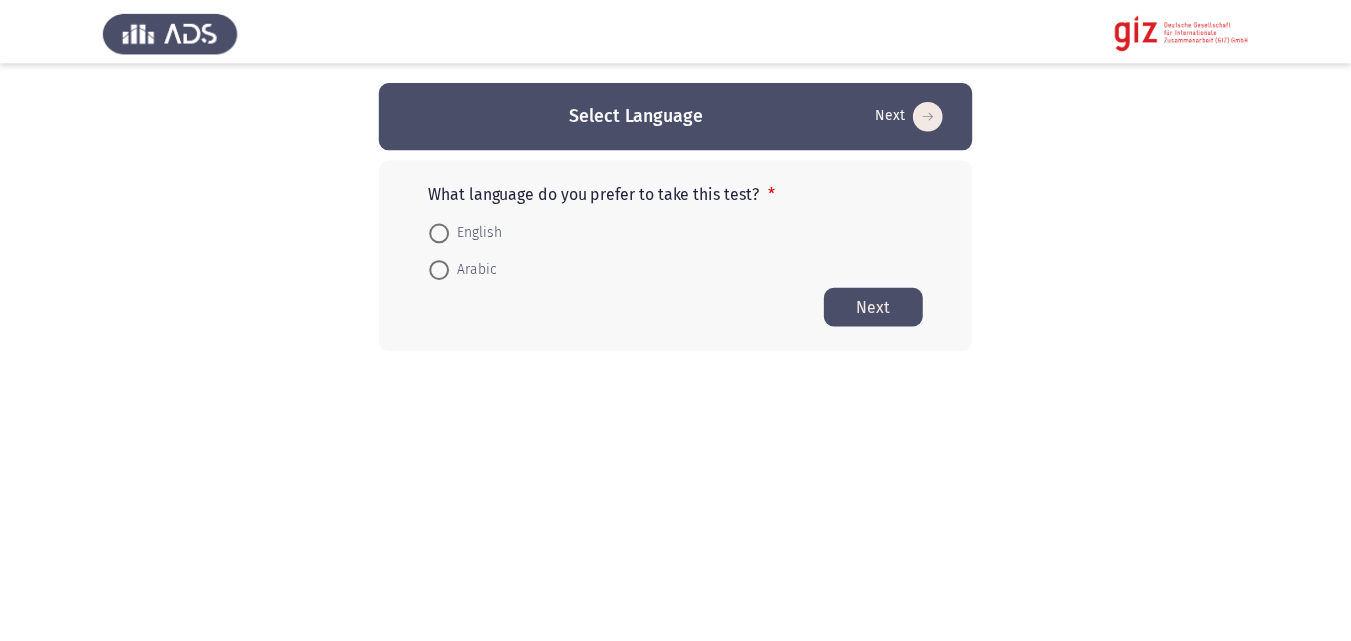 scroll, scrollTop: 0, scrollLeft: 0, axis: both 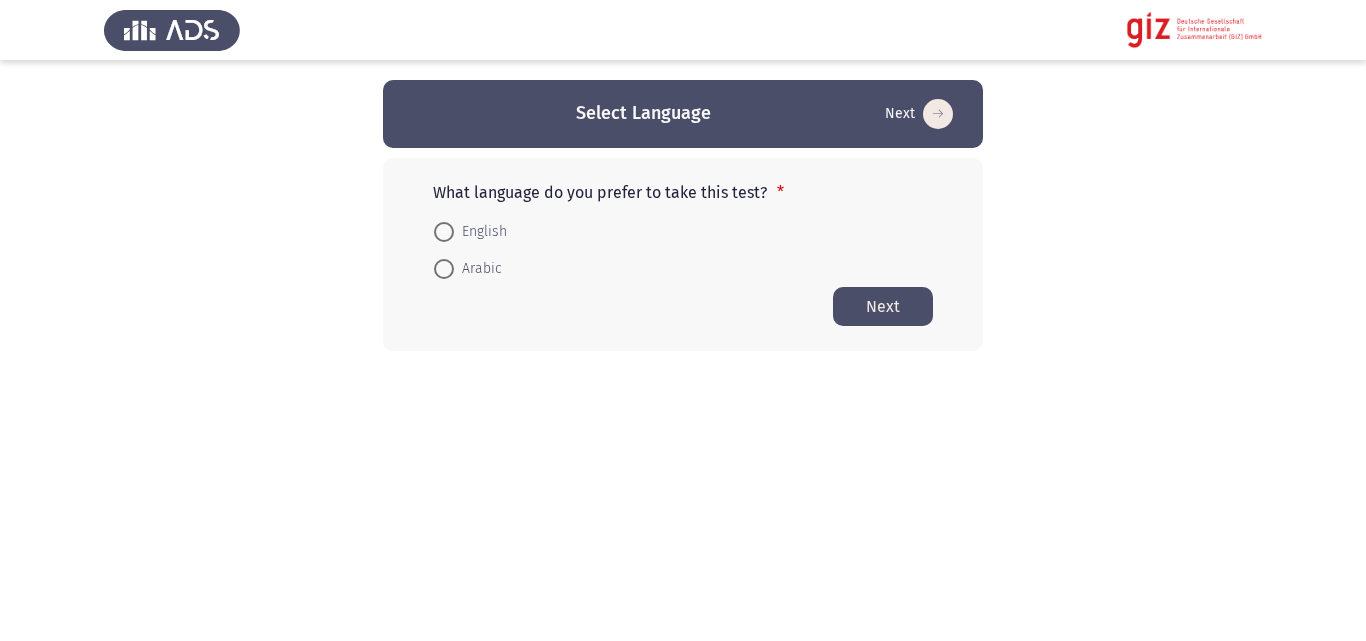 click on "Arabic" at bounding box center (478, 269) 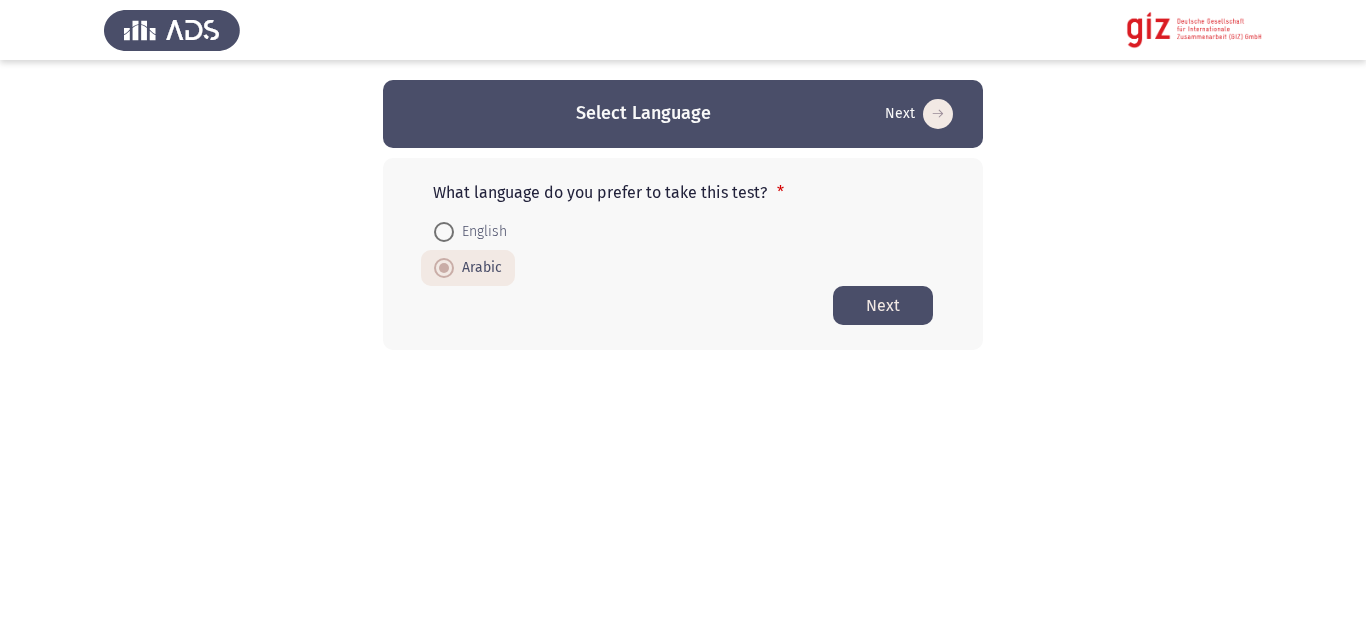 click on "Next" 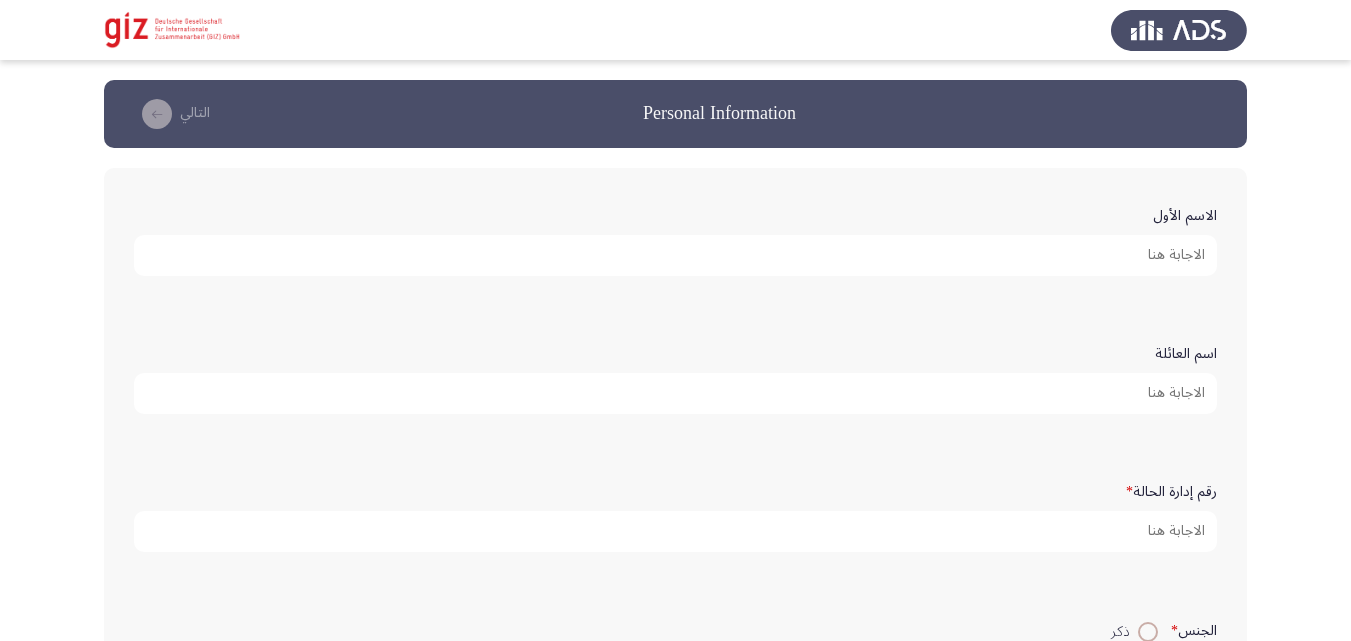 click on "الاسم الأول" at bounding box center [675, 255] 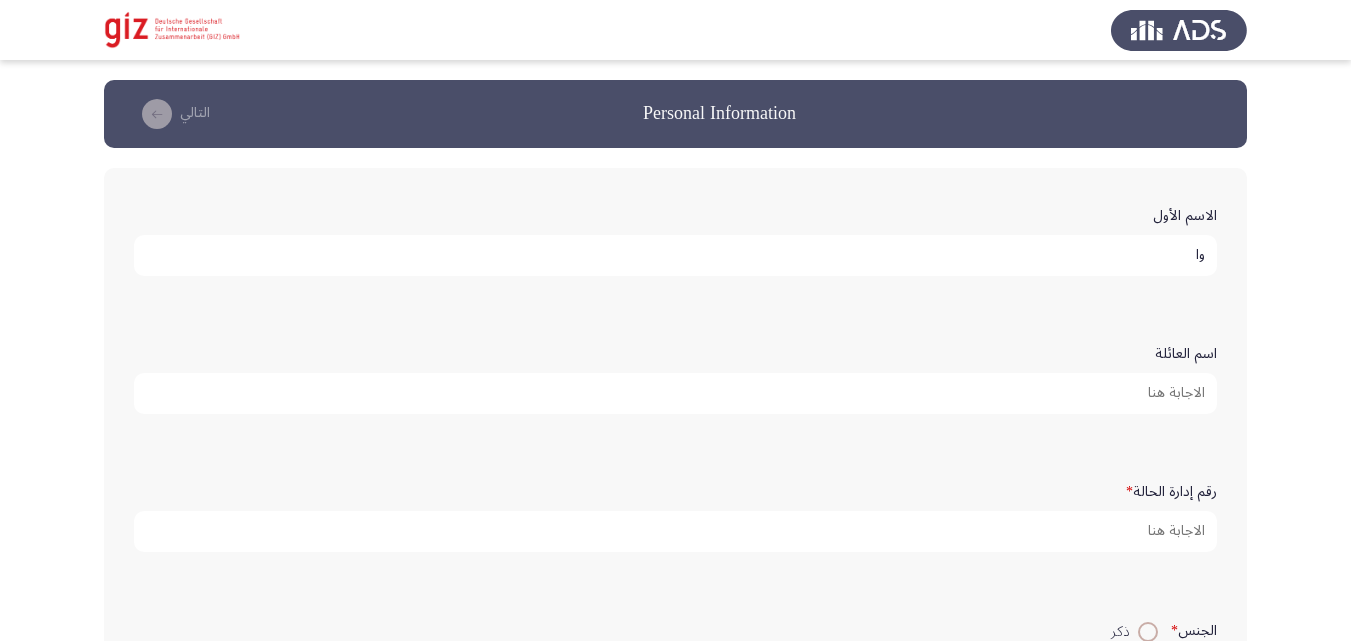 type on "و" 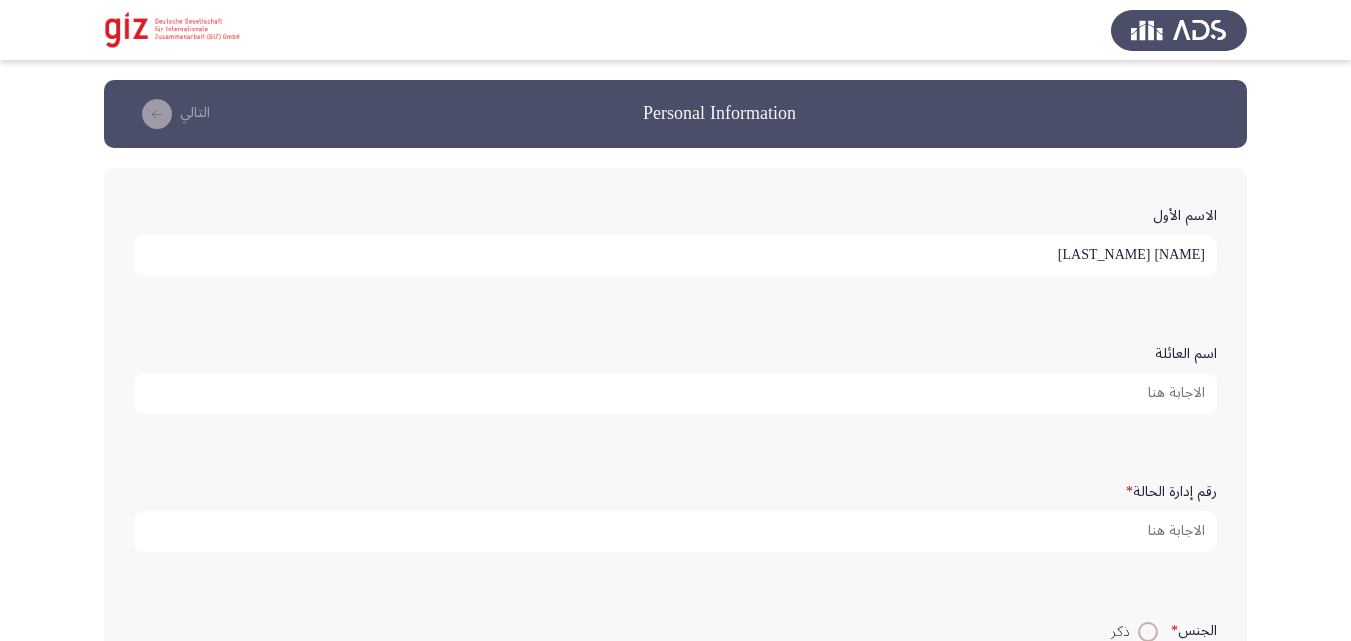 type on "رامز بدري فايز" 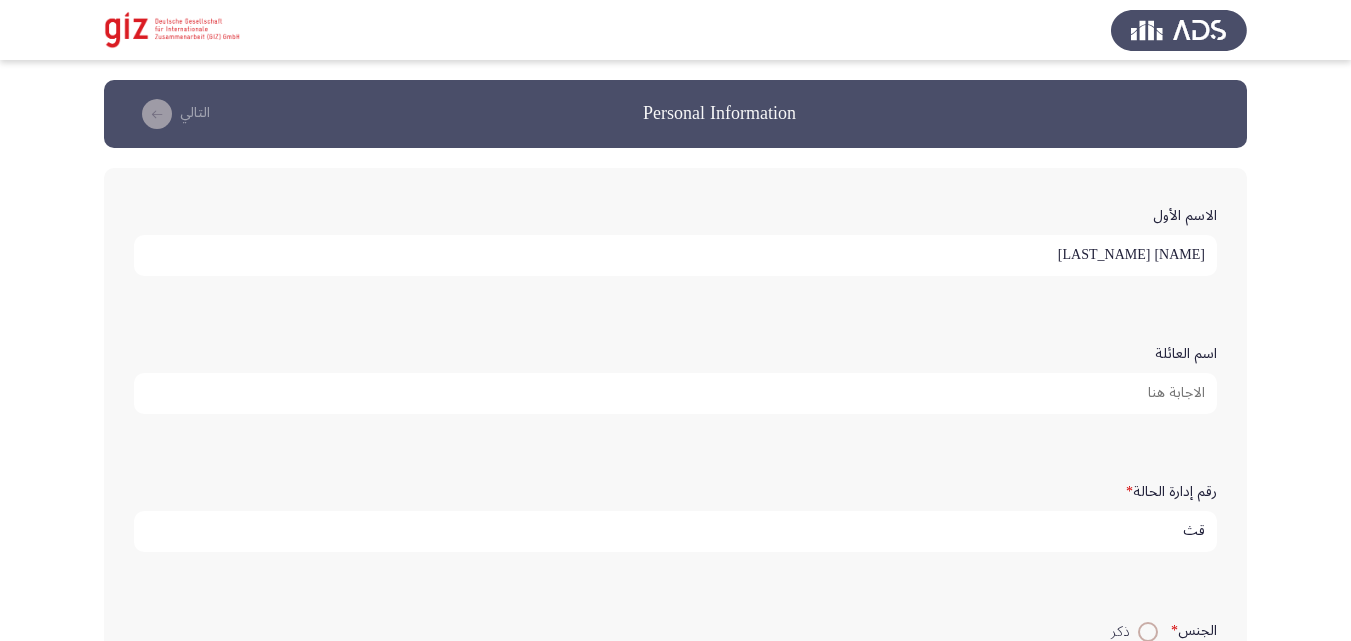 type on "ق" 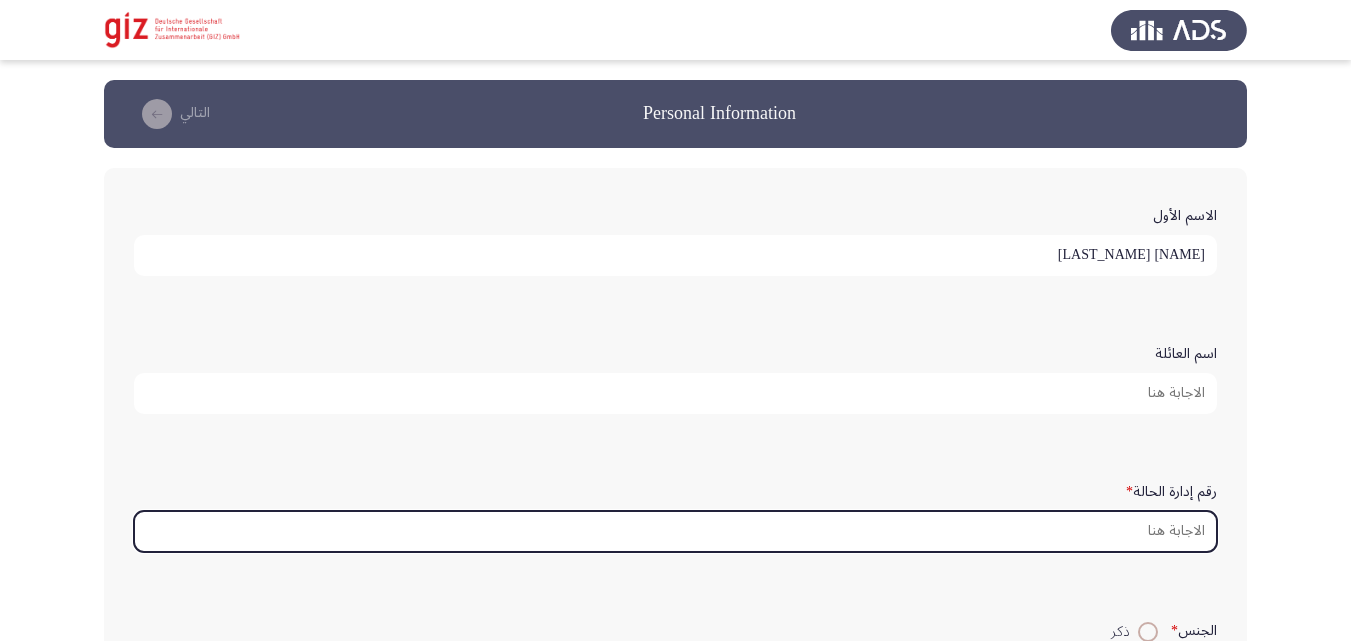 type on "r" 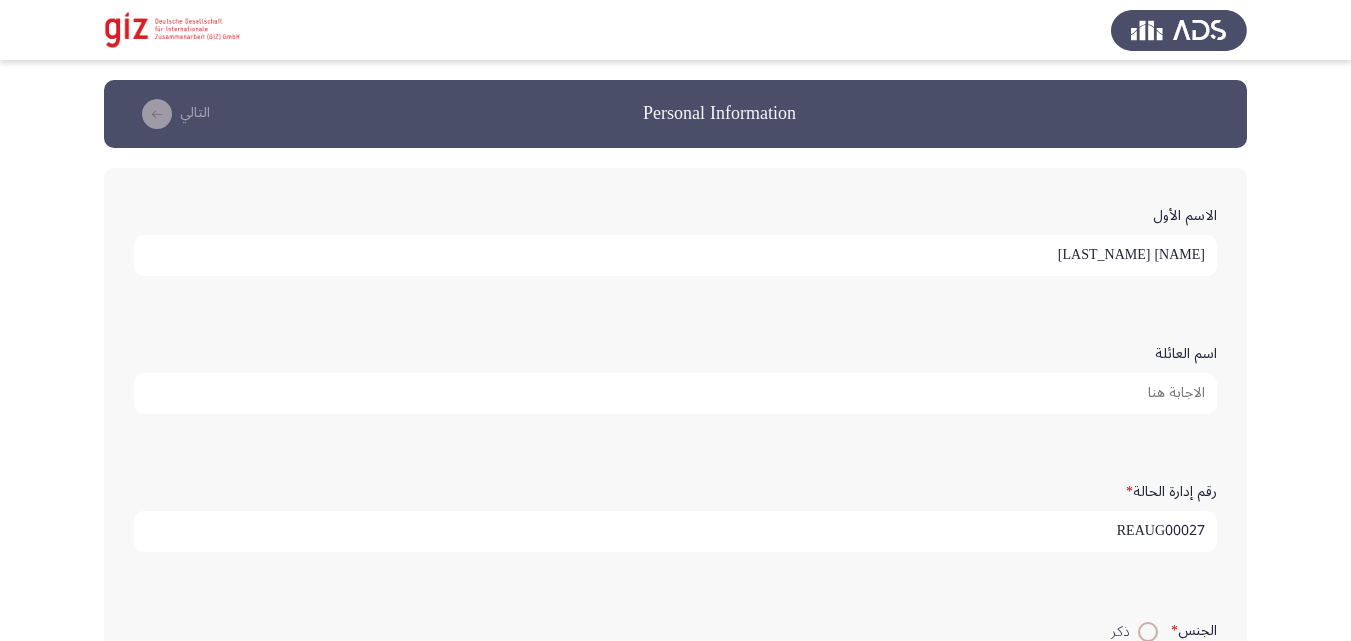type on "REAUG00027" 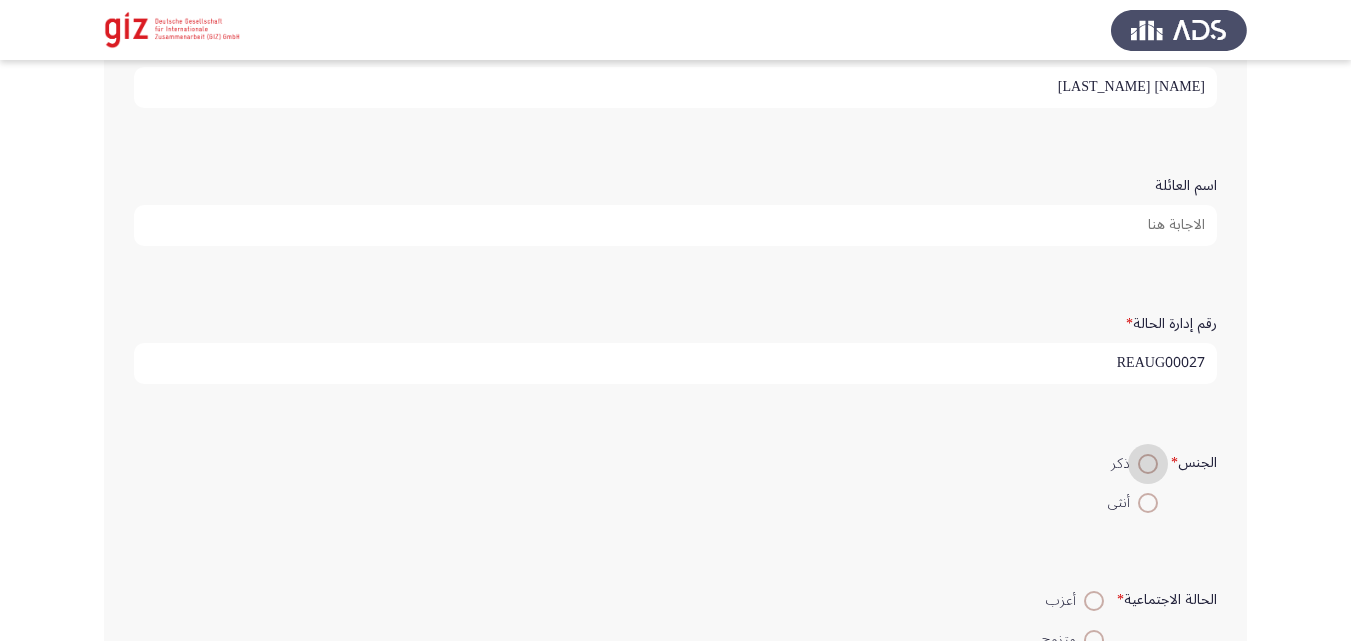 scroll, scrollTop: 258, scrollLeft: 0, axis: vertical 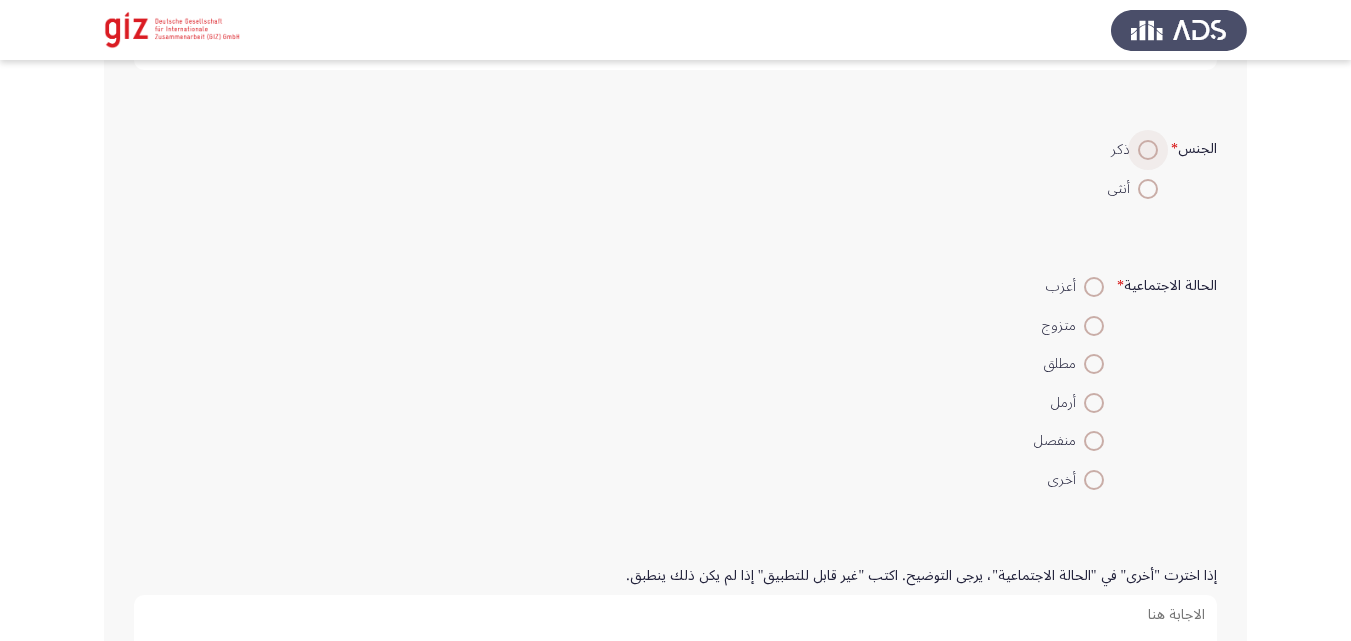 click at bounding box center [1148, 150] 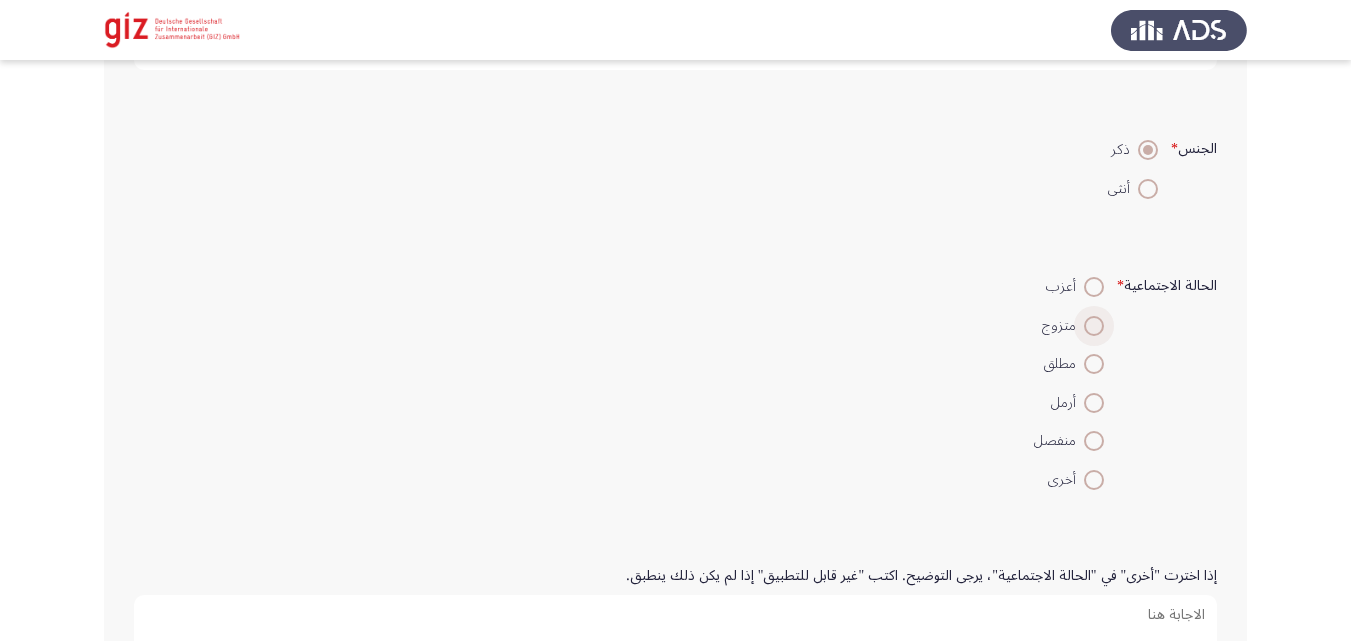 click at bounding box center [1094, 326] 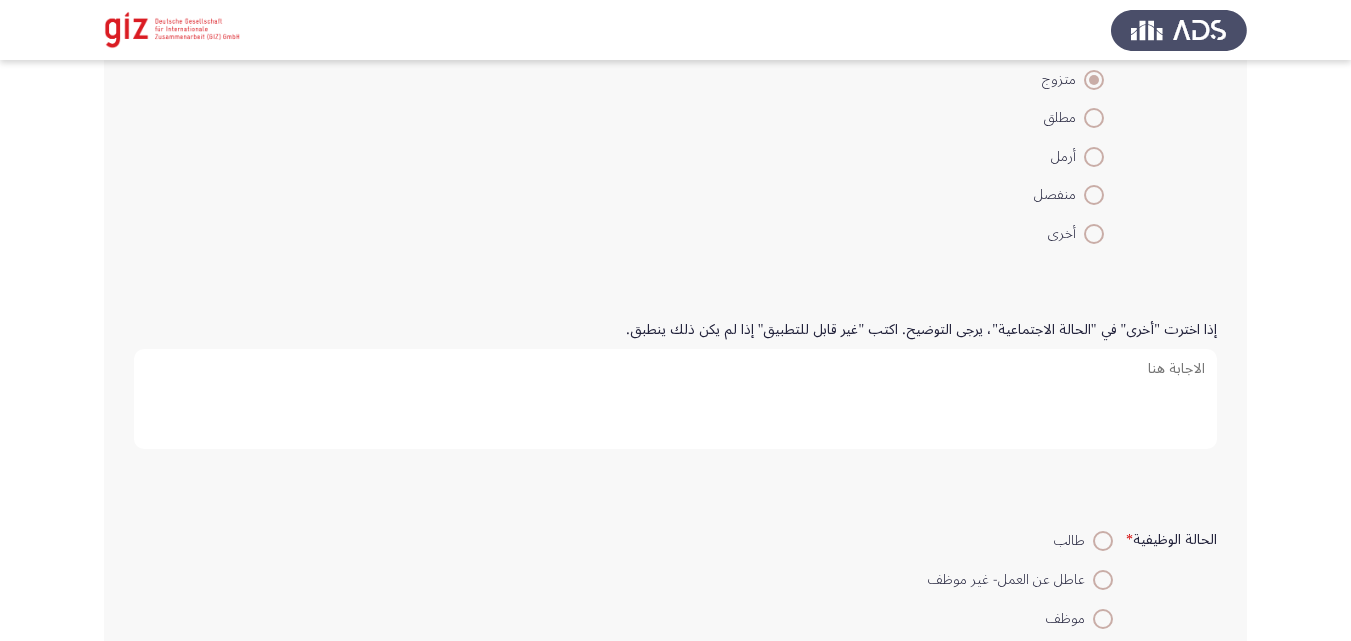 scroll, scrollTop: 729, scrollLeft: 0, axis: vertical 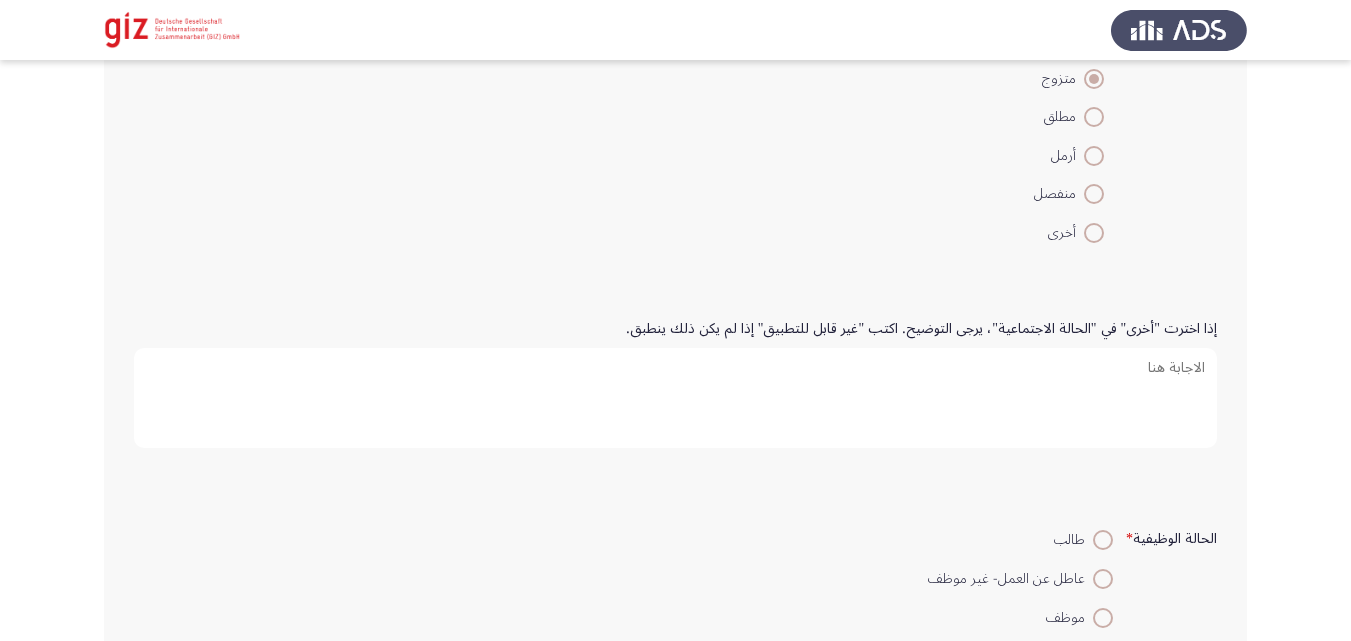 click on "إذا اخترت "أخرى" في "الحالة الاجتماعية"، يرجى التوضيح. اكتب "غير قابل للتطبيق" إذا لم يكن ذلك ينطبق." at bounding box center (675, 398) 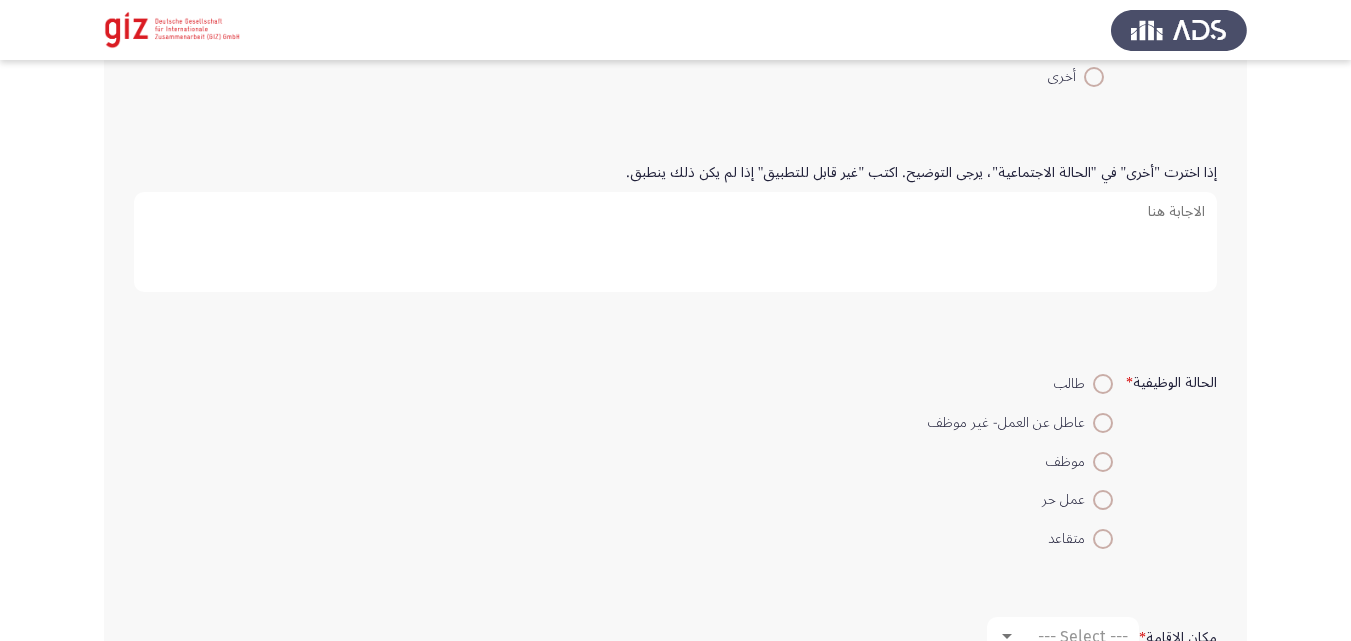 scroll, scrollTop: 947, scrollLeft: 0, axis: vertical 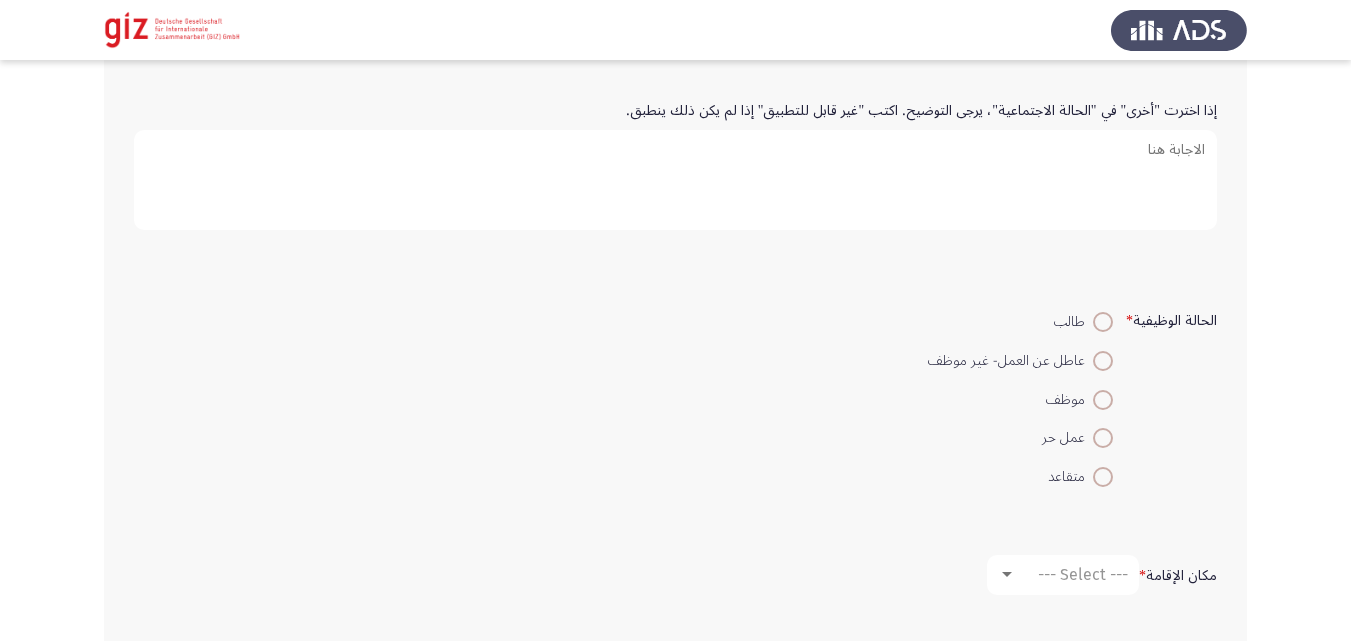 click on "متقاعد" at bounding box center [1020, 477] 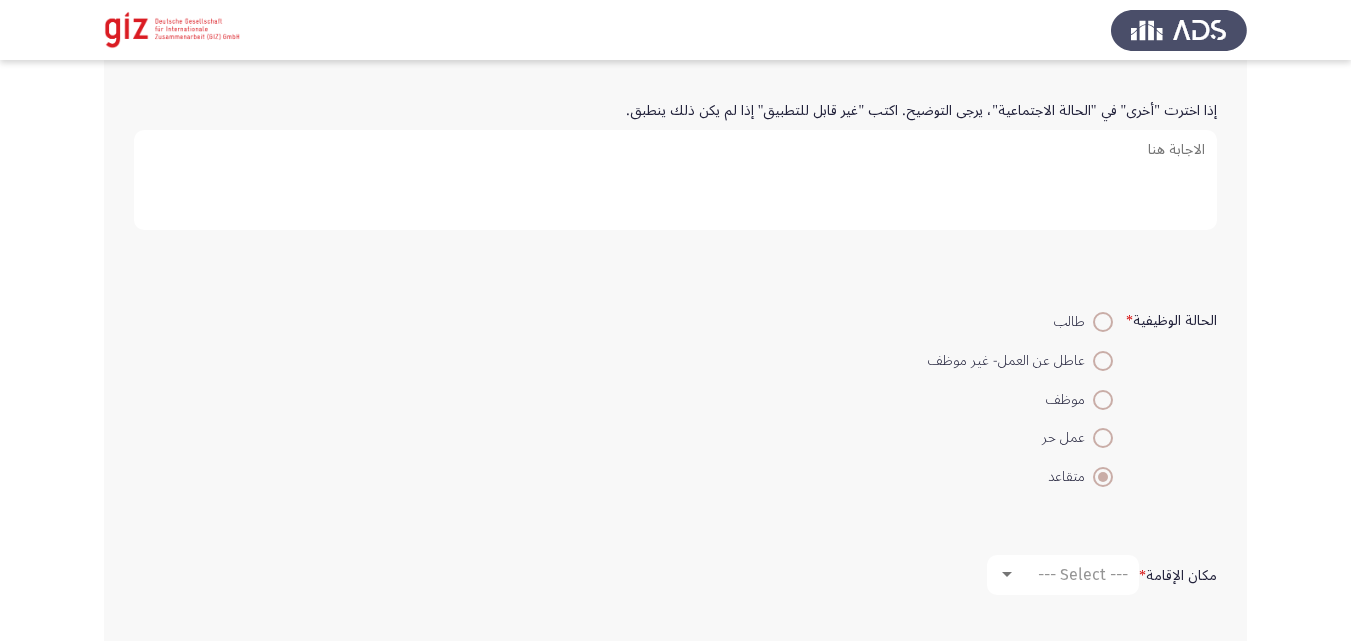 click at bounding box center [1103, 361] 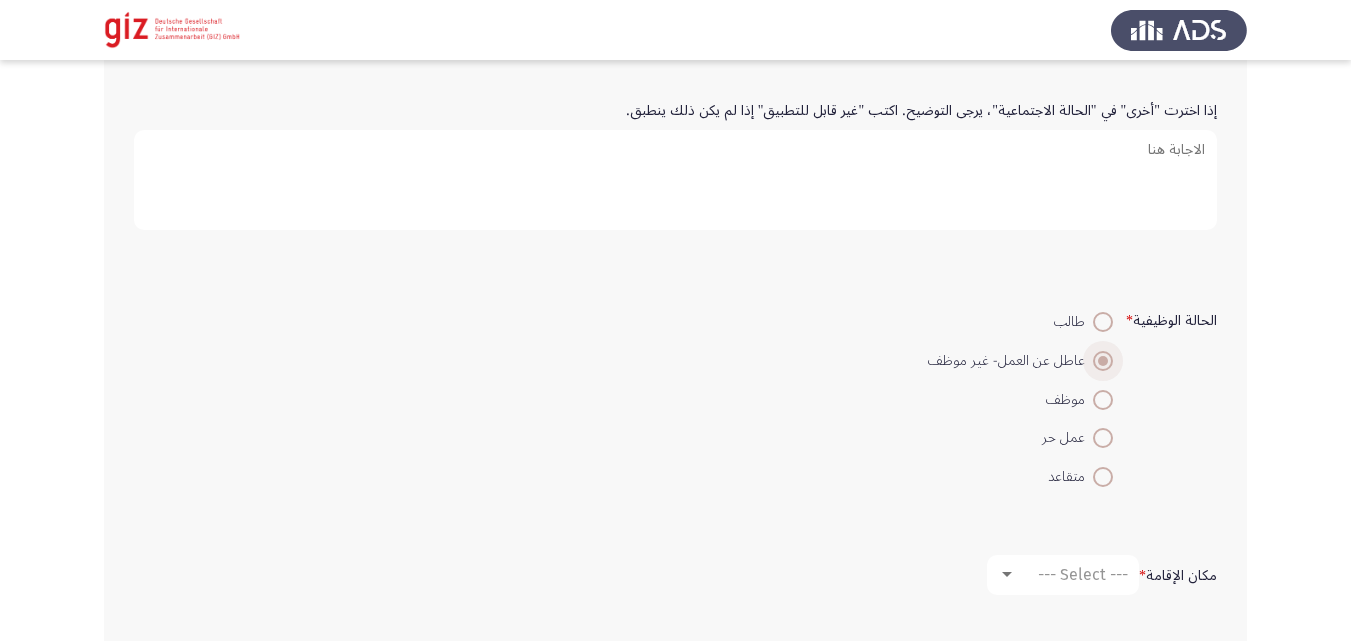 click on "عاطل عن العمل-  غير موظف" at bounding box center (1010, 361) 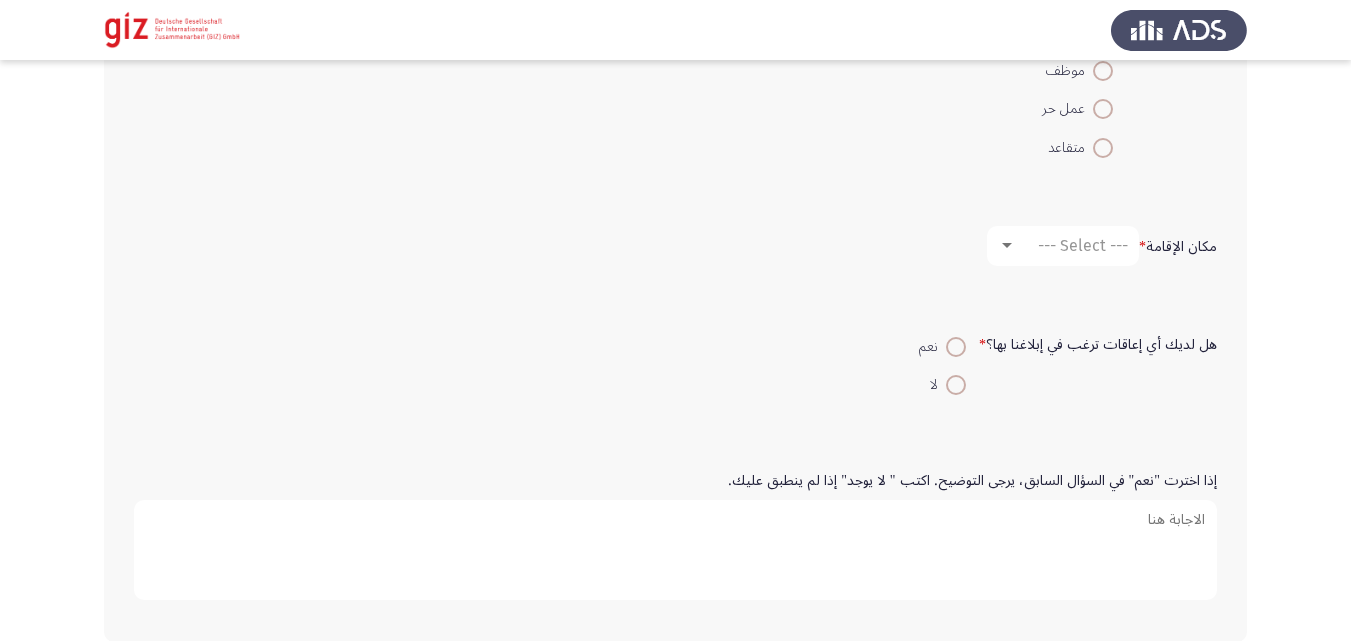 scroll, scrollTop: 1316, scrollLeft: 0, axis: vertical 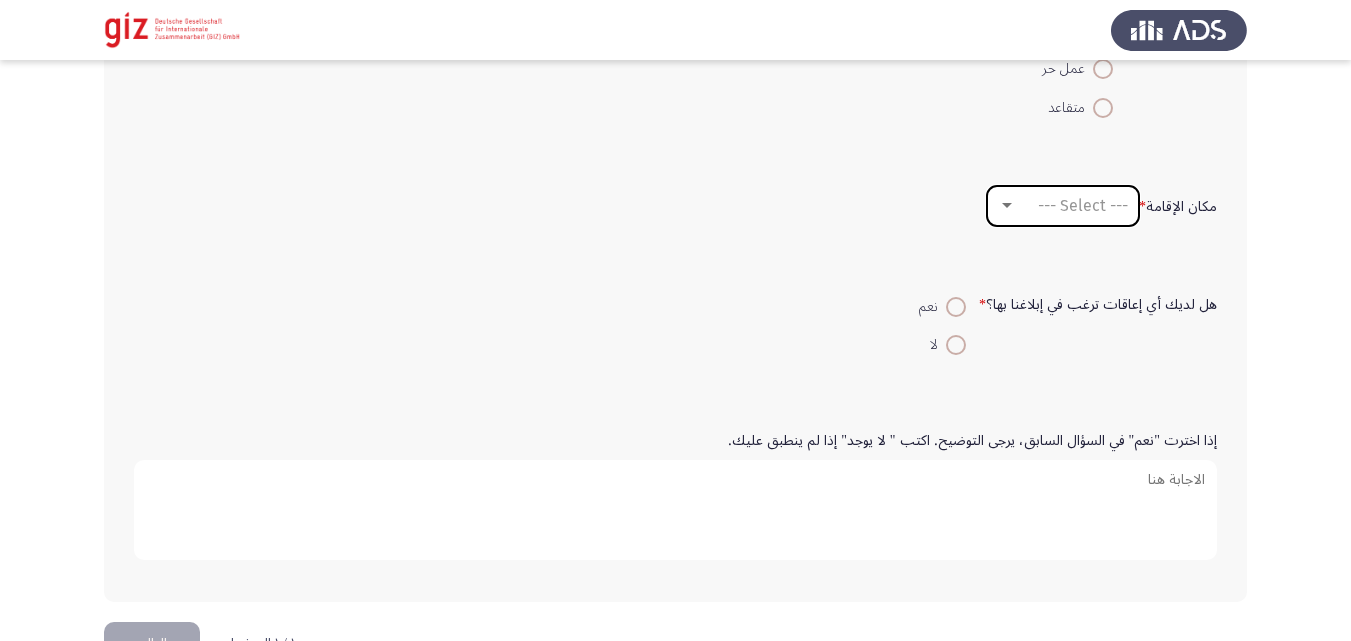 click on "--- Select ---" at bounding box center (1063, 206) 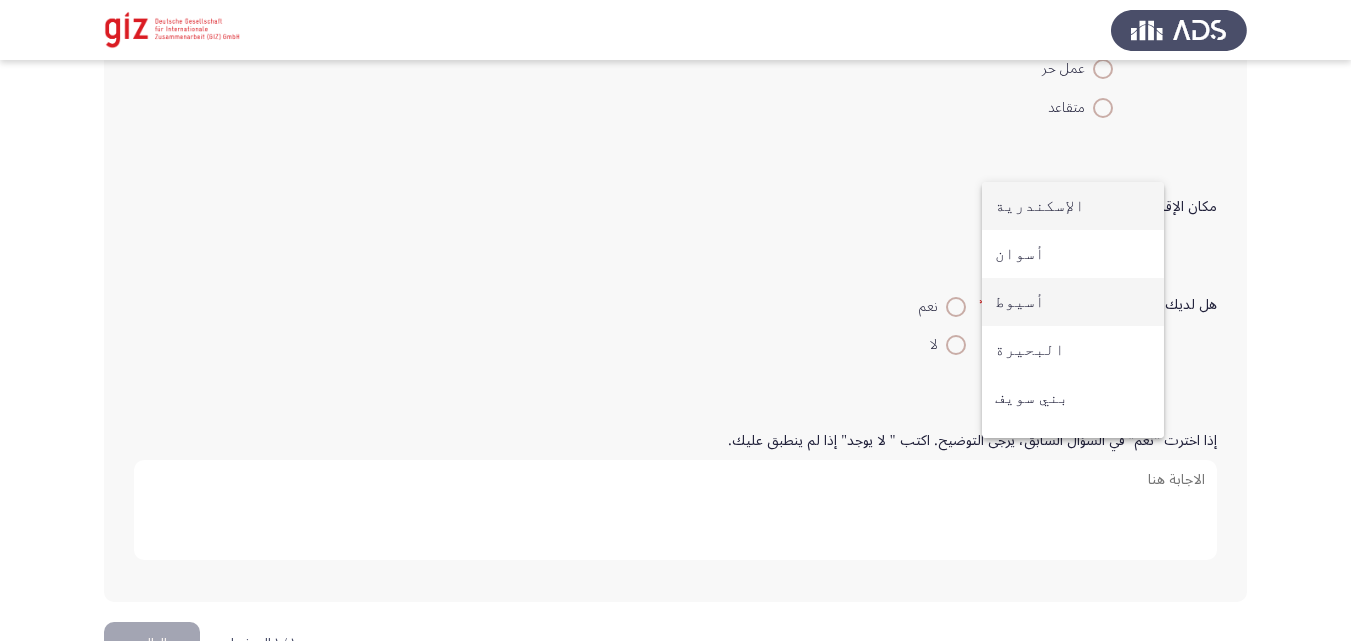 click on "أسيوط" at bounding box center [1073, 302] 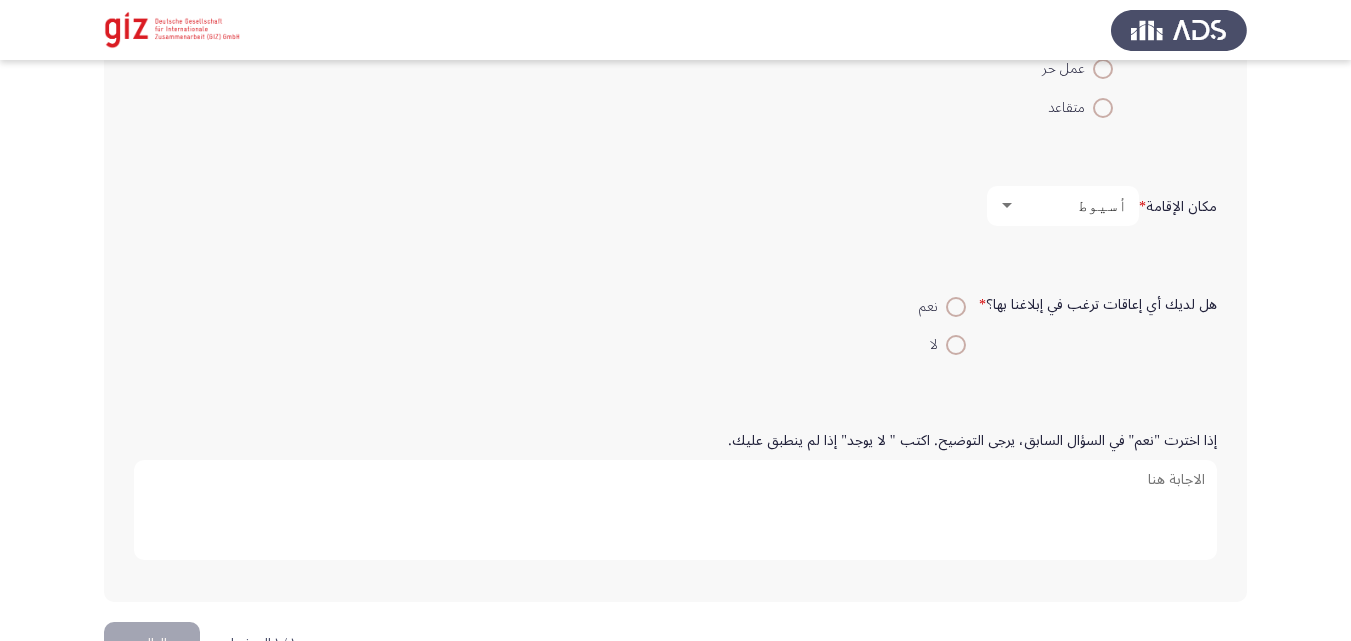 click on "هل لديك أي إعاقات ترغب في إبلاغنا بها؟   *" 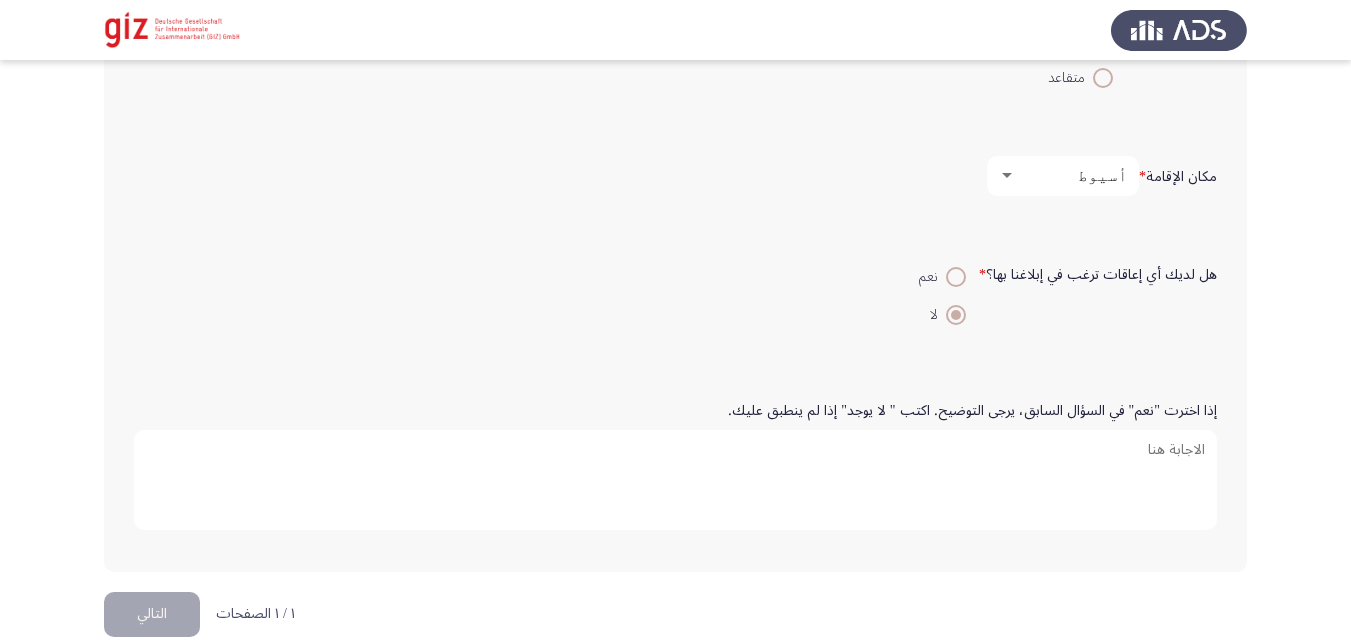 scroll, scrollTop: 1377, scrollLeft: 0, axis: vertical 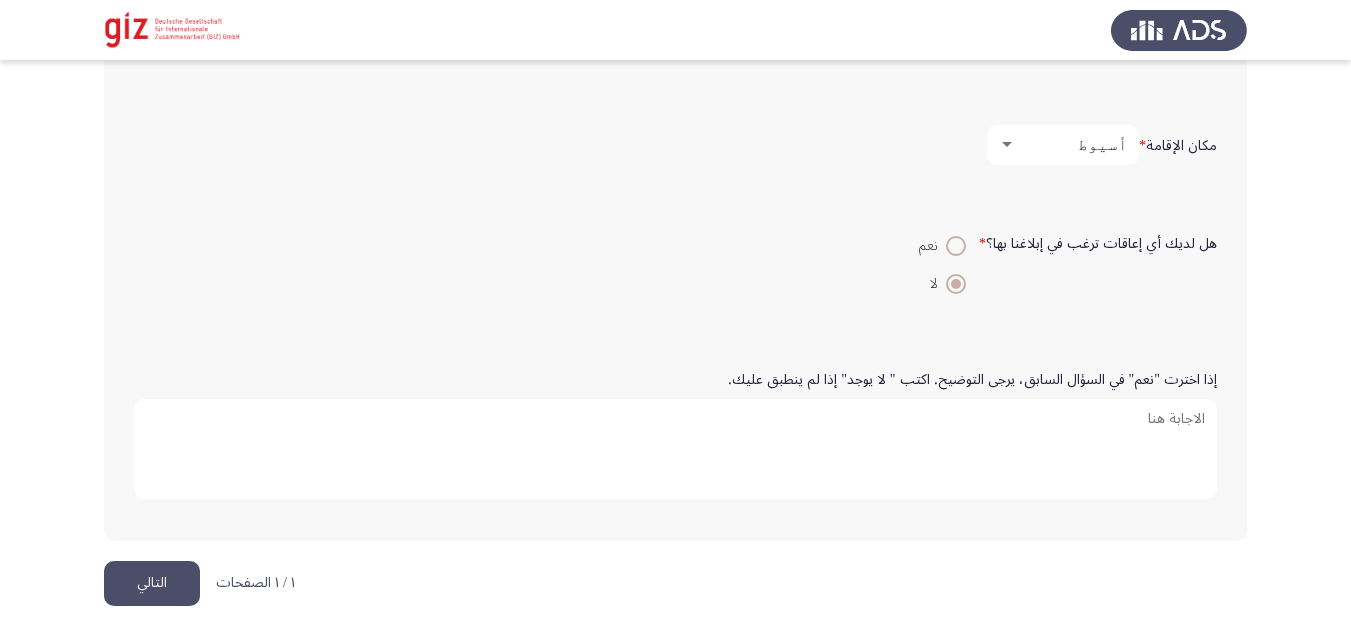 click on "التالي" 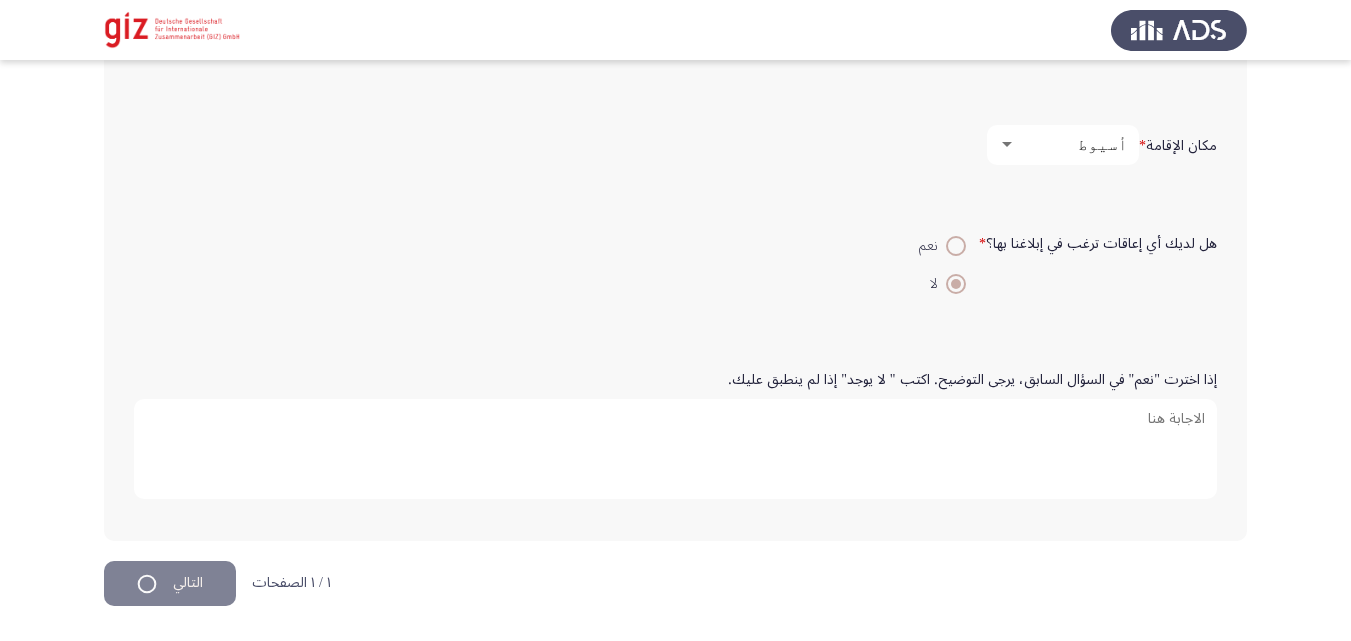 scroll, scrollTop: 0, scrollLeft: 0, axis: both 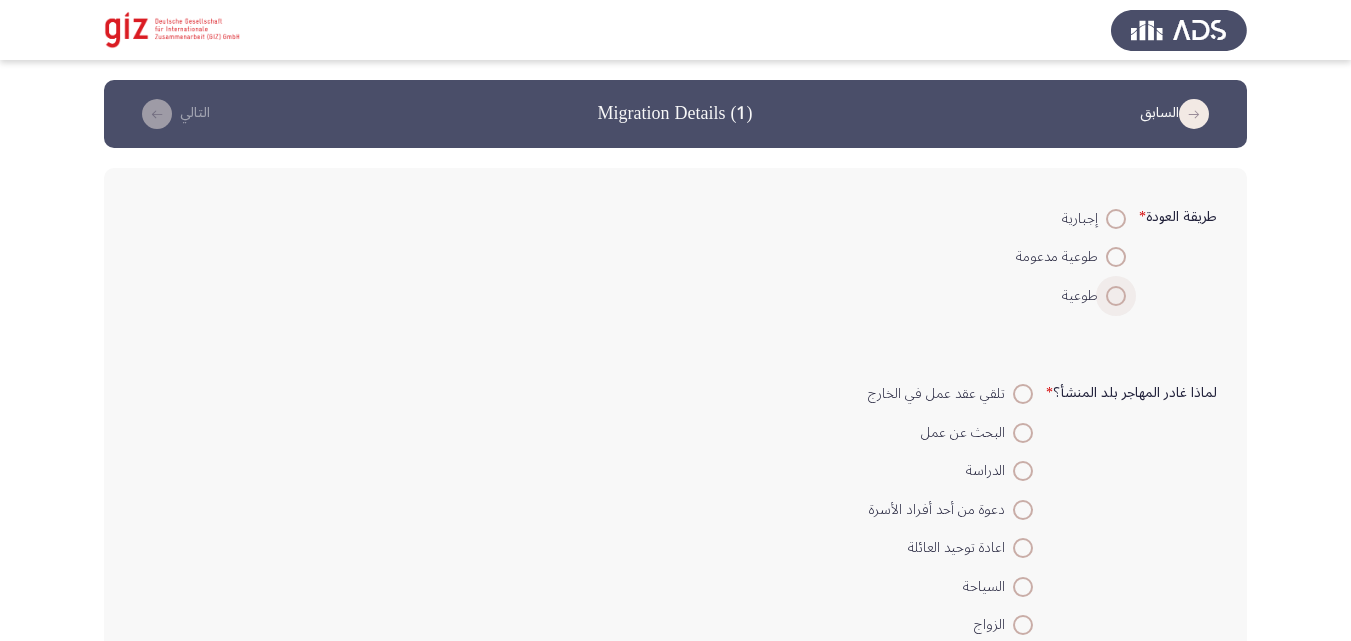 click at bounding box center [1116, 296] 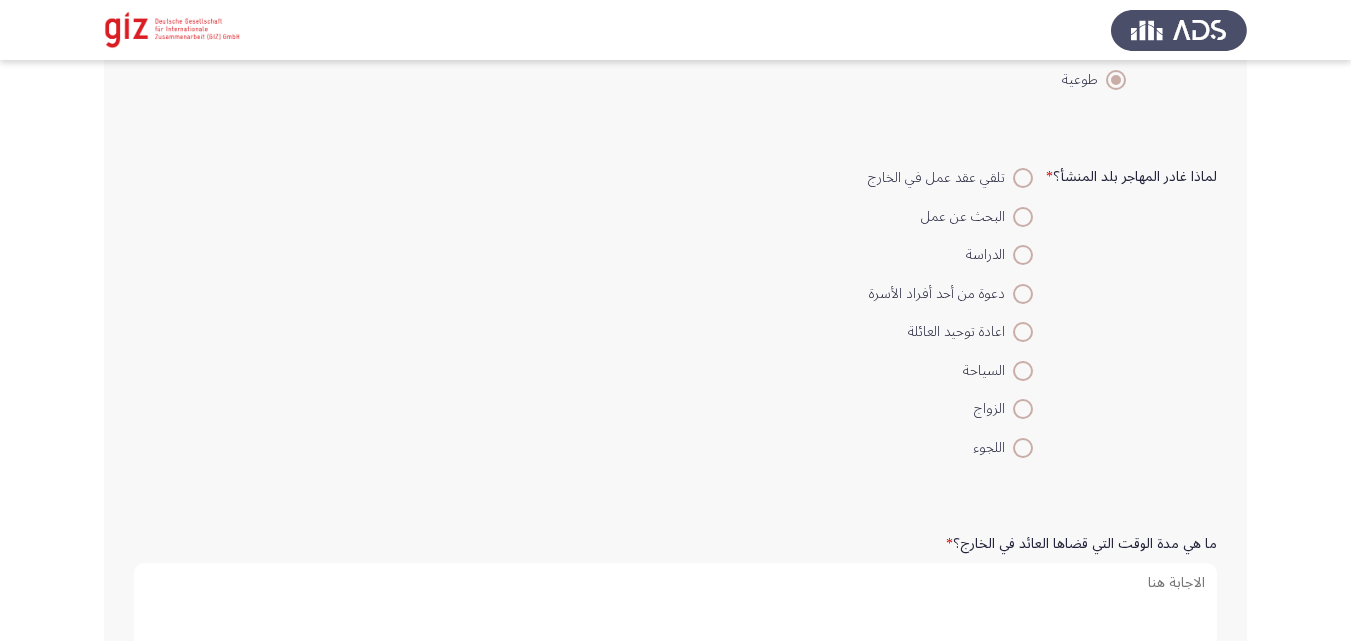 scroll, scrollTop: 225, scrollLeft: 0, axis: vertical 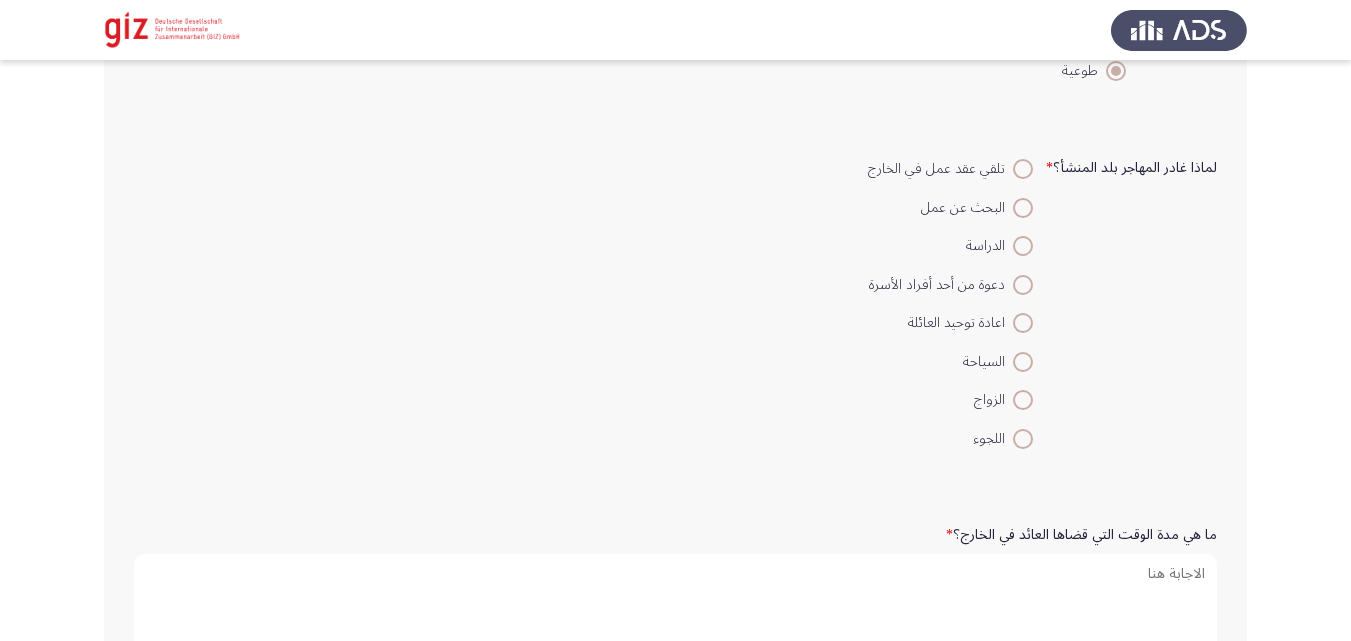 click at bounding box center (1023, 208) 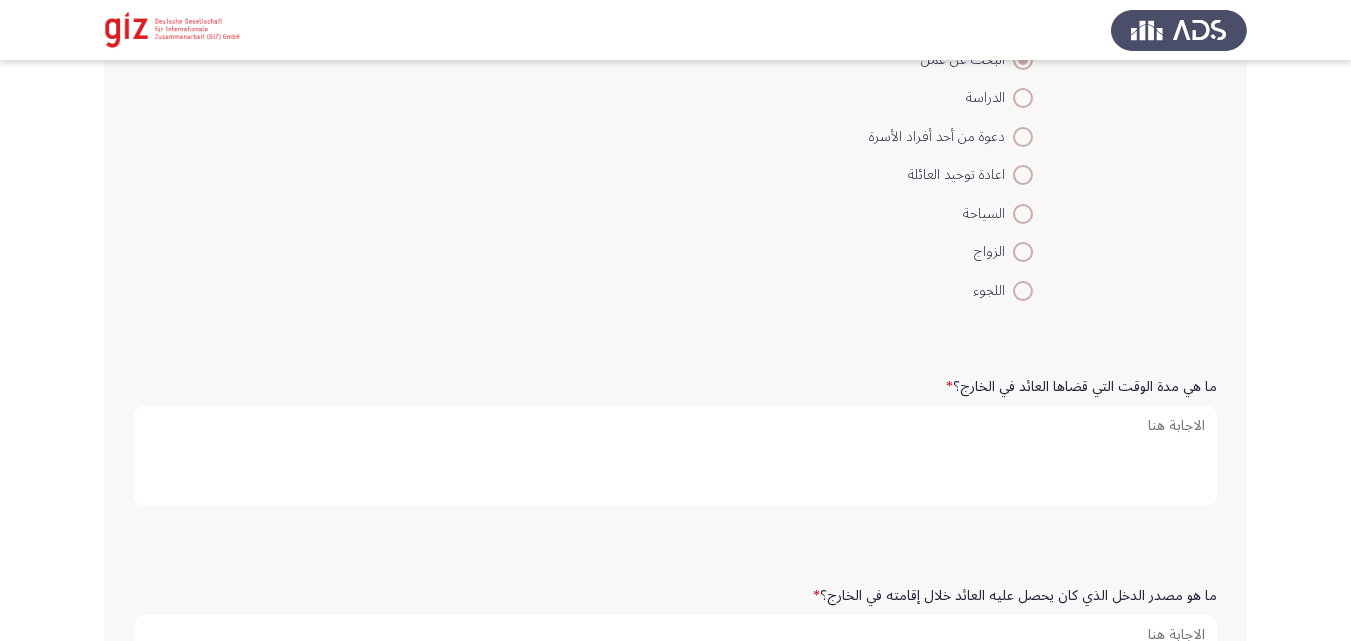 scroll, scrollTop: 471, scrollLeft: 0, axis: vertical 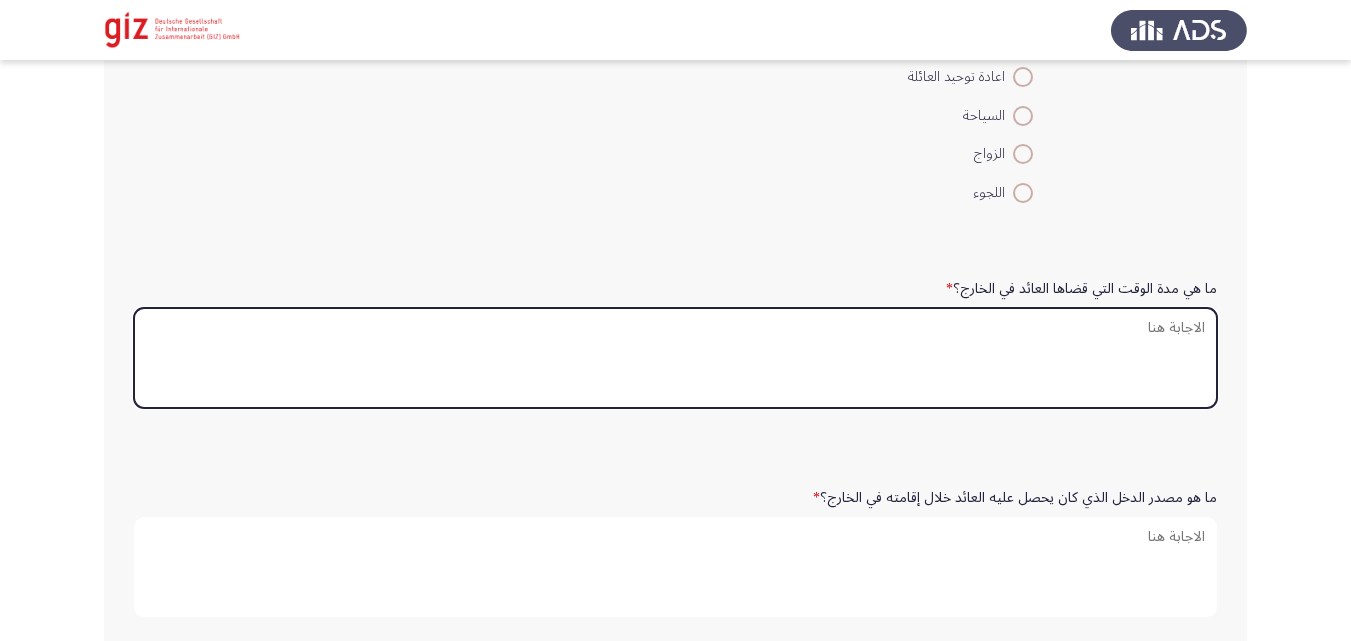 click on "ما هي مدة الوقت التي قضاها العائد في الخارج؟   *" at bounding box center [675, 358] 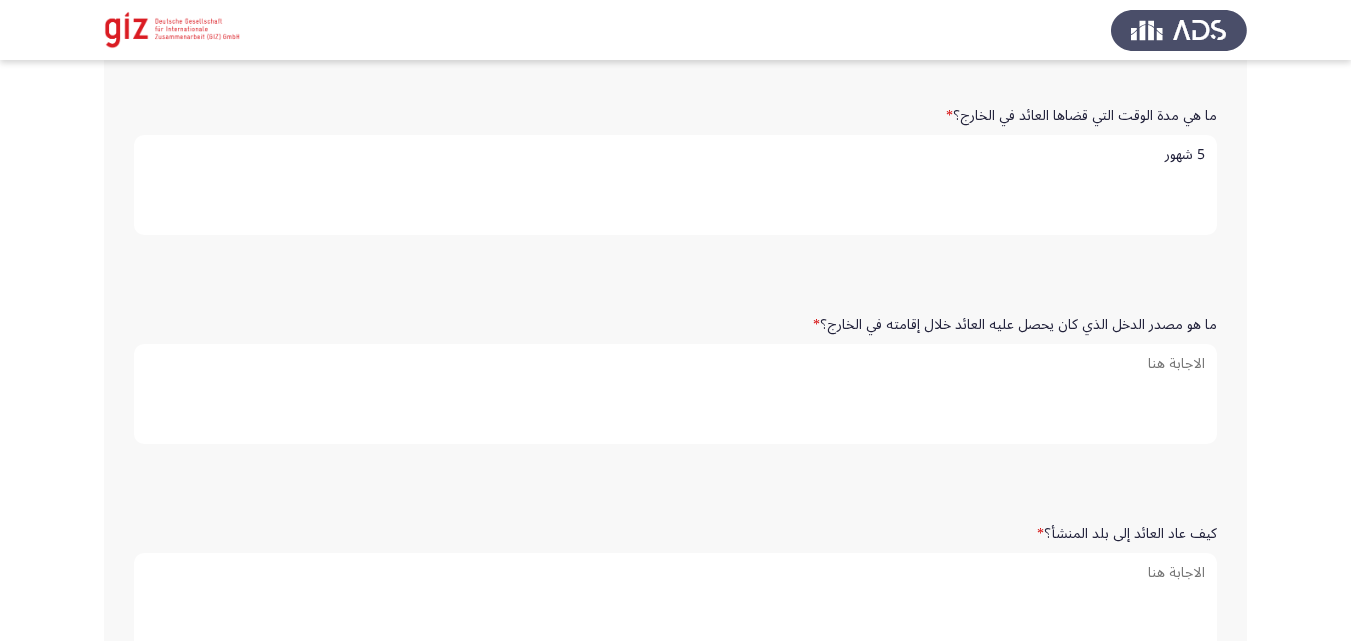 scroll, scrollTop: 646, scrollLeft: 0, axis: vertical 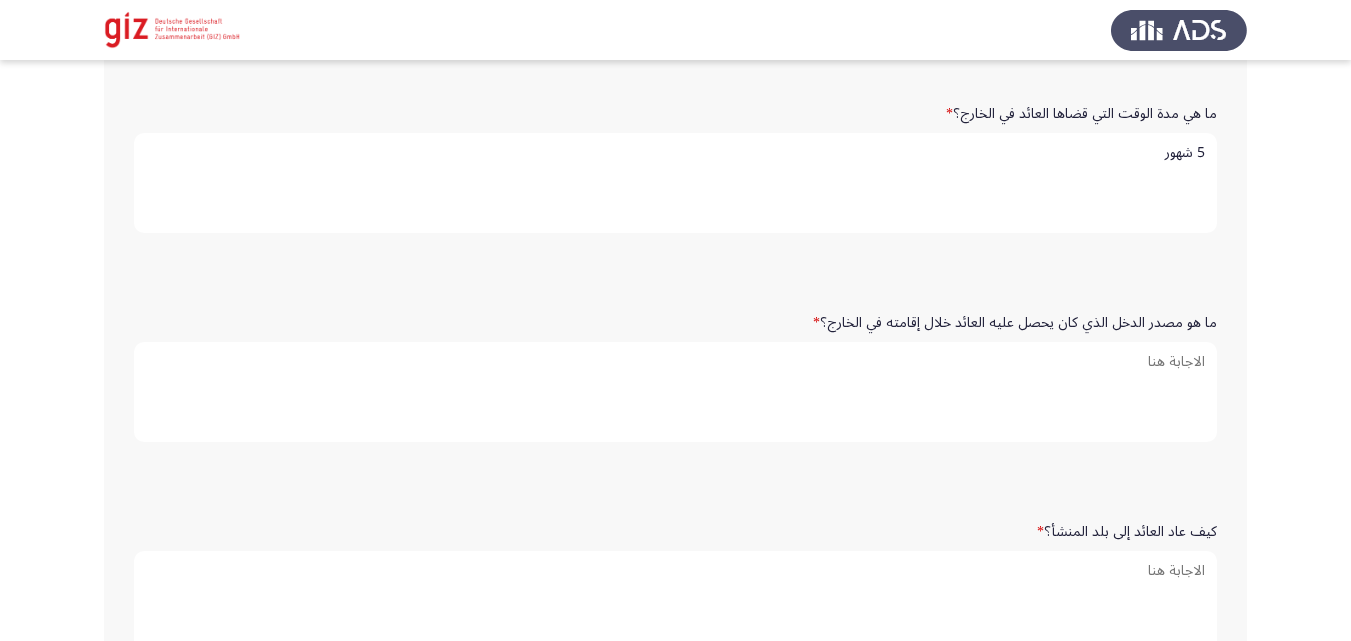 type on "5 شهور" 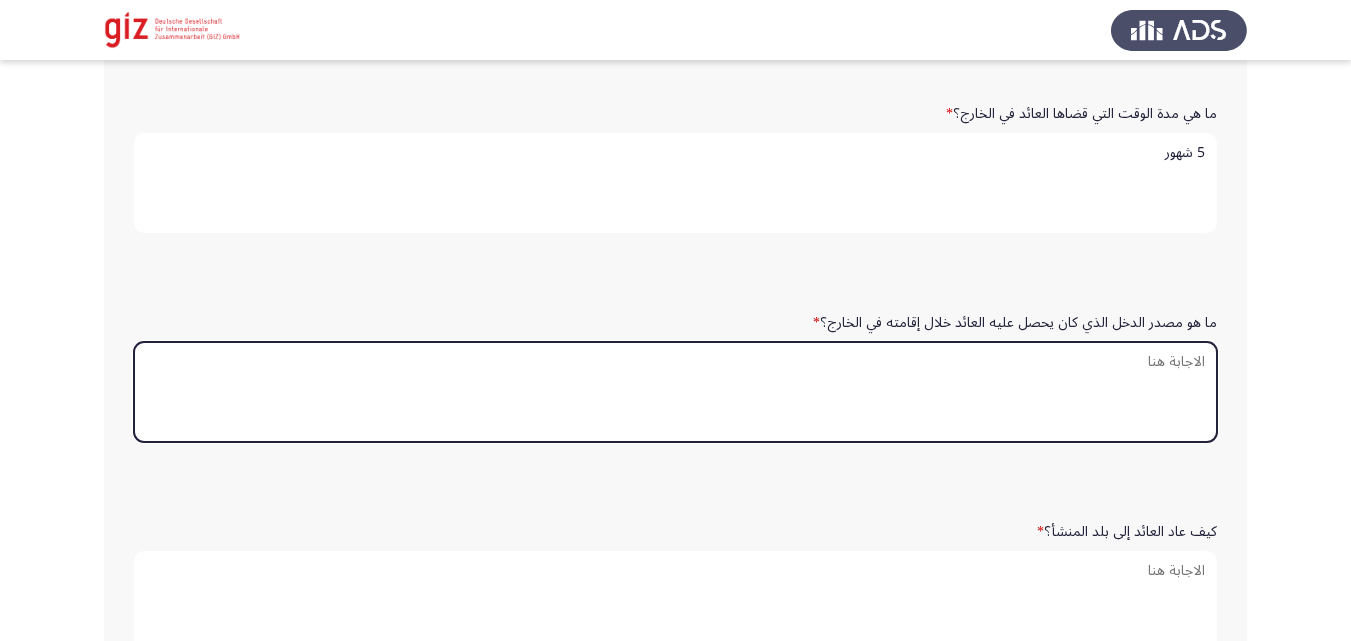 click on "ما هو مصدر الدخل الذي كان يحصل عليه العائد خلال إقامته في الخارج؟   *" at bounding box center (675, 392) 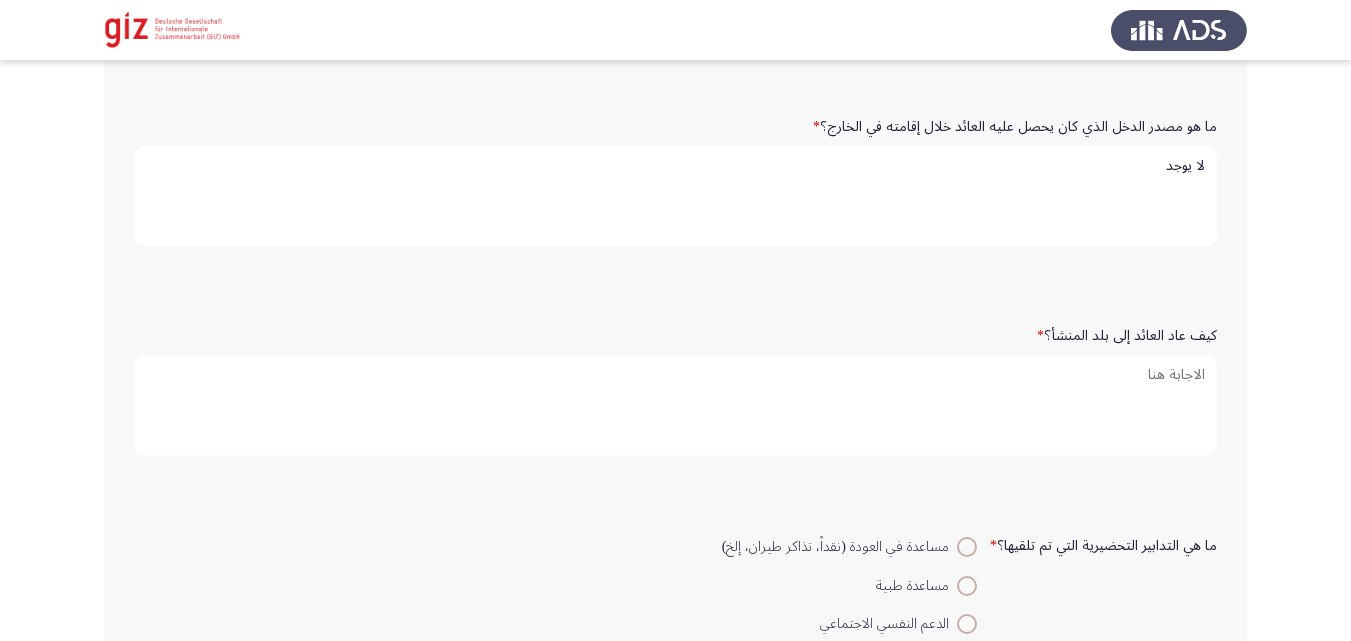 scroll, scrollTop: 907, scrollLeft: 0, axis: vertical 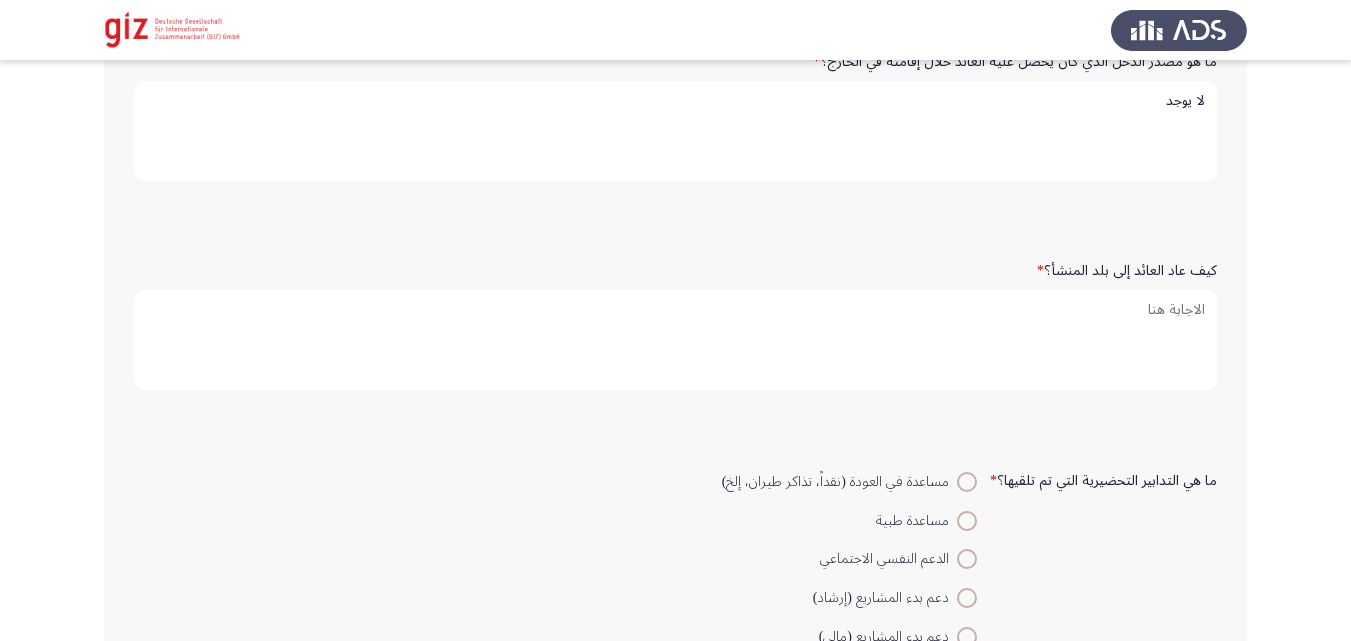 type on "لا يوجد" 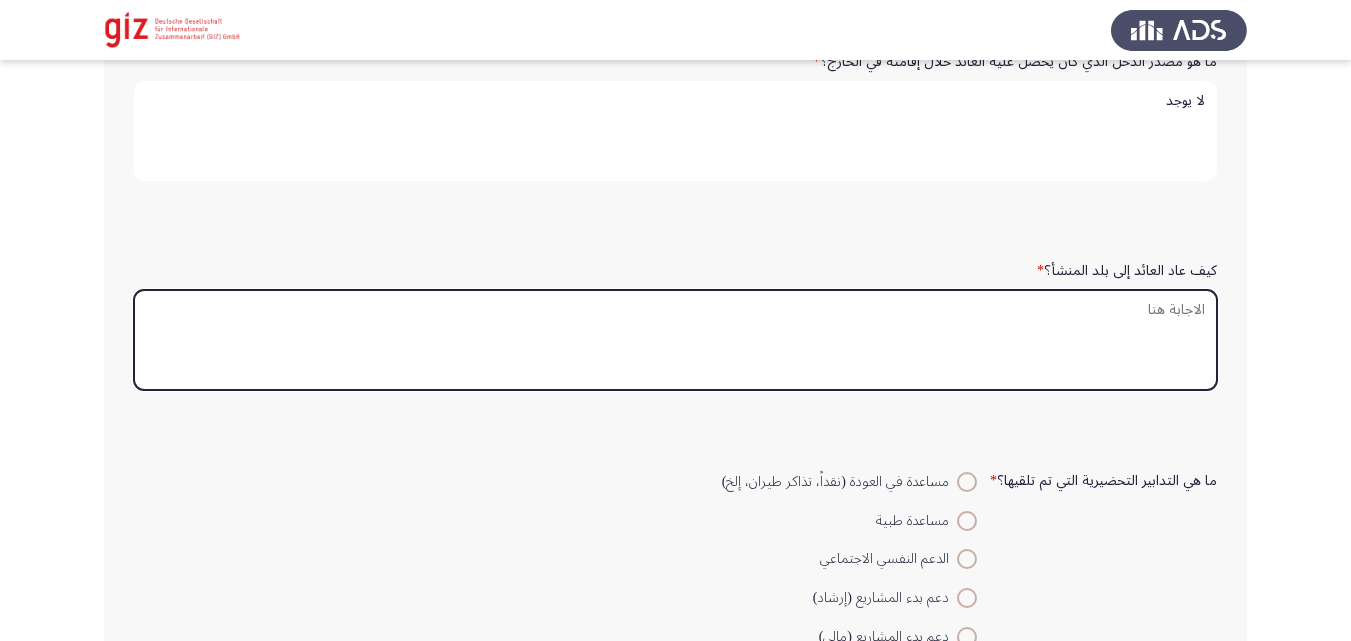 click on "كيف عاد العائد إلى بلد المنشأ؟   *" at bounding box center (675, 340) 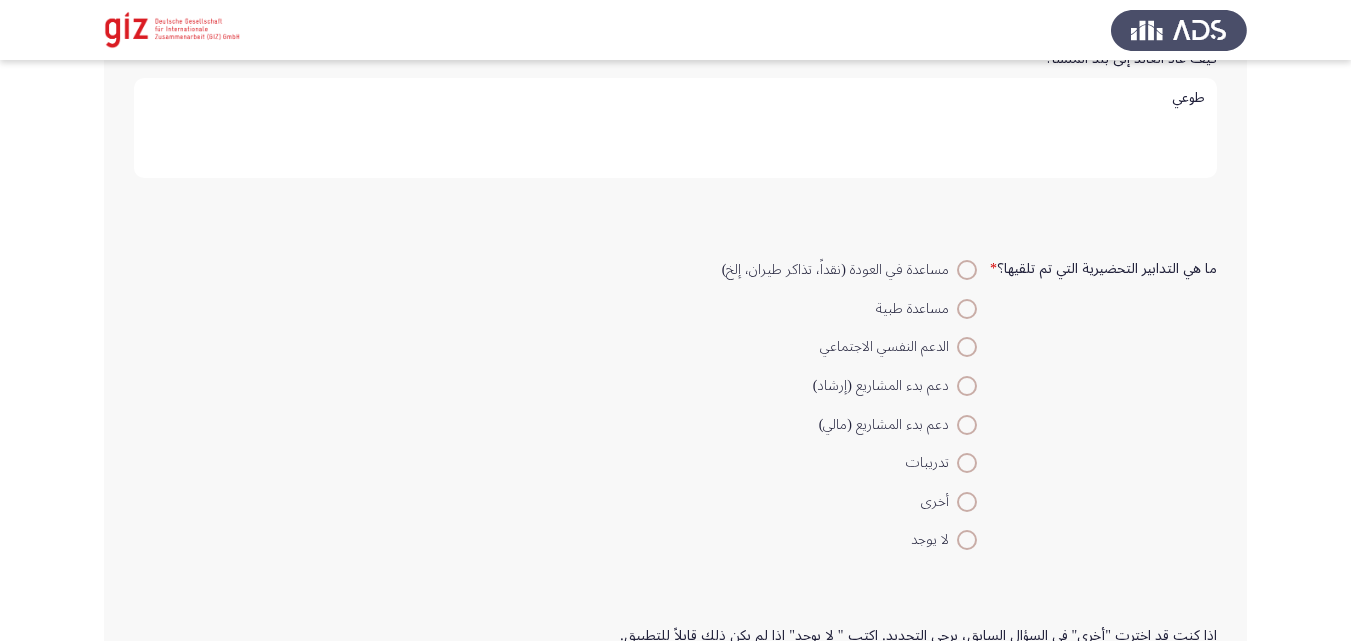 scroll, scrollTop: 1124, scrollLeft: 0, axis: vertical 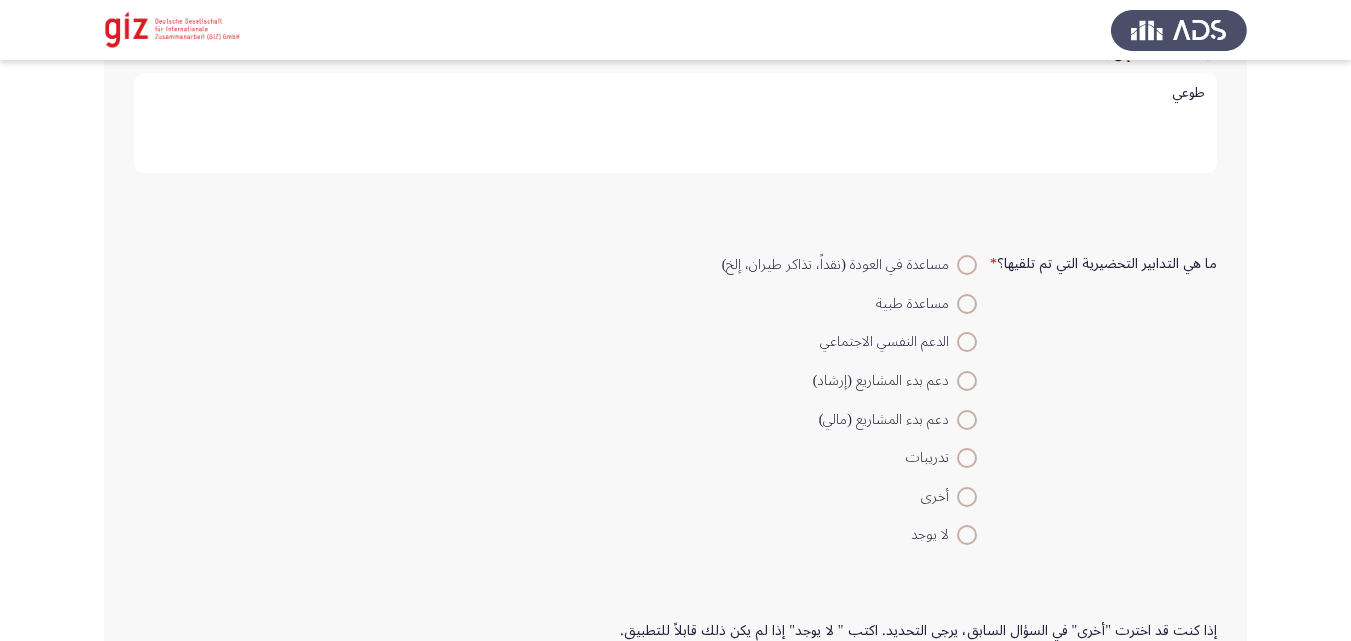 type on "طوعي" 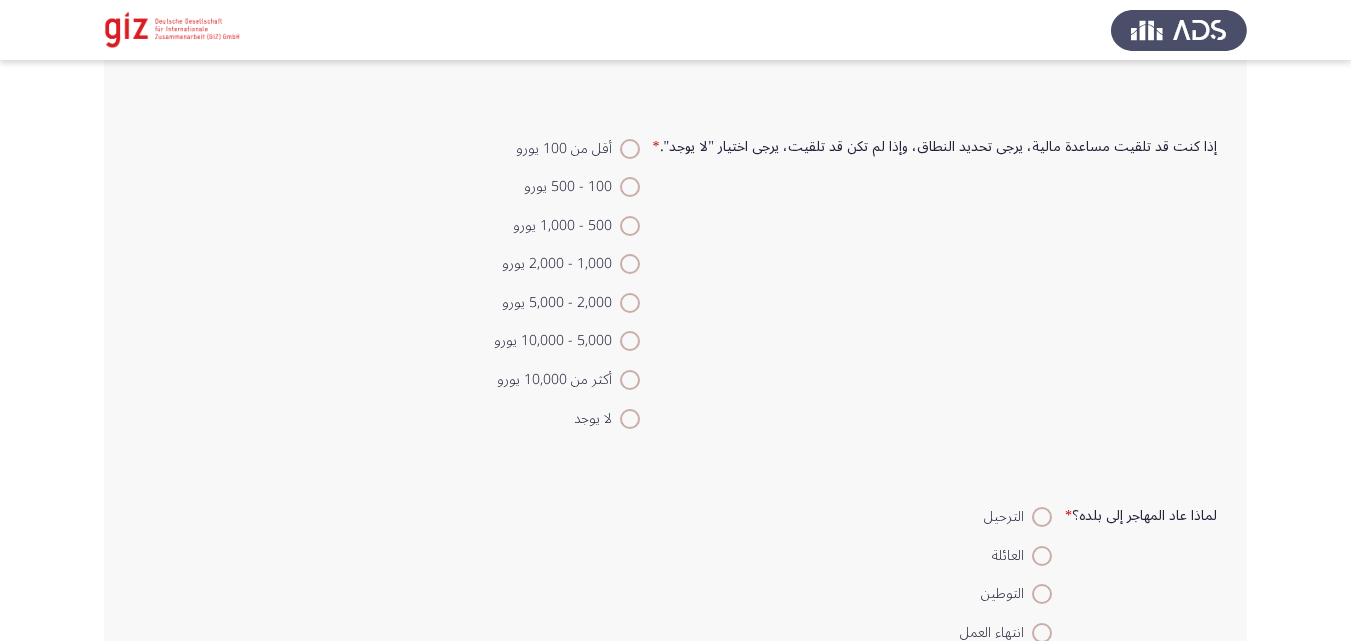 scroll, scrollTop: 1872, scrollLeft: 0, axis: vertical 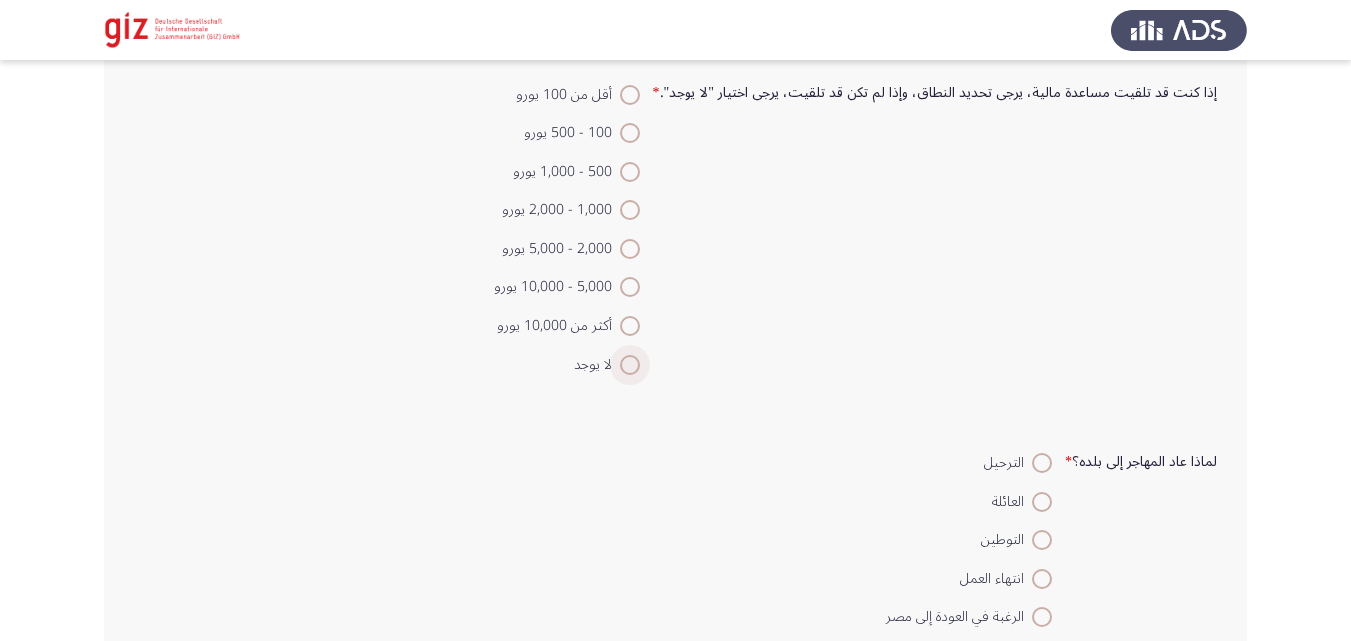 click at bounding box center [630, 365] 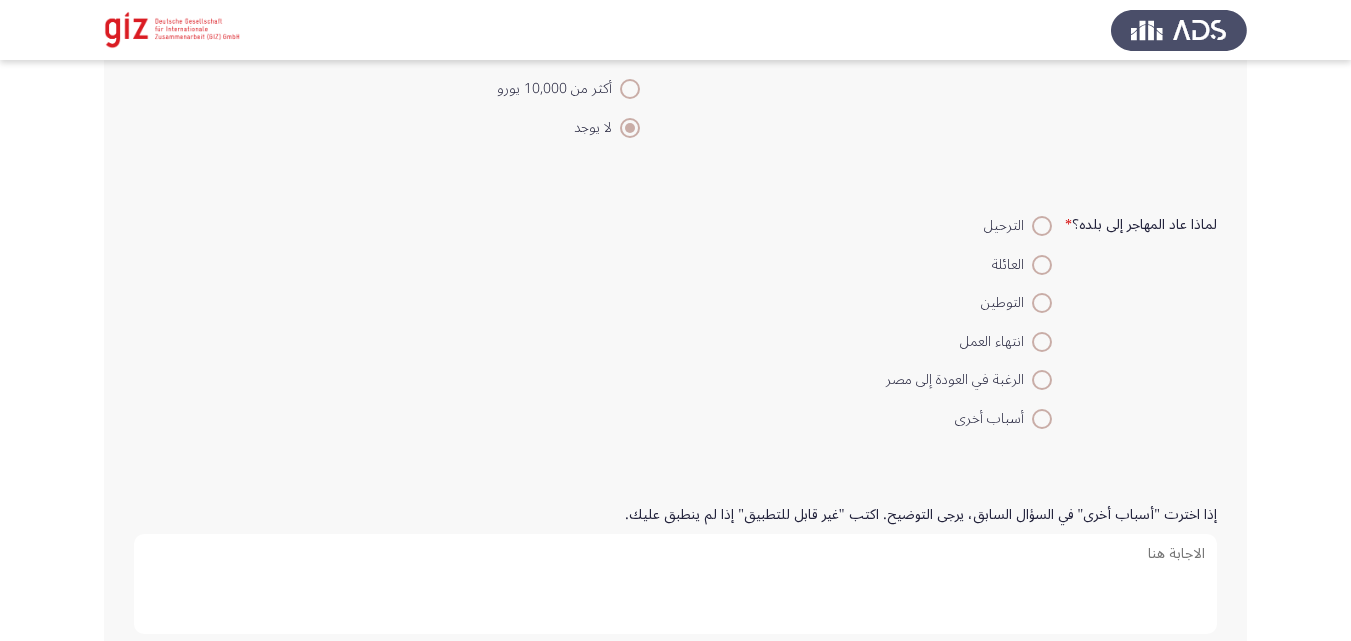 scroll, scrollTop: 2122, scrollLeft: 0, axis: vertical 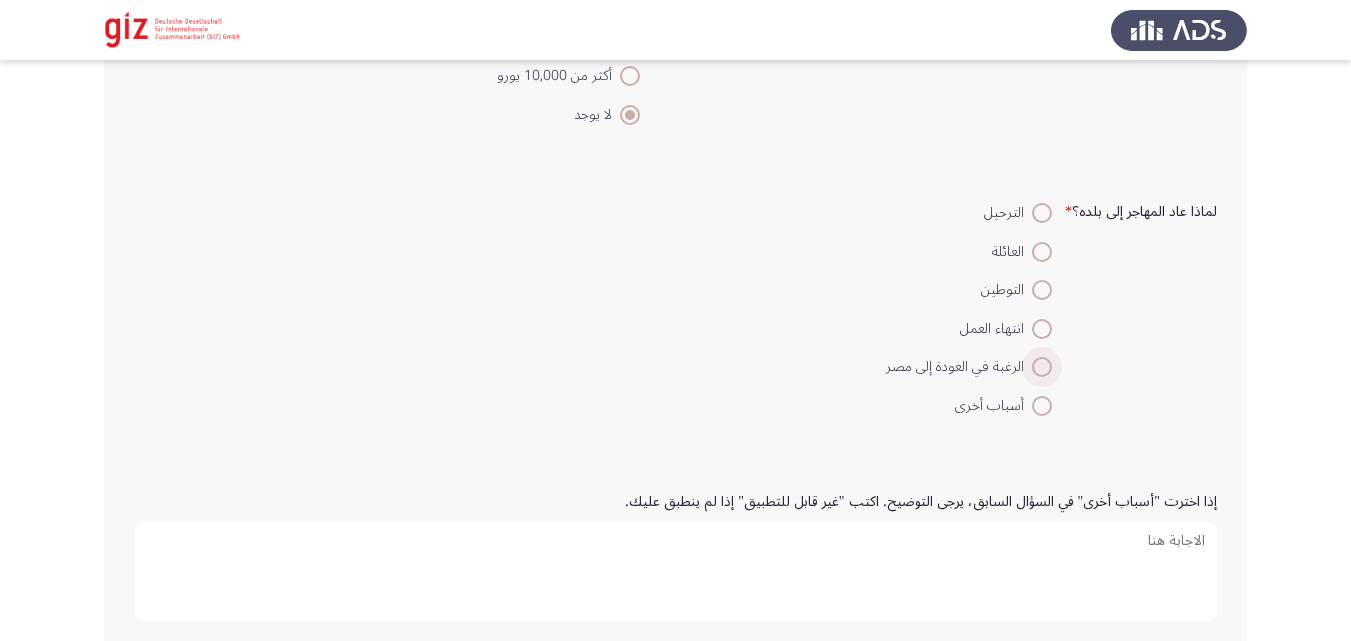 click at bounding box center (1042, 367) 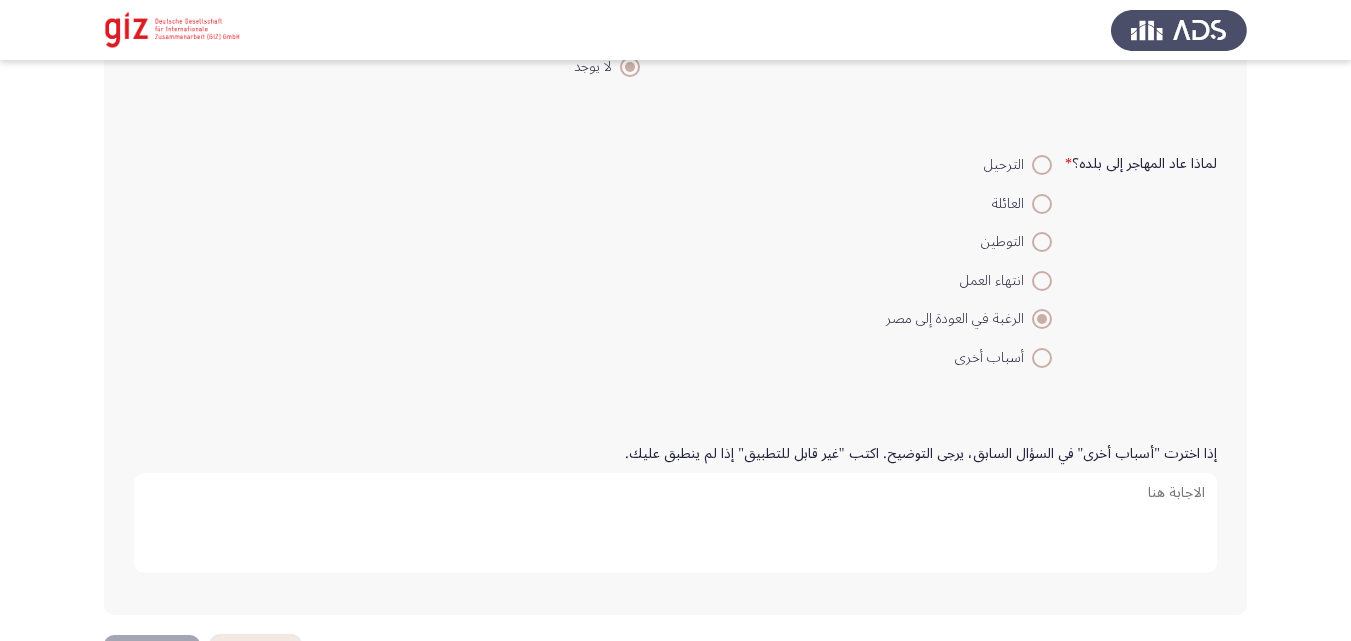 scroll, scrollTop: 2244, scrollLeft: 0, axis: vertical 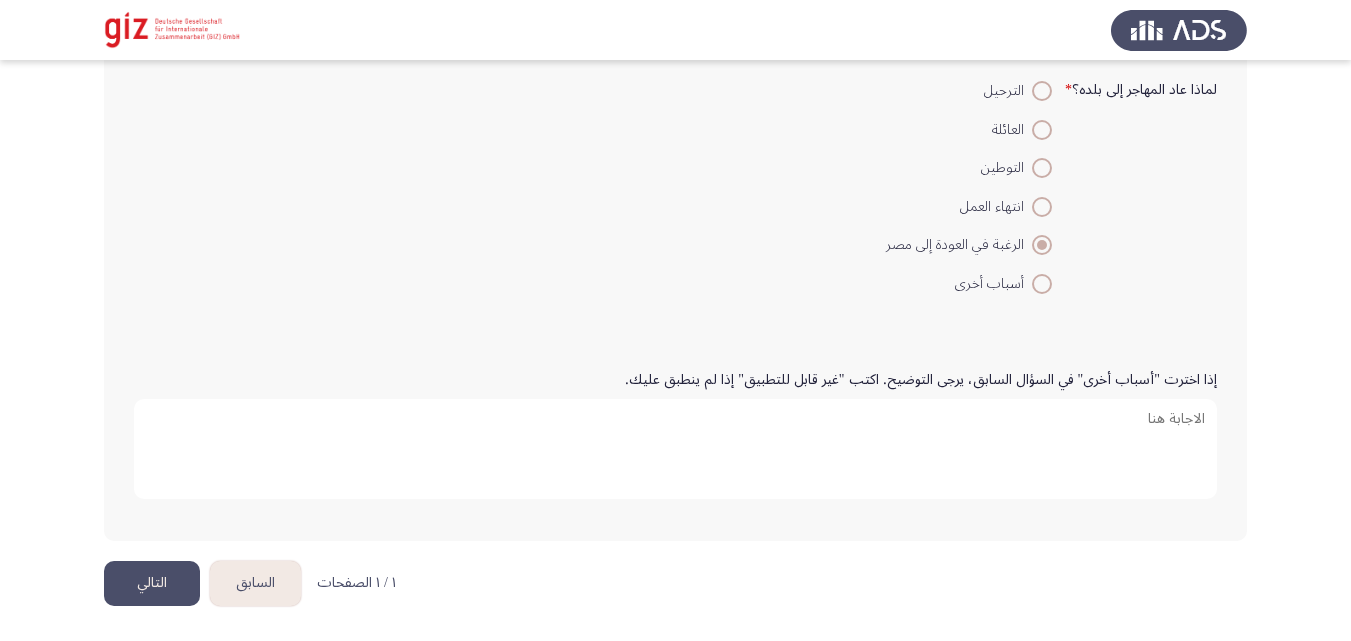 click on "التالي" 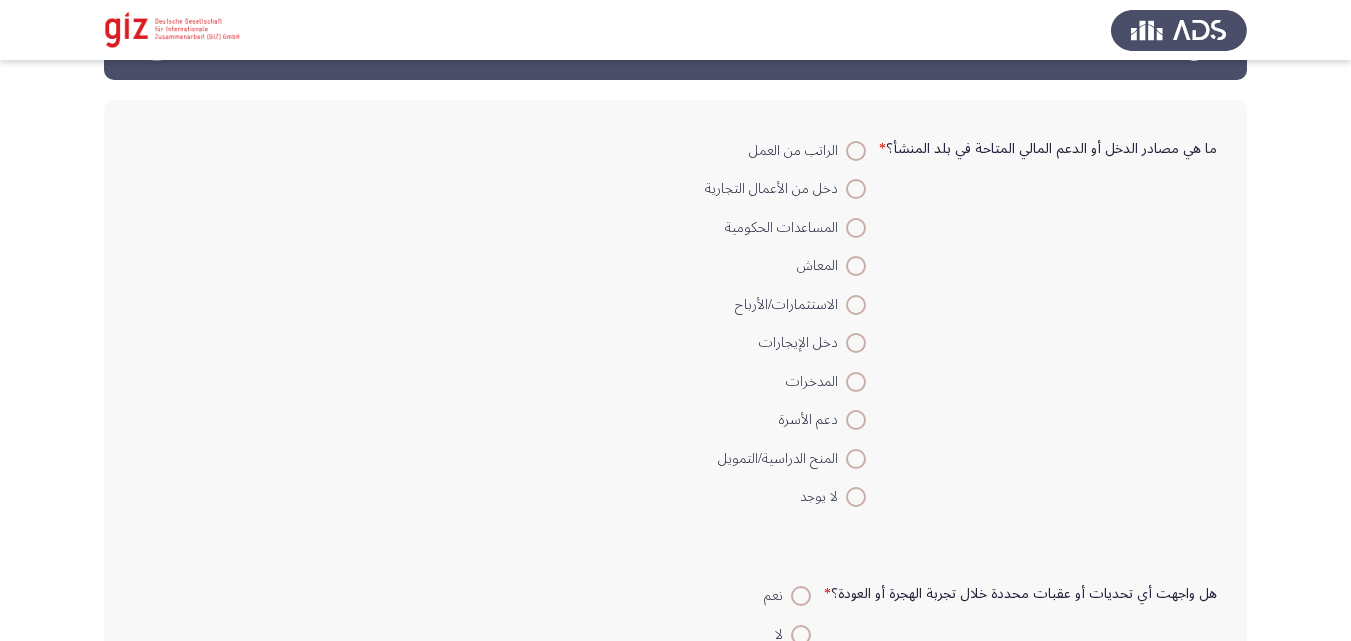 scroll, scrollTop: 69, scrollLeft: 0, axis: vertical 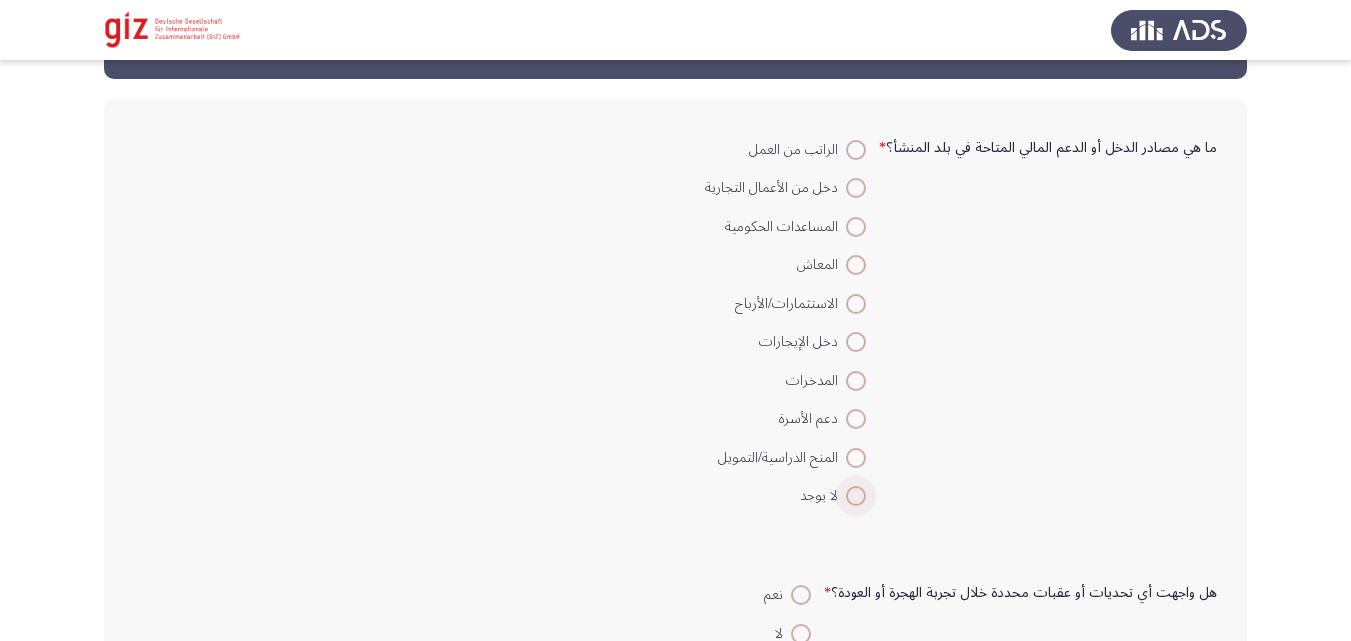 click at bounding box center (856, 496) 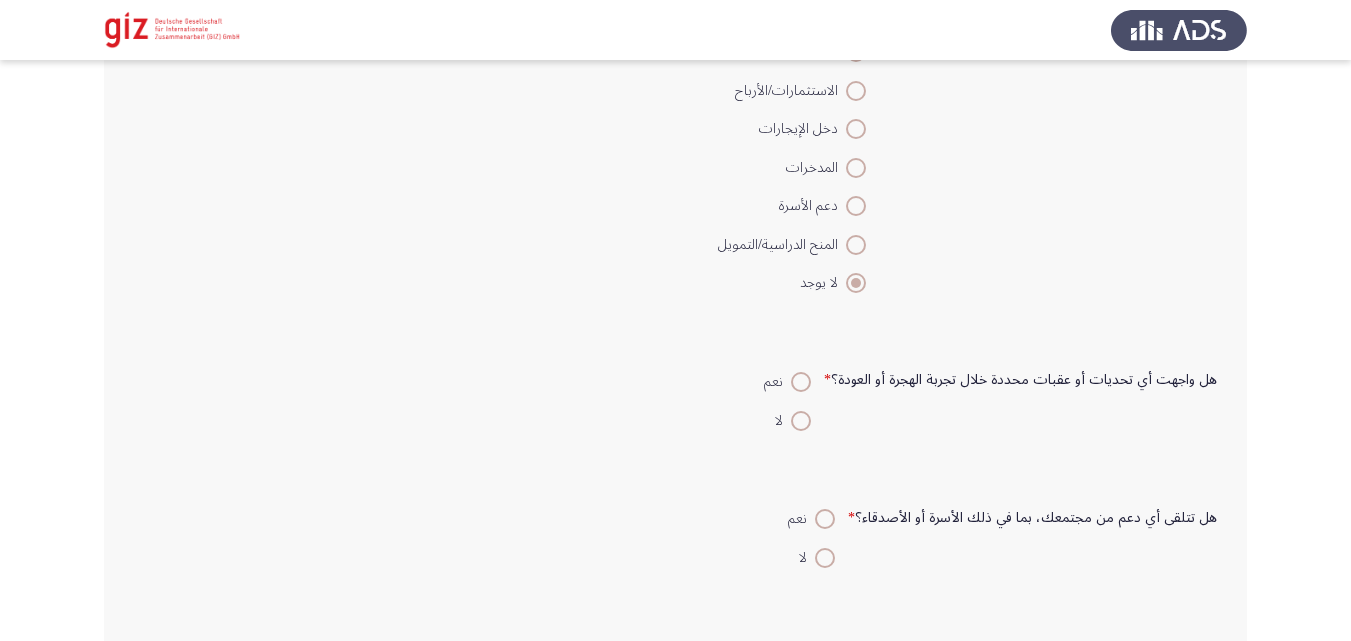 scroll, scrollTop: 283, scrollLeft: 0, axis: vertical 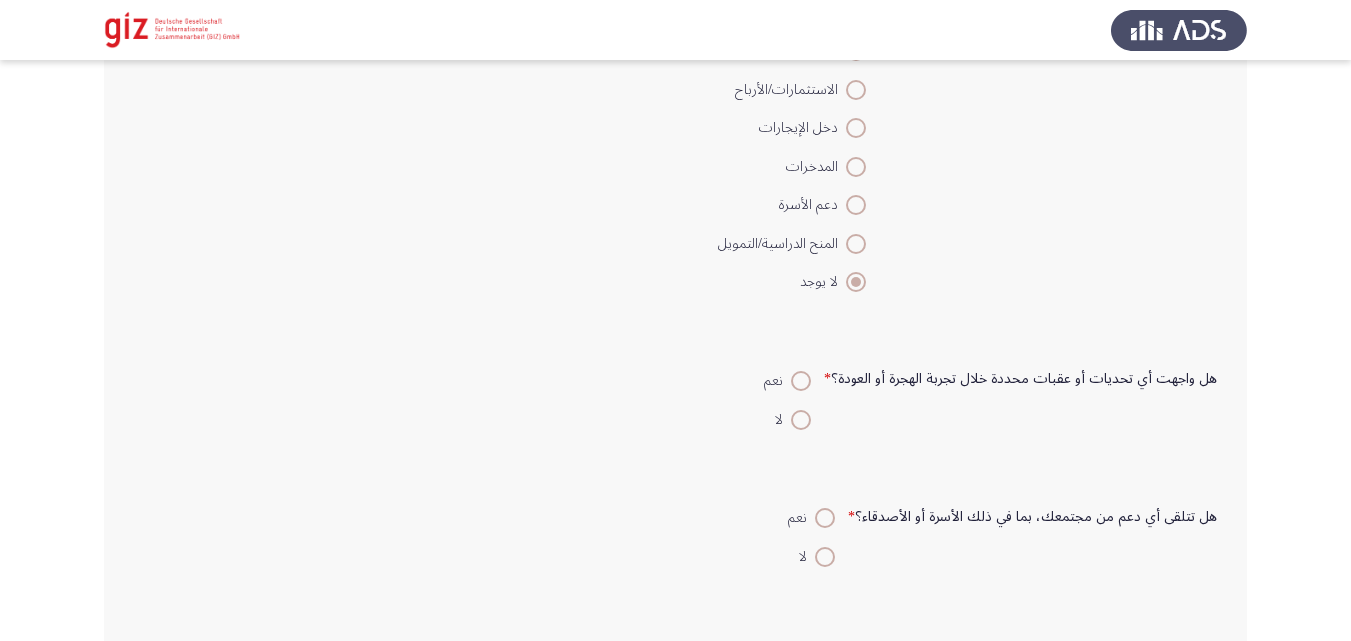 click at bounding box center [801, 381] 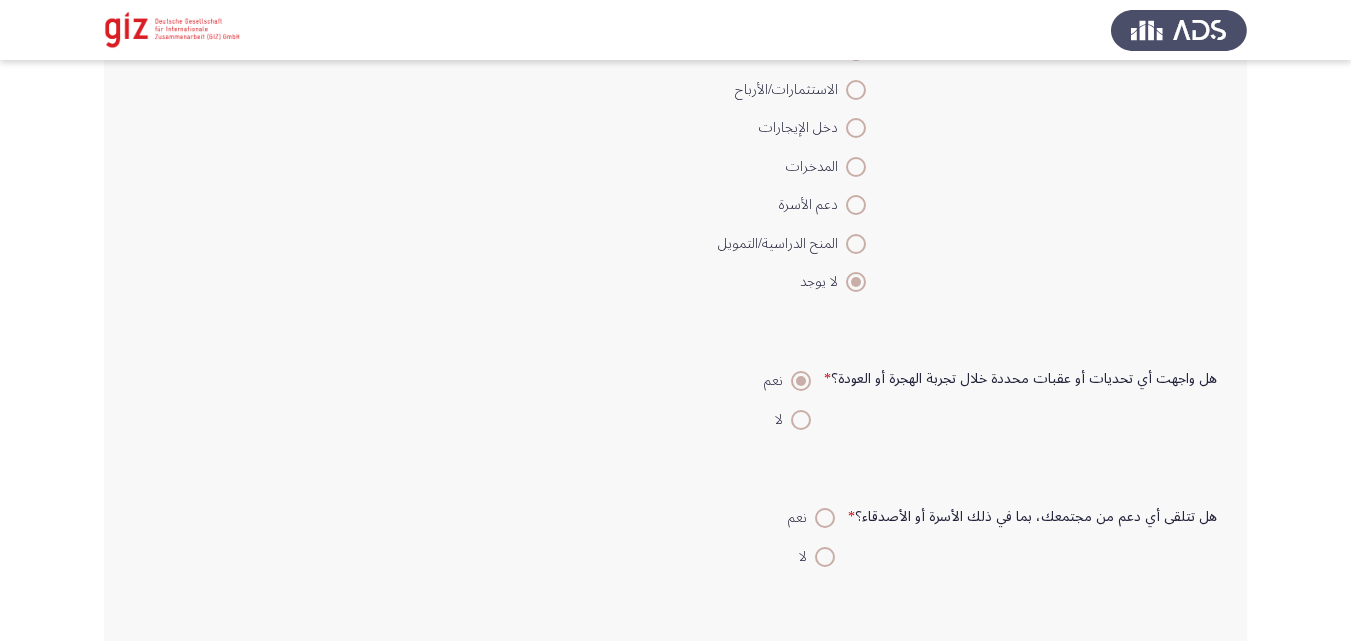 click on "لا" at bounding box center (811, 555) 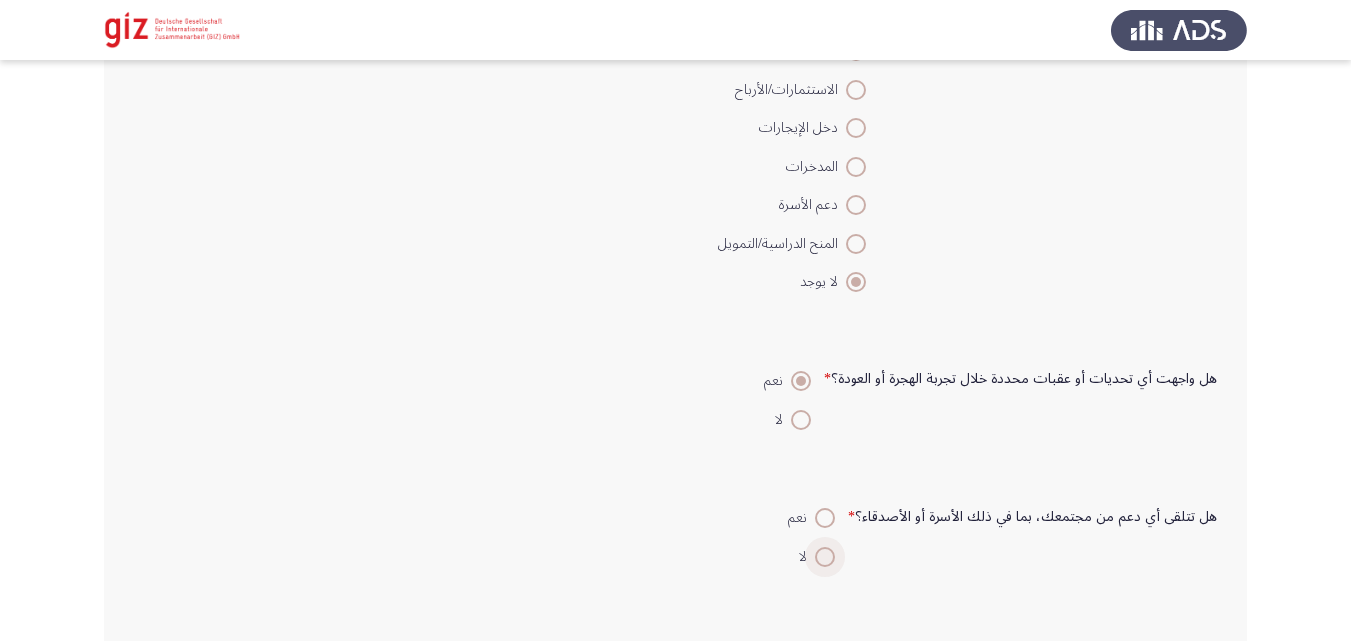 click on "لا" at bounding box center [807, 557] 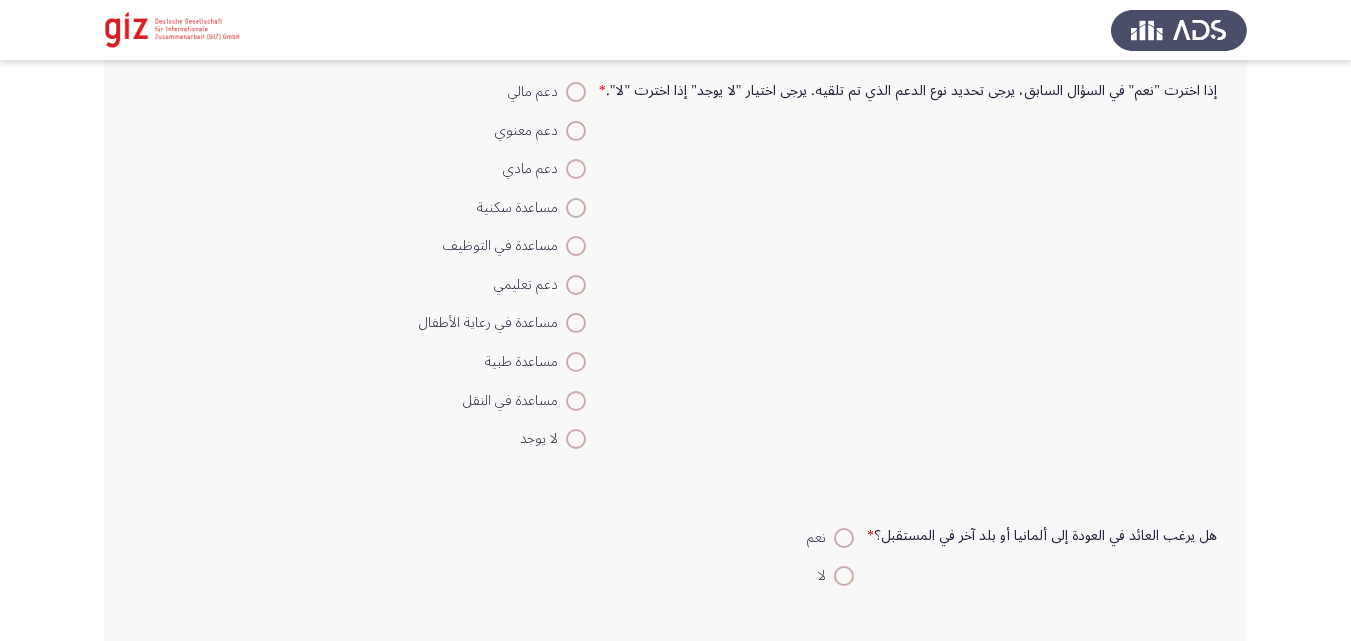 scroll, scrollTop: 852, scrollLeft: 0, axis: vertical 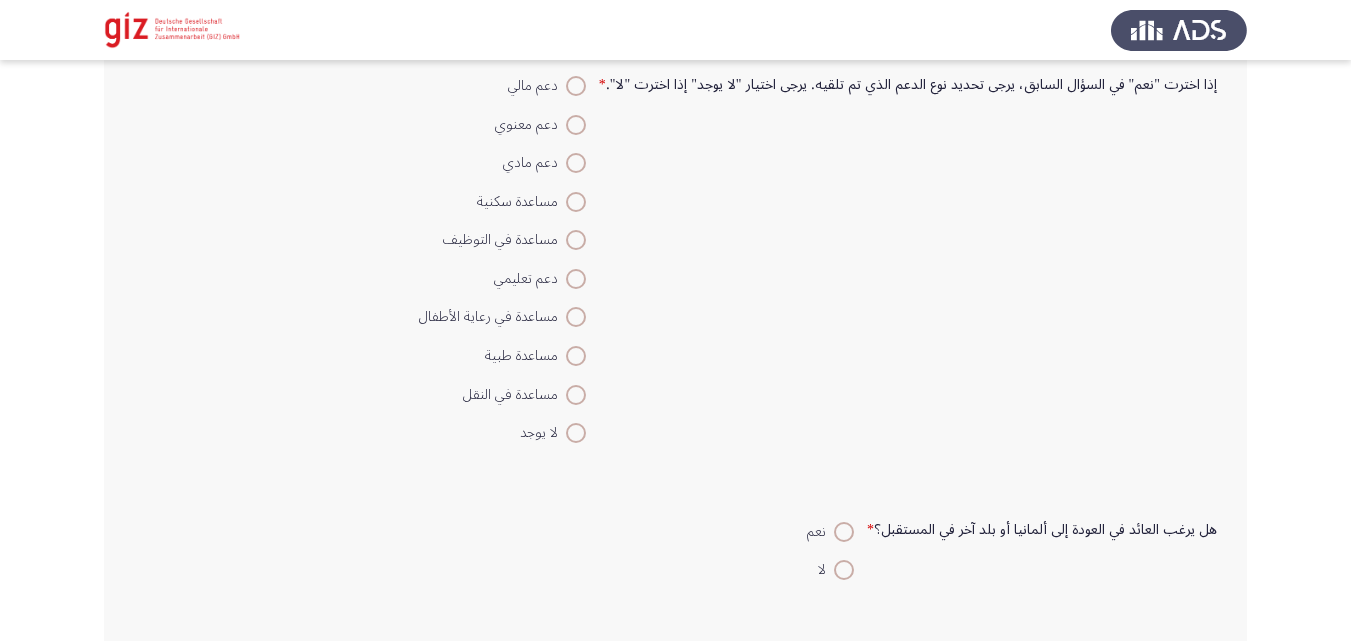 click on "لا يوجد" at bounding box center [543, 433] 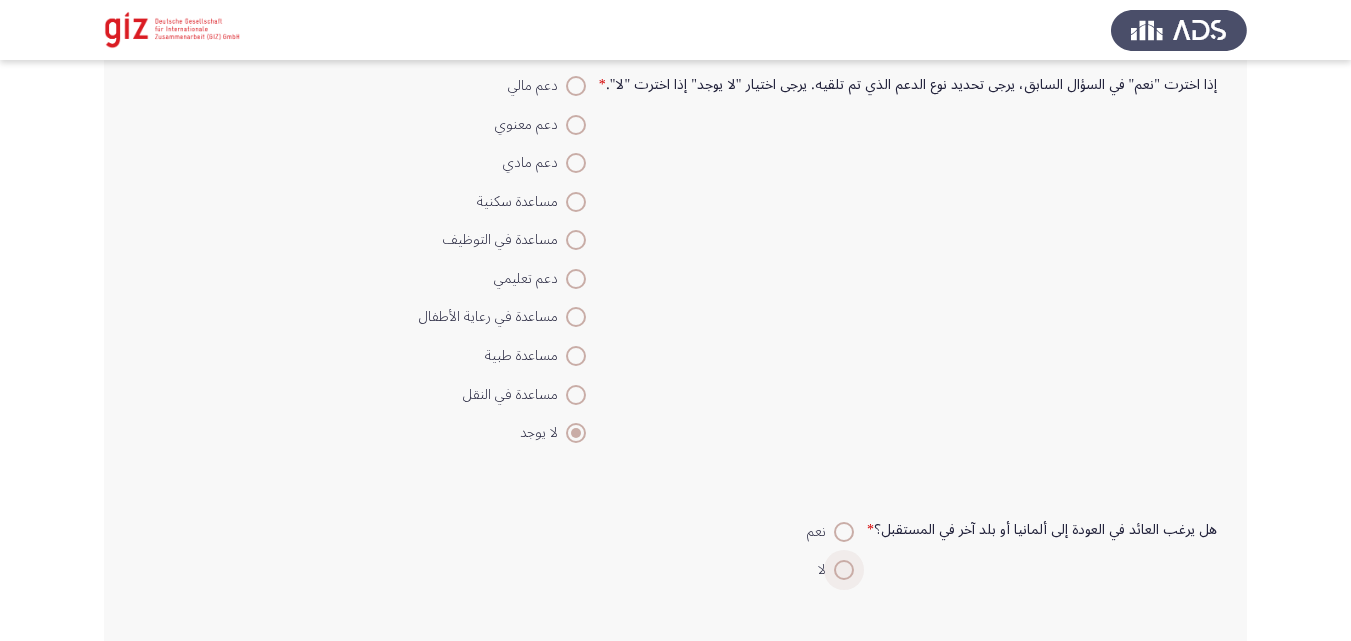 click at bounding box center (844, 570) 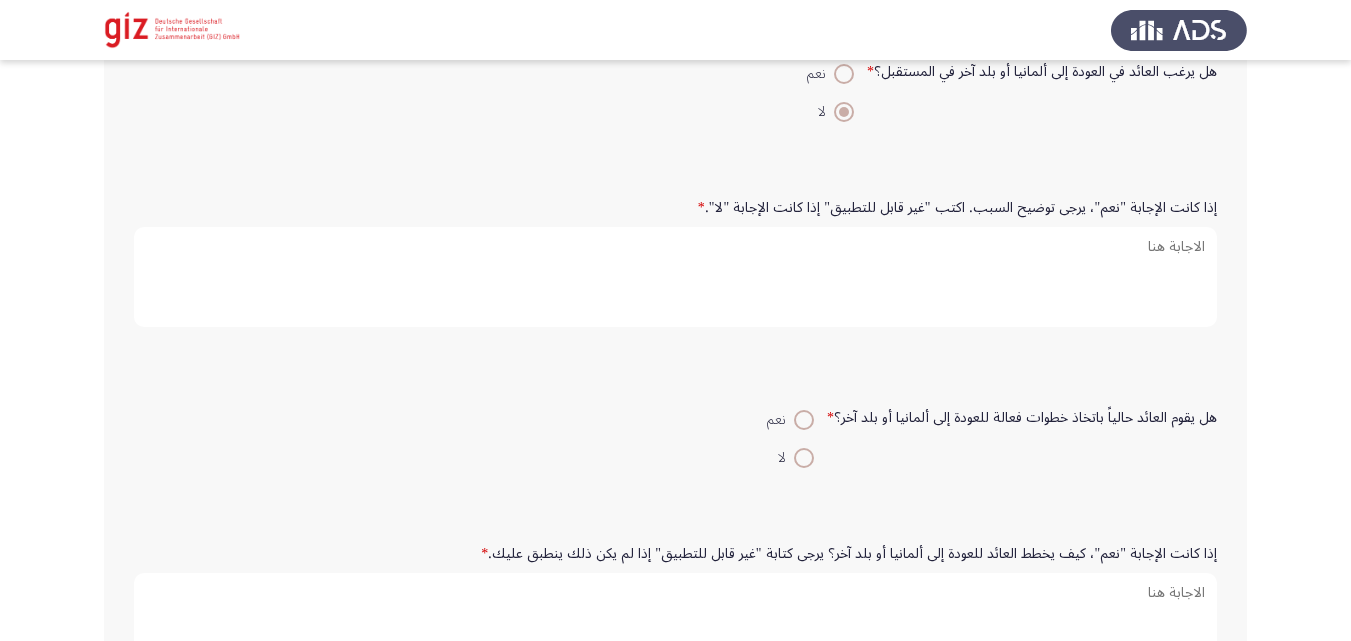 scroll, scrollTop: 1315, scrollLeft: 0, axis: vertical 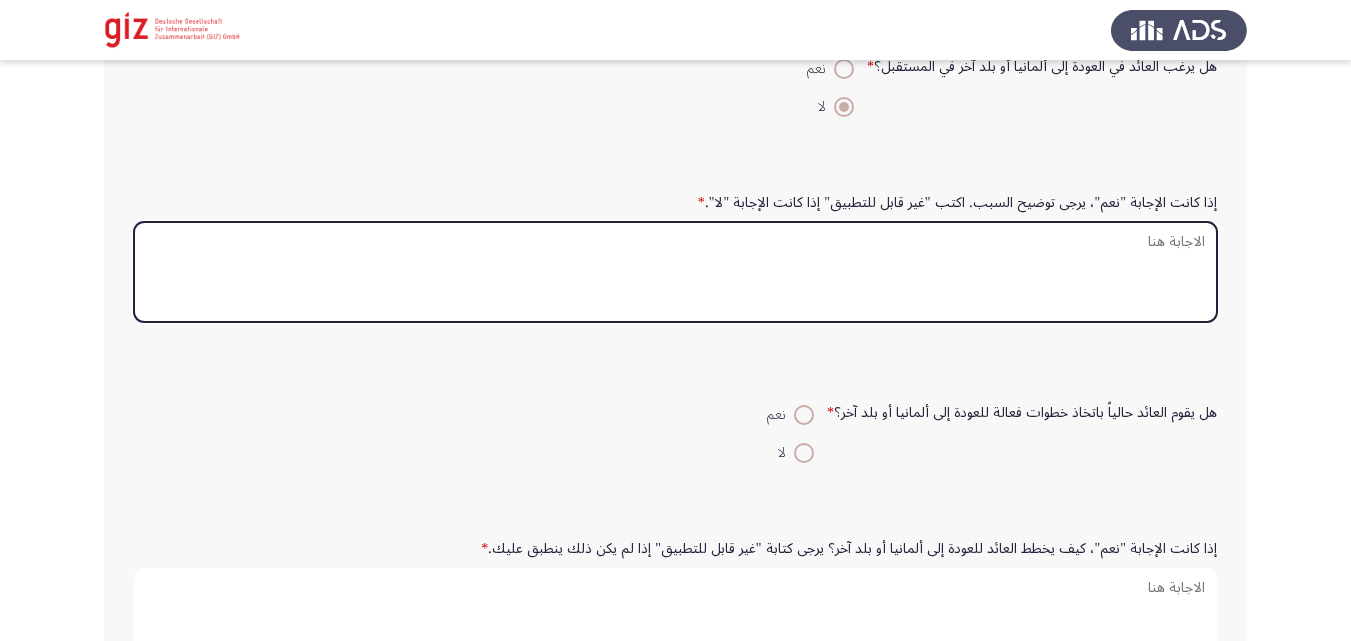 click on "إذا كانت الإجابة "نعم"، يرجى توضيح السبب. اكتب "غير قابل للتطبيق" إذا كانت الإجابة "لا".   *" at bounding box center [675, 272] 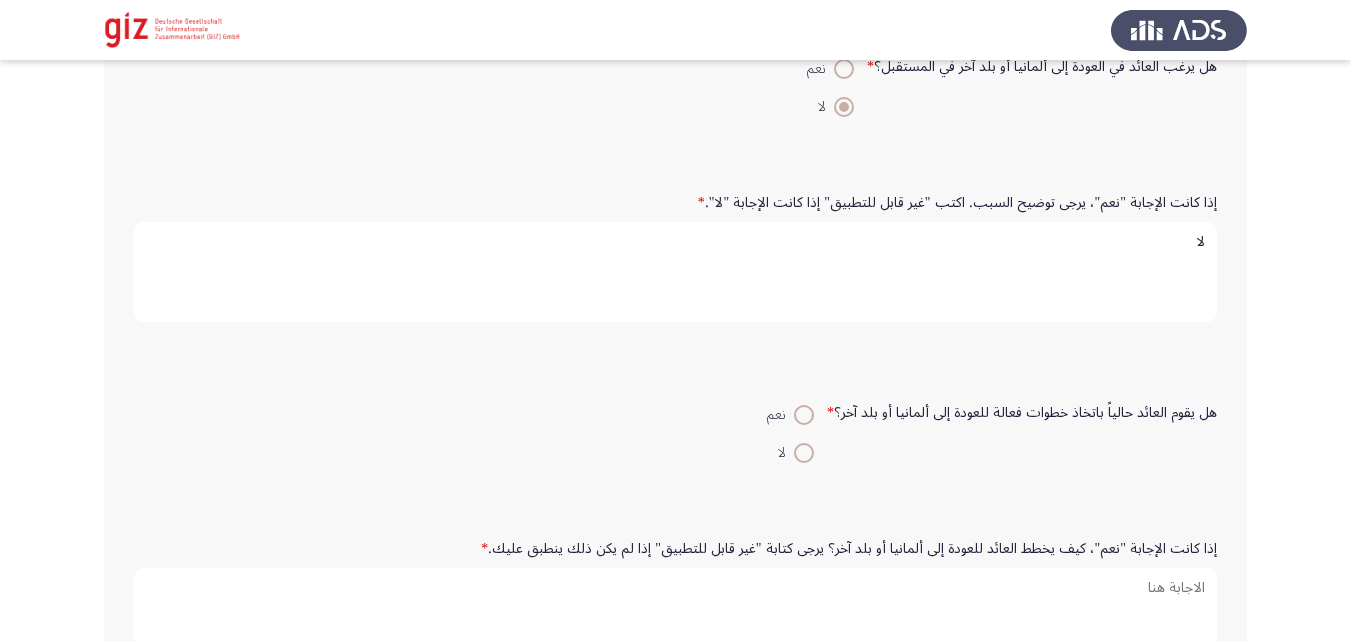 type on "لا" 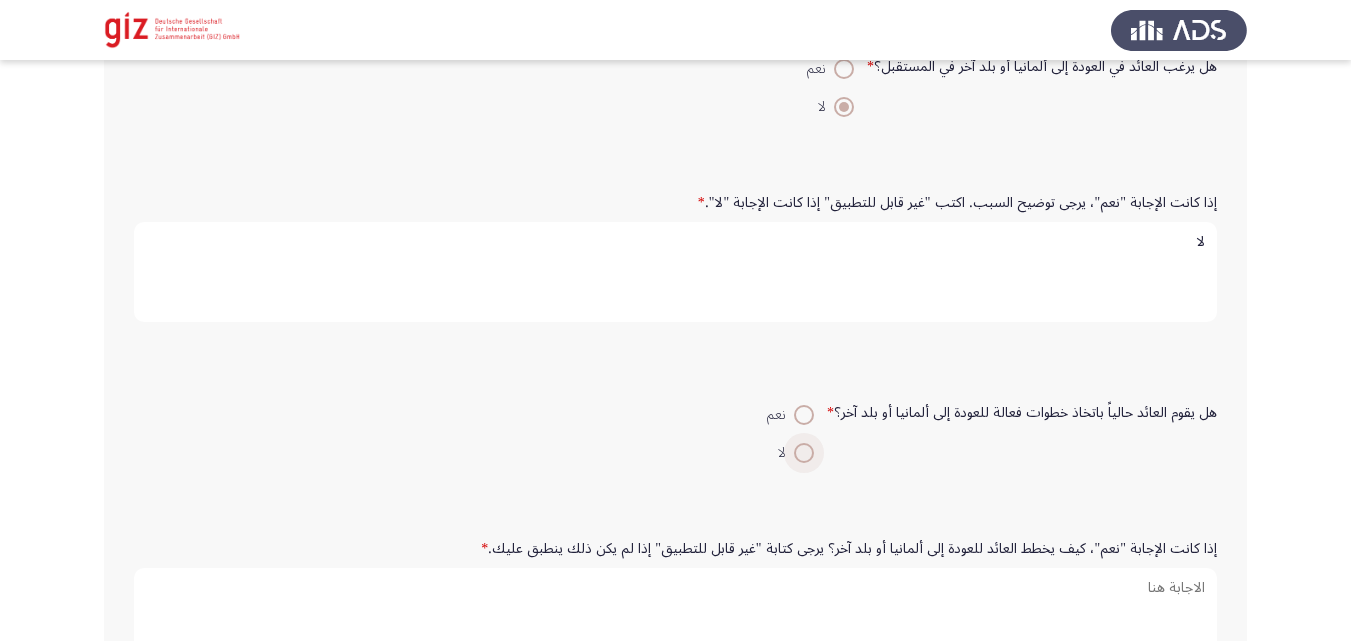 click at bounding box center [804, 453] 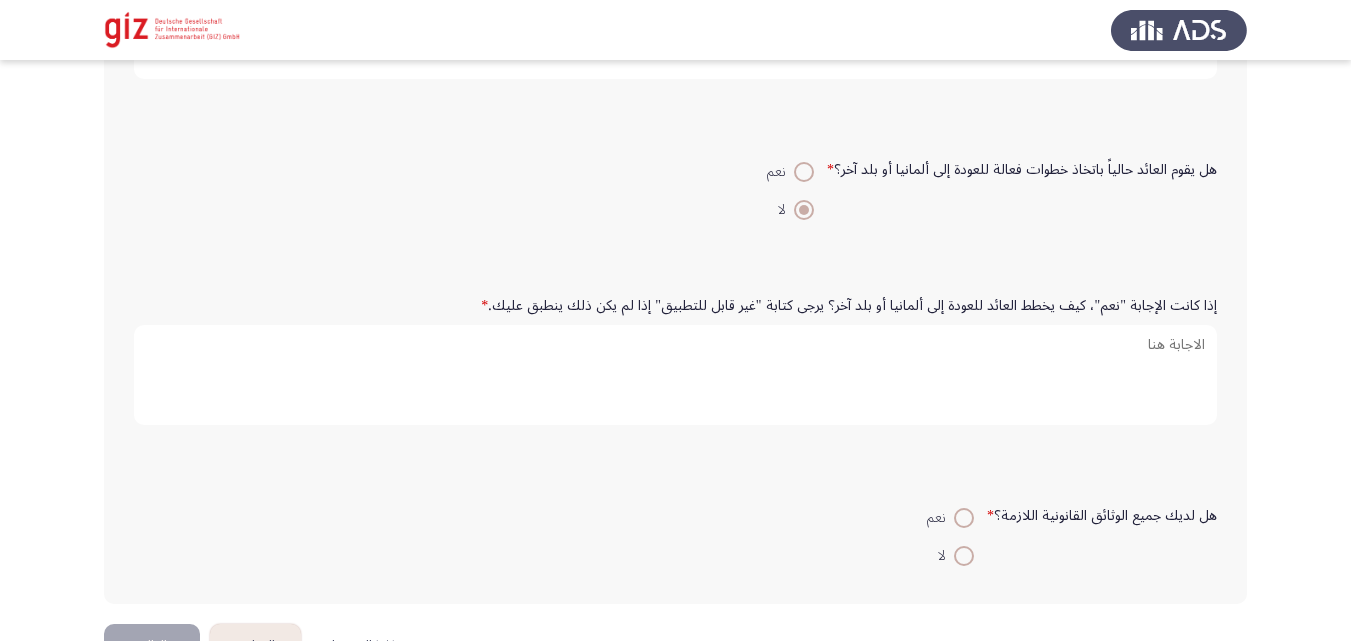 scroll, scrollTop: 1607, scrollLeft: 0, axis: vertical 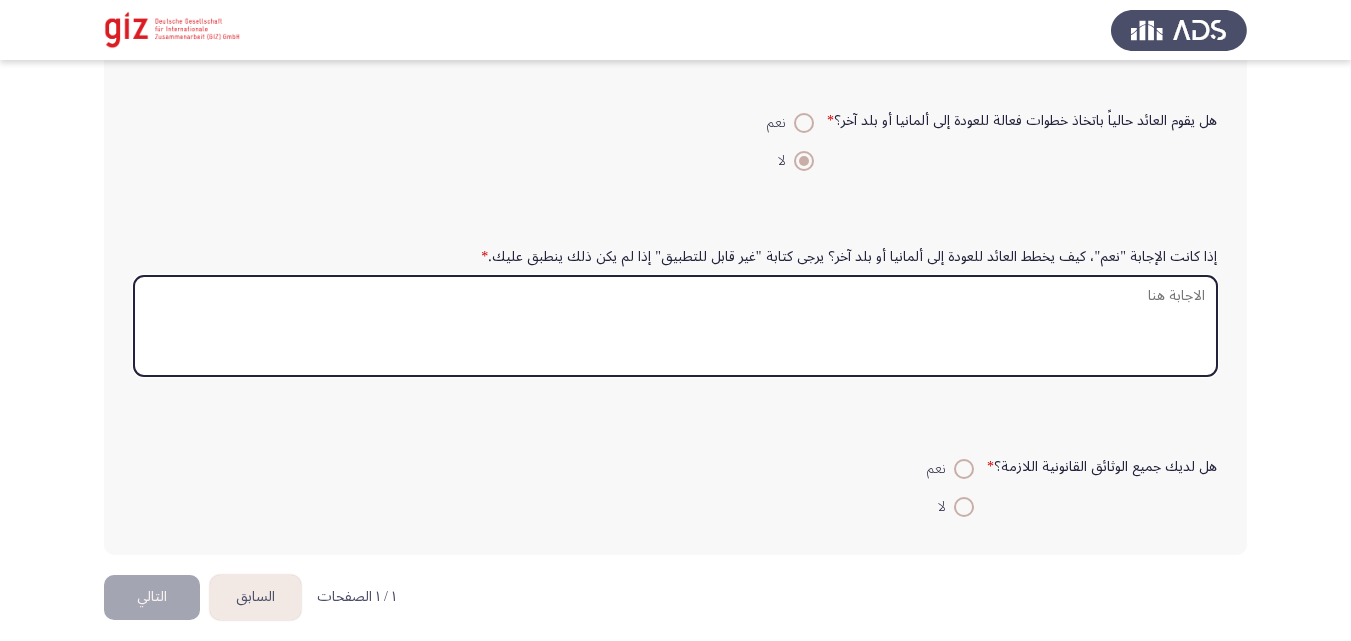 click on "إذا كانت الإجابة "نعم"، كيف يخطط العائد للعودة إلى ألمانيا أو بلد آخر؟ يرجى كتابة "غير قابل للتطبيق" إذا لم يكن ذلك ينطبق عليك.   *" at bounding box center (675, 326) 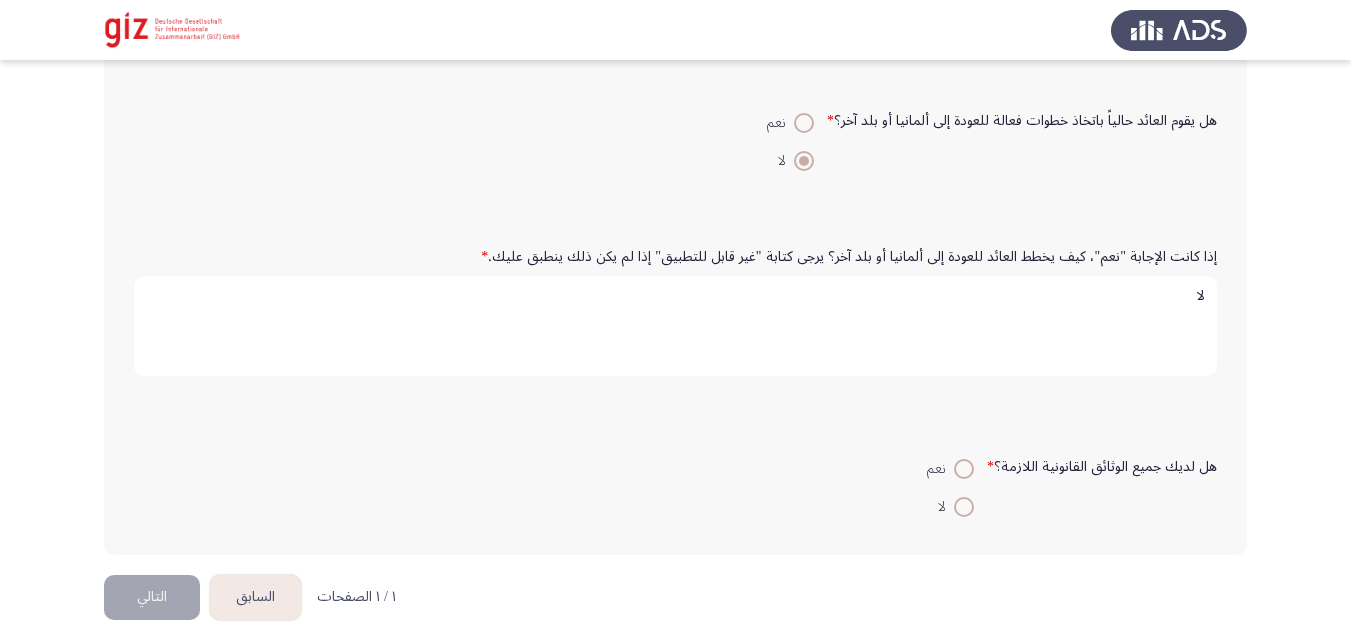 type on "لا" 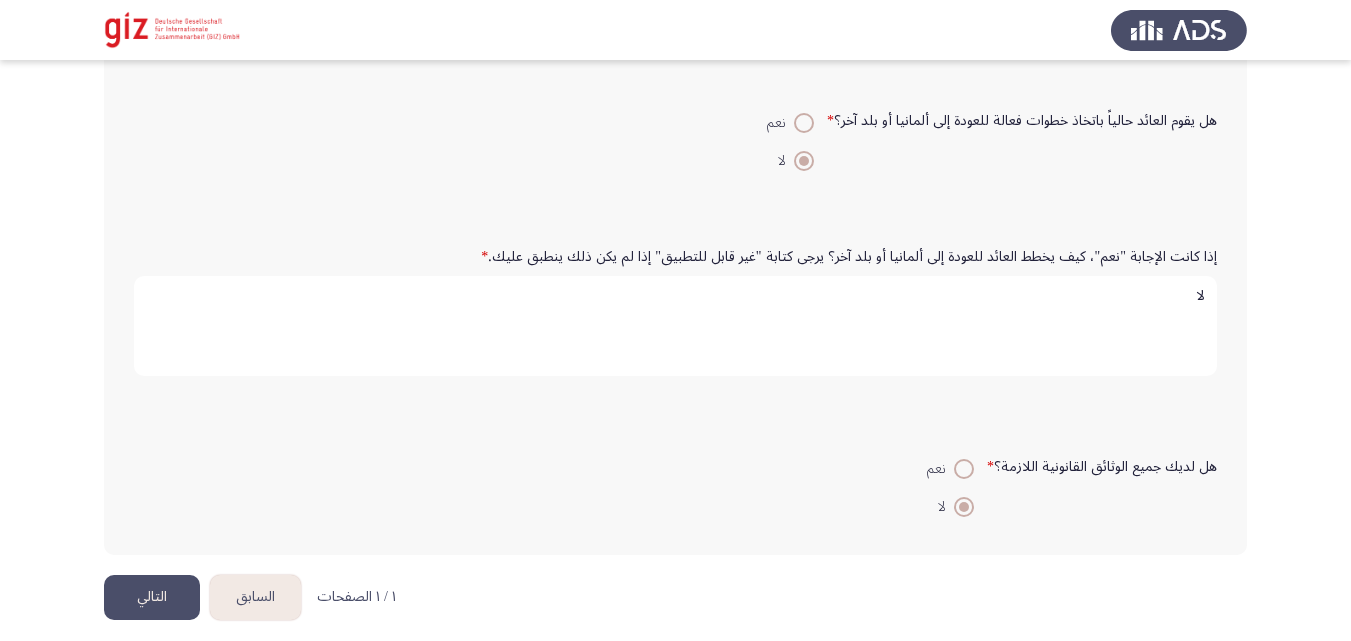 click on "التالي" 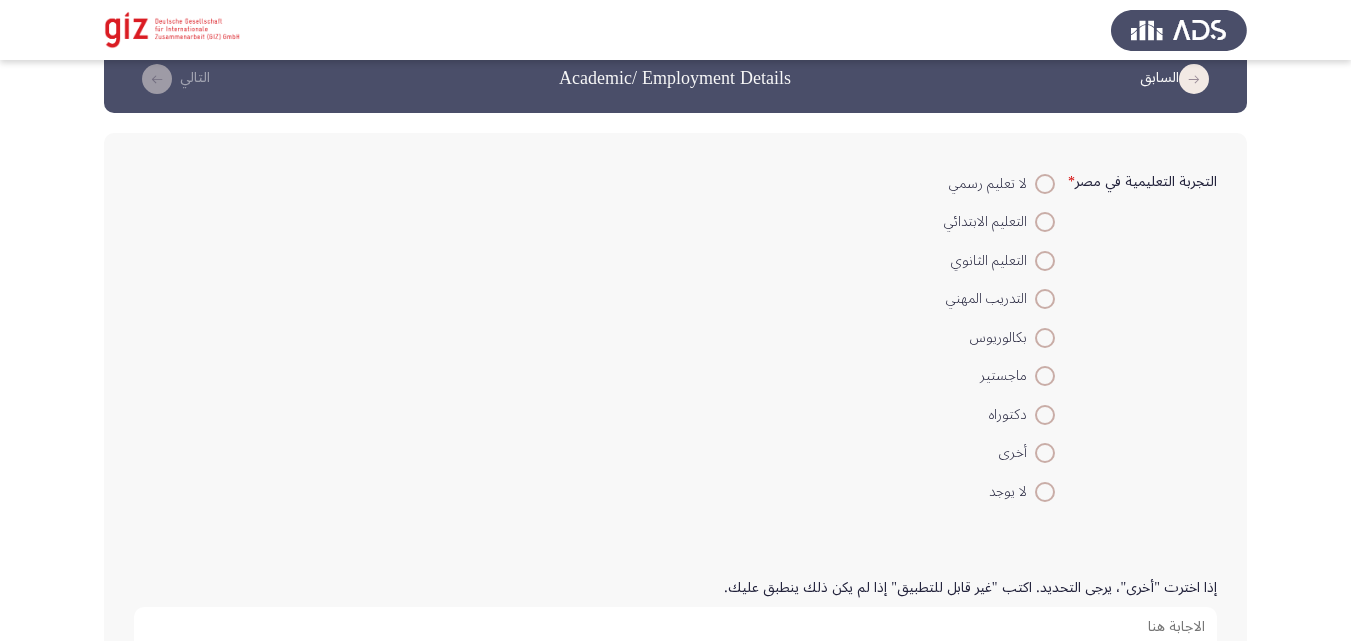 scroll, scrollTop: 42, scrollLeft: 0, axis: vertical 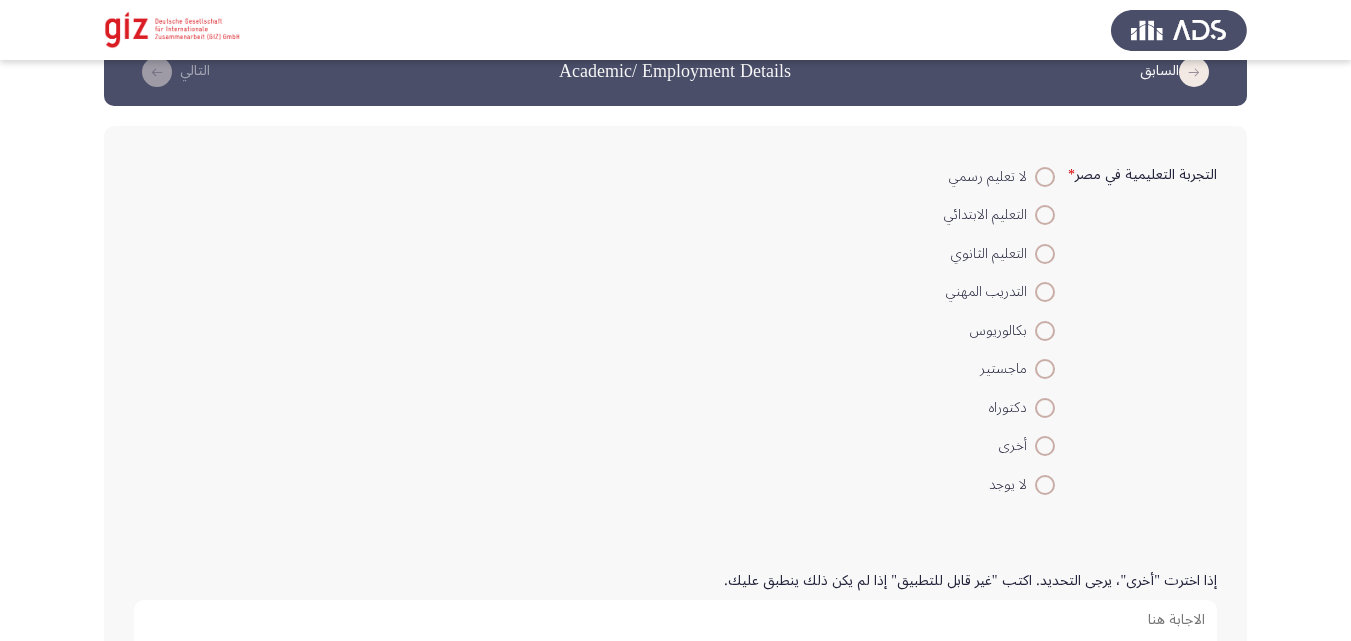 click at bounding box center (1045, 292) 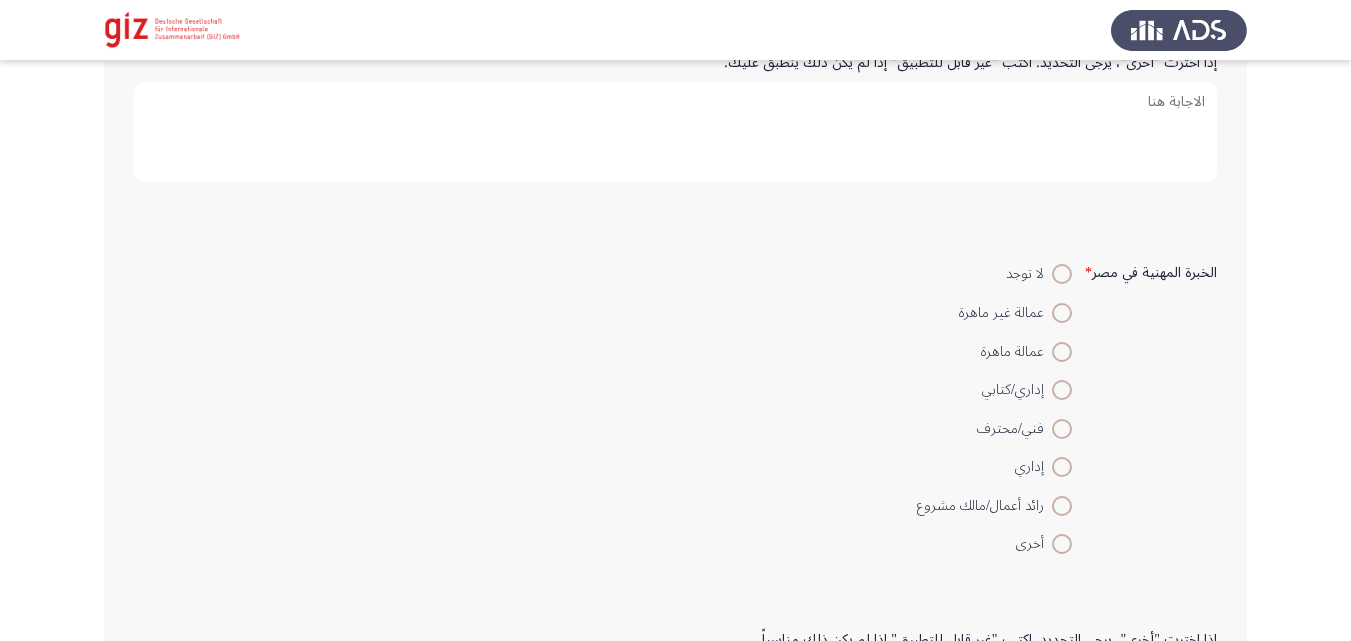 scroll, scrollTop: 561, scrollLeft: 0, axis: vertical 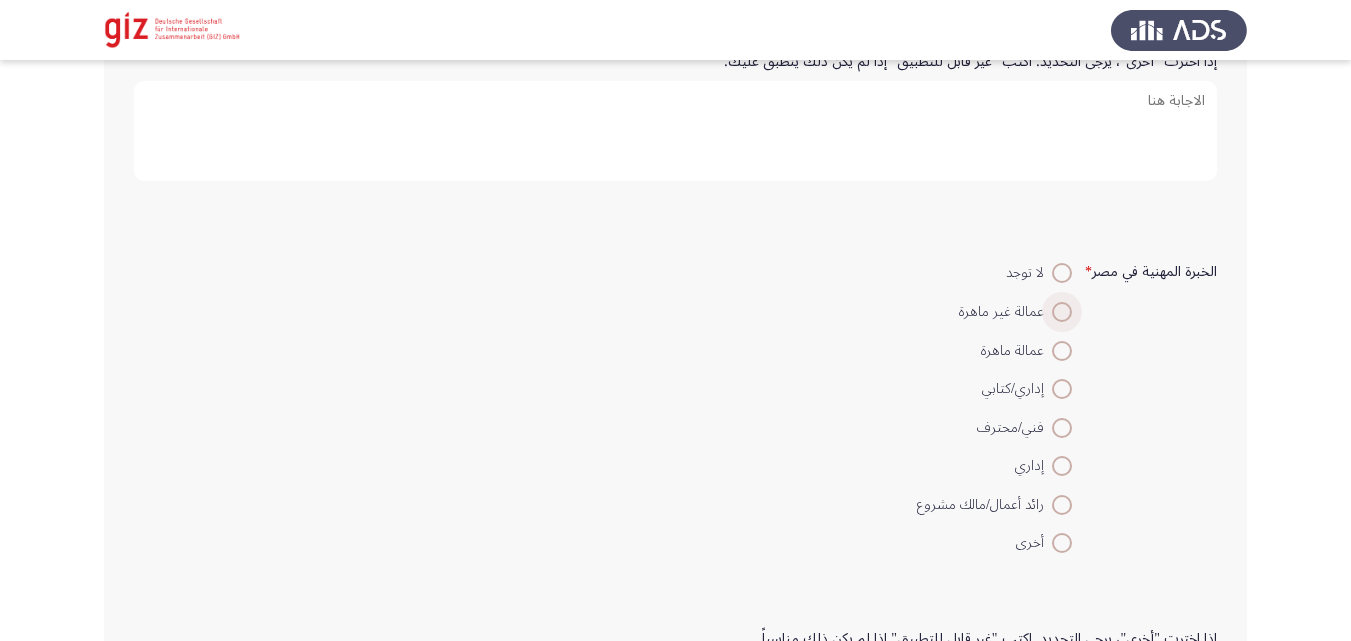 click at bounding box center [1062, 312] 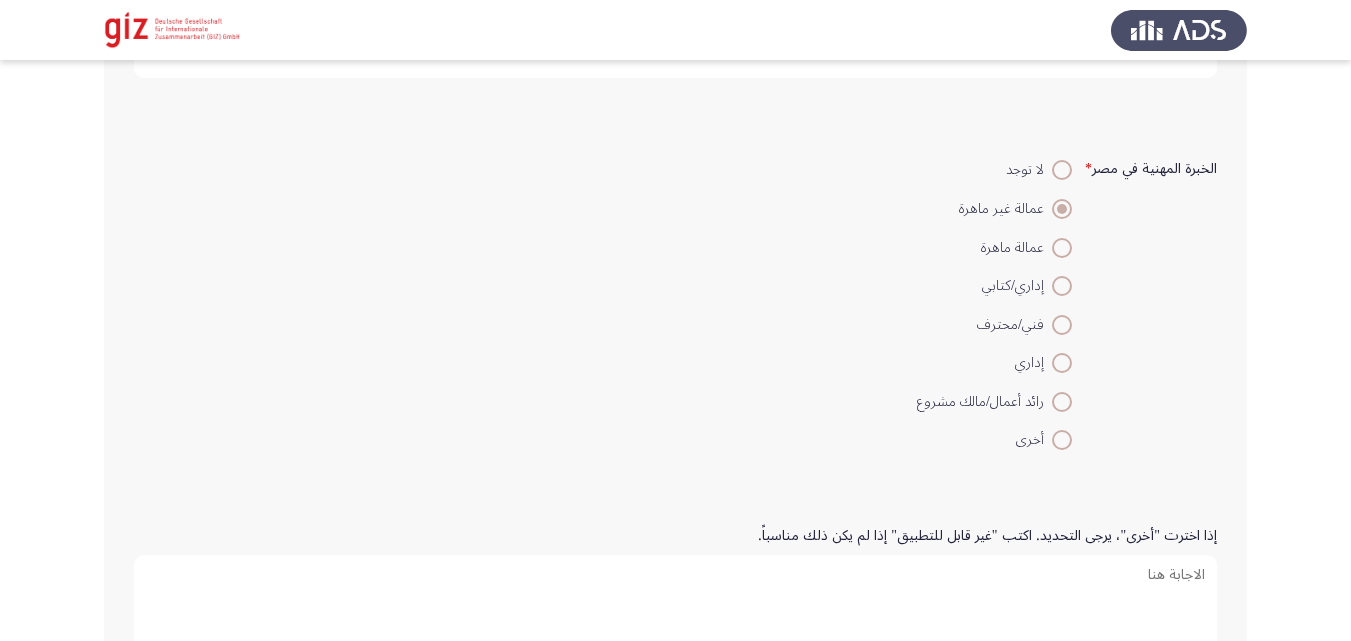scroll, scrollTop: 919, scrollLeft: 0, axis: vertical 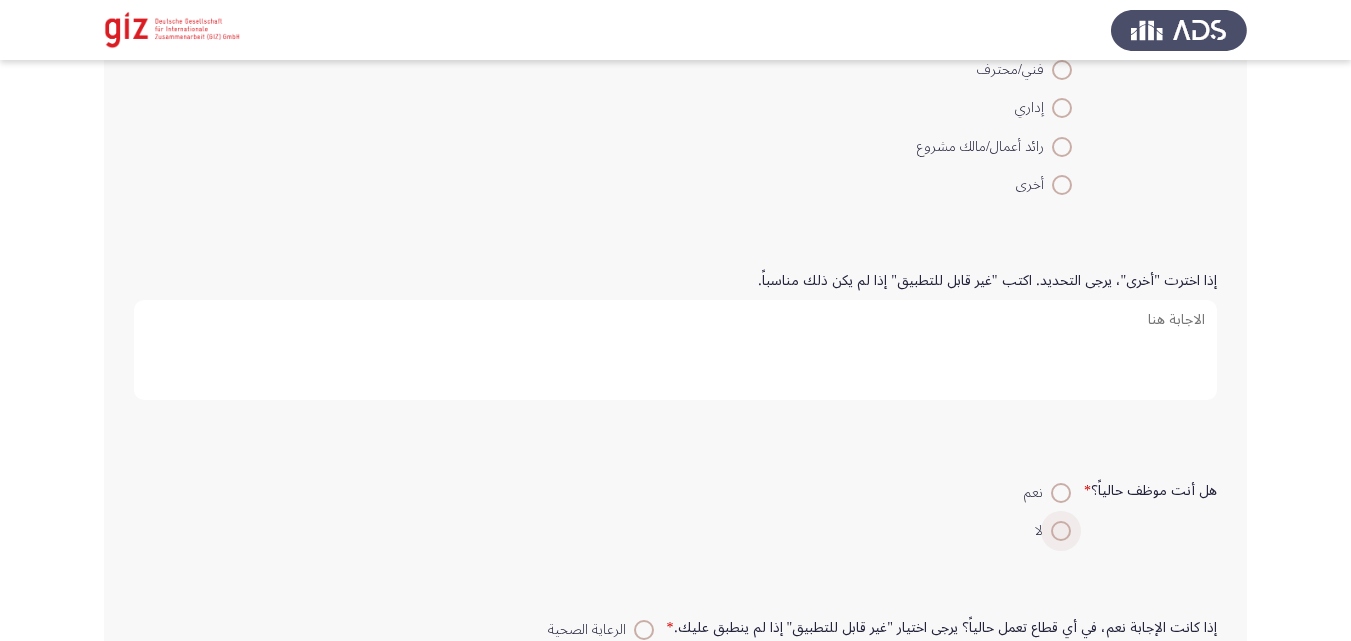 click at bounding box center [1061, 531] 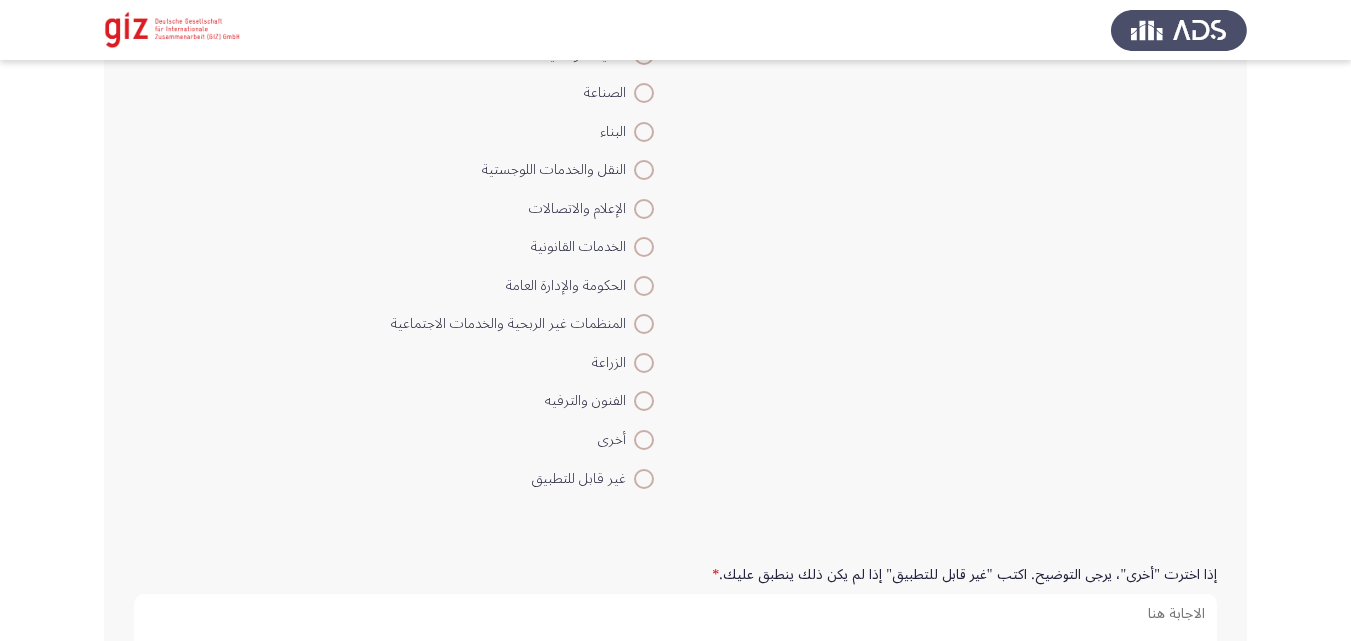 scroll, scrollTop: 1768, scrollLeft: 0, axis: vertical 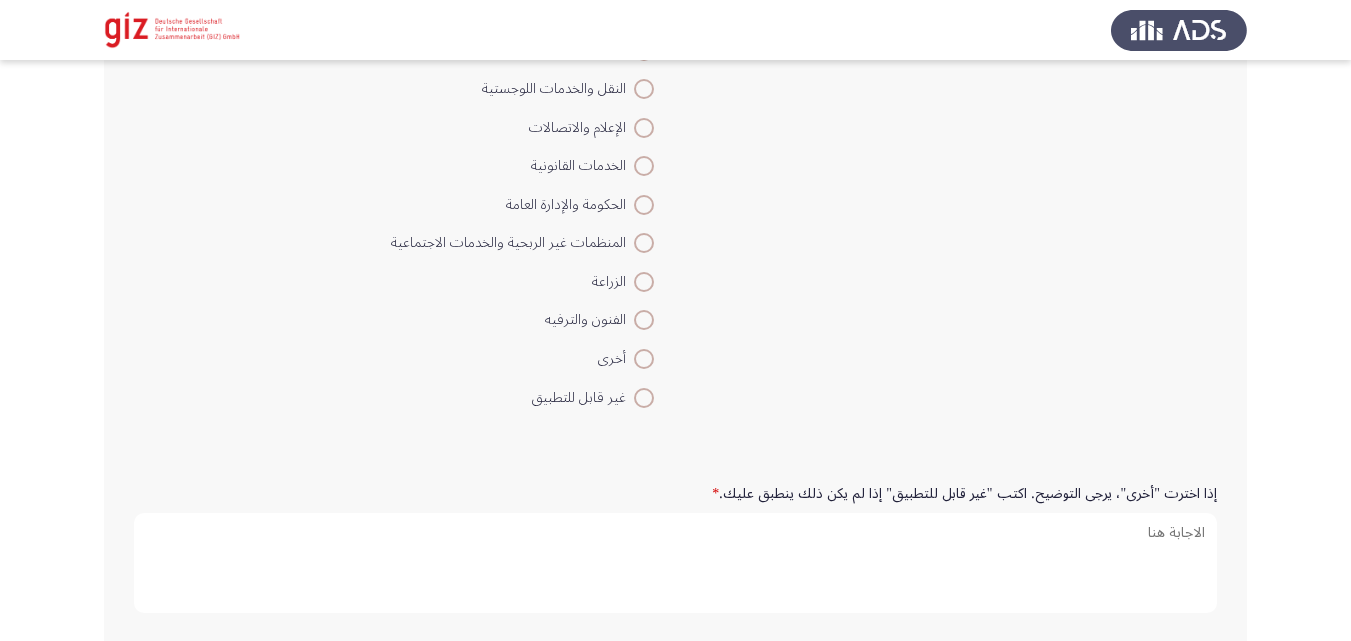 click on "غير قابل للتطبيق" at bounding box center [522, 396] 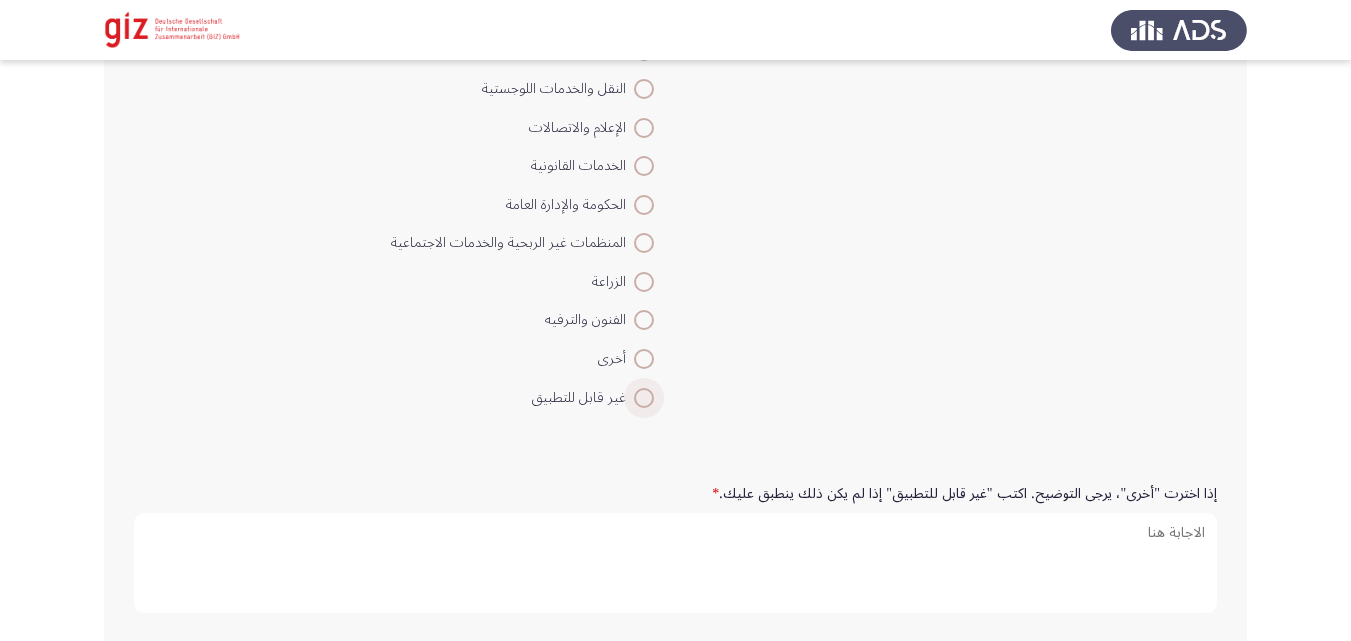 click at bounding box center [644, 398] 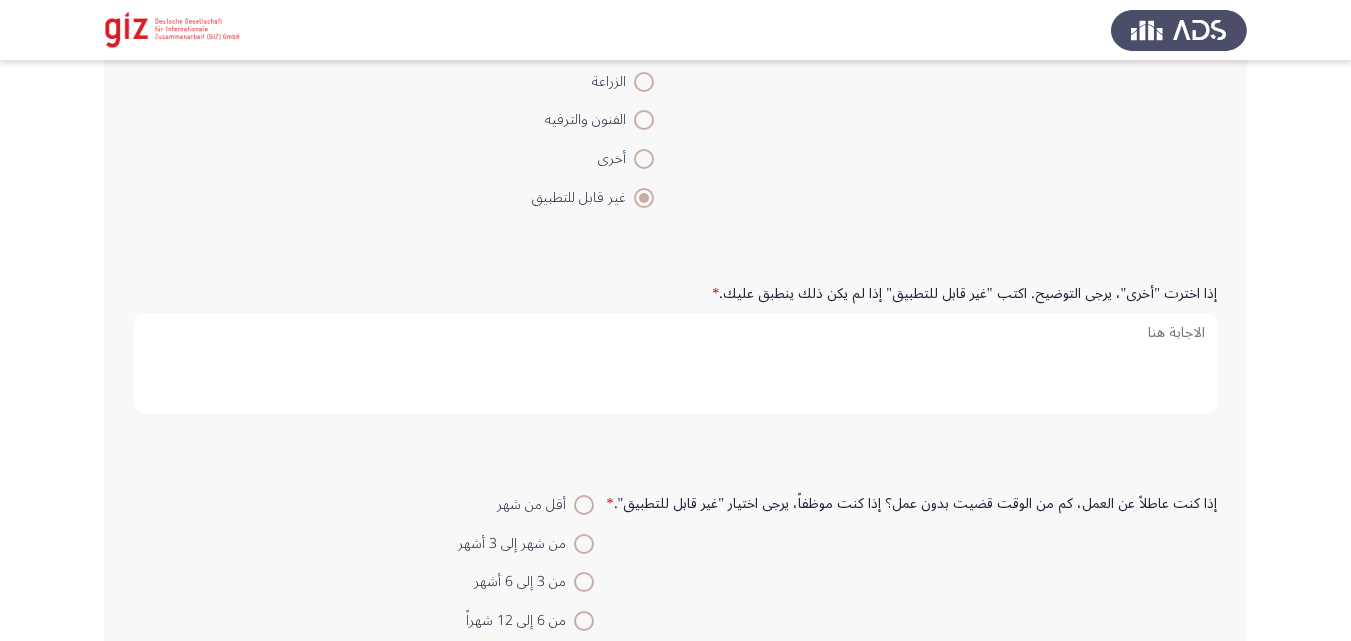 scroll, scrollTop: 1969, scrollLeft: 0, axis: vertical 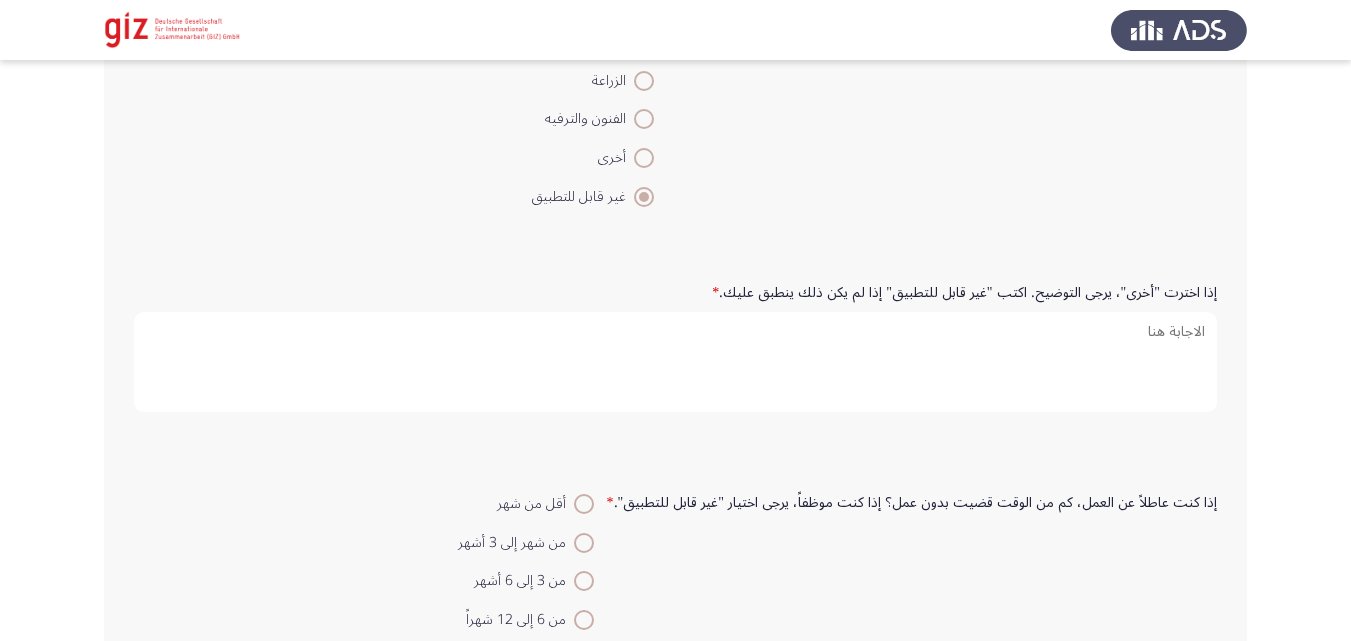 click on "إذا اخترت "أخرى"، يرجى التوضيح. اكتب "غير قابل للتطبيق" إذا لم يكن ذلك ينطبق عليك.   *" 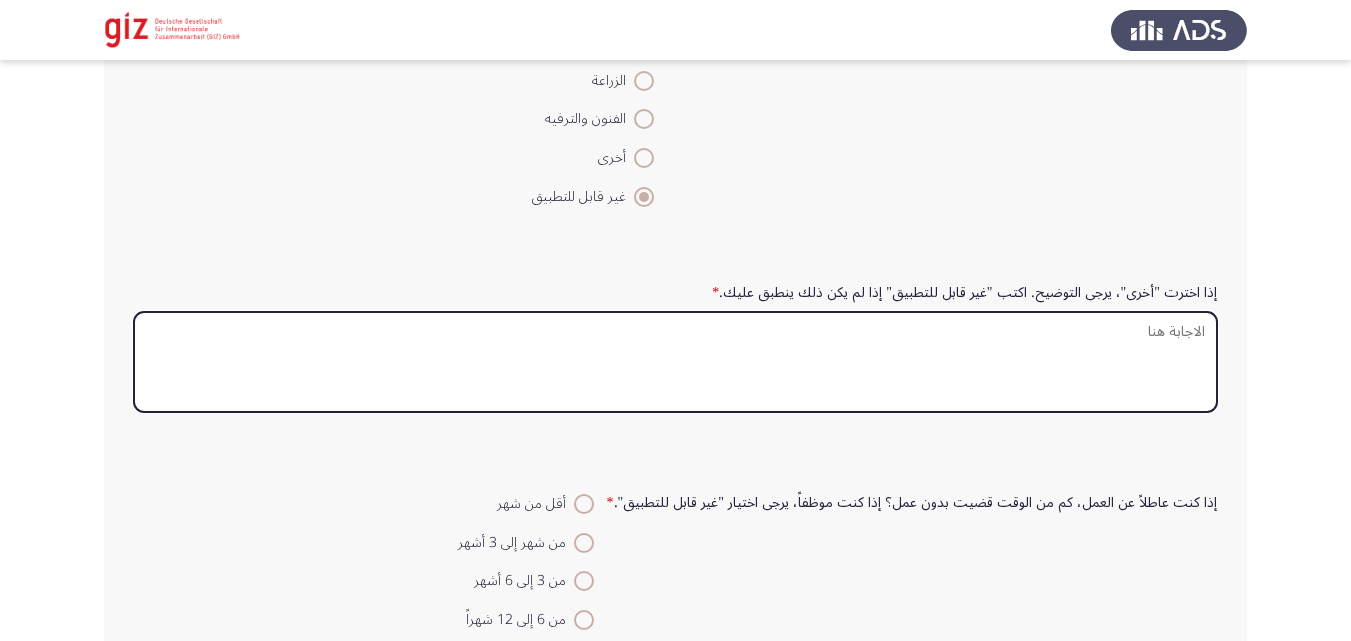 click on "إذا اخترت "أخرى"، يرجى التوضيح. اكتب "غير قابل للتطبيق" إذا لم يكن ذلك ينطبق عليك.   *" at bounding box center [675, 362] 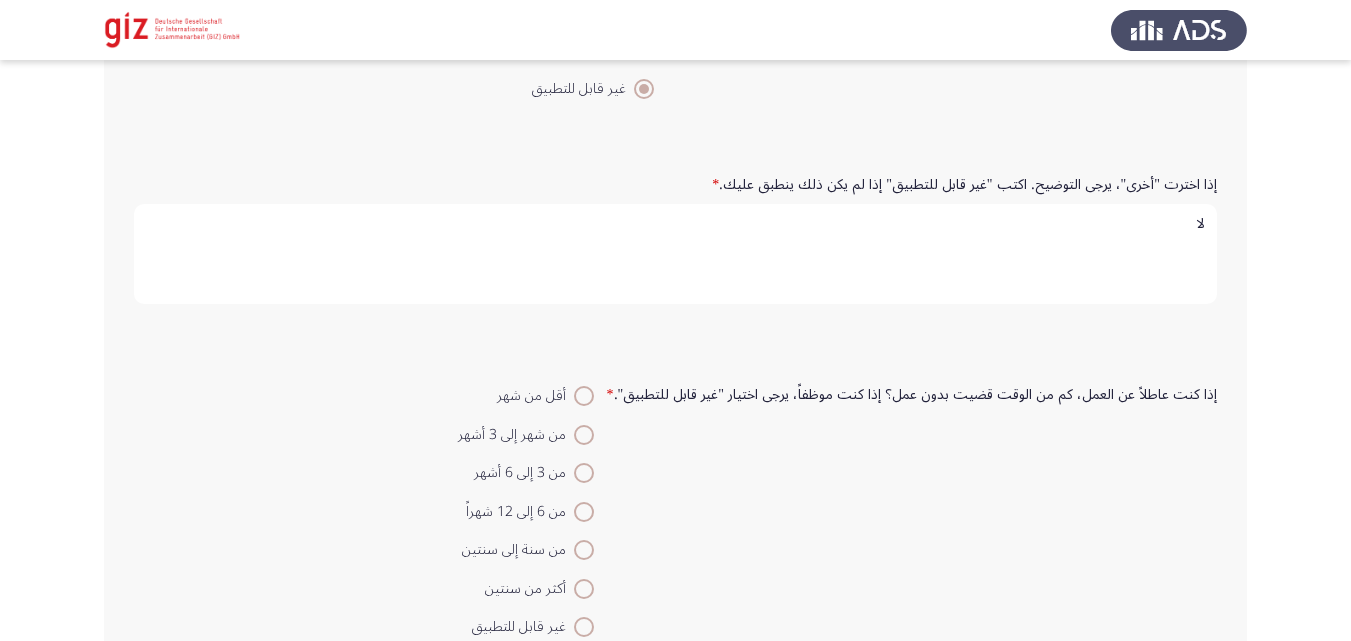 scroll, scrollTop: 2078, scrollLeft: 0, axis: vertical 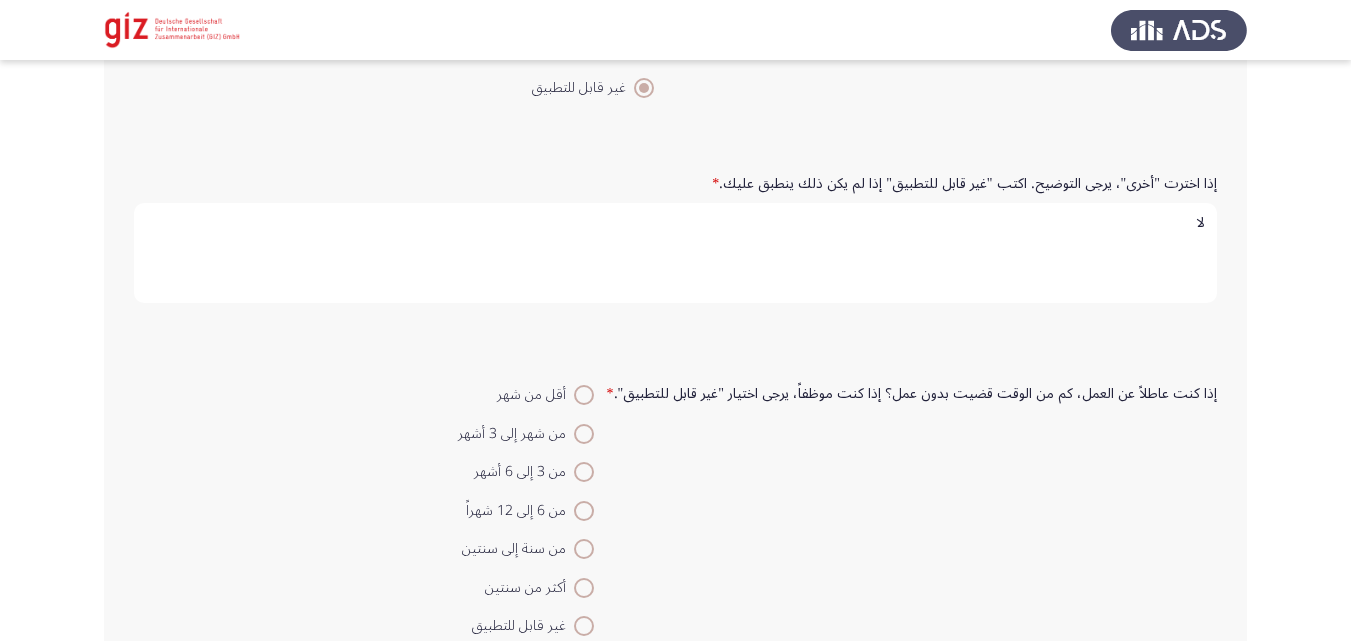 type on "ل" 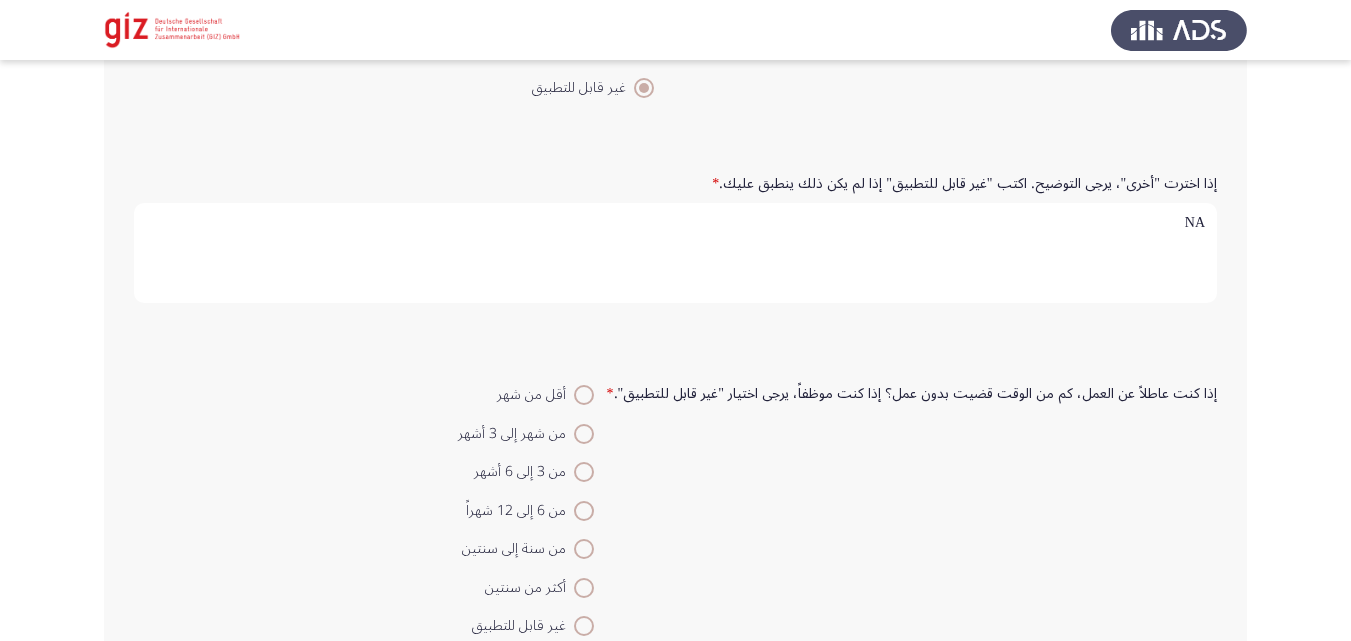 type on "NA" 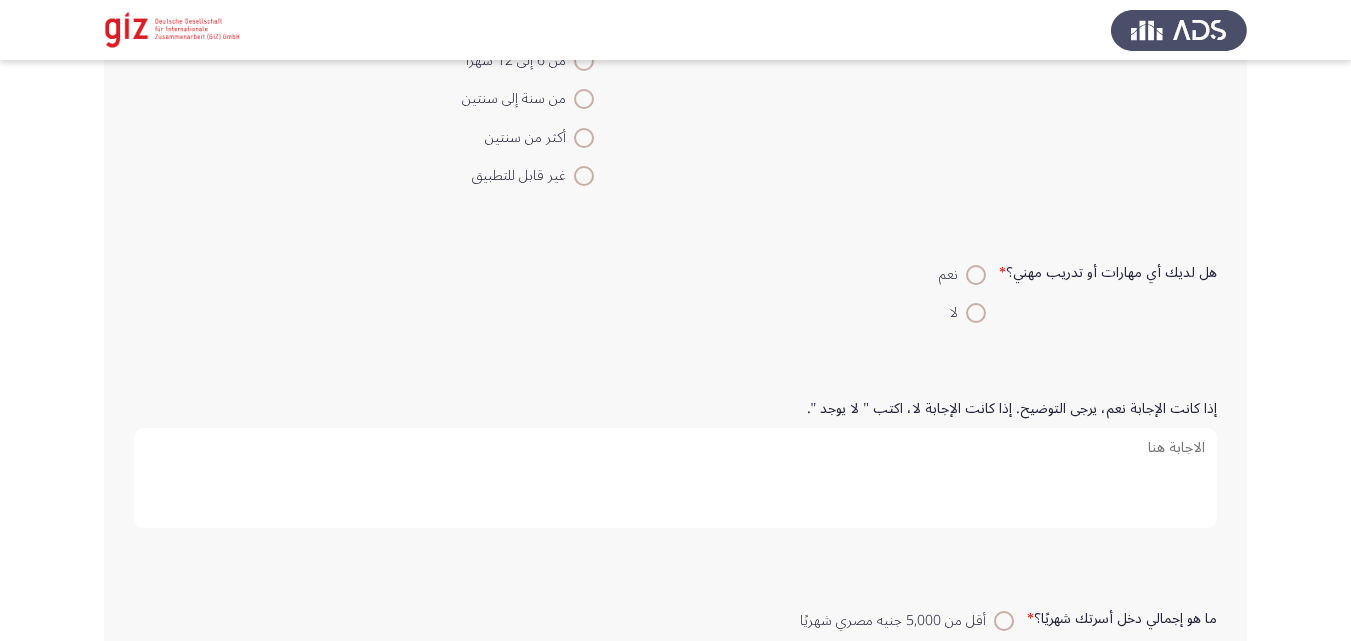 scroll, scrollTop: 2553, scrollLeft: 0, axis: vertical 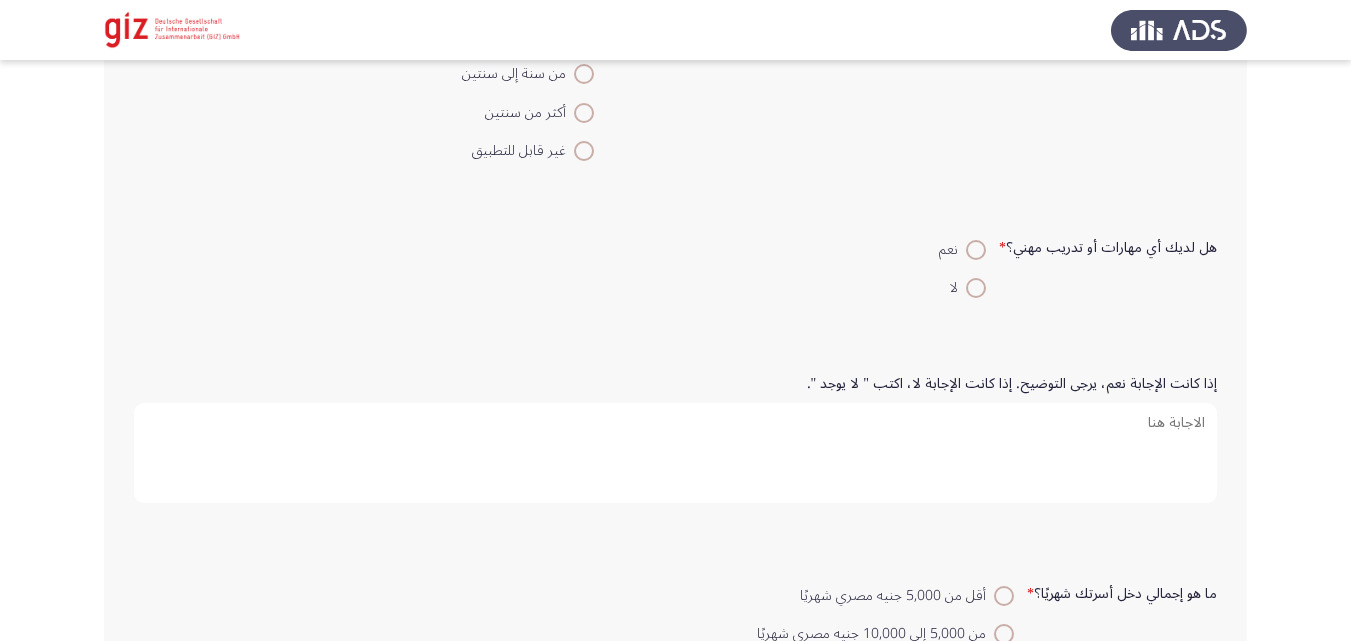 drag, startPoint x: 969, startPoint y: 302, endPoint x: 983, endPoint y: 290, distance: 18.439089 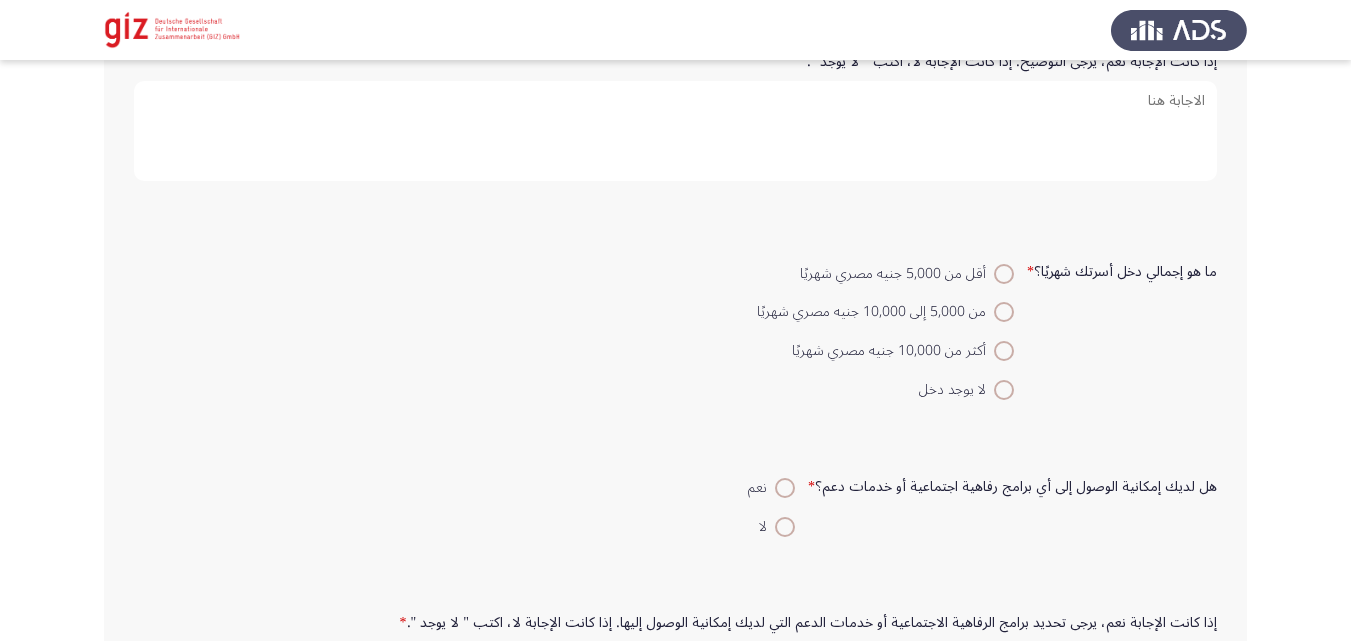 scroll, scrollTop: 2914, scrollLeft: 0, axis: vertical 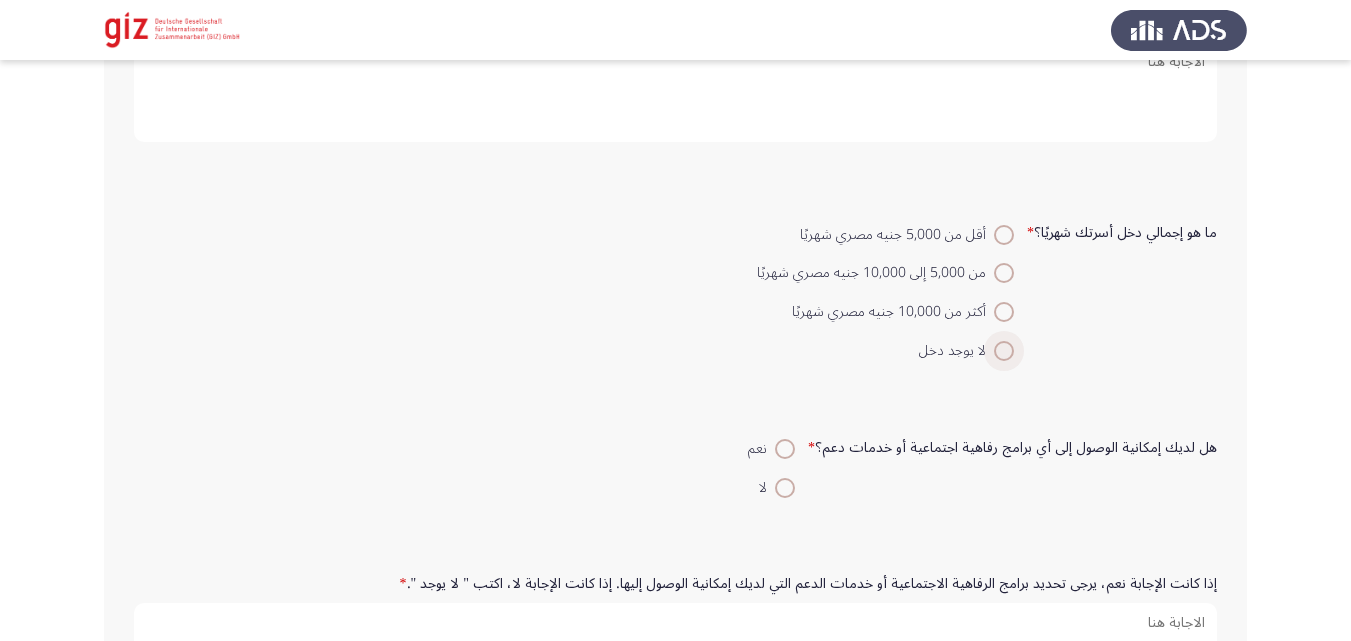 click at bounding box center [1004, 351] 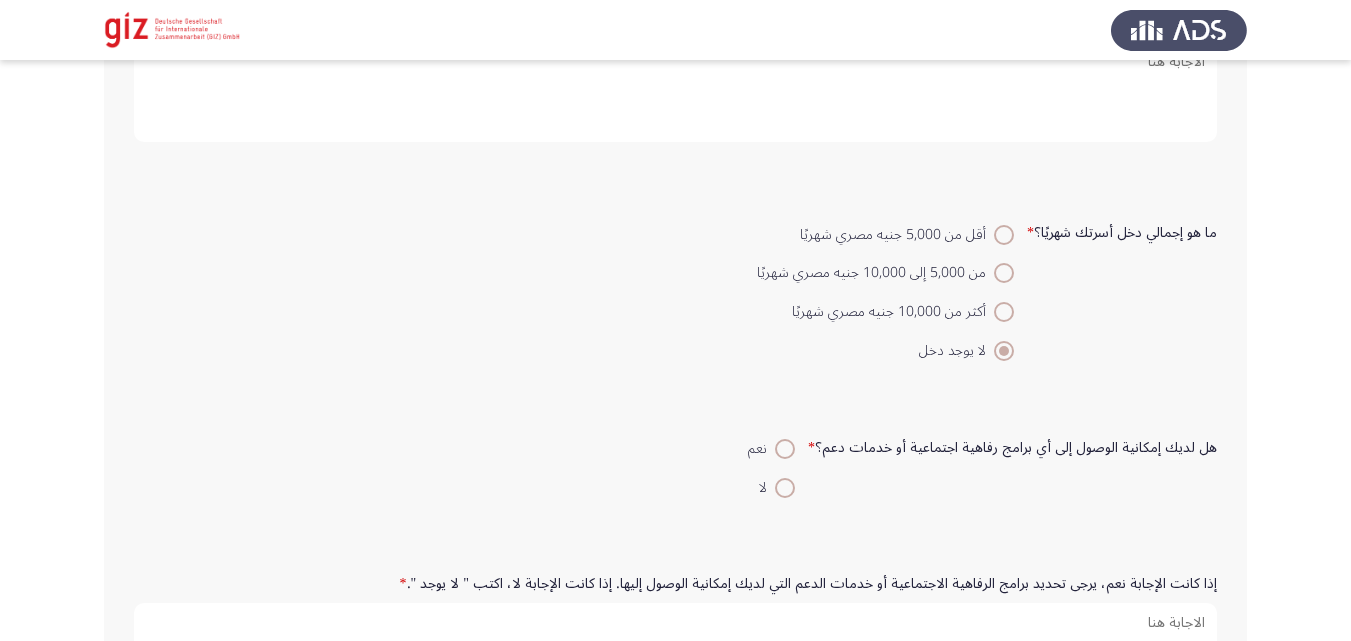 click on "لا" at bounding box center (771, 488) 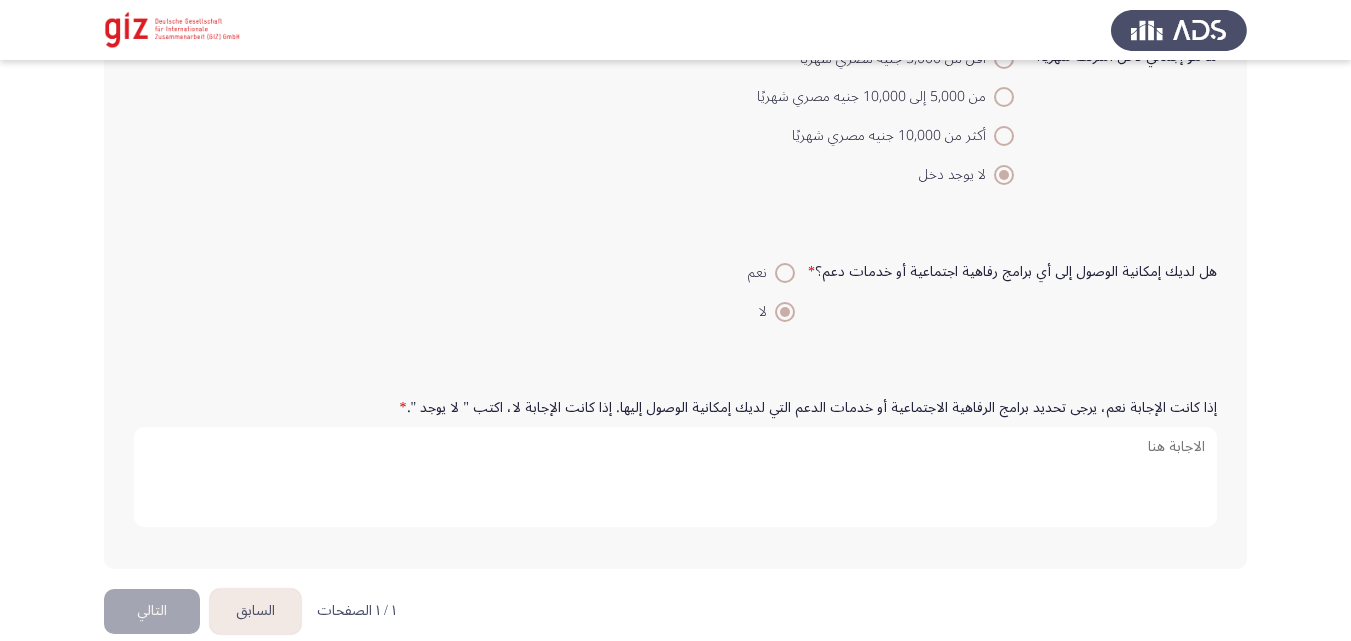 scroll, scrollTop: 3118, scrollLeft: 0, axis: vertical 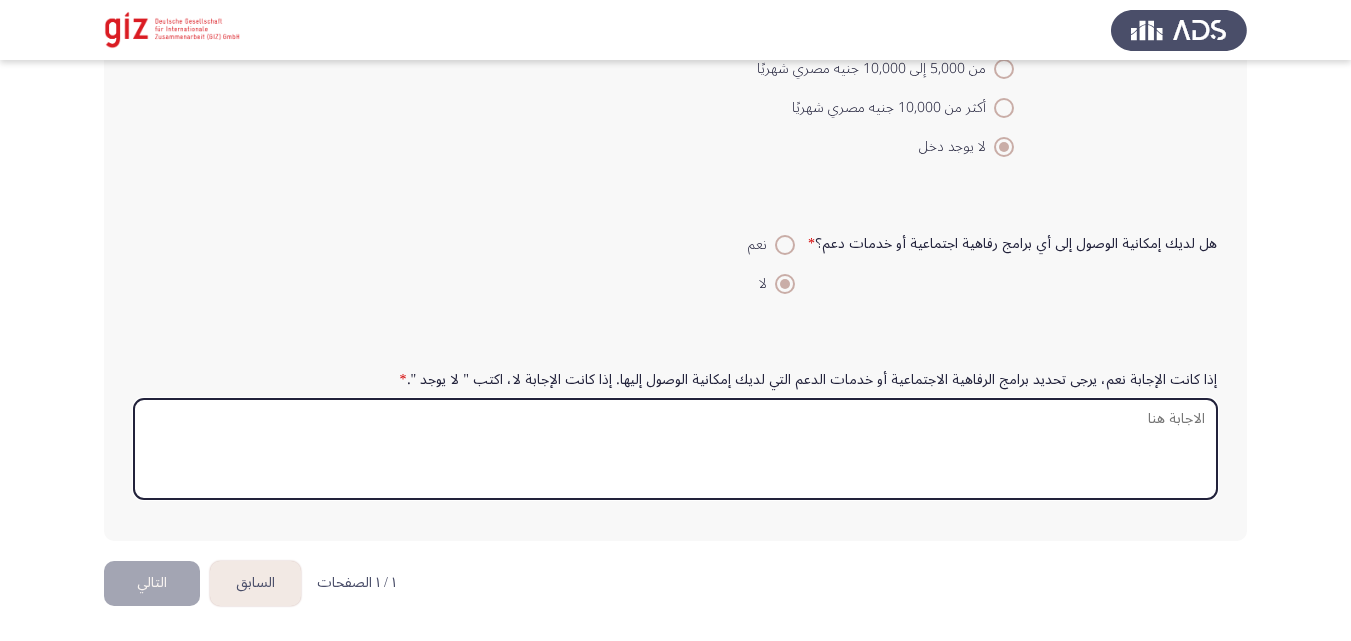 click on "إذا كانت الإجابة نعم، يرجى تحديد برامج الرفاهية الاجتماعية أو خدمات الدعم التي لديك إمكانية الوصول إليها.  إذا كانت الإجابة لا، اكتب " لا يوجد ".   *" at bounding box center (675, 449) 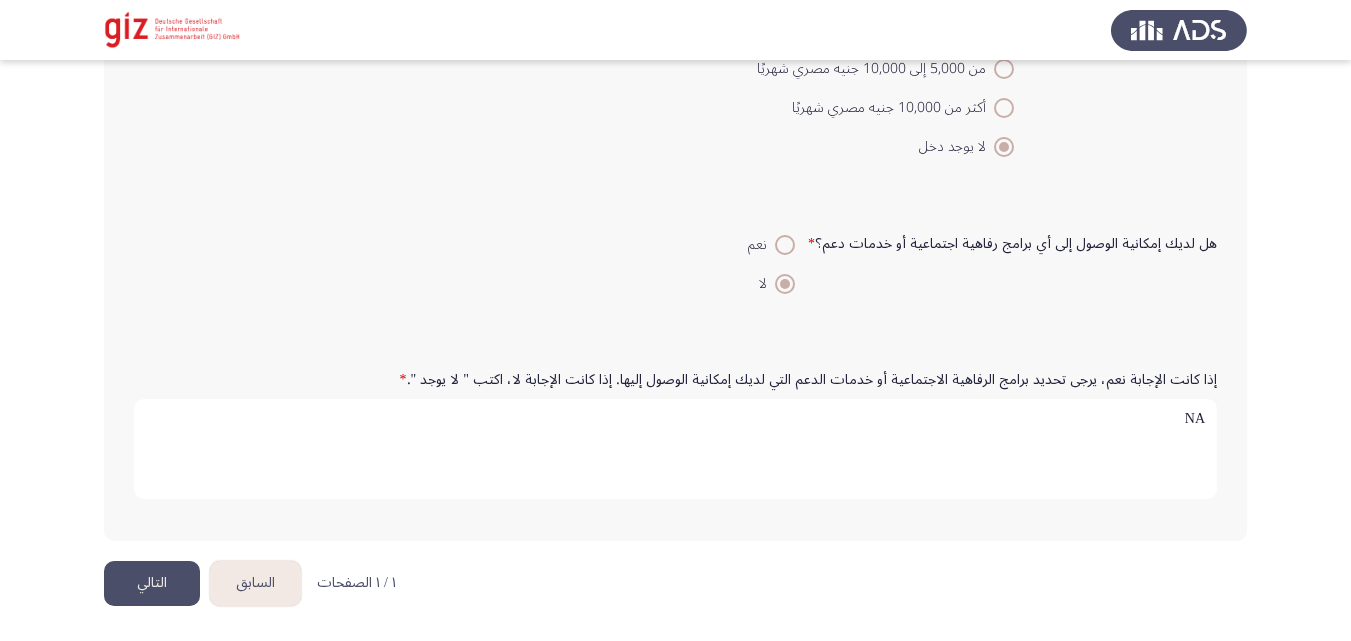 type on "NA" 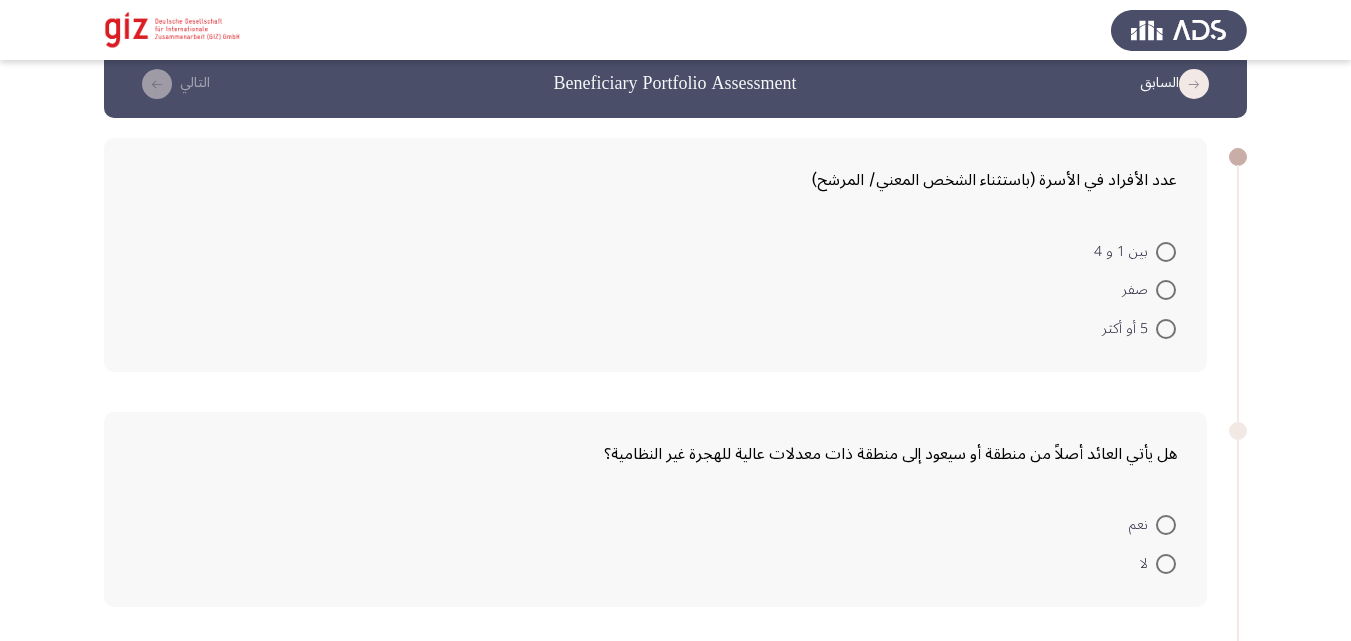 scroll, scrollTop: 32, scrollLeft: 0, axis: vertical 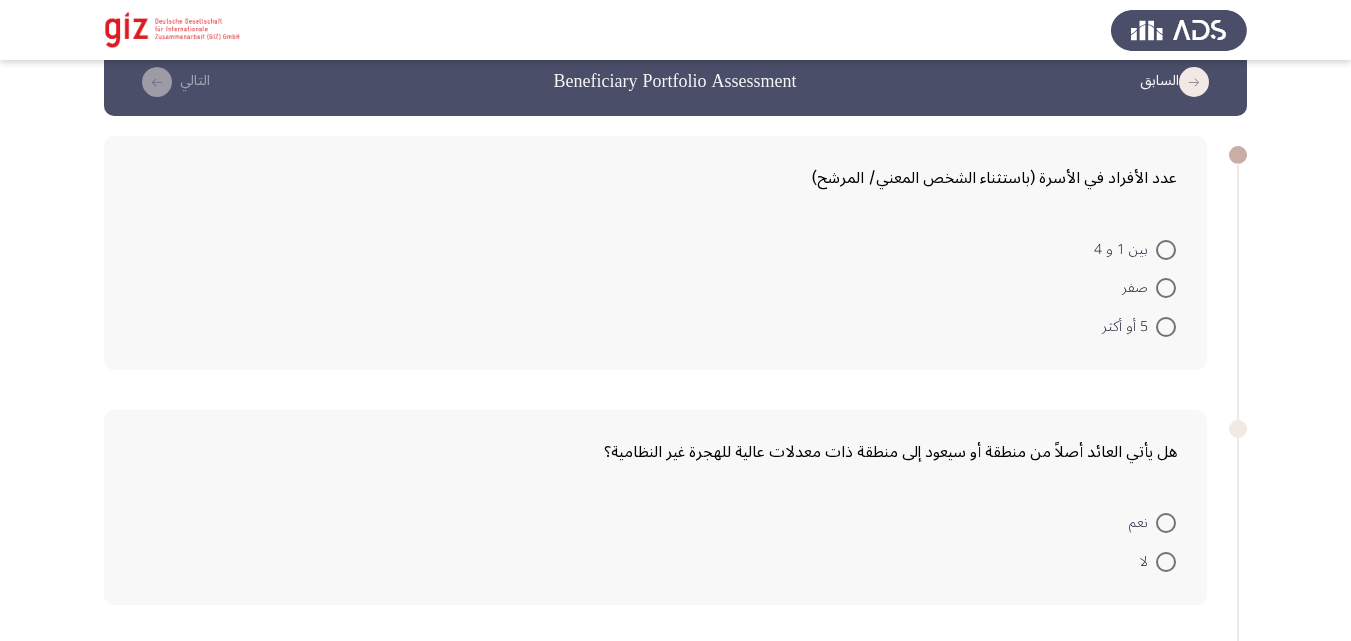 drag, startPoint x: 1193, startPoint y: 277, endPoint x: 1176, endPoint y: 277, distance: 17 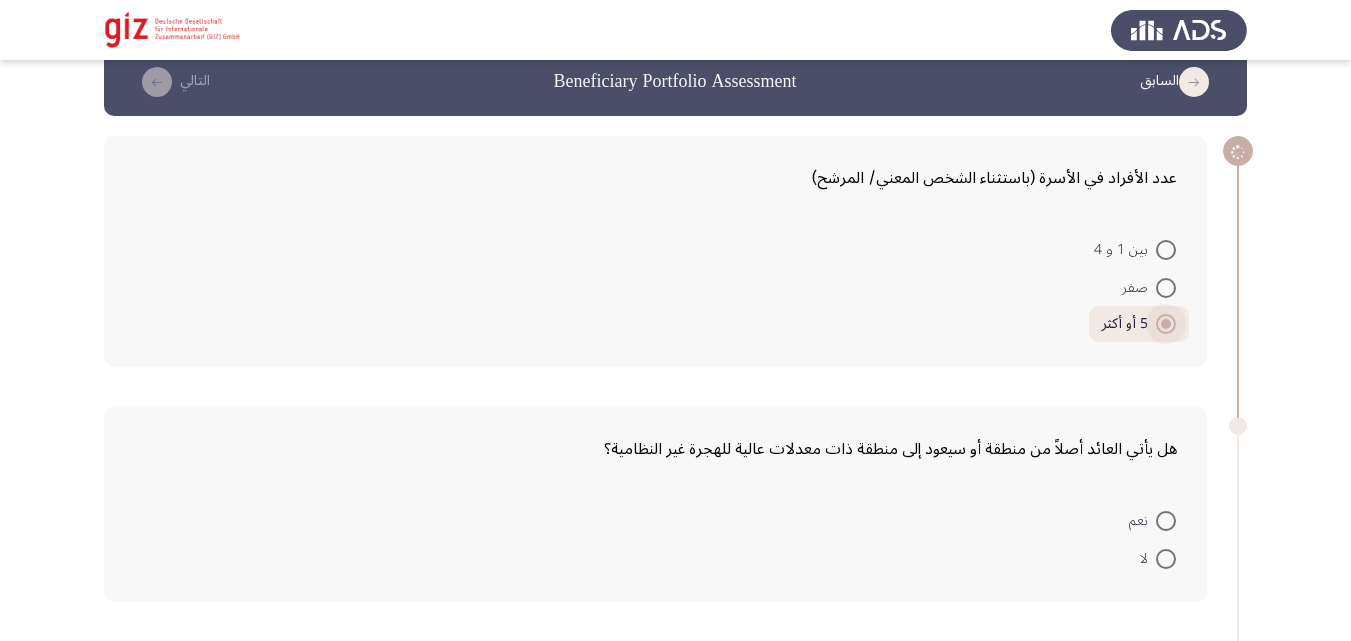 click at bounding box center (1166, 324) 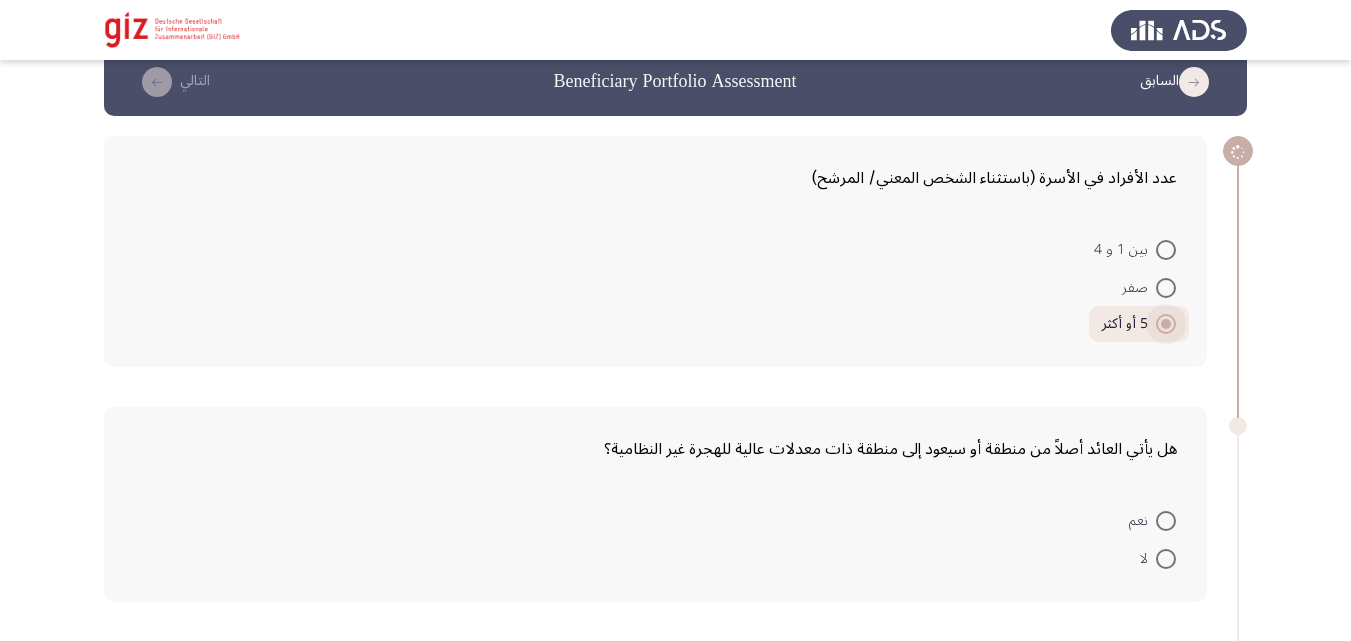 click on "5 أو أكثر" at bounding box center [1166, 324] 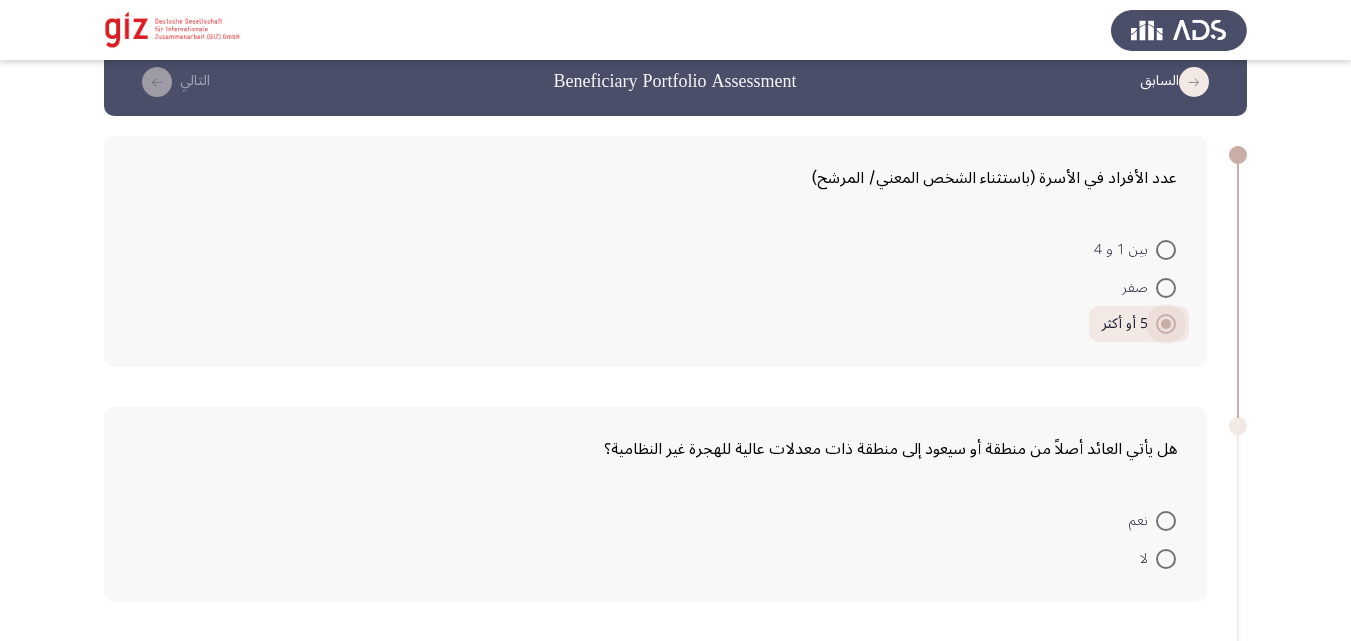 click at bounding box center (1166, 324) 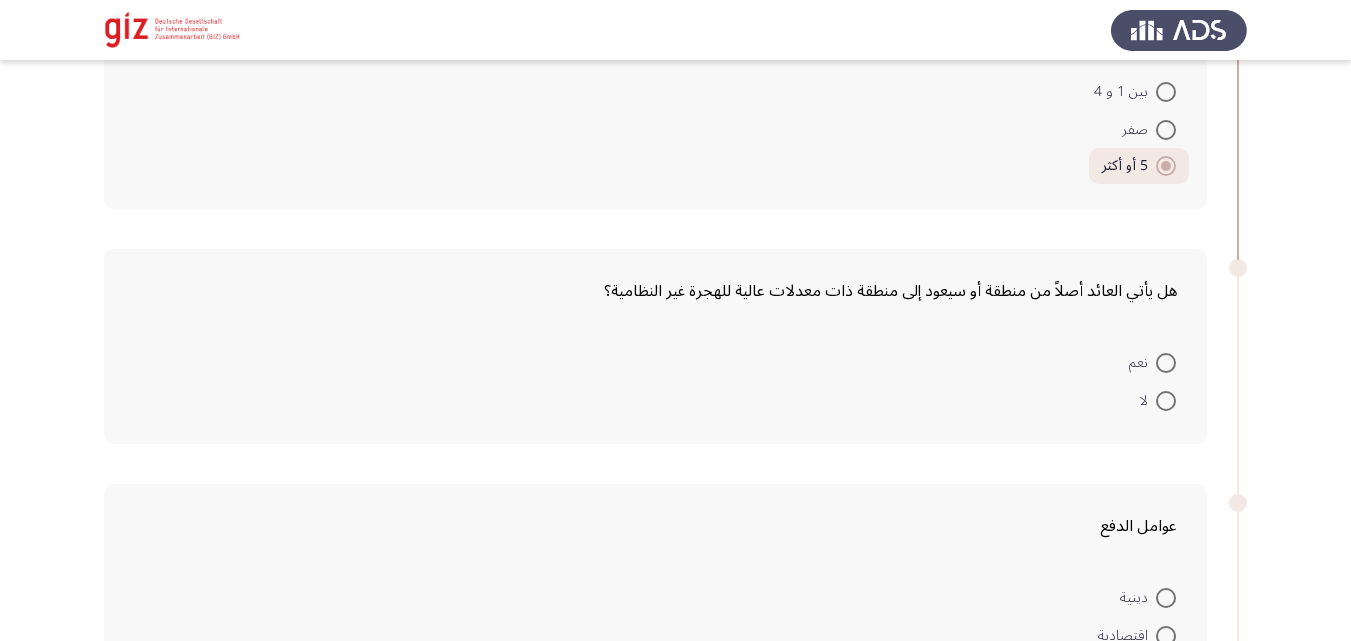 scroll, scrollTop: 193, scrollLeft: 0, axis: vertical 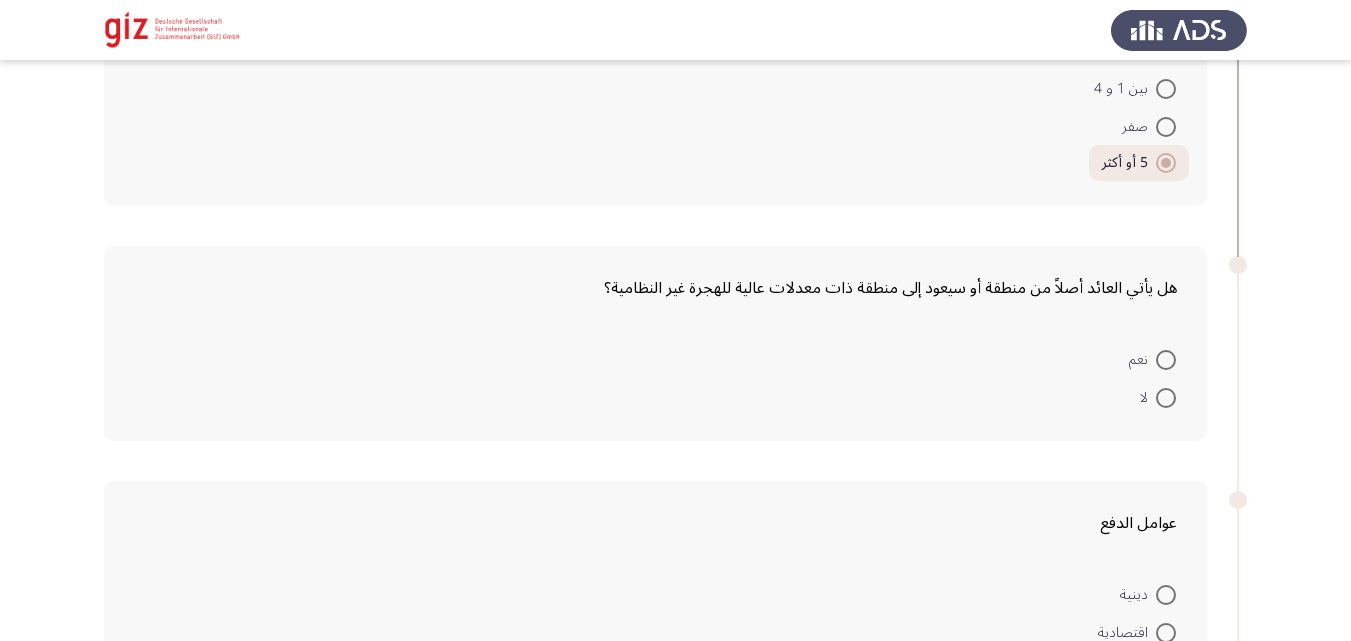 click on "نعم" at bounding box center [1152, 358] 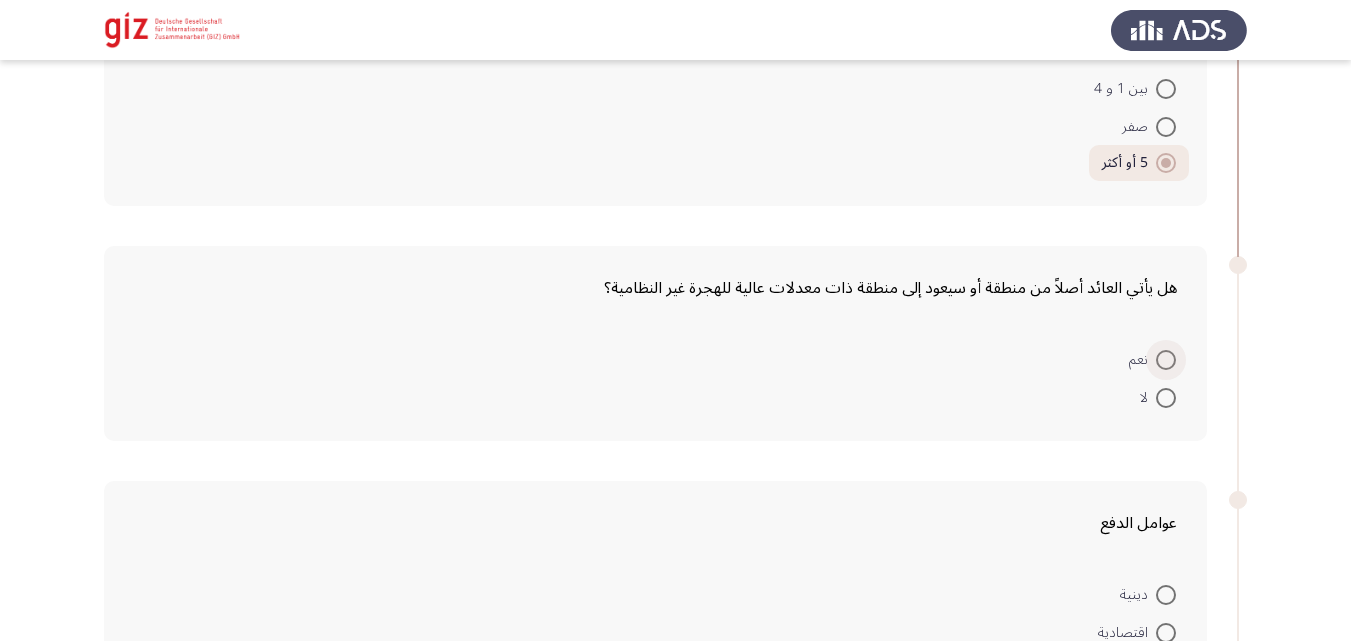click at bounding box center [1166, 360] 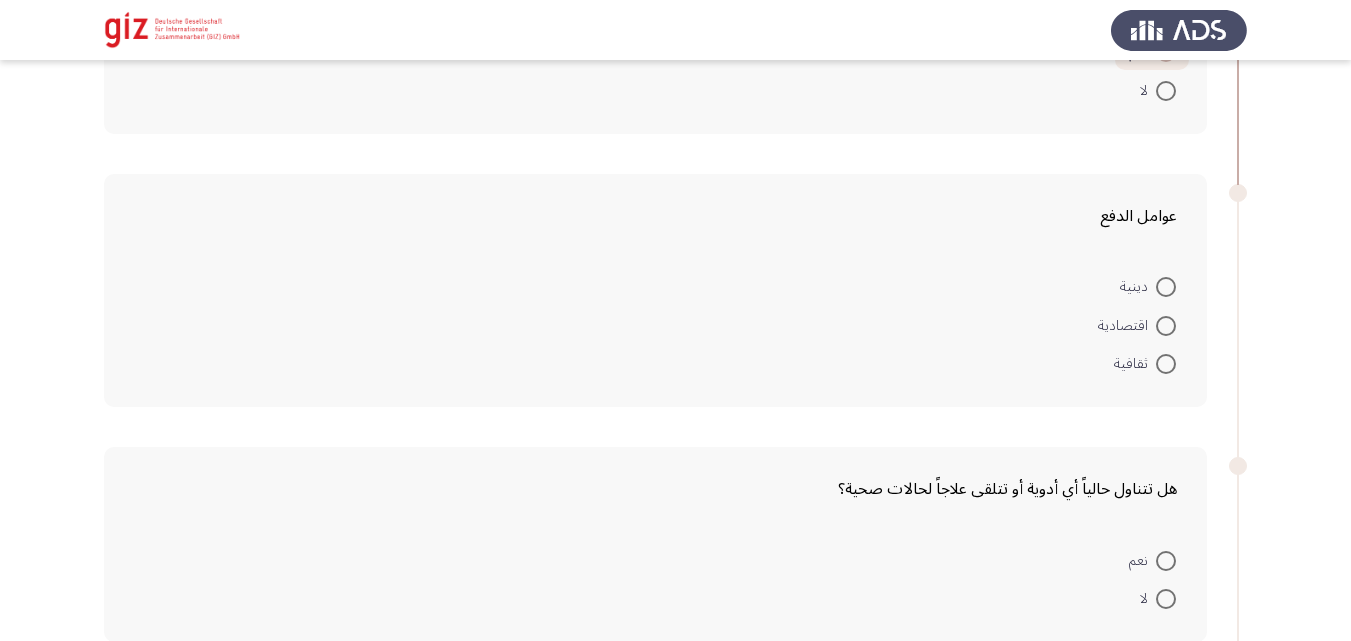 scroll, scrollTop: 499, scrollLeft: 0, axis: vertical 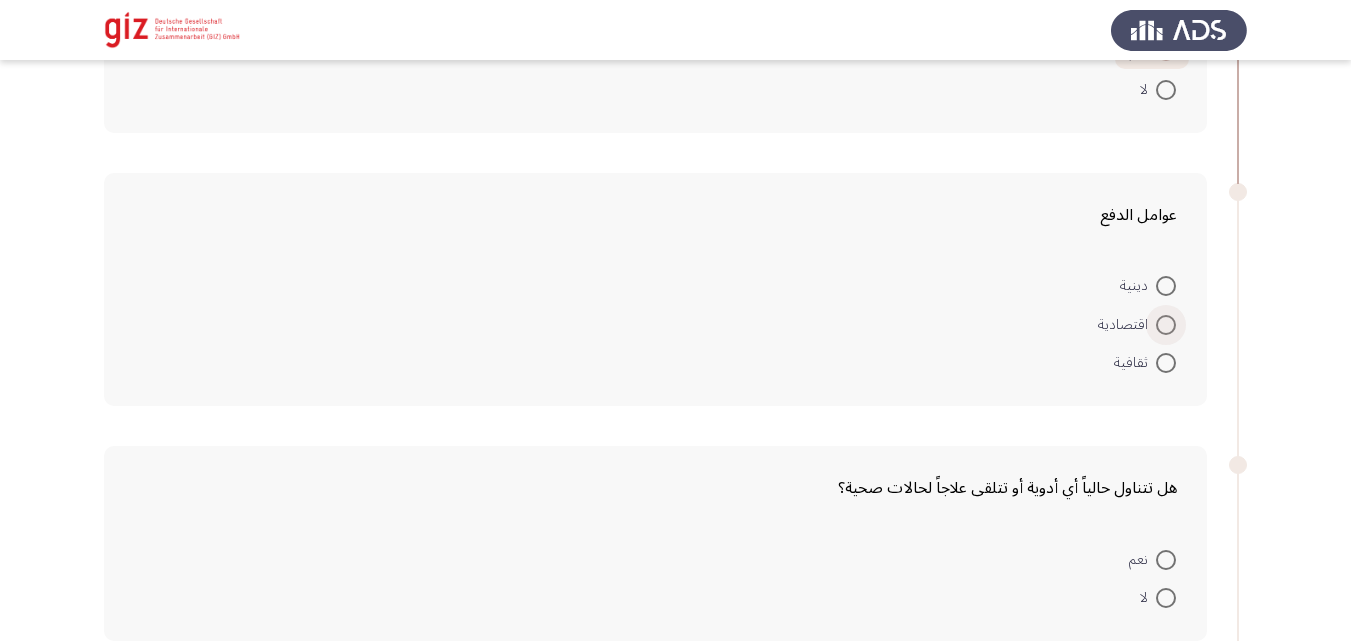 click at bounding box center (1166, 325) 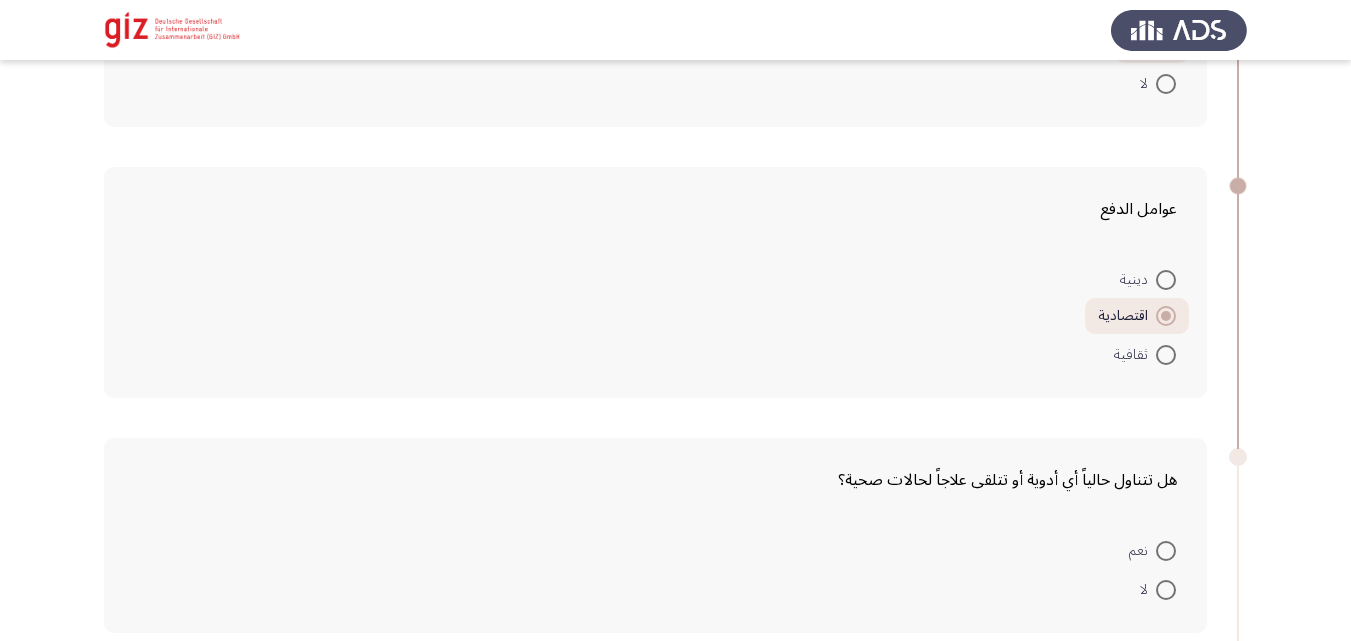 scroll, scrollTop: 513, scrollLeft: 0, axis: vertical 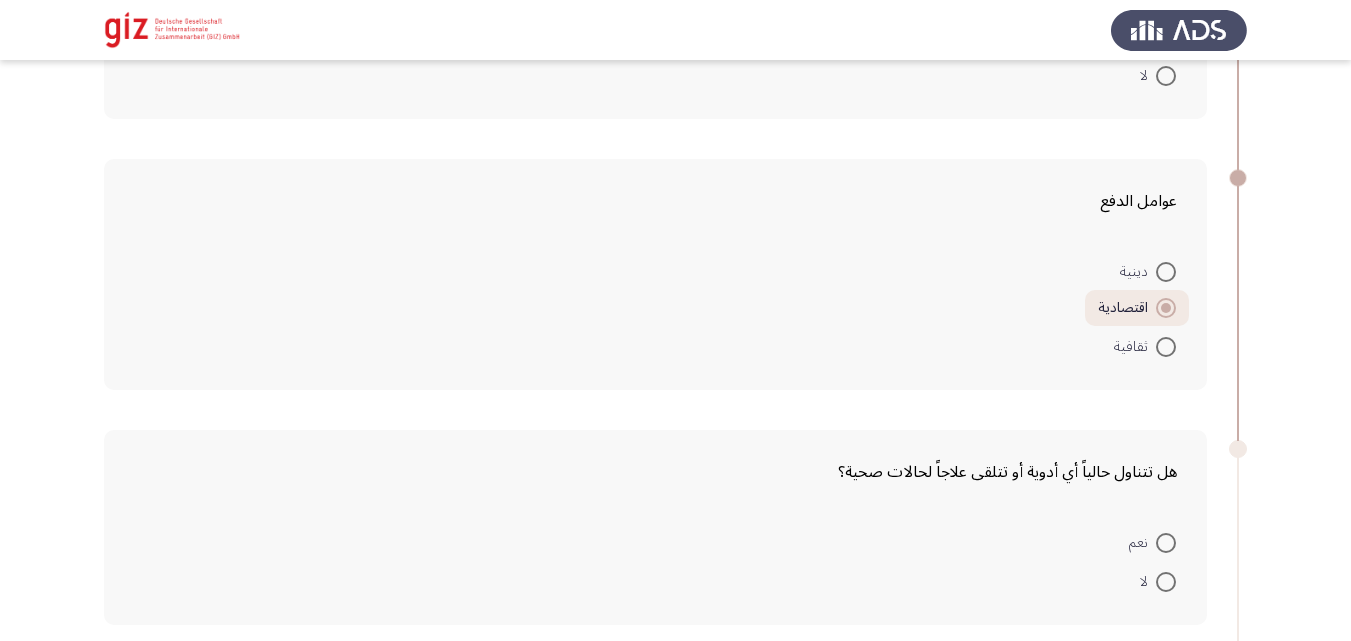 click at bounding box center [1166, 582] 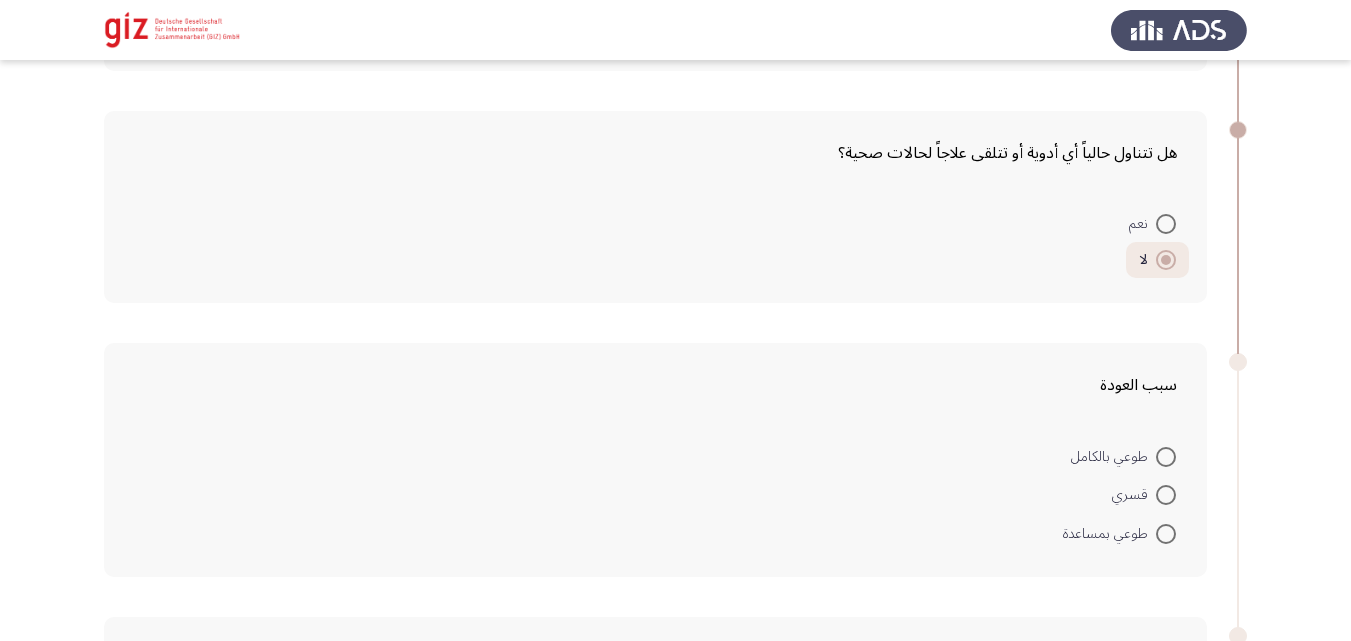 scroll, scrollTop: 892, scrollLeft: 0, axis: vertical 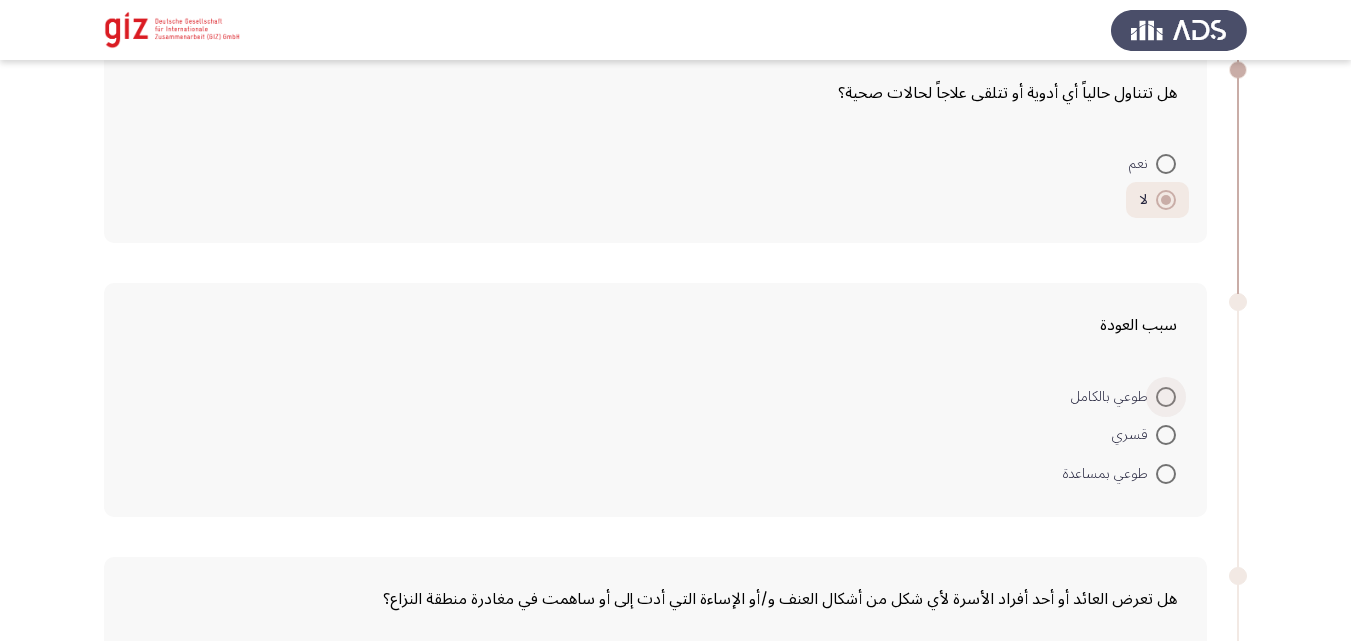 click at bounding box center [1166, 397] 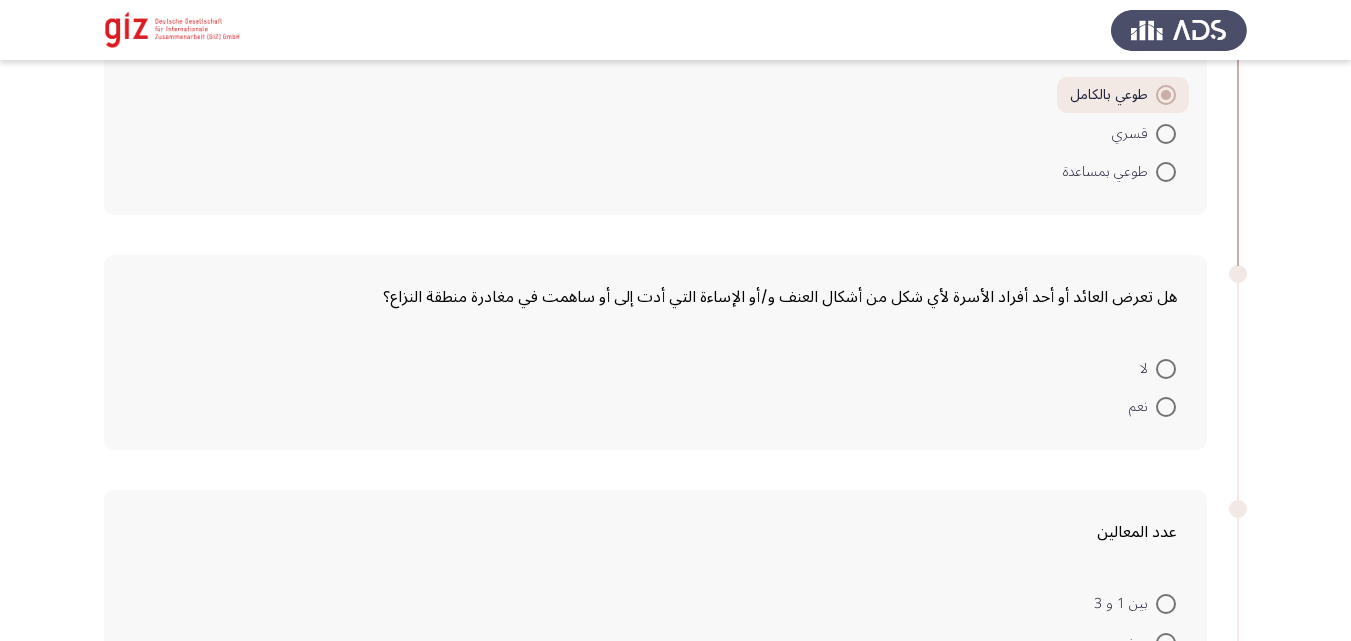 scroll, scrollTop: 1198, scrollLeft: 0, axis: vertical 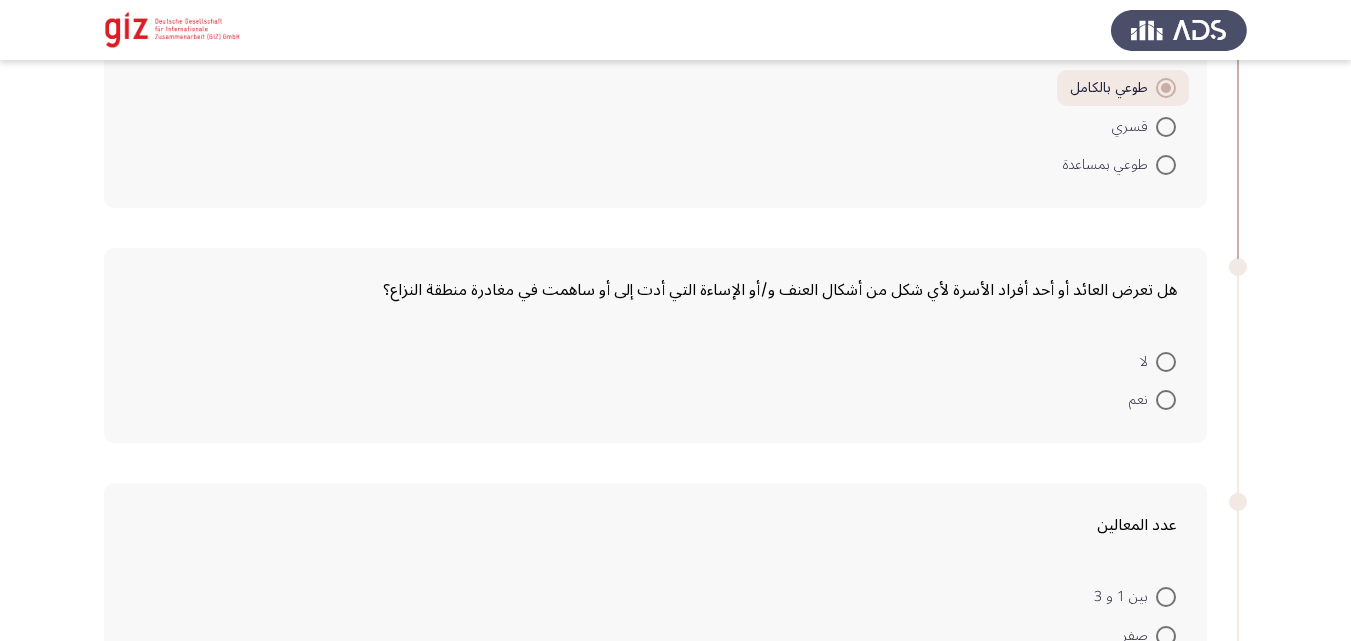 click on "نعم" at bounding box center (1152, 399) 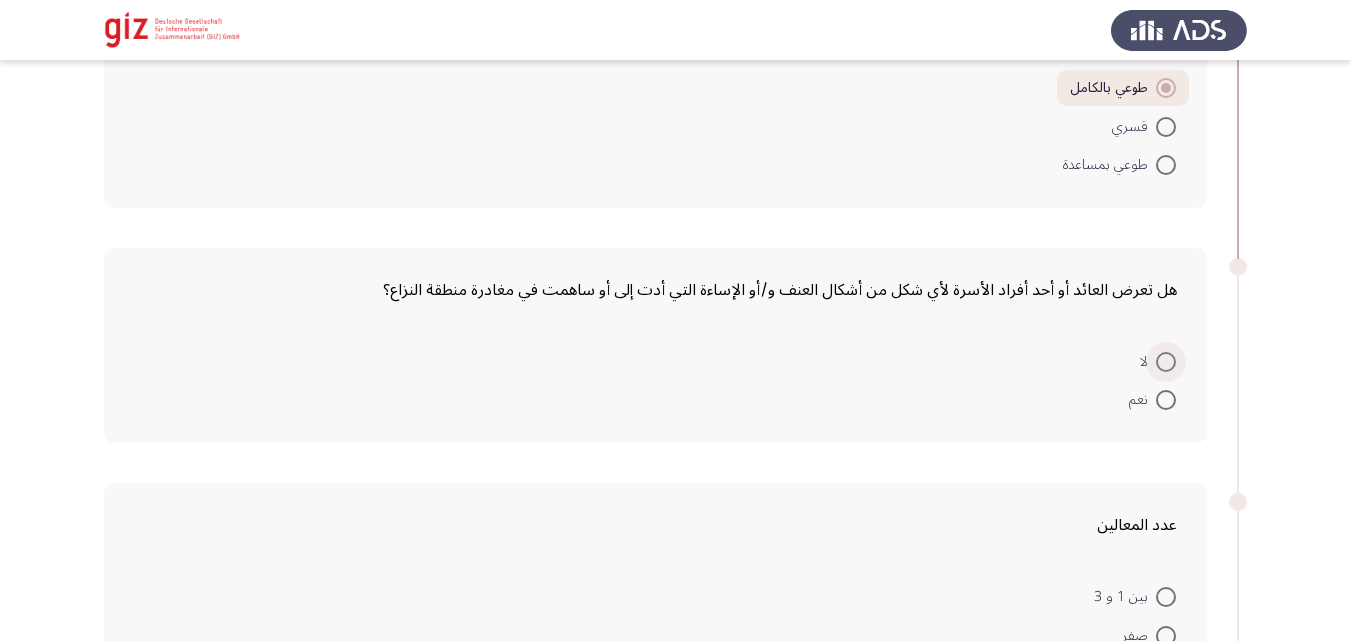 click at bounding box center (1166, 362) 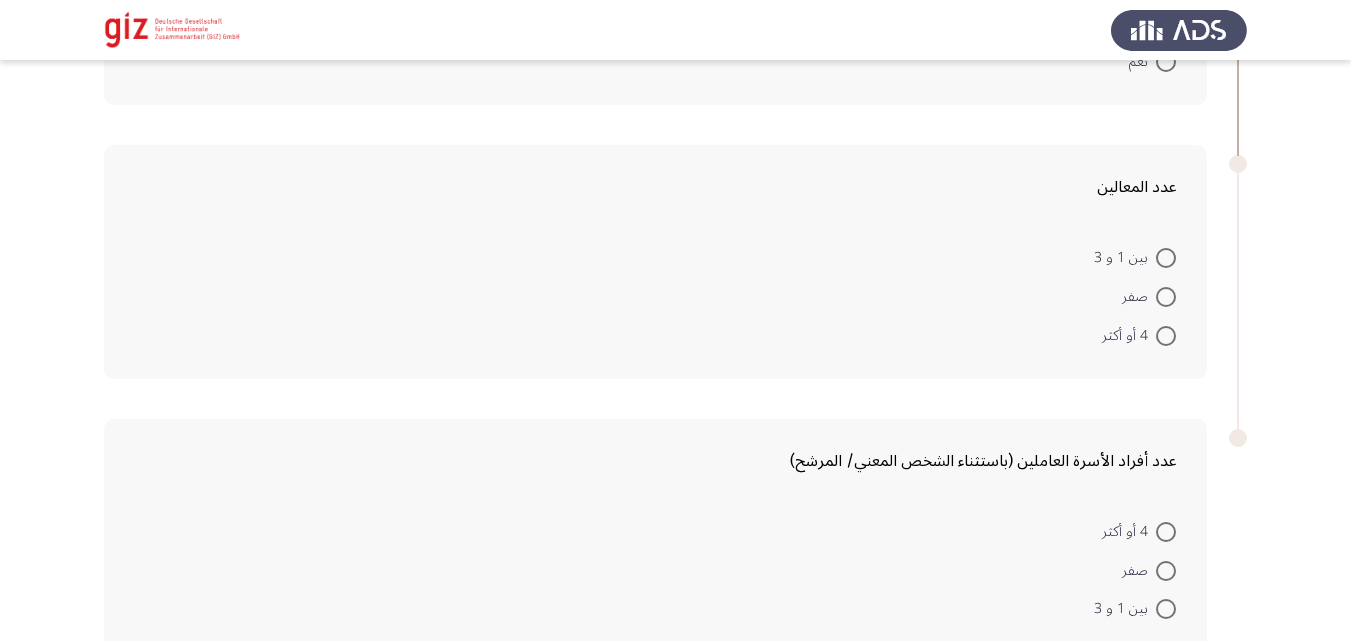 scroll, scrollTop: 1538, scrollLeft: 0, axis: vertical 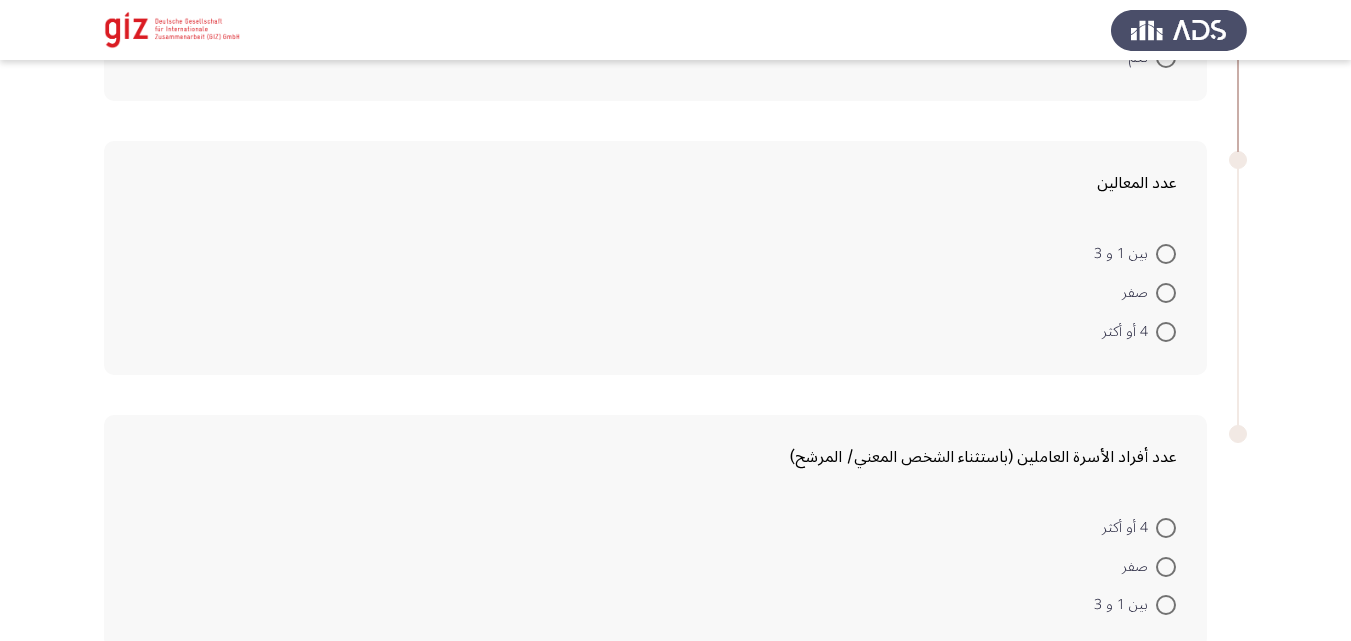 click at bounding box center (1166, 332) 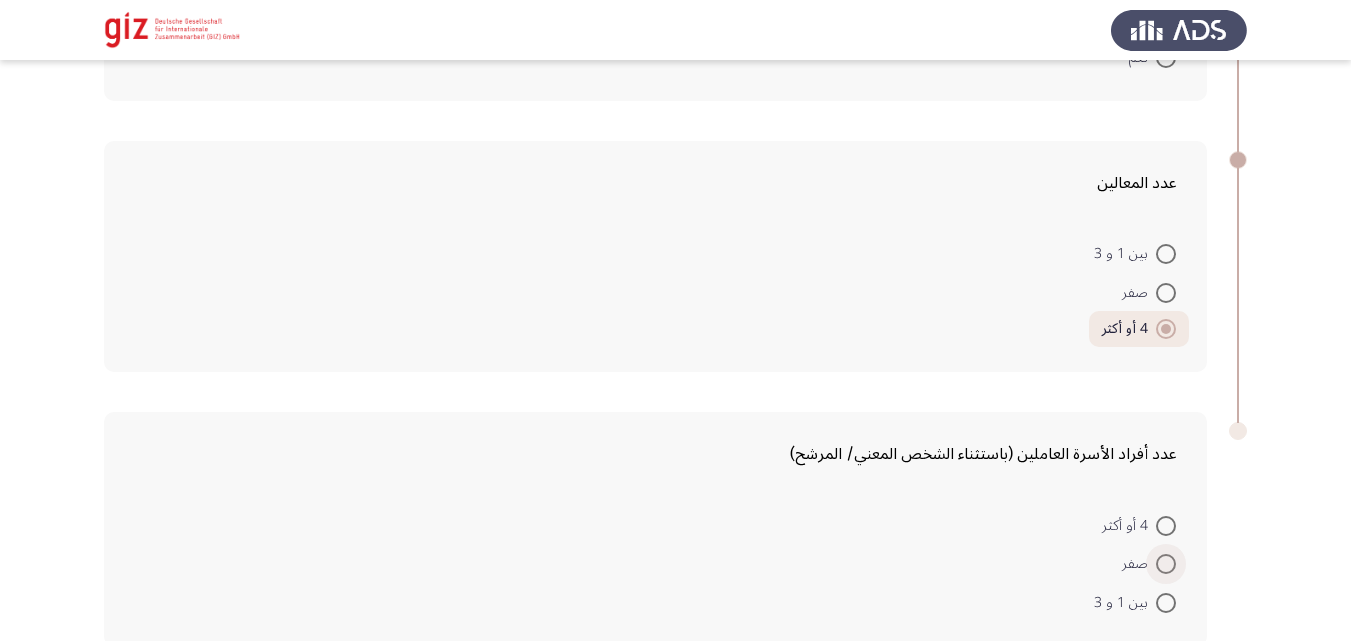 click at bounding box center [1166, 564] 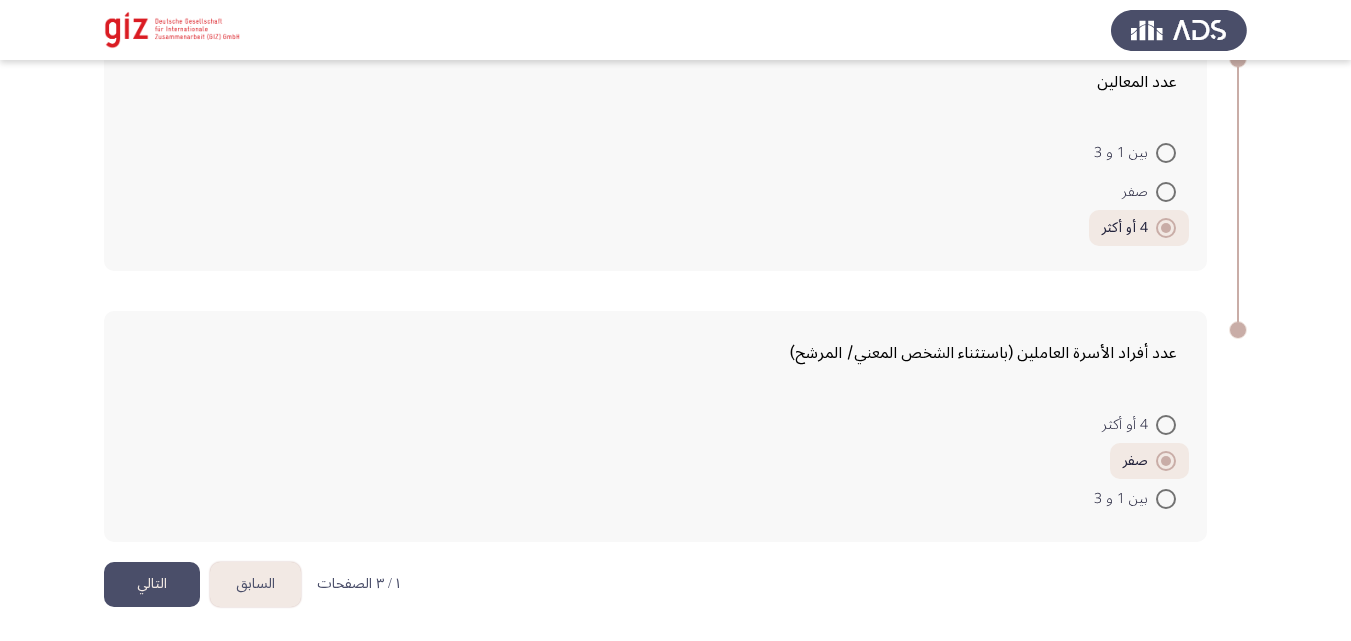 scroll, scrollTop: 1640, scrollLeft: 0, axis: vertical 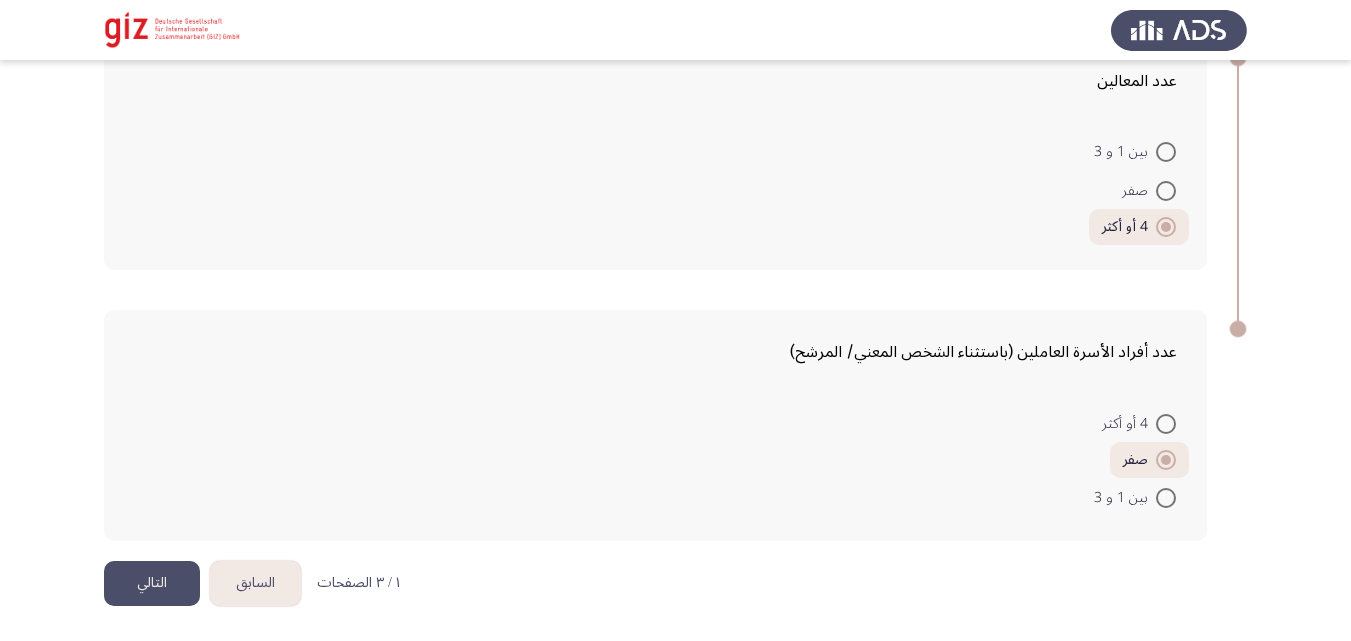 click on "السابق   Beneficiary Portfolio Assessment    التالي  عدد الأفراد في الأسرة (باستثناء الشخص المعني/ المرشح)    بين 1 و 4     صفر     5 أو أكثر  هل يأتي العائد أصلاً من منطقة أو سيعود إلى منطقة ذات معدلات عالية للهجرة غير النظامية؟    نعم     لا  عوامل الدفع    دينية     اقتصادية     ثقافية  هل تتناول حالياً أي أدوية أو تتلقى علاجاً لحالات صحية؟    نعم     لا  سبب العودة    طوعي بالكامل     قسري     طوعي بمساعدة  هل تعرض العائد أو أحد أفراد الأسرة لأي شكل من أشكال العنف و/أو الإساءة التي أدت إلى أو ساهمت في مغادرة منطقة النزاع؟    لا     نعم  عدد المعالين    بين 1 و 3     صفر     4 أو أكثر       صفر" at bounding box center (675, -500) 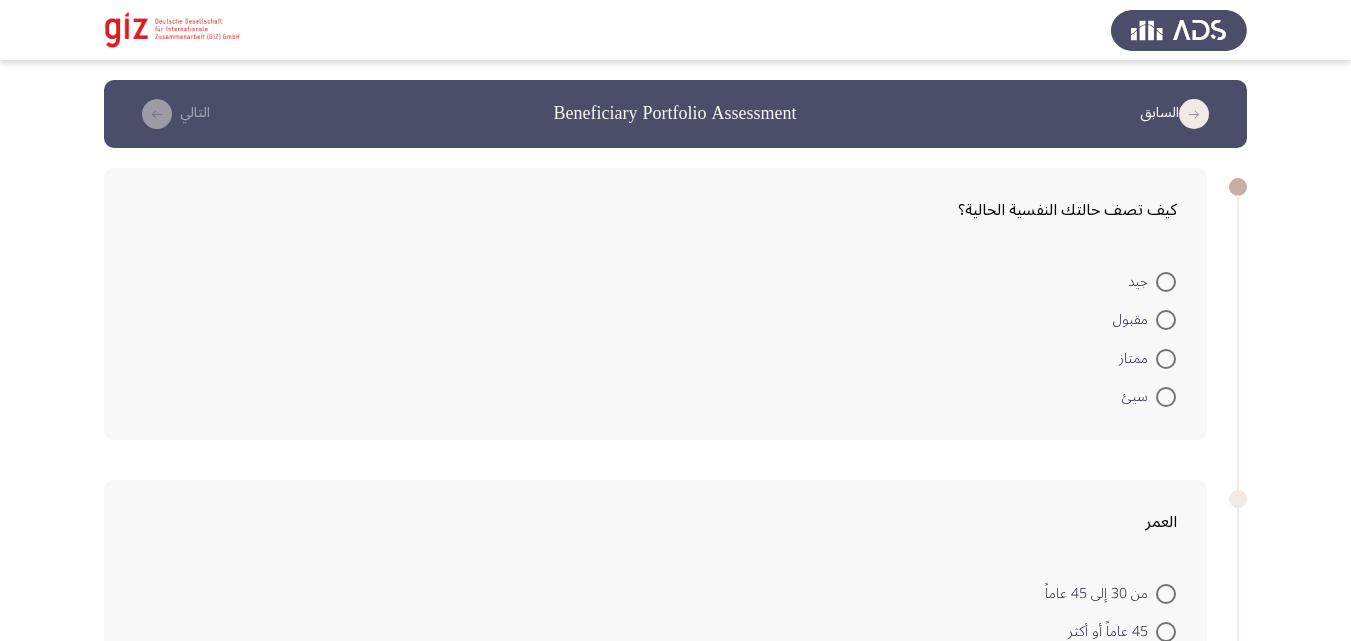 click at bounding box center (1166, 320) 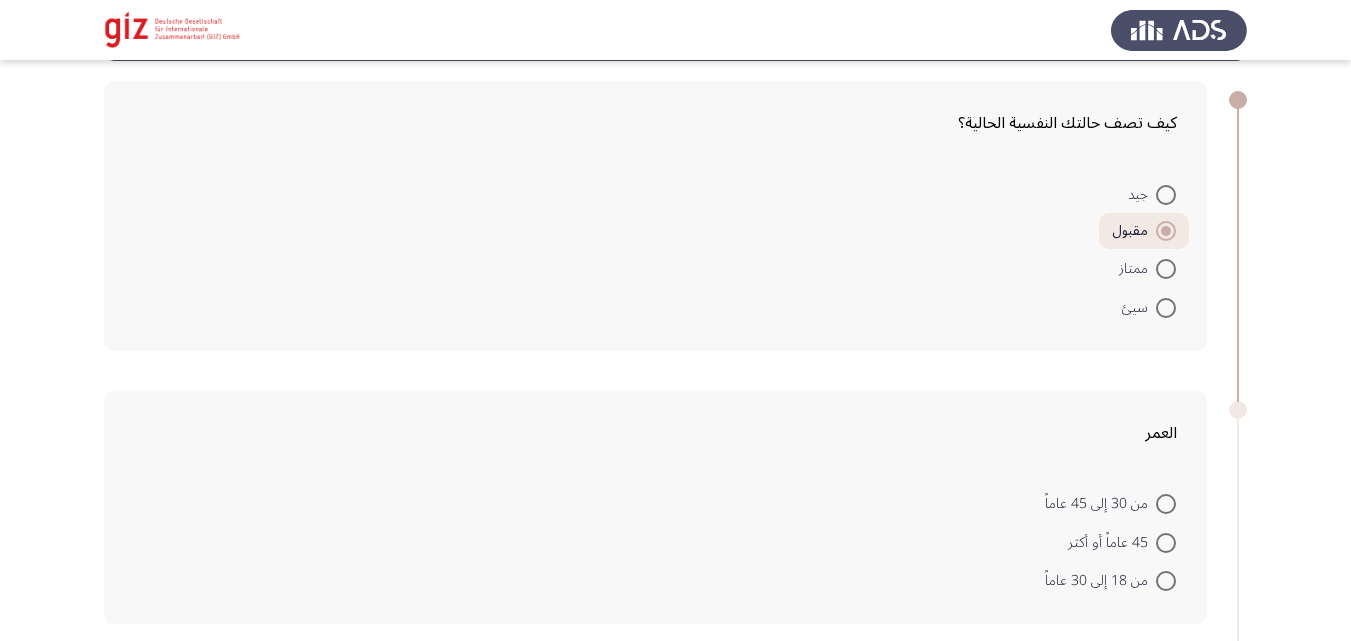 scroll, scrollTop: 95, scrollLeft: 0, axis: vertical 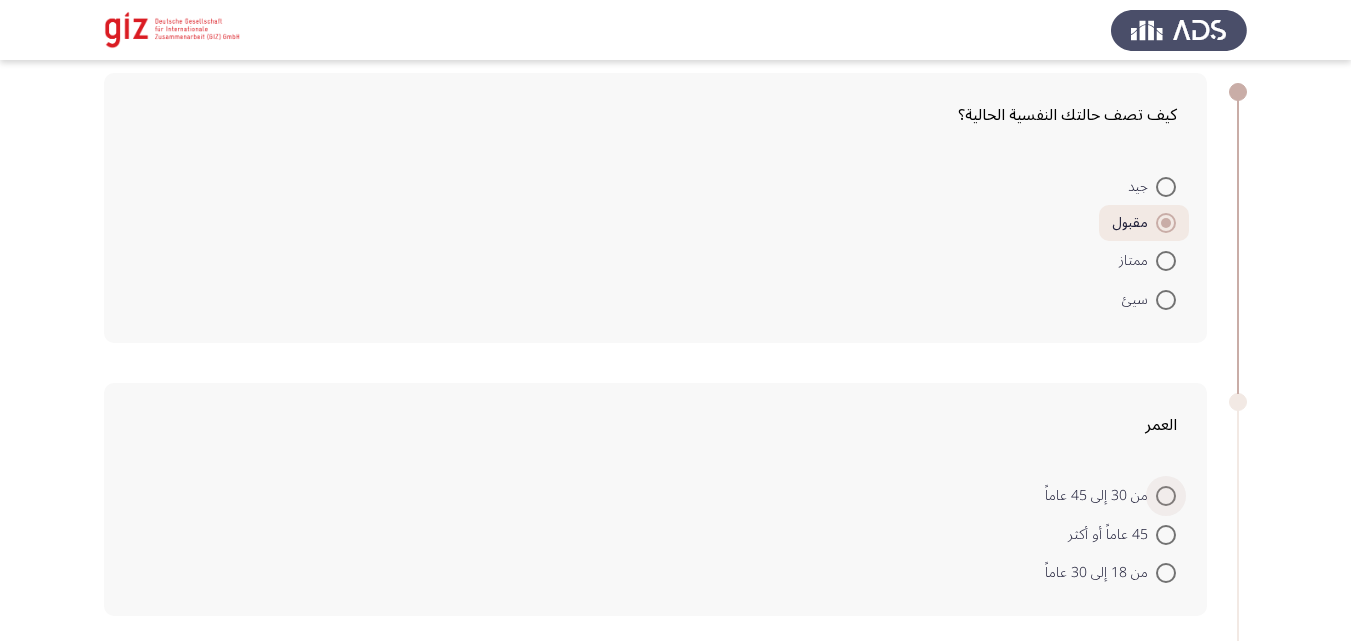 click at bounding box center [1166, 496] 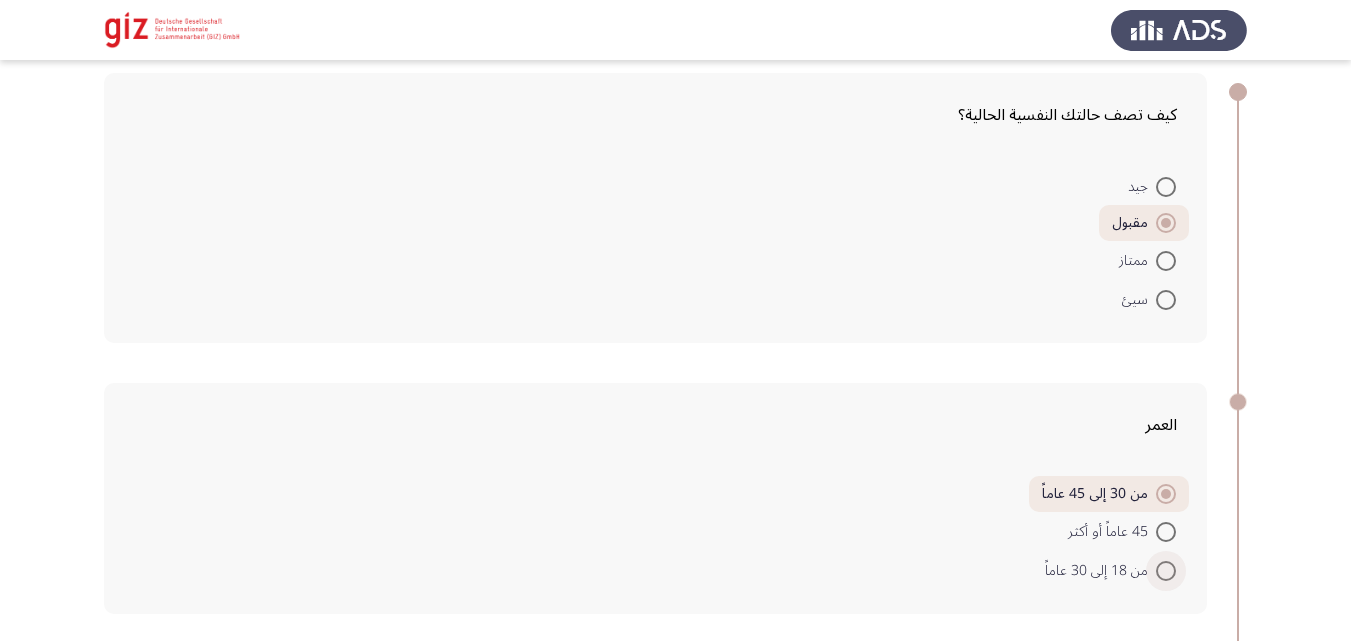click at bounding box center [1166, 571] 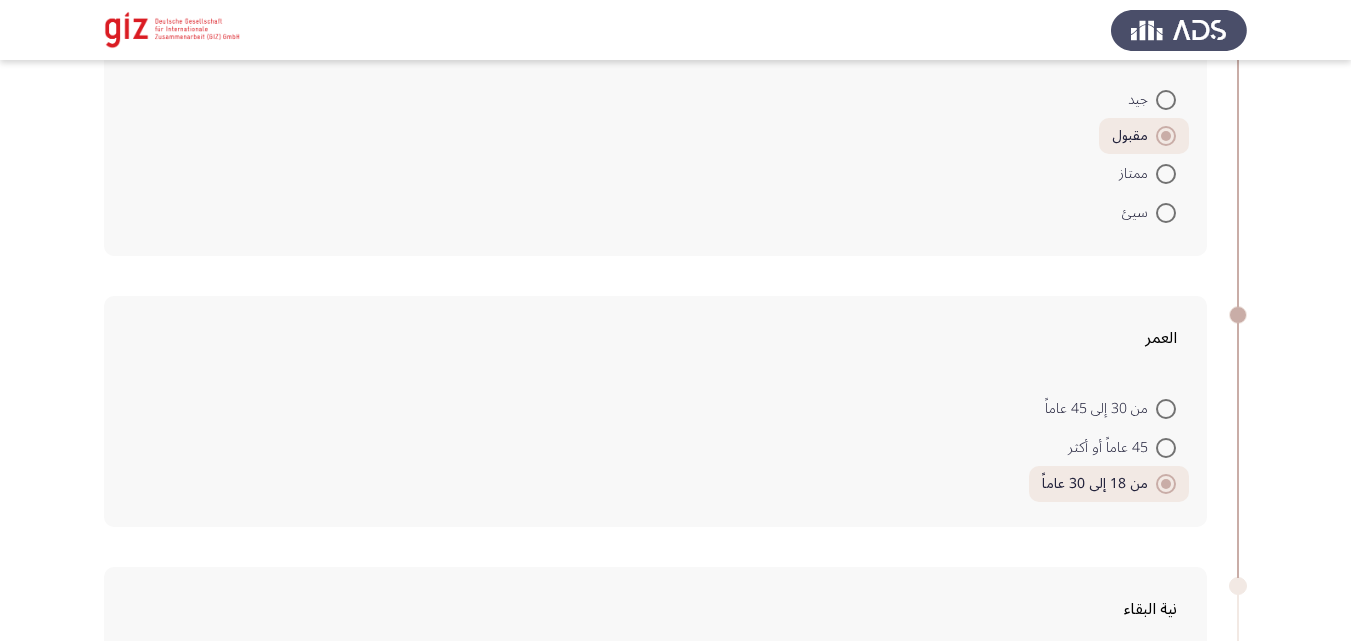 click on "نية البقاء    لا     نعم" 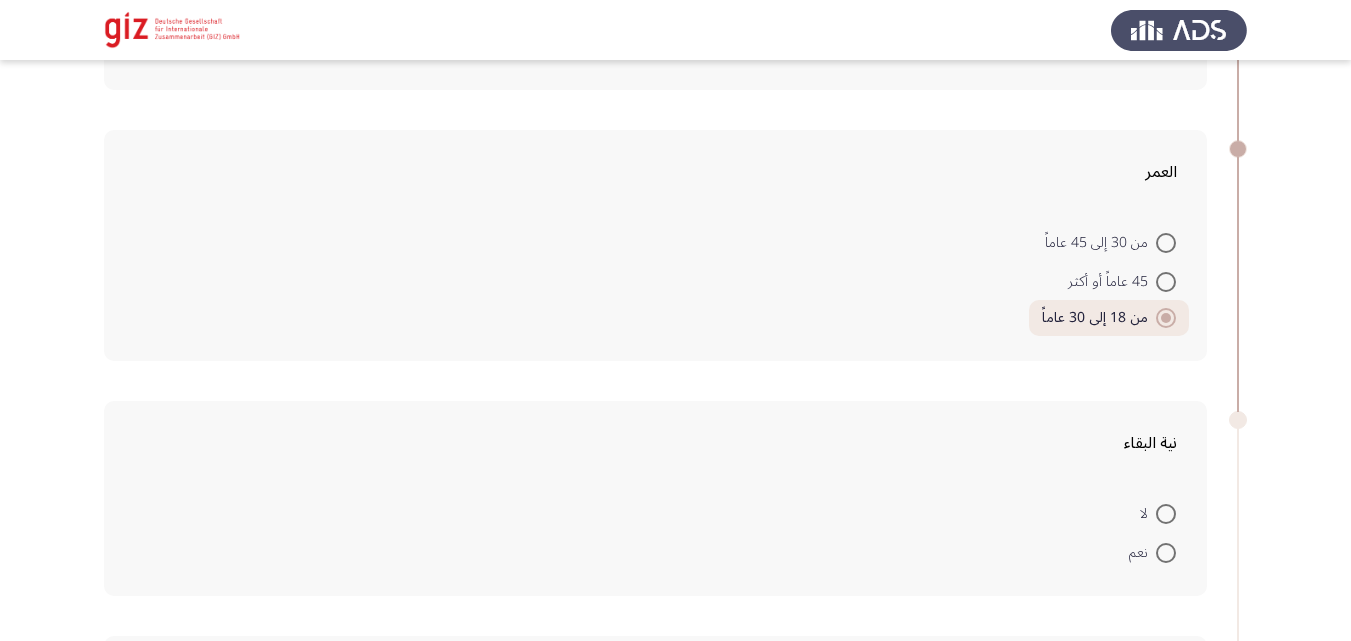 scroll, scrollTop: 408, scrollLeft: 0, axis: vertical 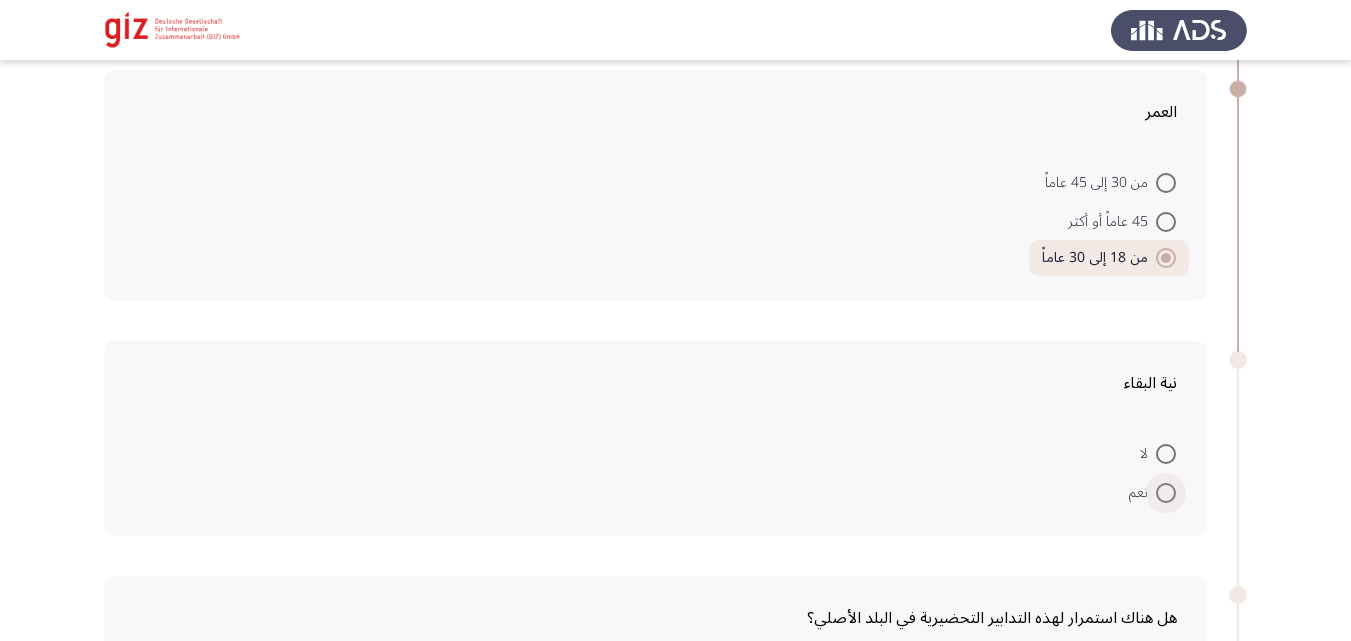 click at bounding box center [1166, 493] 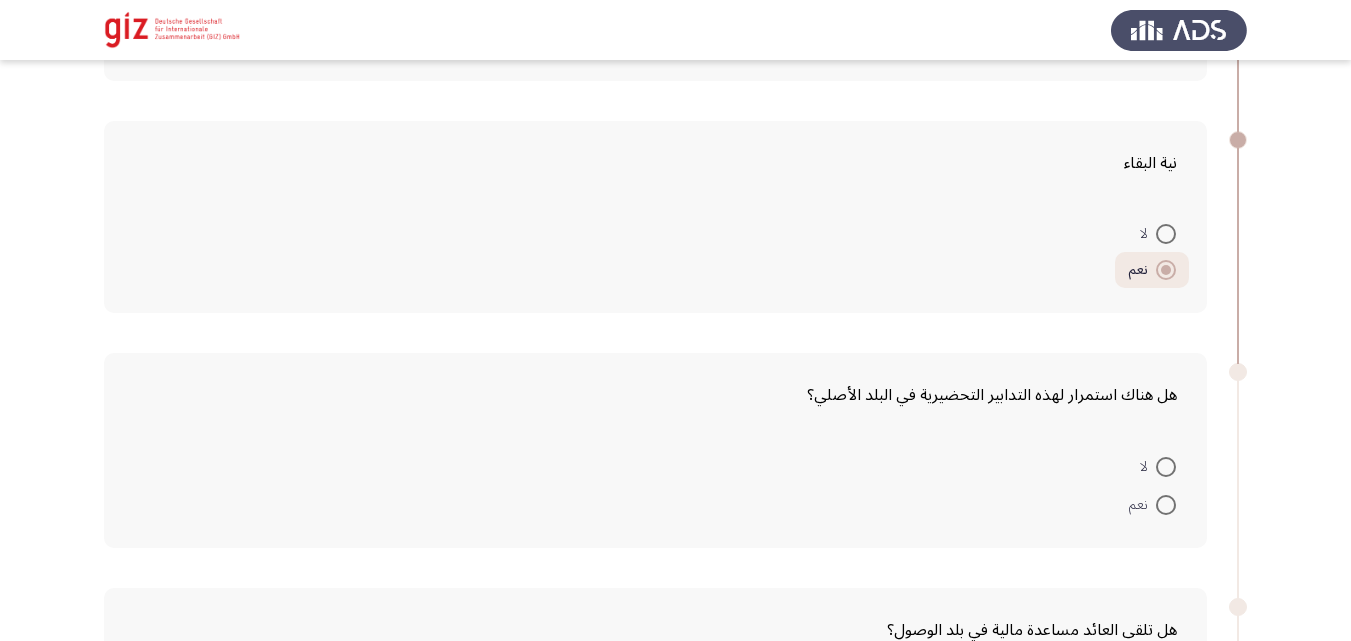 scroll, scrollTop: 703, scrollLeft: 0, axis: vertical 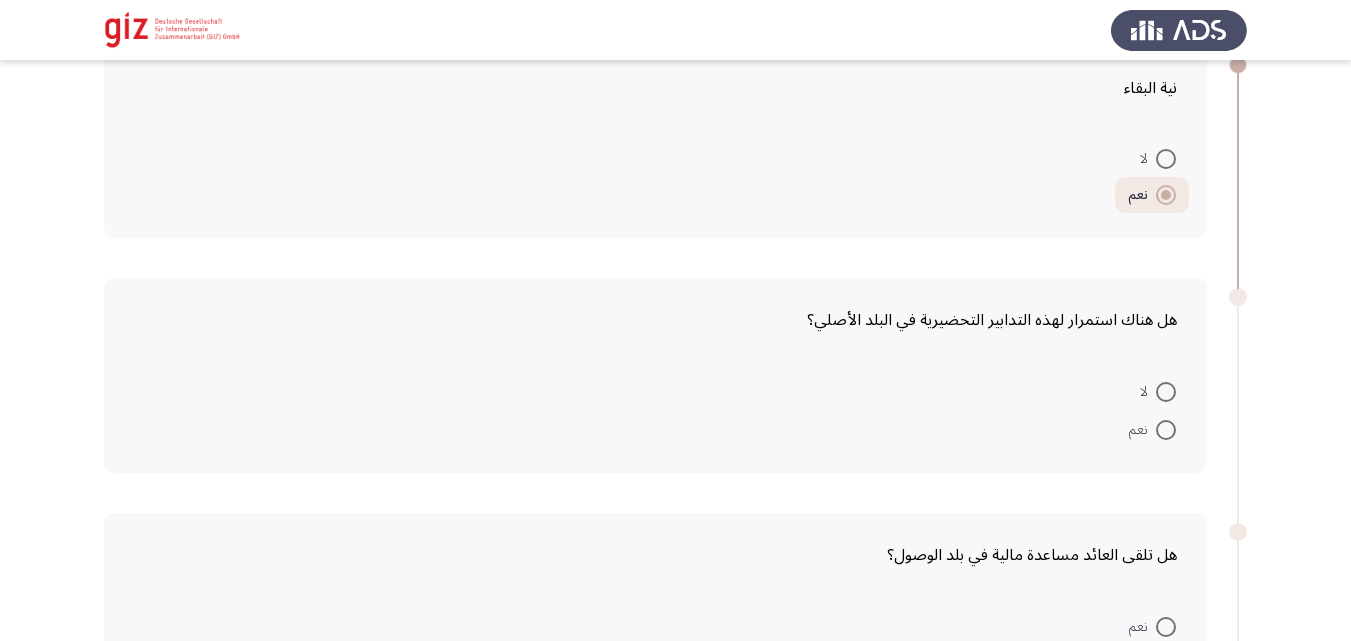 click on "لا" at bounding box center [1158, 390] 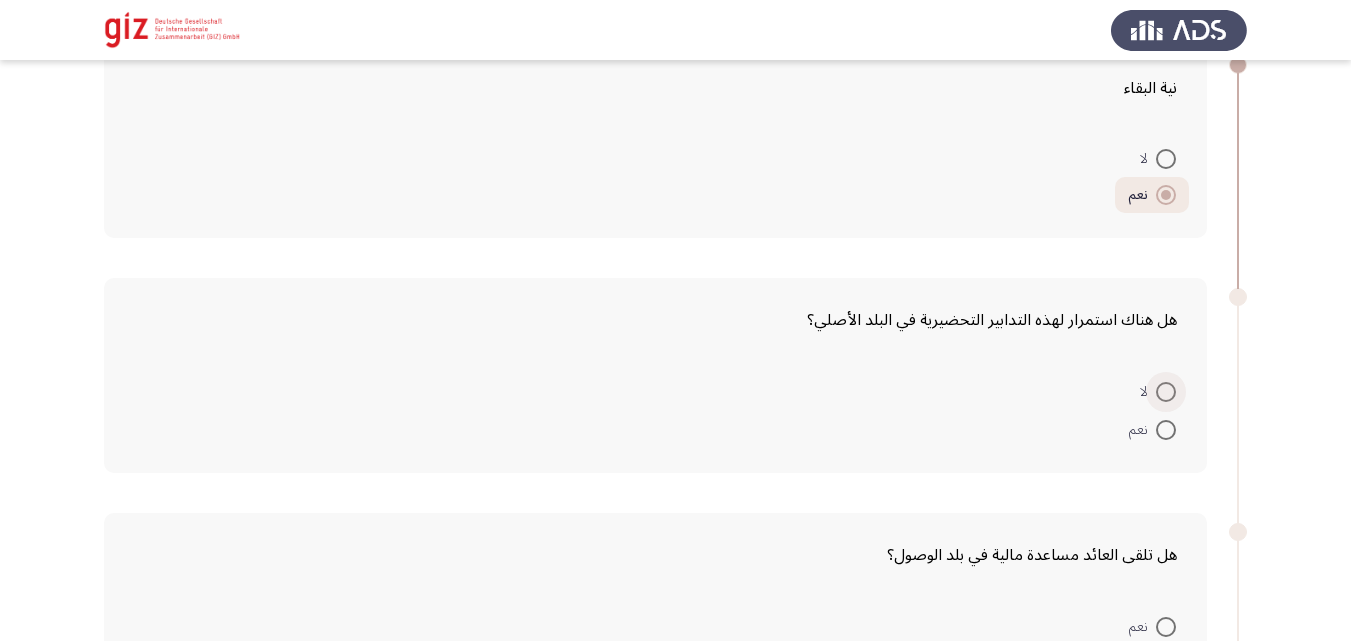 click at bounding box center (1166, 392) 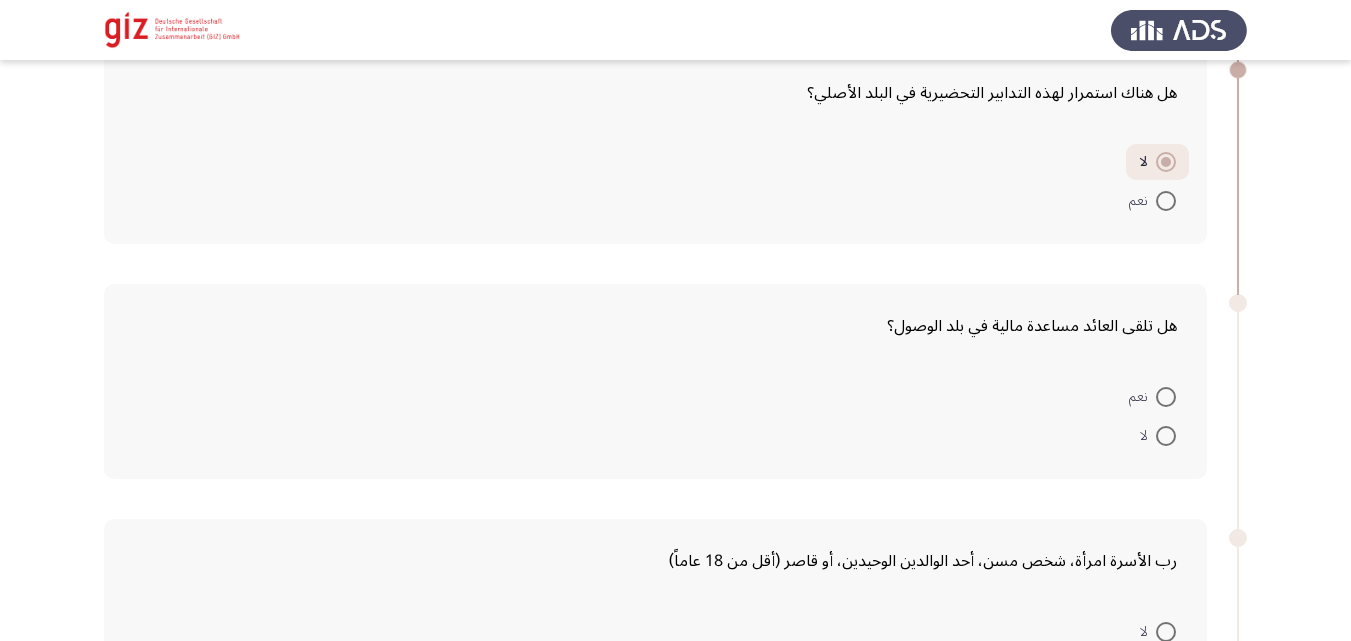 scroll, scrollTop: 942, scrollLeft: 0, axis: vertical 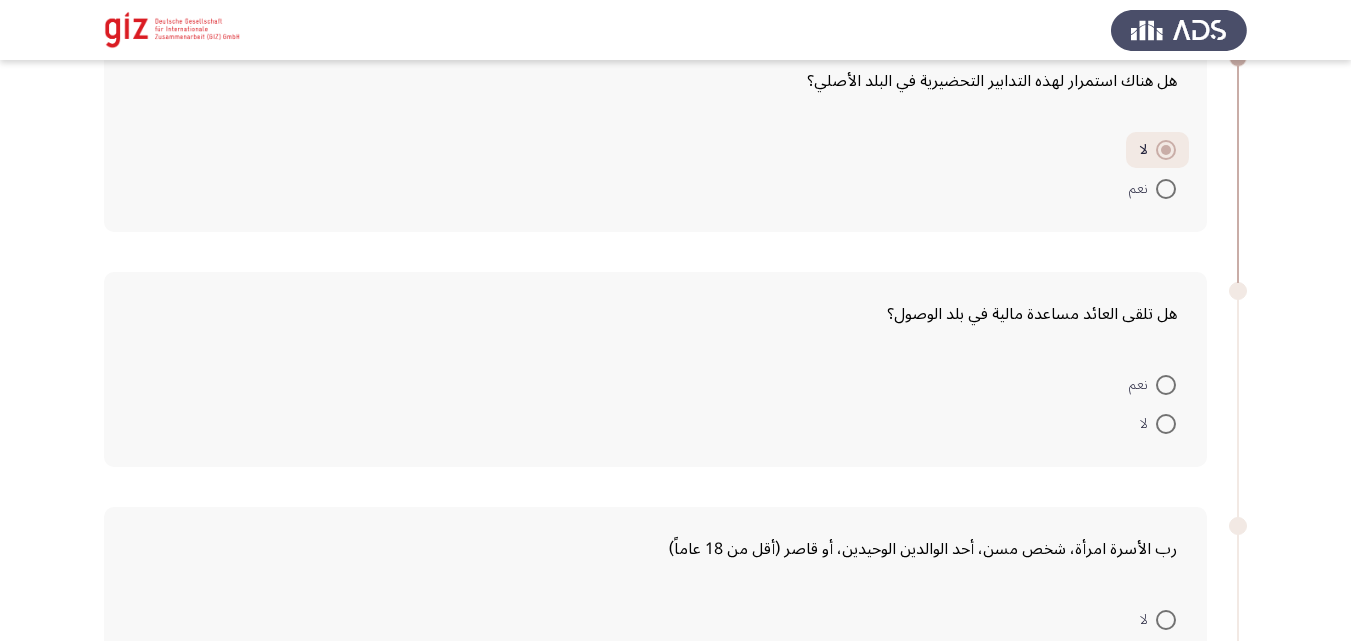 click at bounding box center (1166, 424) 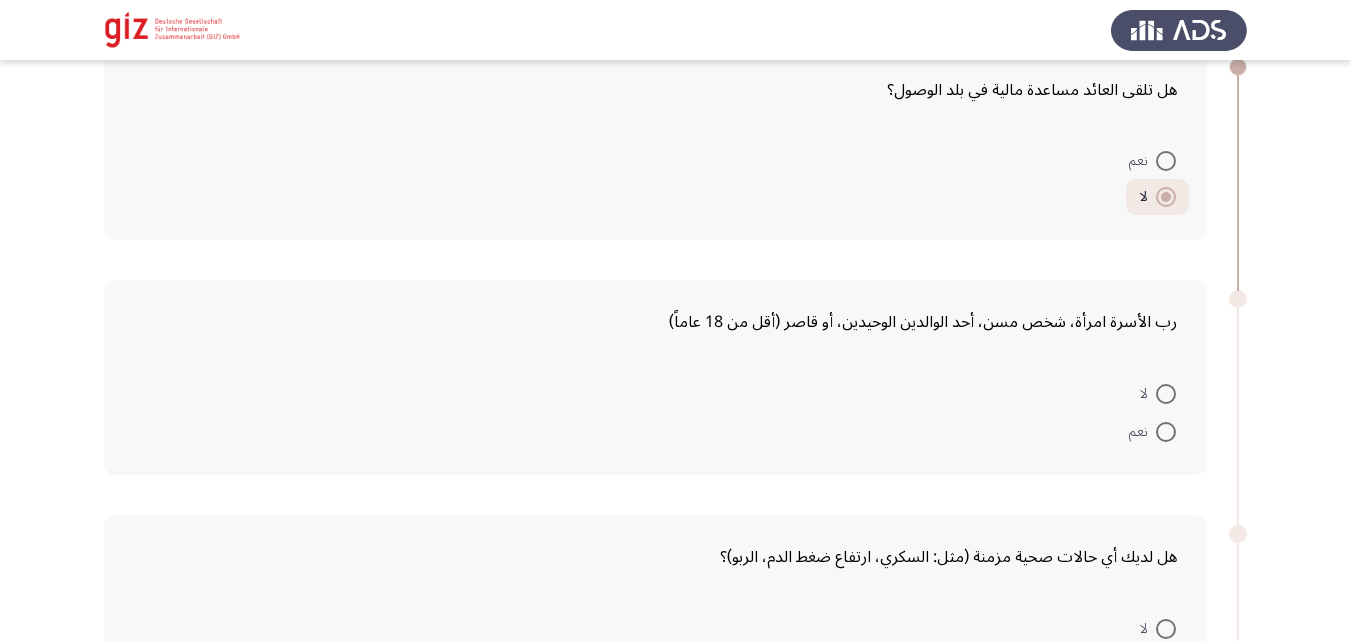 scroll, scrollTop: 1255, scrollLeft: 0, axis: vertical 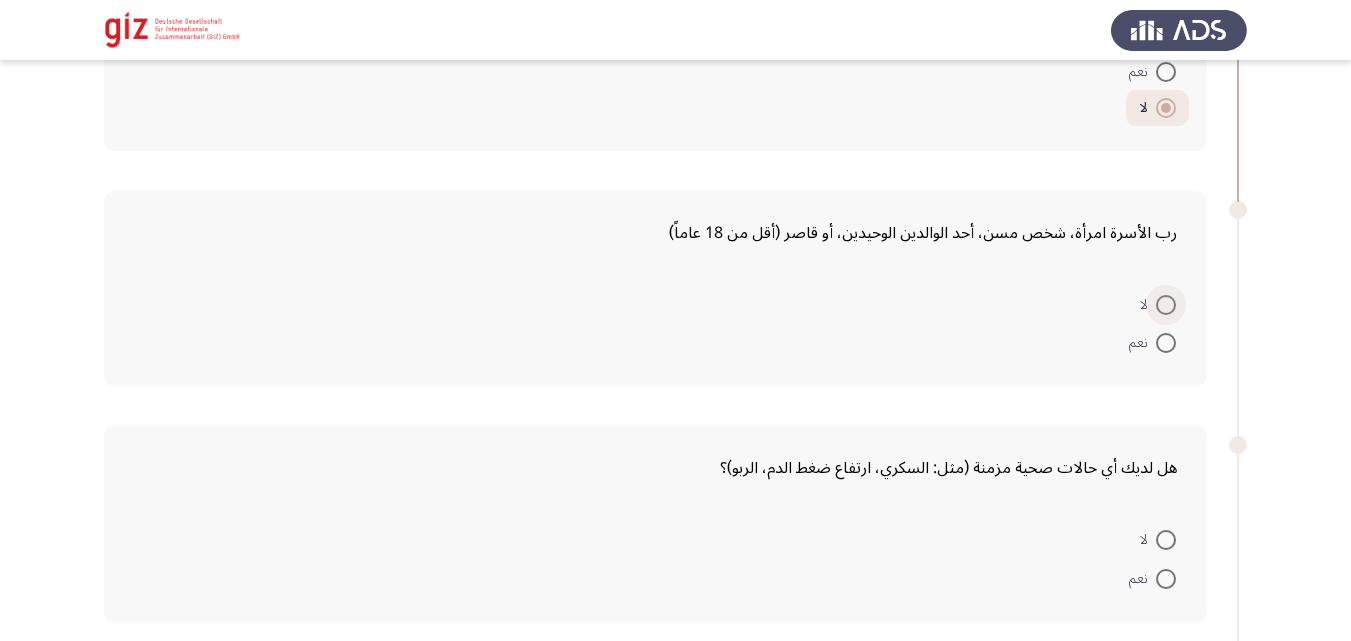 click at bounding box center (1166, 305) 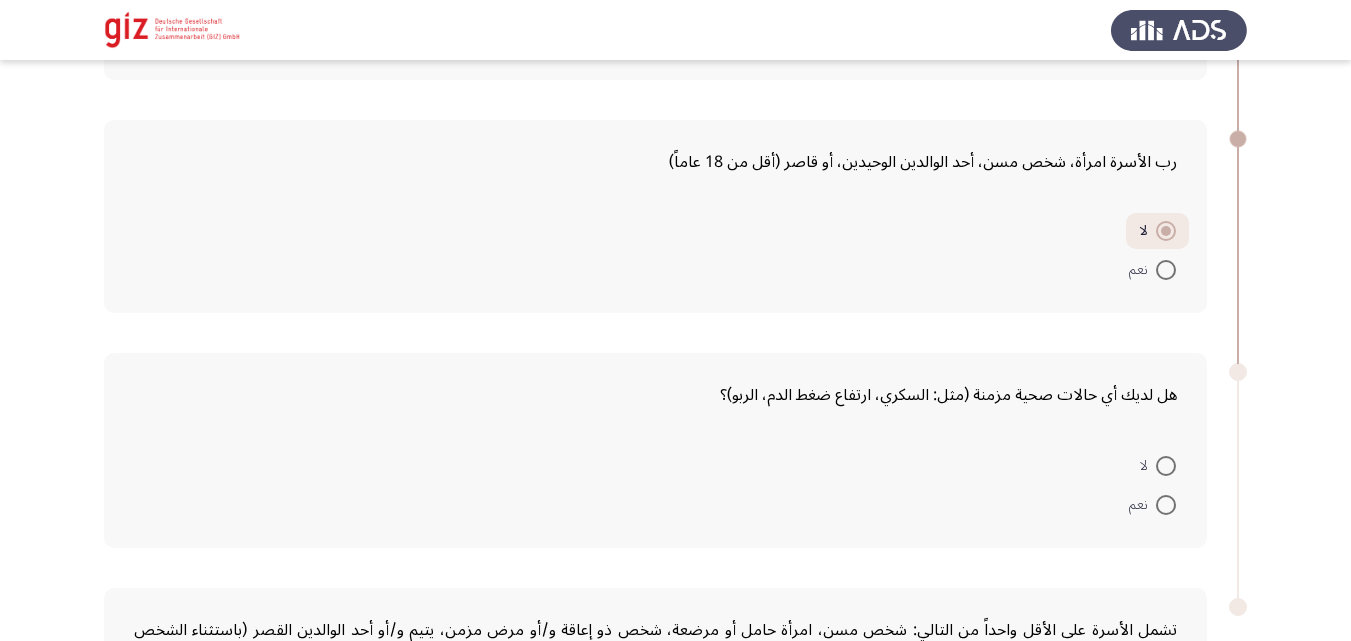scroll, scrollTop: 1328, scrollLeft: 0, axis: vertical 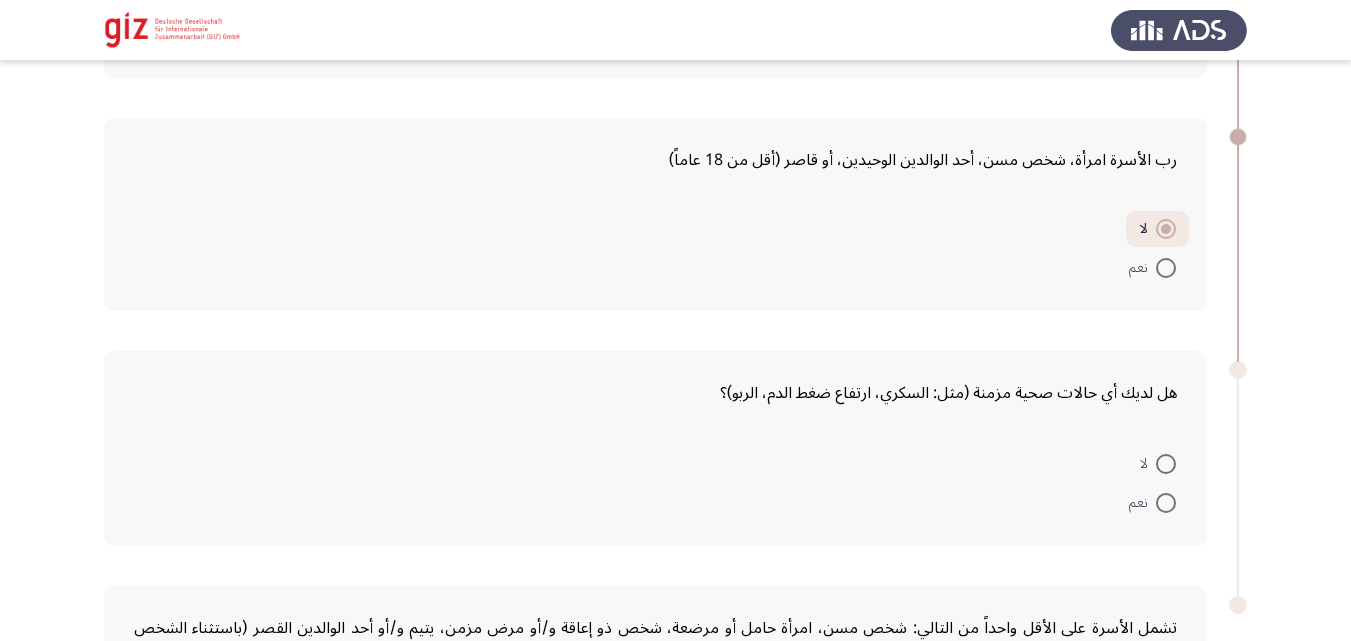 click on "لا" at bounding box center [1148, 464] 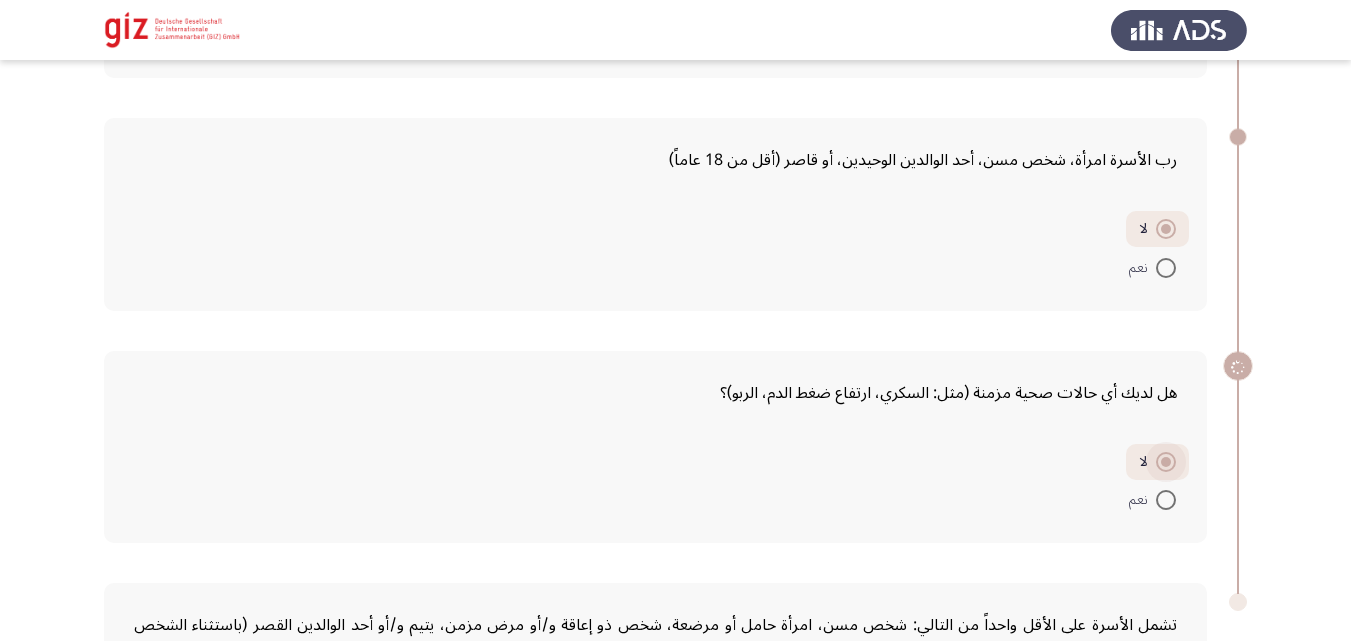 click on "لا" at bounding box center [1147, 462] 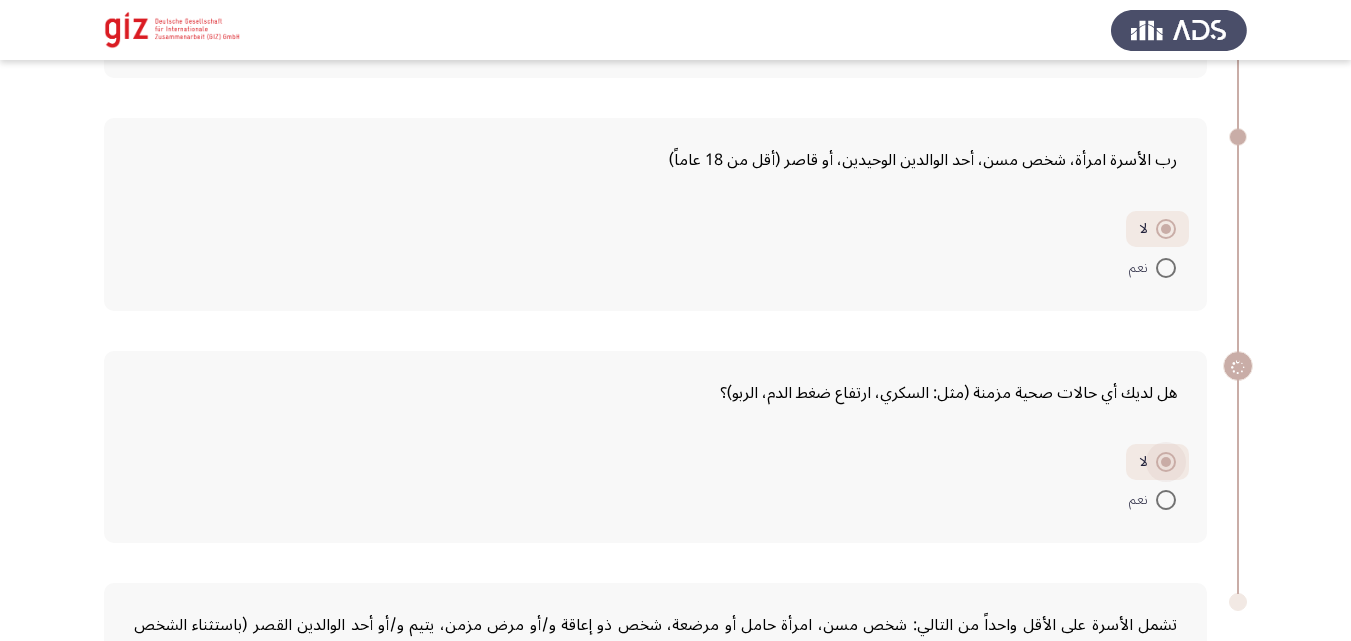 click on "لا" at bounding box center [1166, 462] 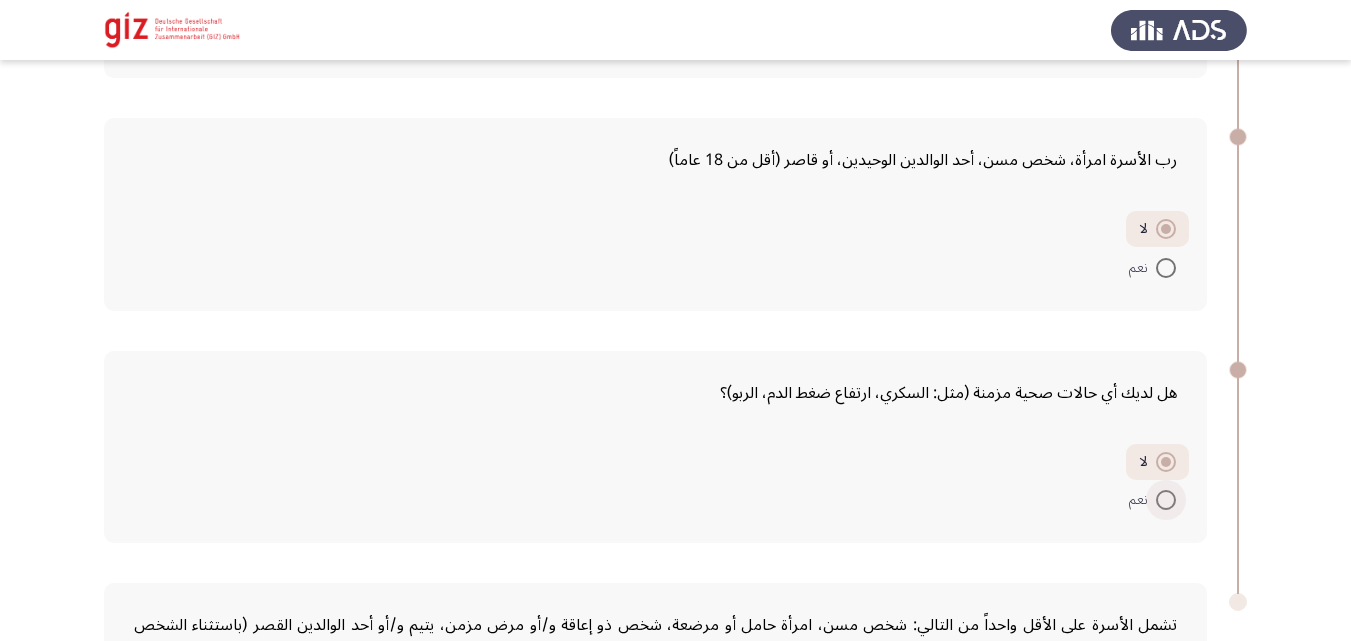 click at bounding box center [1166, 500] 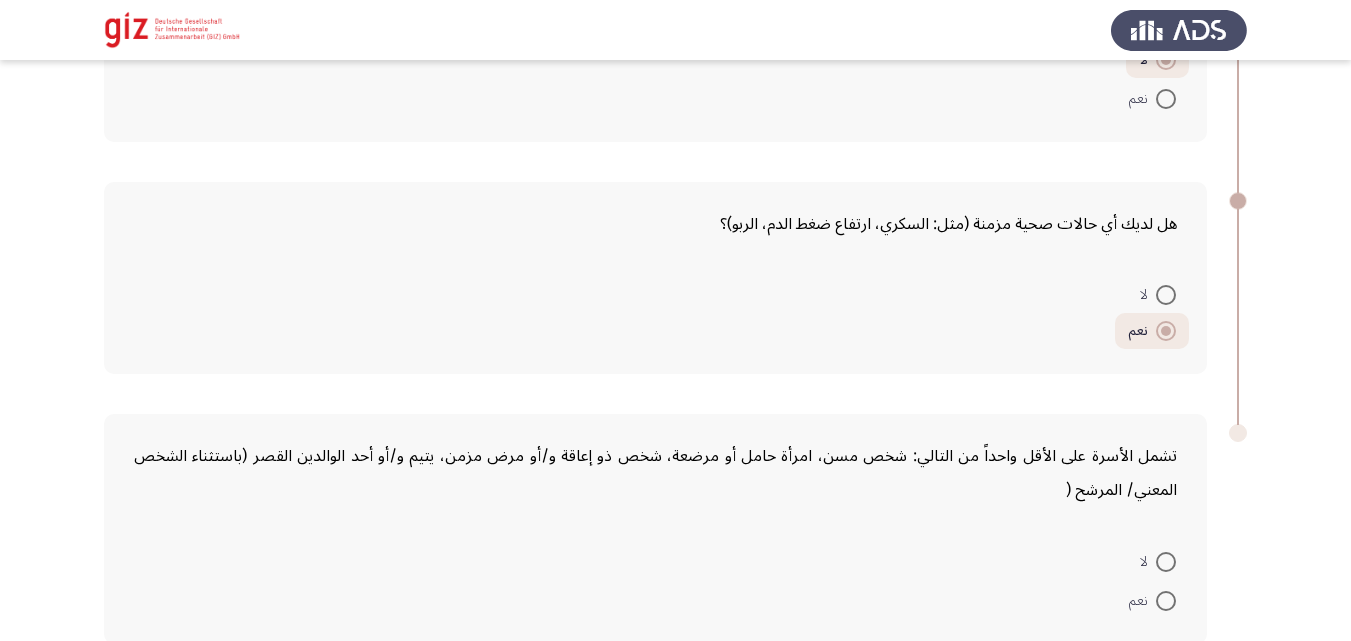 scroll, scrollTop: 1600, scrollLeft: 0, axis: vertical 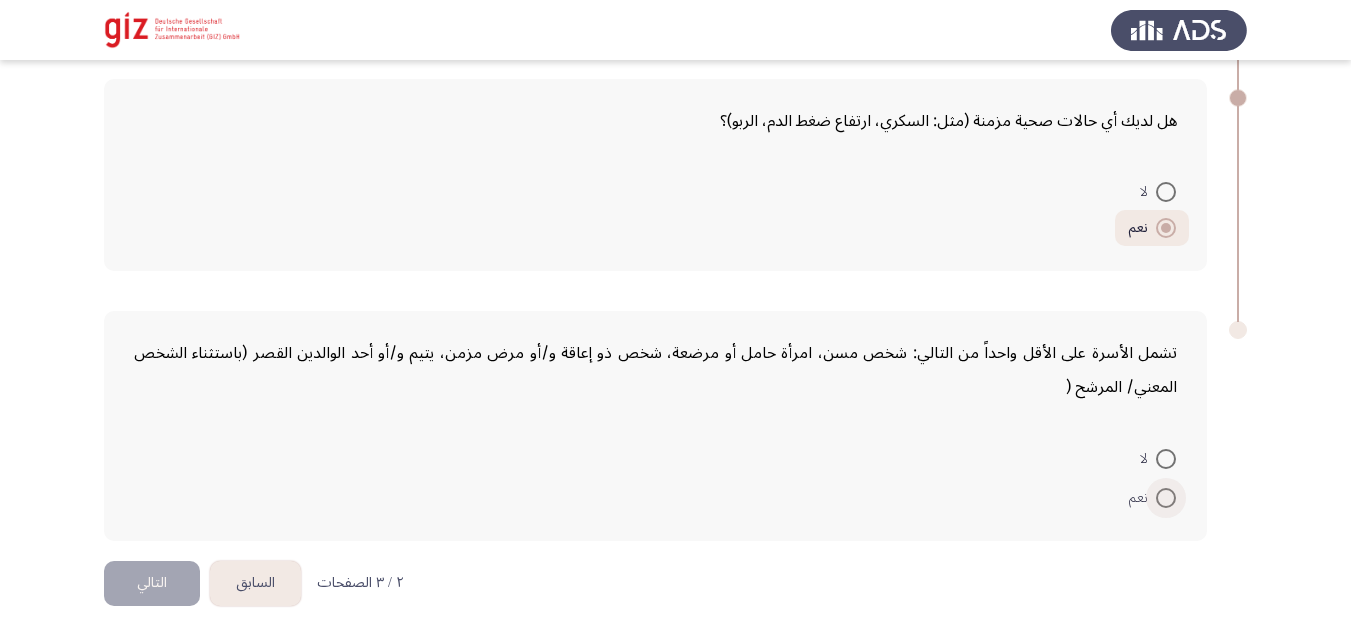 click at bounding box center (1166, 498) 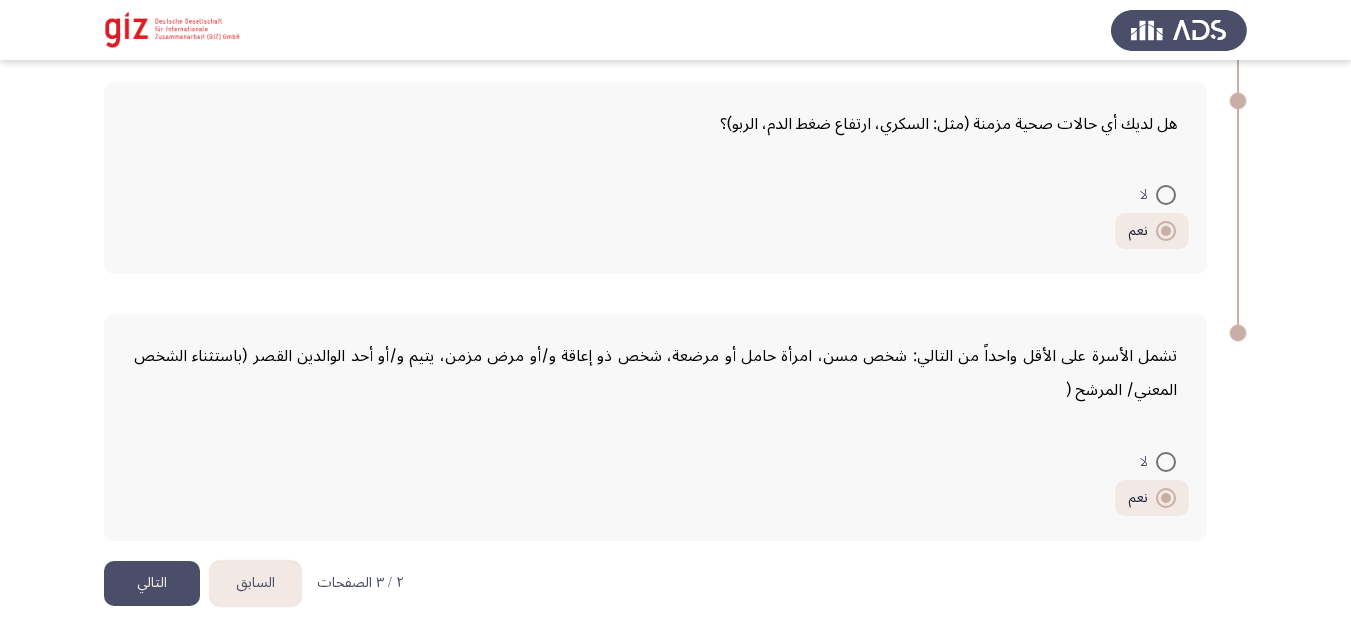 click on "التالي" 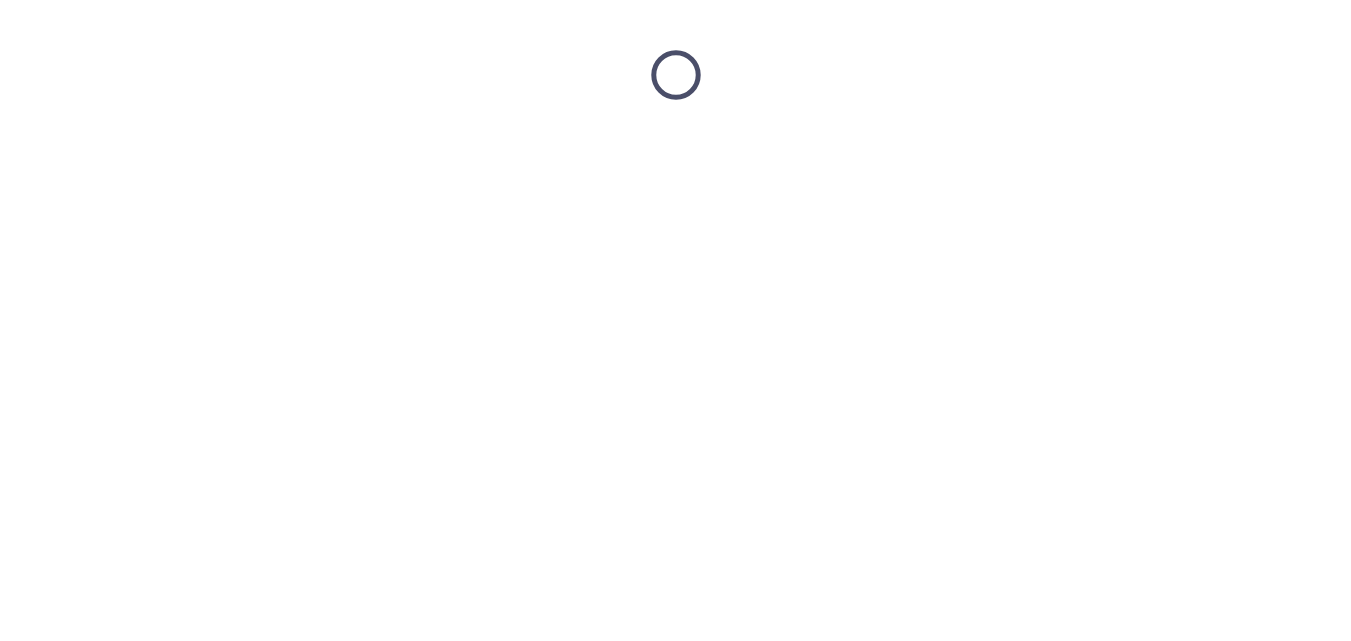 scroll, scrollTop: 0, scrollLeft: 0, axis: both 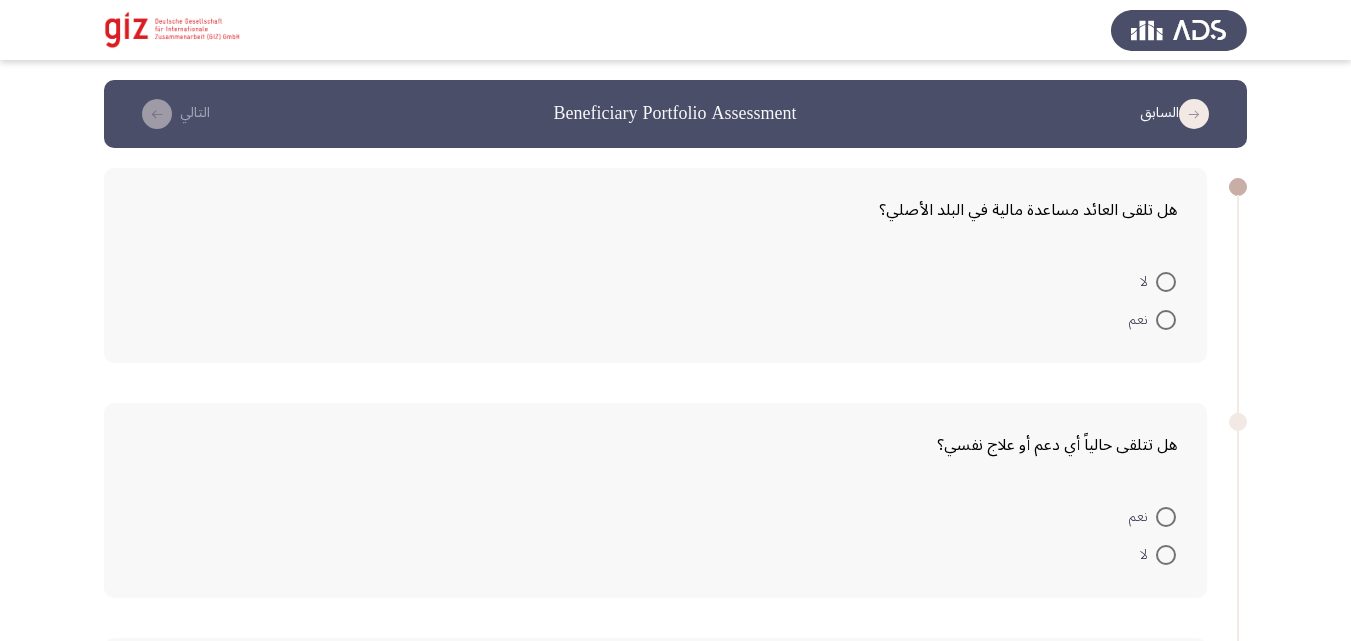 click on "لا" at bounding box center (1158, 280) 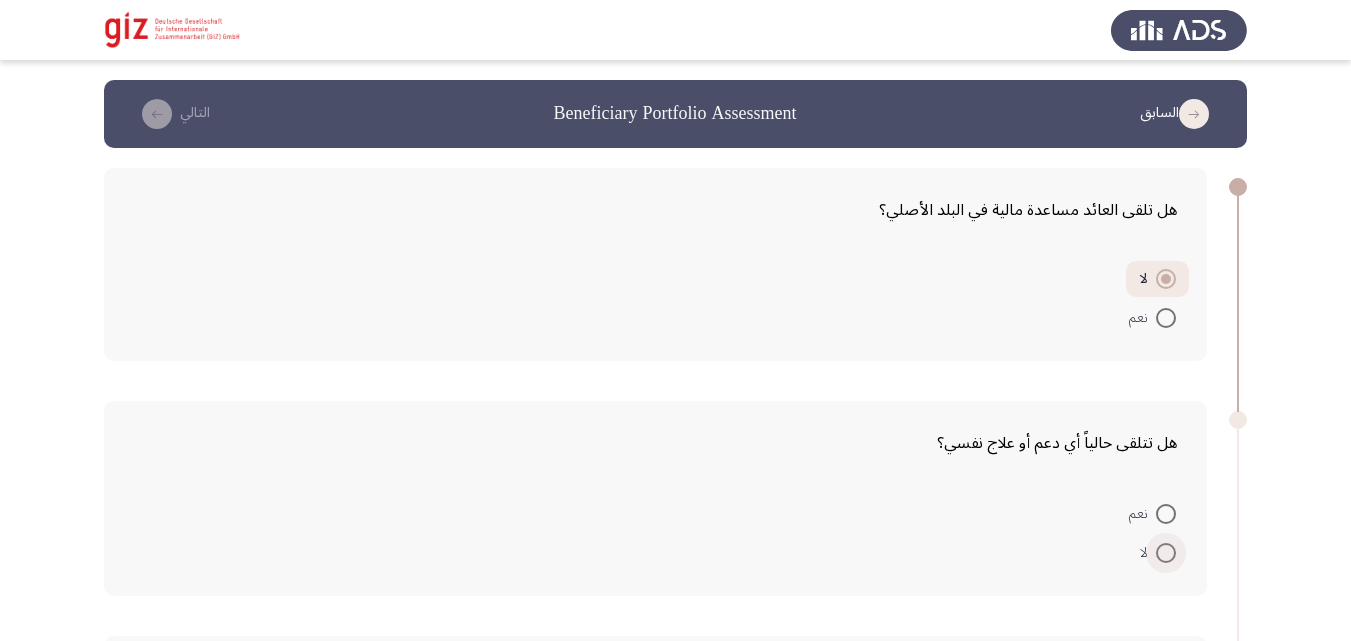 click at bounding box center [1166, 553] 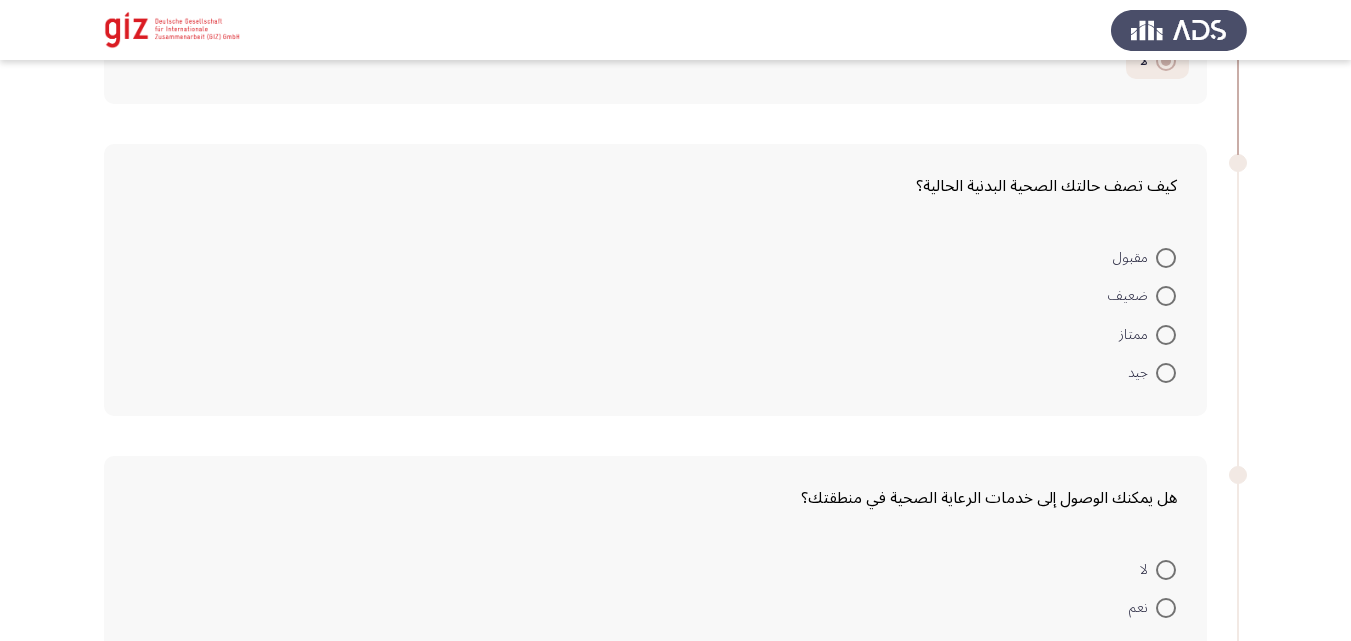 scroll, scrollTop: 508, scrollLeft: 0, axis: vertical 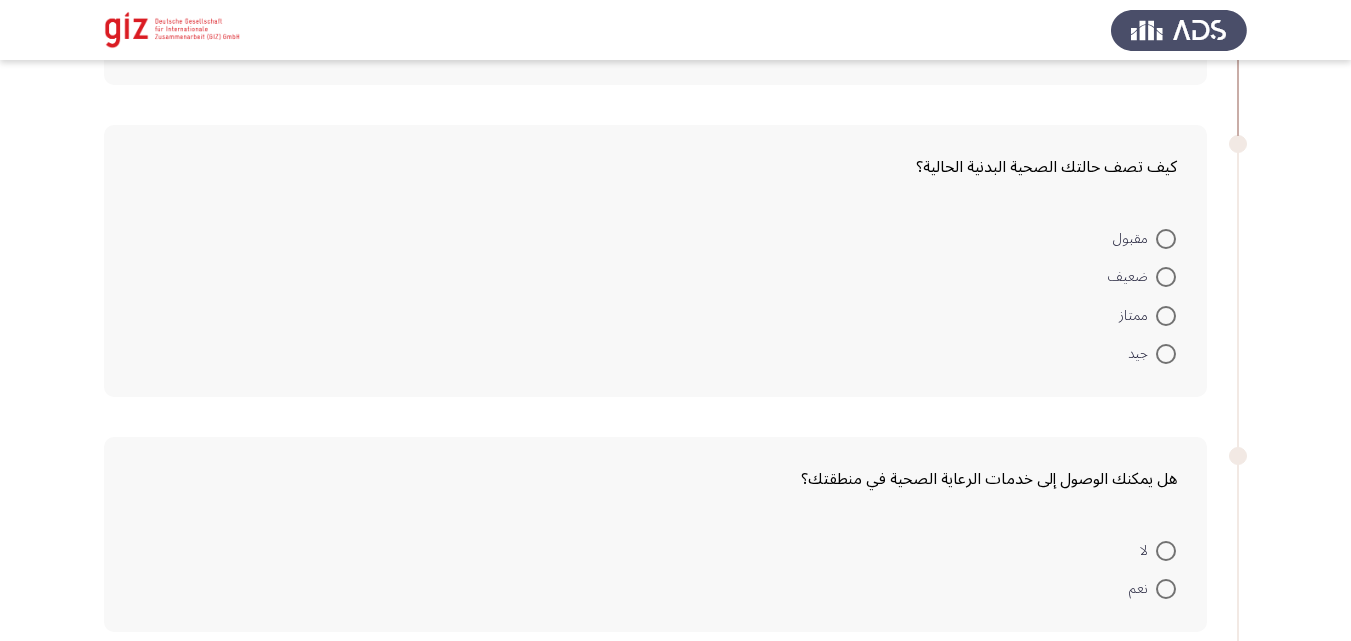 click at bounding box center (1166, 239) 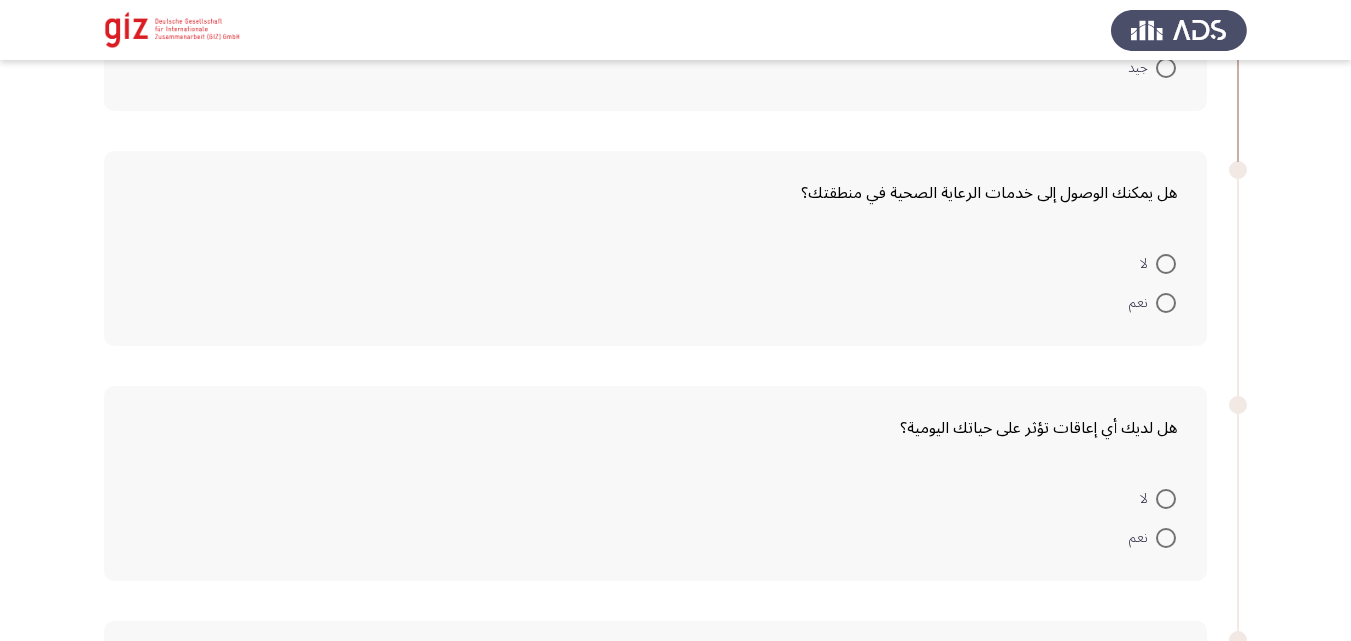 scroll, scrollTop: 799, scrollLeft: 0, axis: vertical 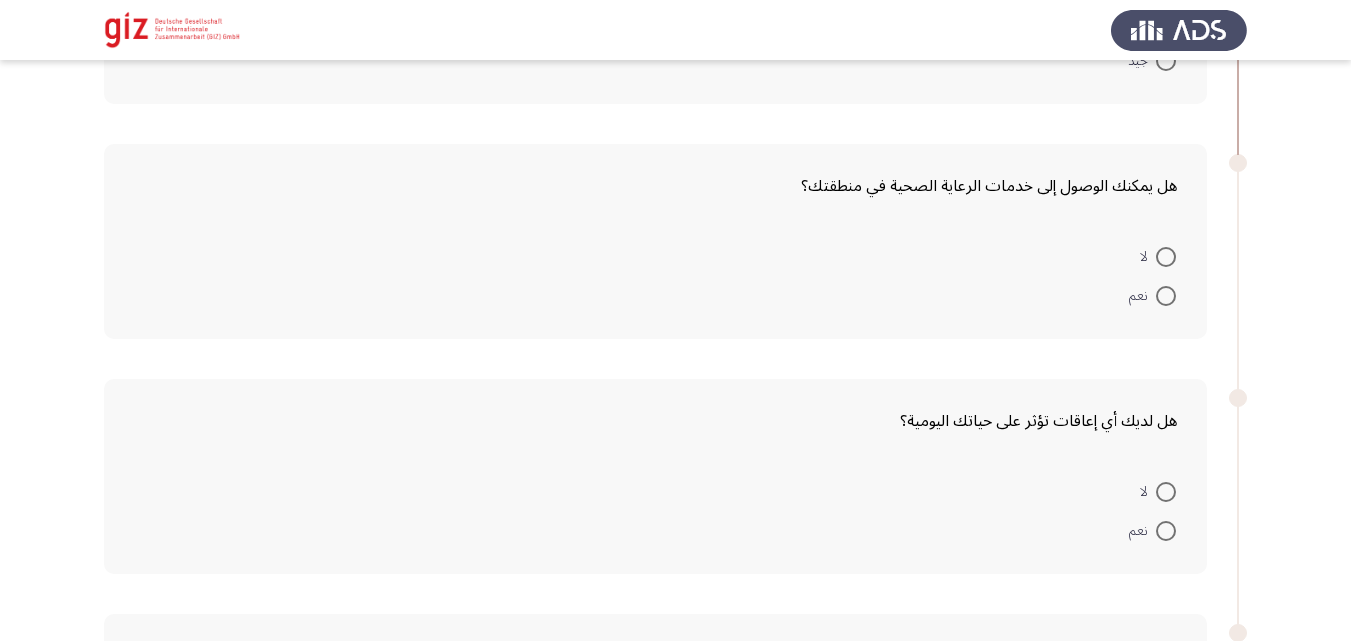 click at bounding box center [1166, 257] 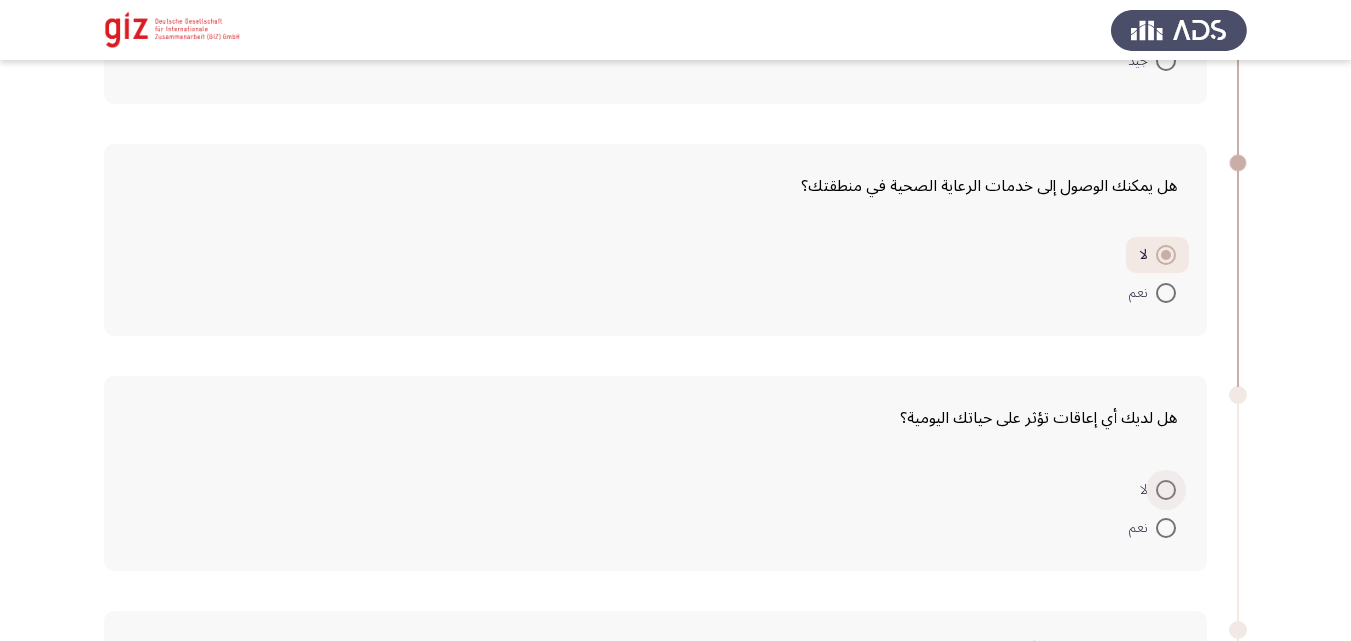 click at bounding box center [1166, 490] 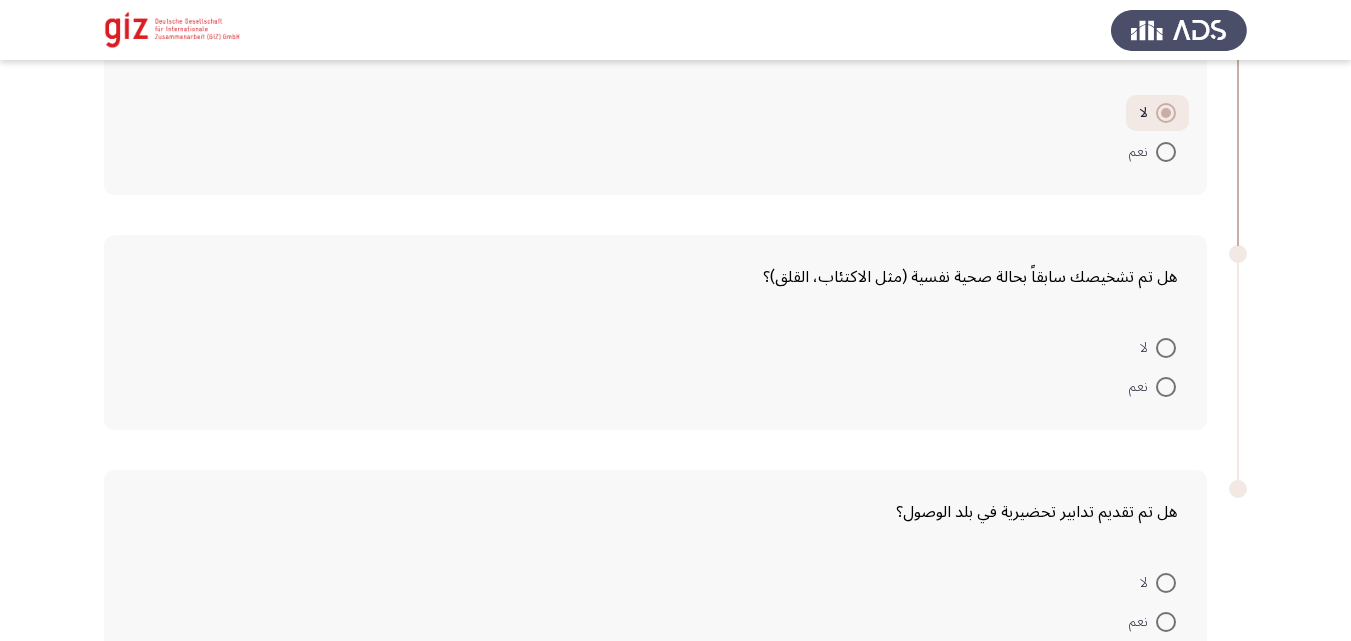 scroll, scrollTop: 1174, scrollLeft: 0, axis: vertical 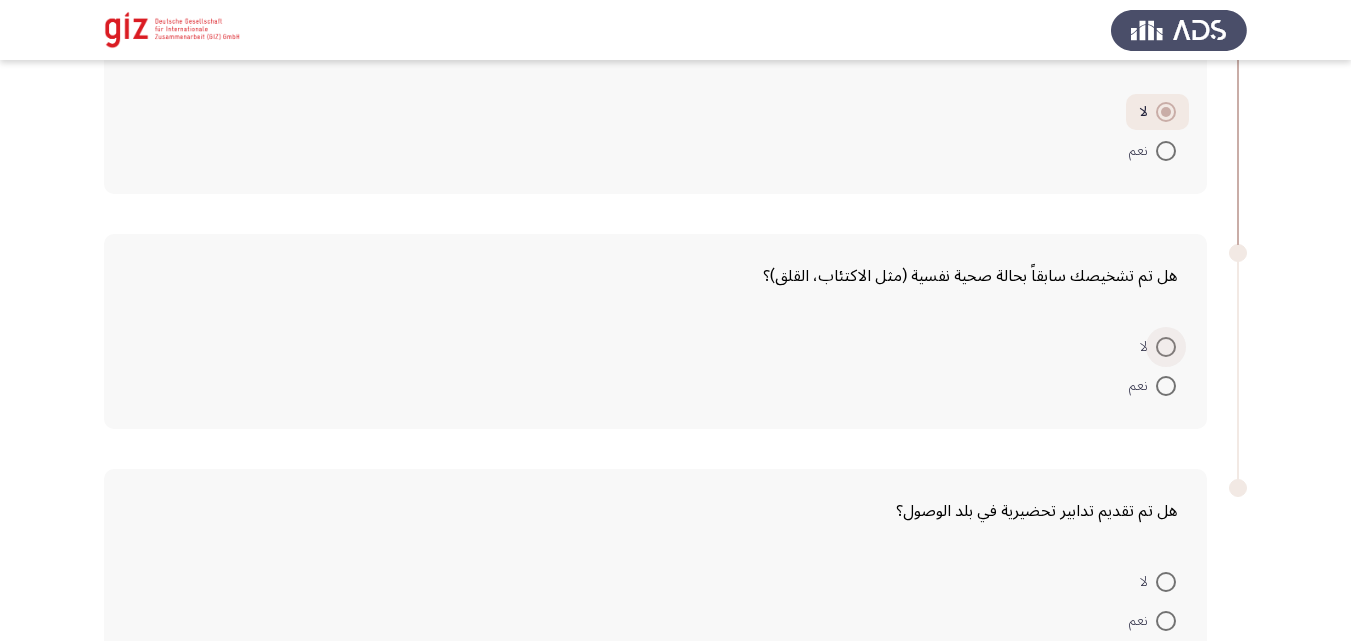 click at bounding box center (1166, 347) 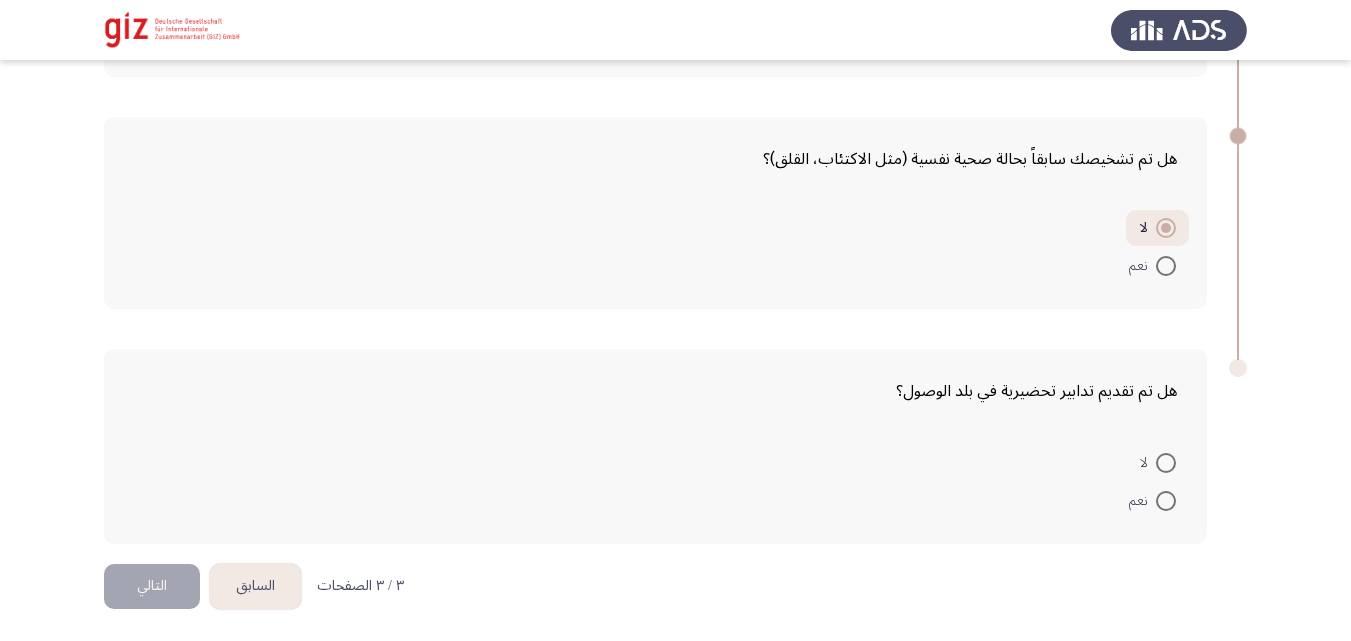 scroll, scrollTop: 1294, scrollLeft: 0, axis: vertical 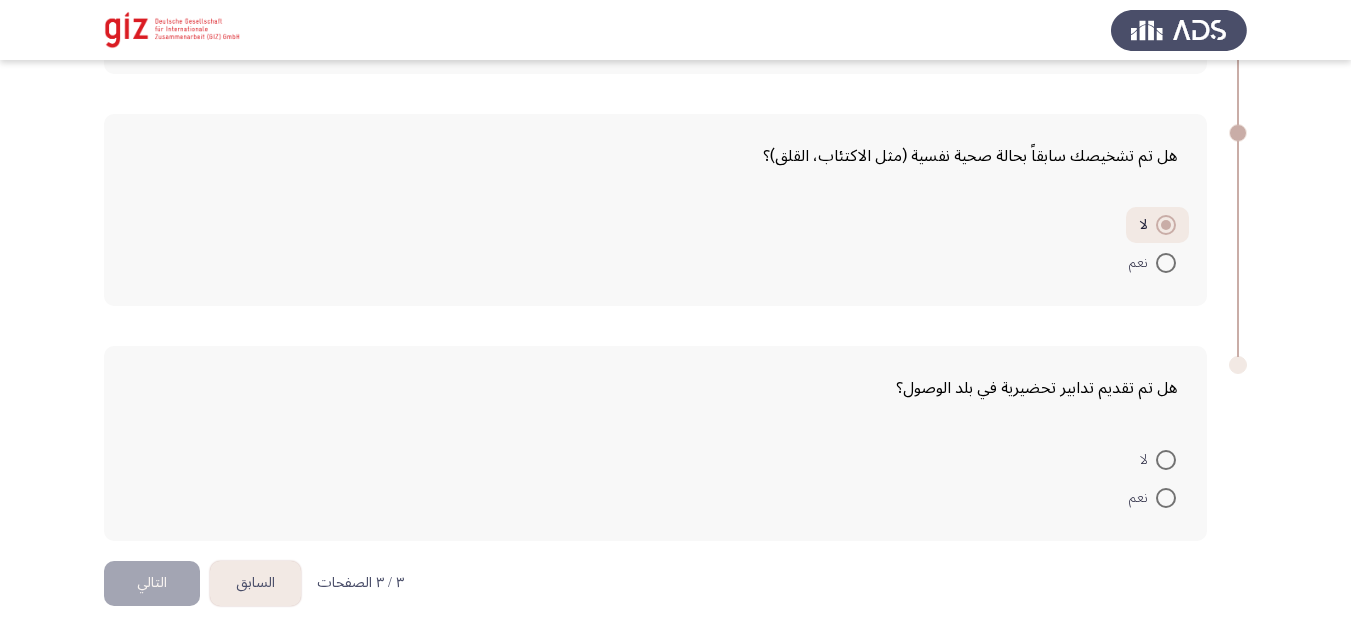 click at bounding box center (1166, 460) 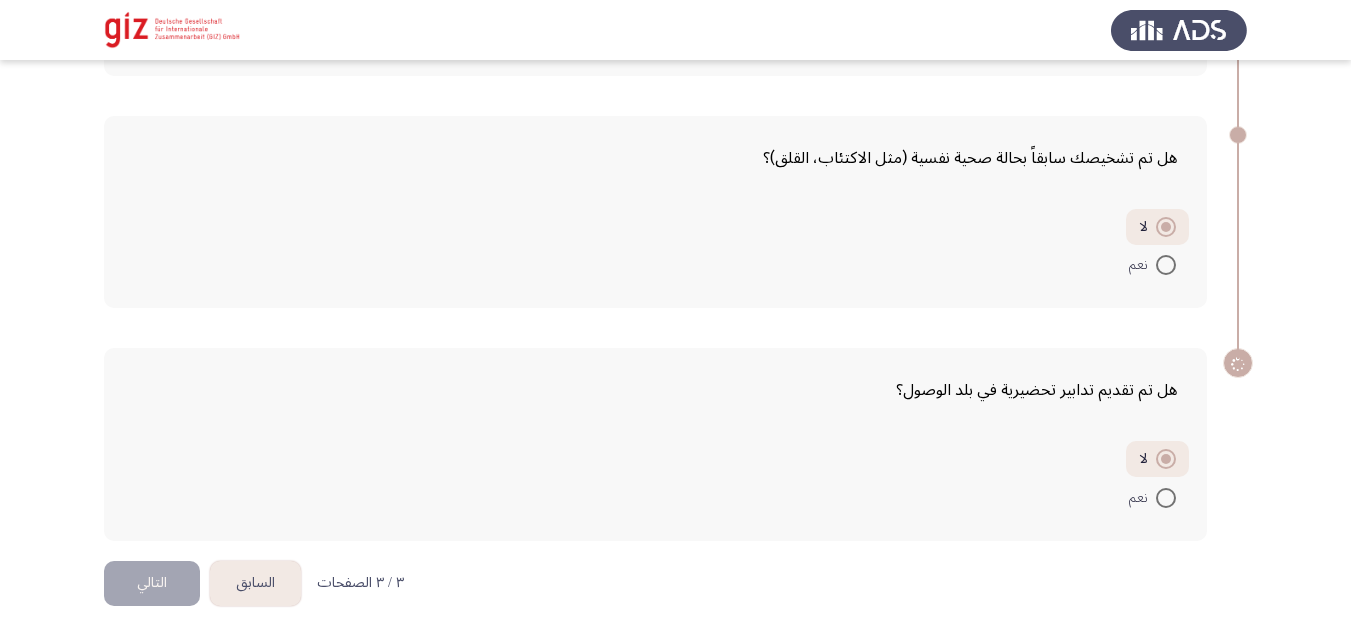 scroll, scrollTop: 1292, scrollLeft: 0, axis: vertical 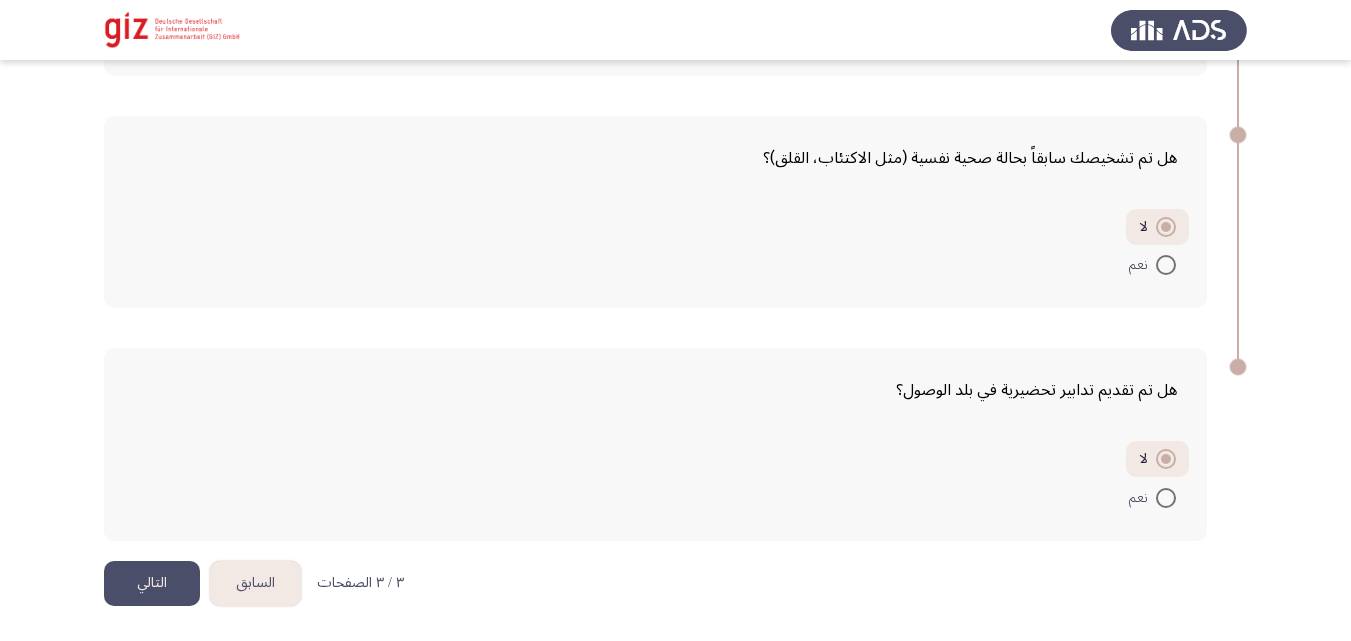 click on "التالي" 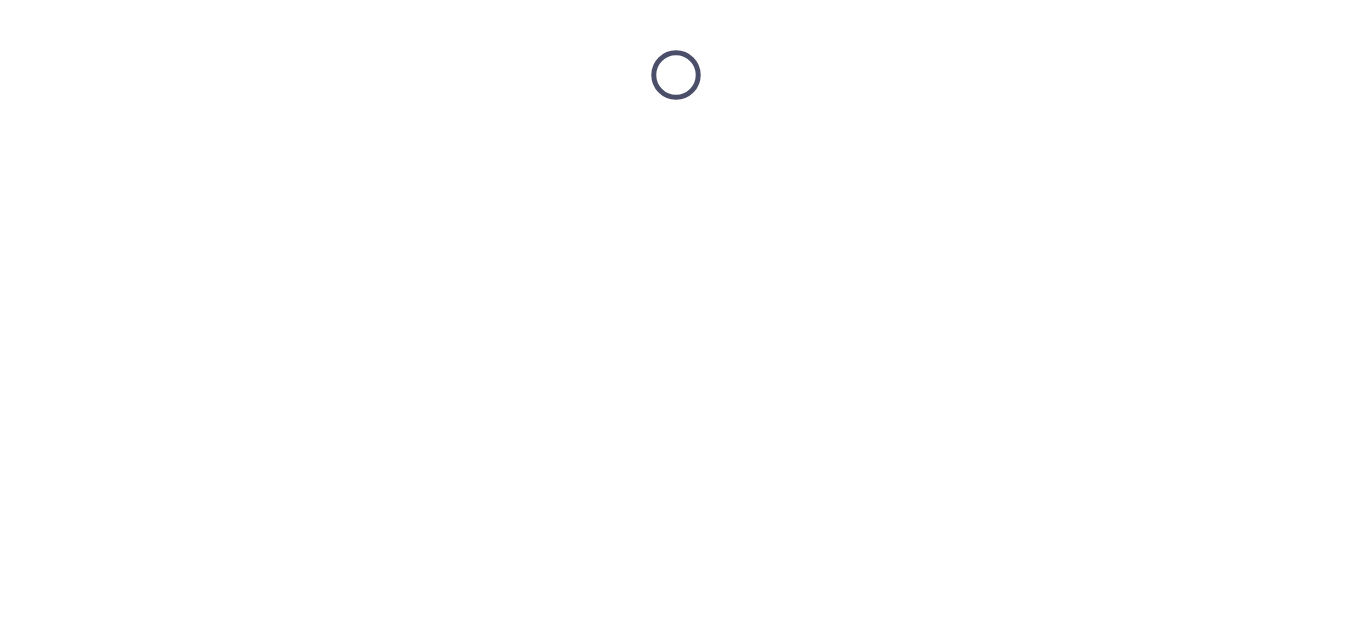 scroll, scrollTop: 0, scrollLeft: 0, axis: both 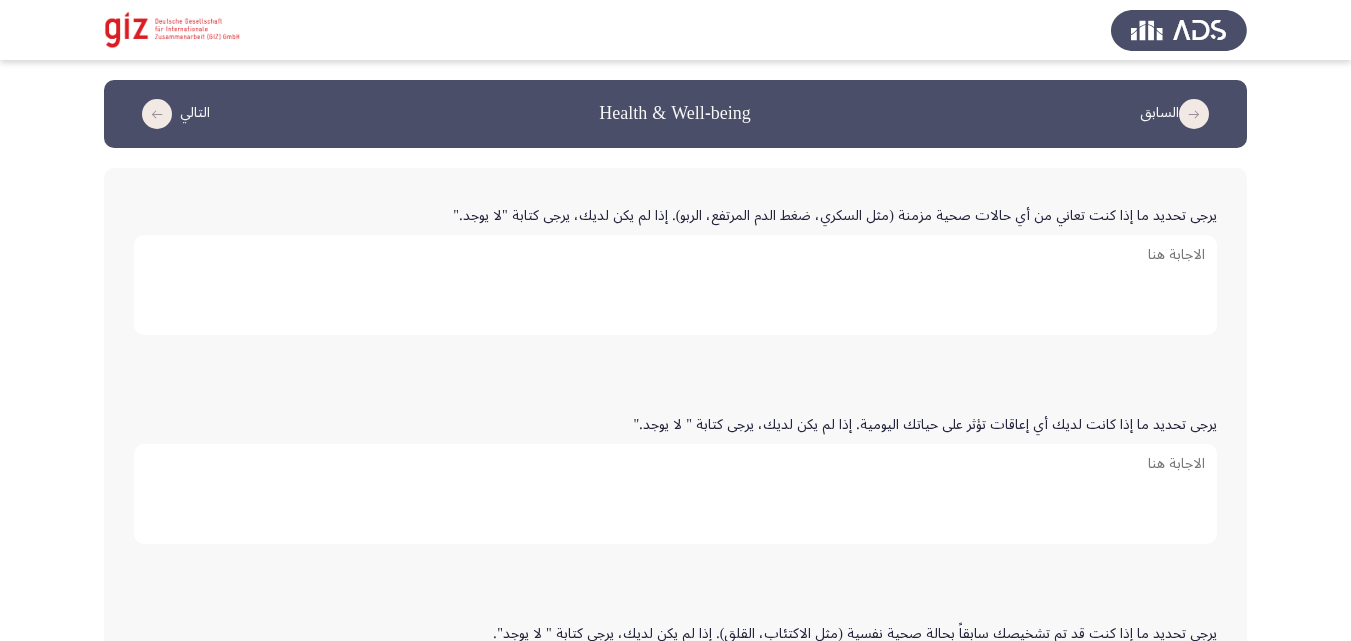 drag, startPoint x: 827, startPoint y: 213, endPoint x: 716, endPoint y: 212, distance: 111.0045 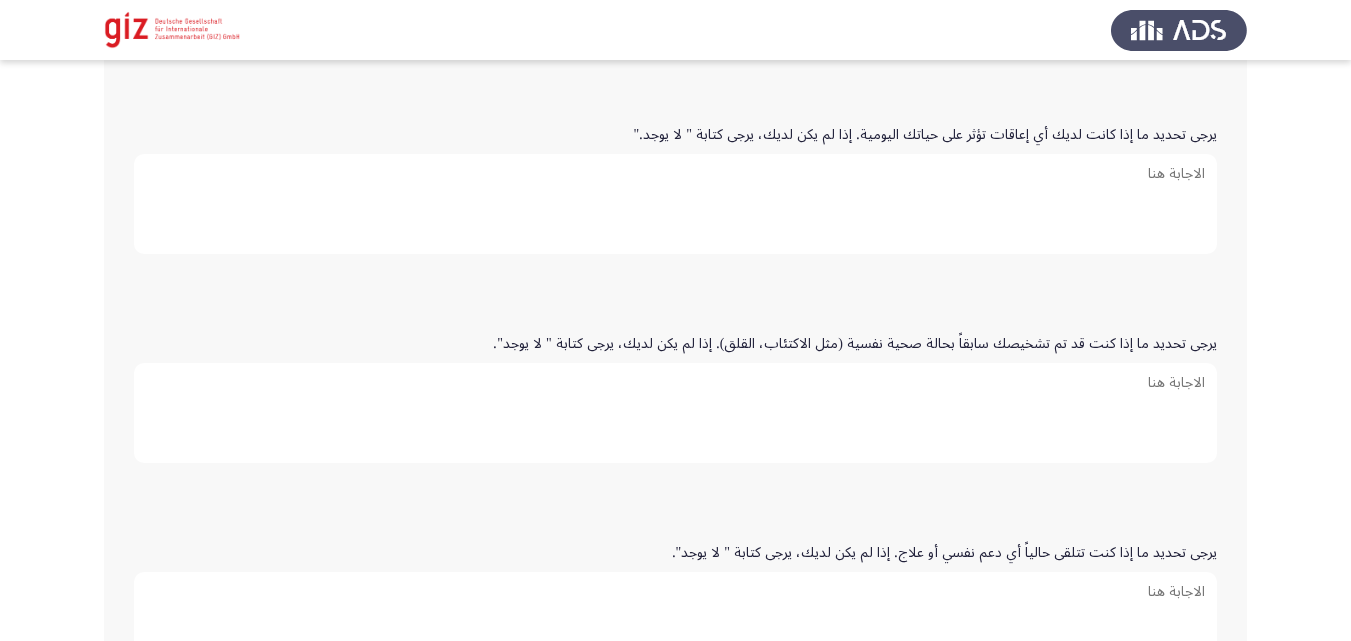 scroll, scrollTop: 282, scrollLeft: 0, axis: vertical 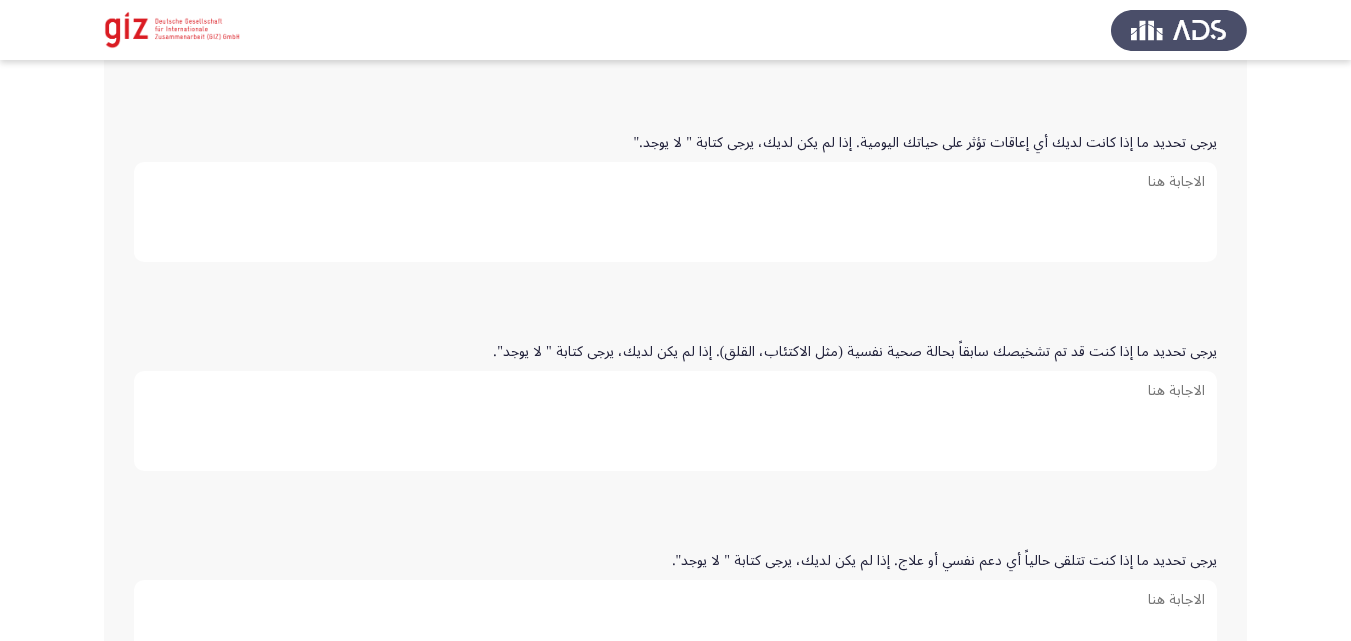 type on "يعاني من ضغط دم مرتفع" 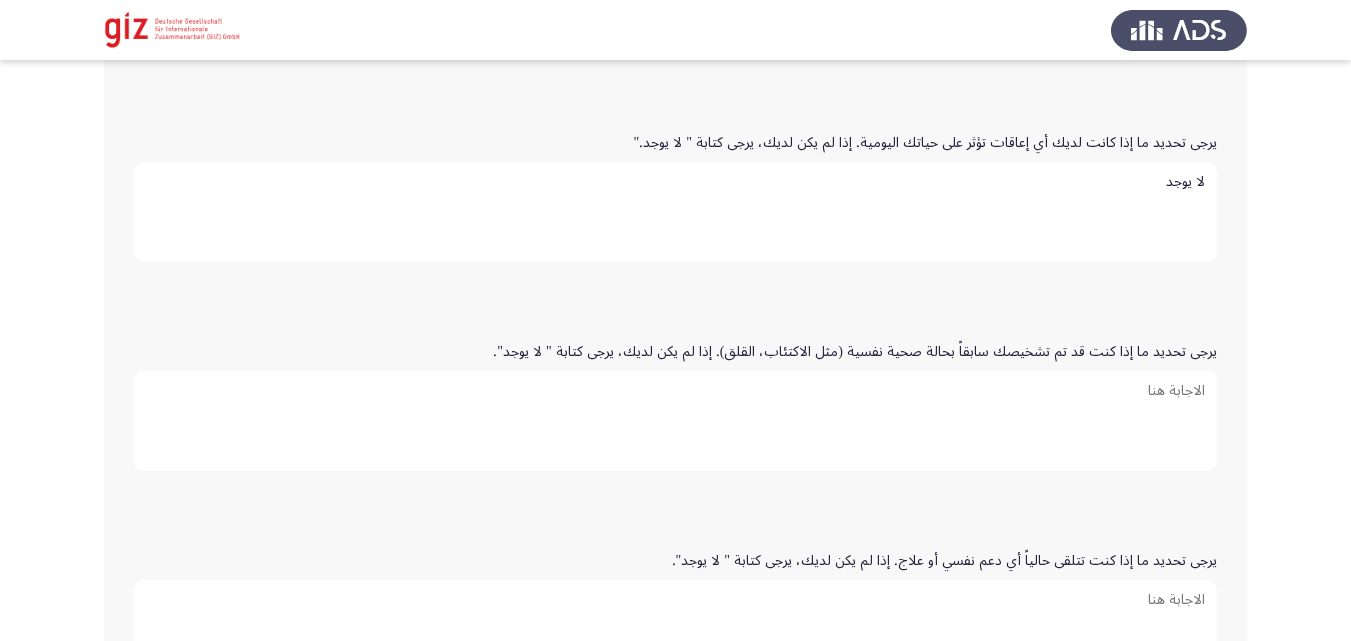 type on "لا يوجد" 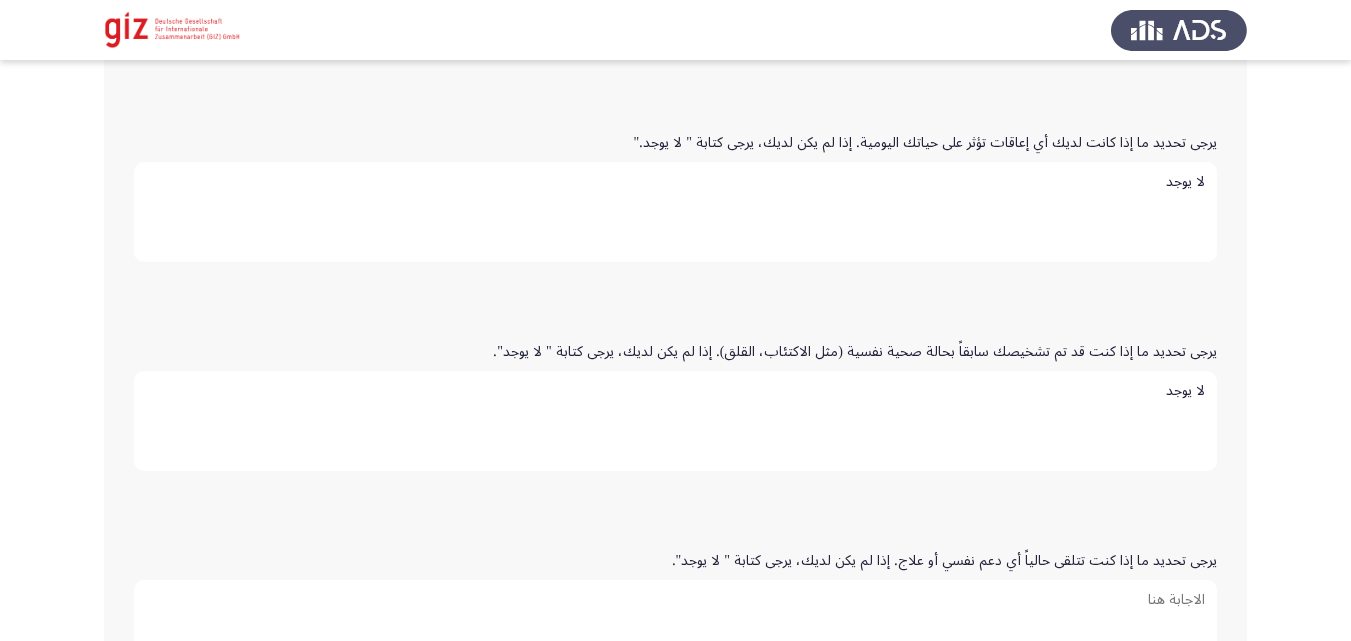 type on "لا يوجد" 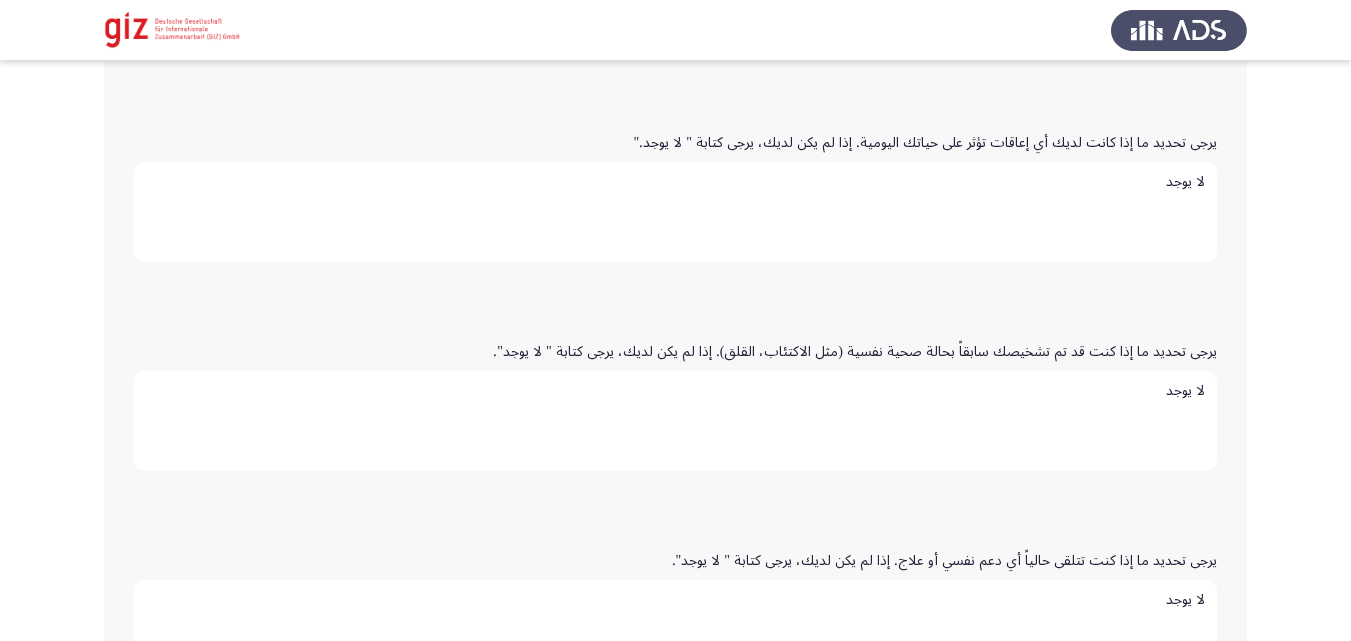 type on "لا يوجد" 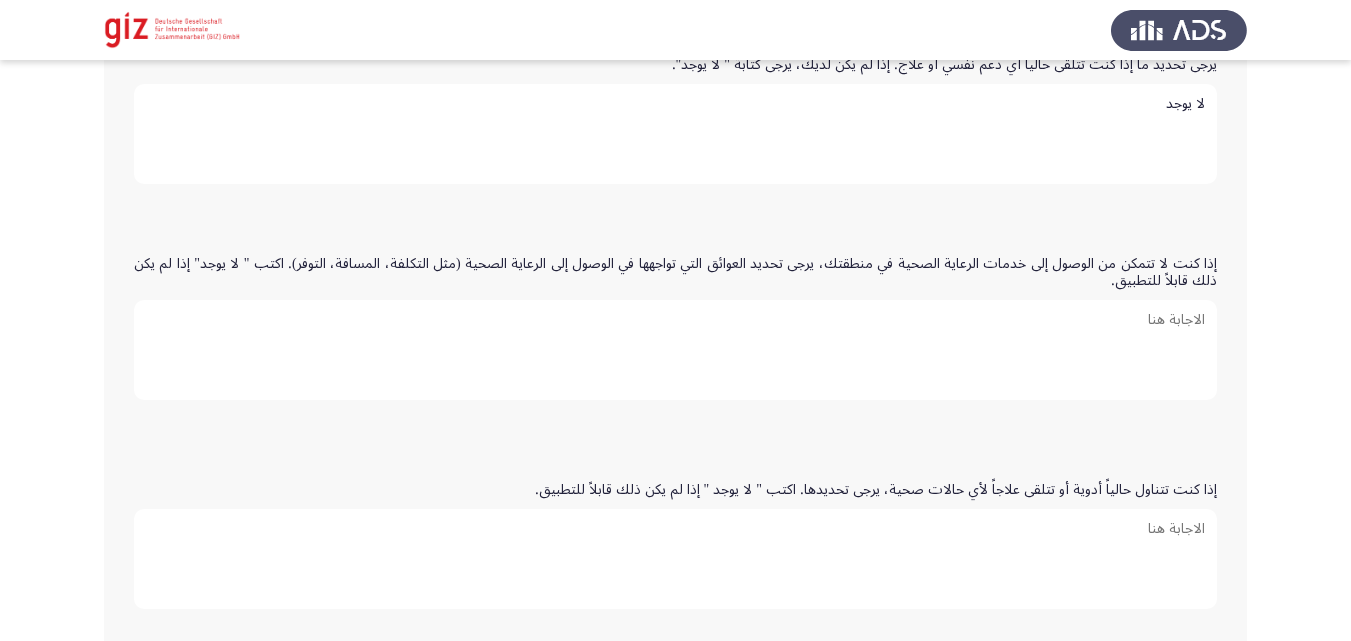 paste on "لا يوجد" 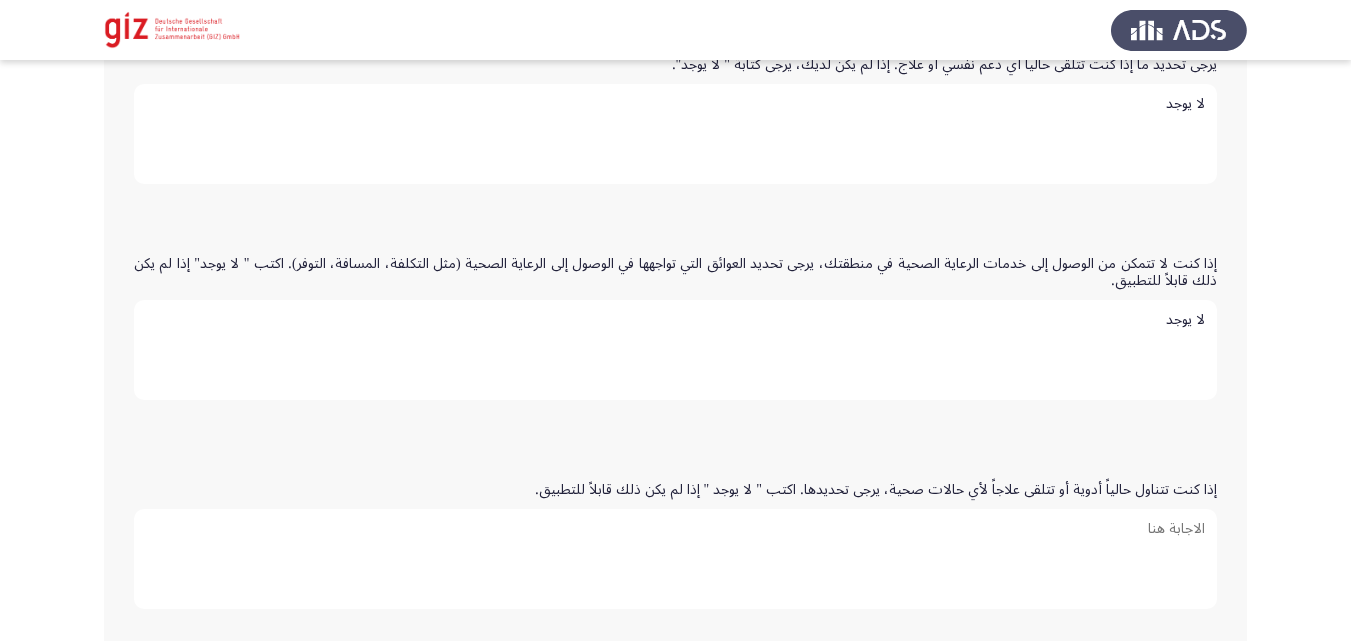 type on "لا يوجد" 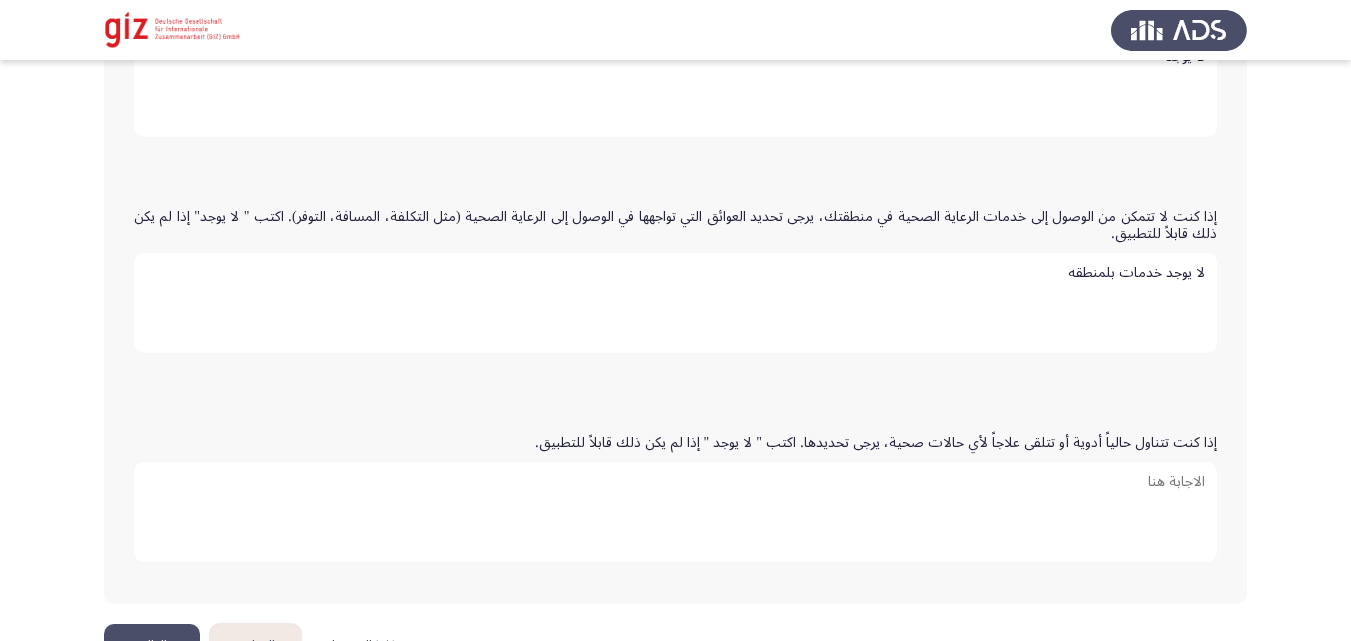scroll, scrollTop: 836, scrollLeft: 0, axis: vertical 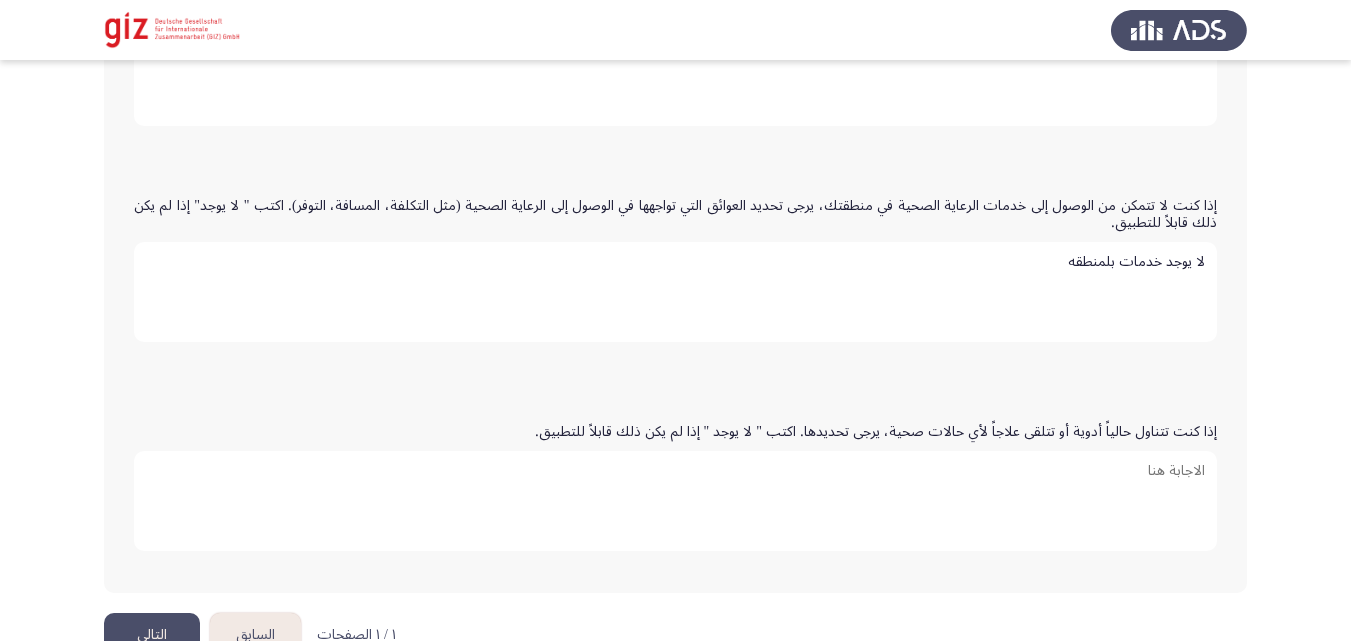 type on "لا يوجد خدمات بلمنطقه" 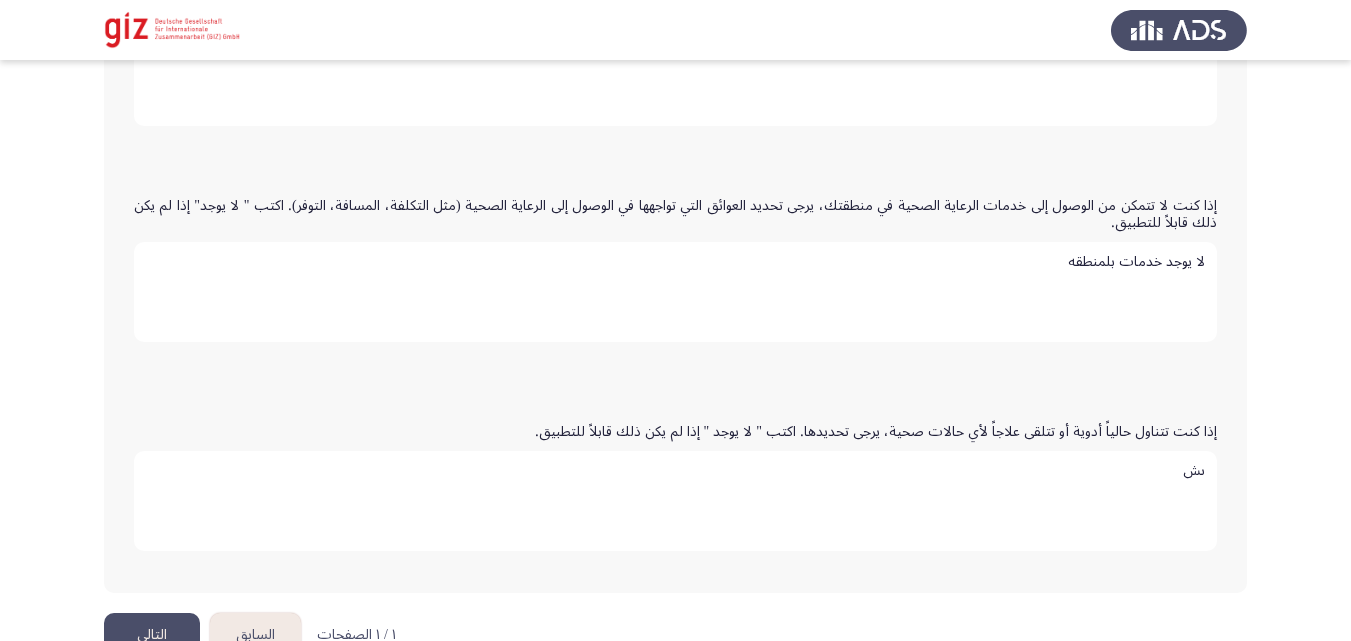 type on "ى" 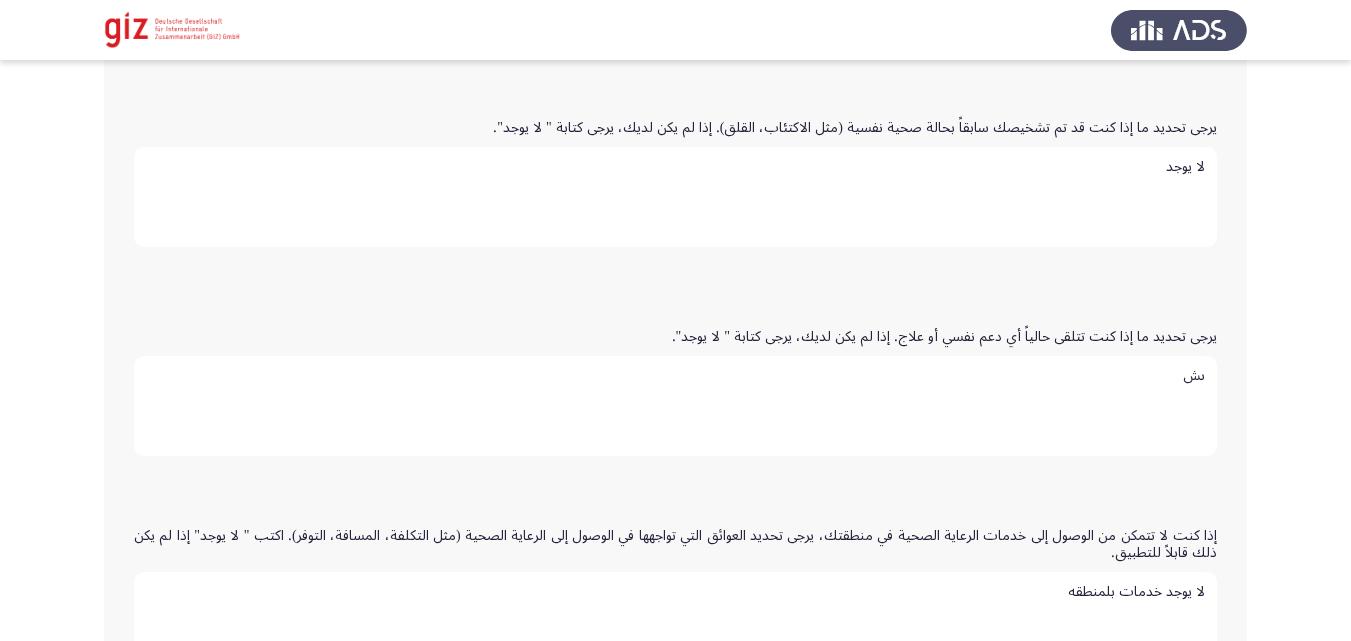 scroll, scrollTop: 504, scrollLeft: 0, axis: vertical 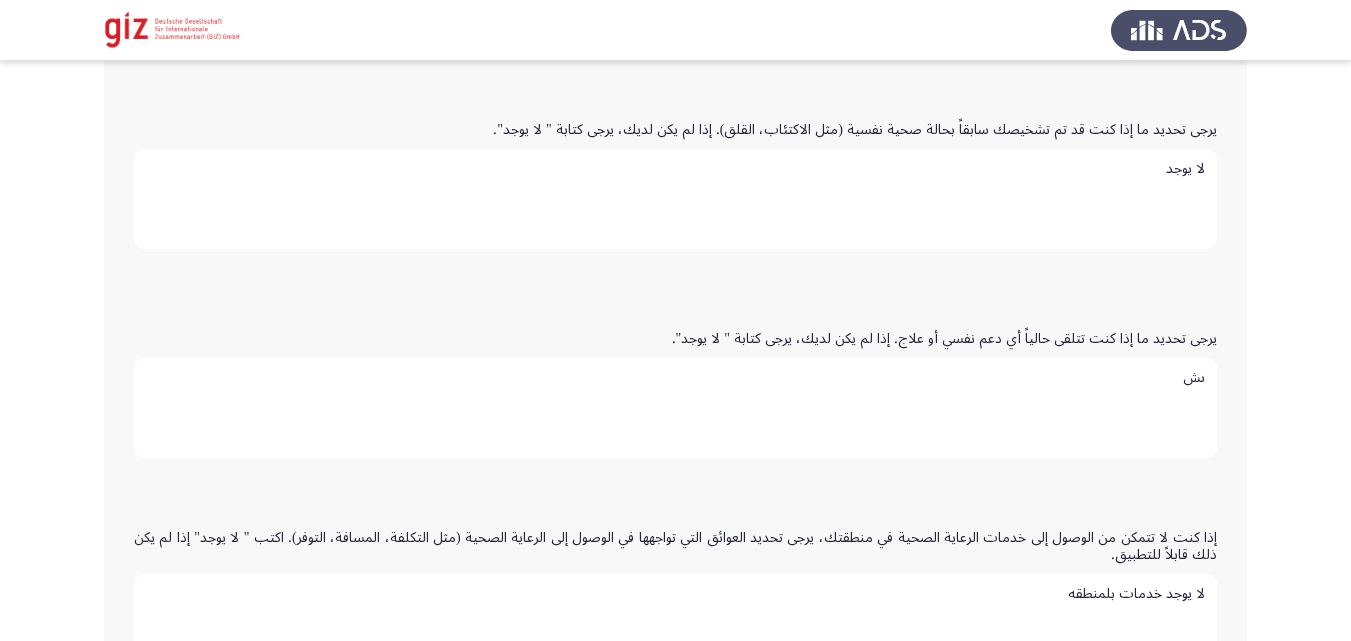 type on "NA" 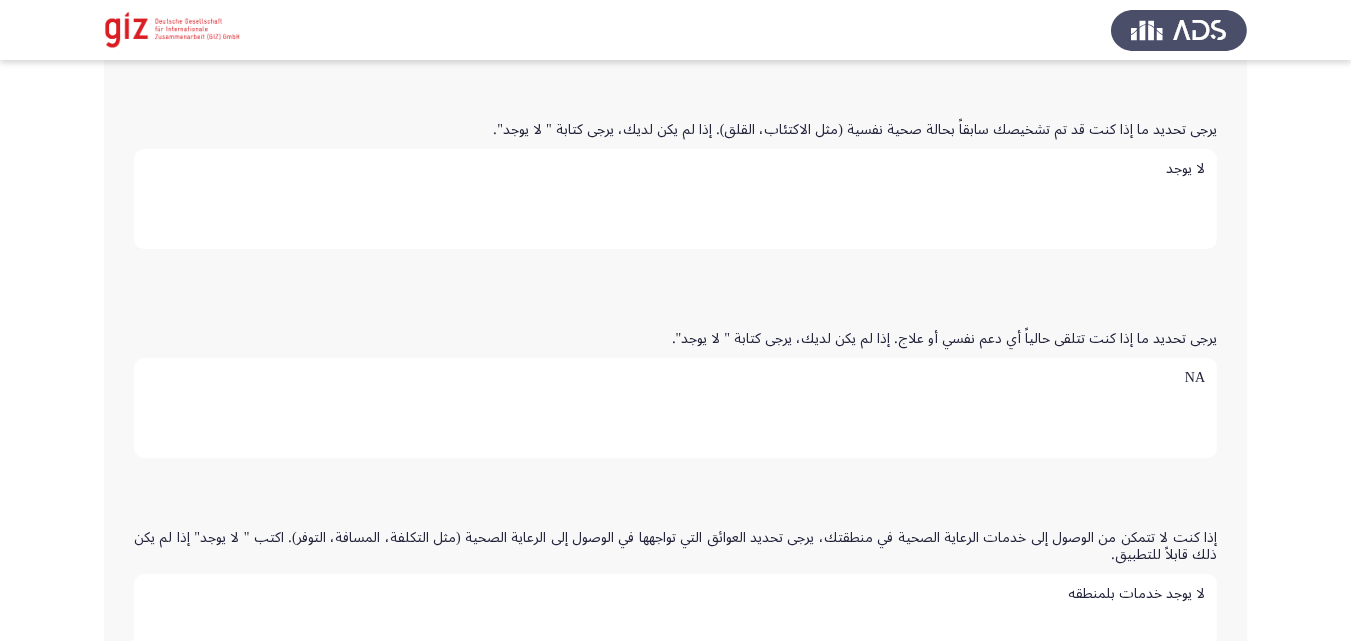 type on "NA" 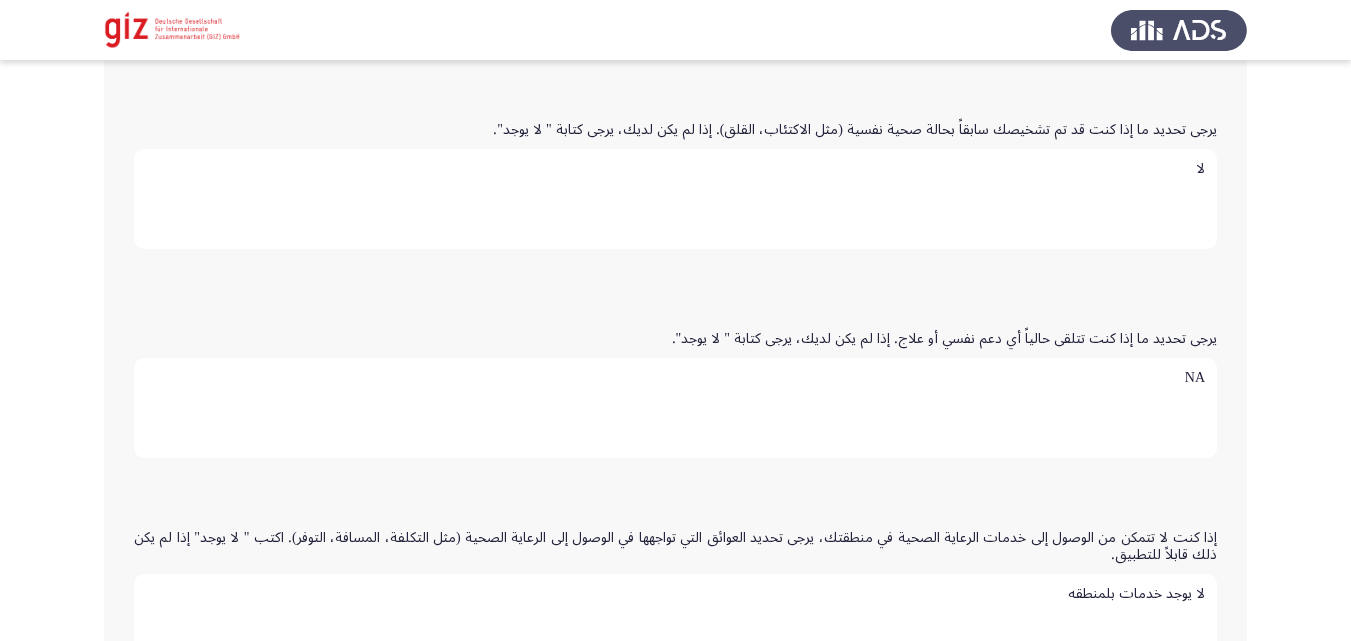type on "ل" 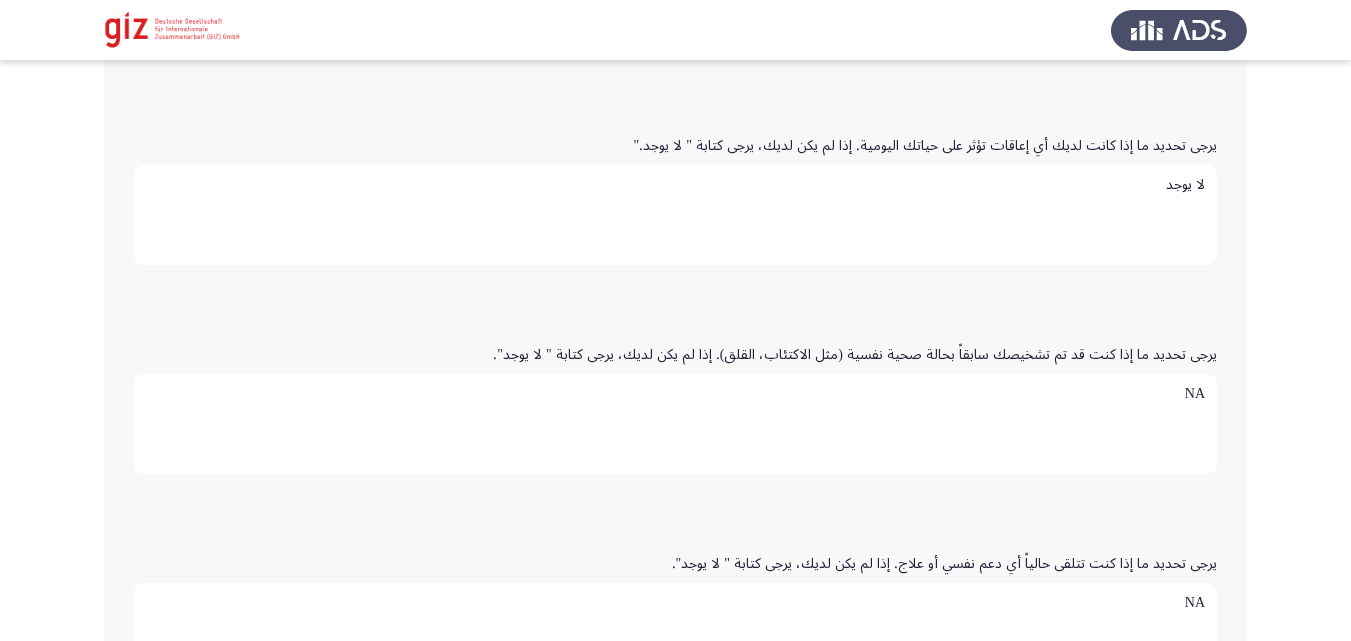 scroll, scrollTop: 274, scrollLeft: 0, axis: vertical 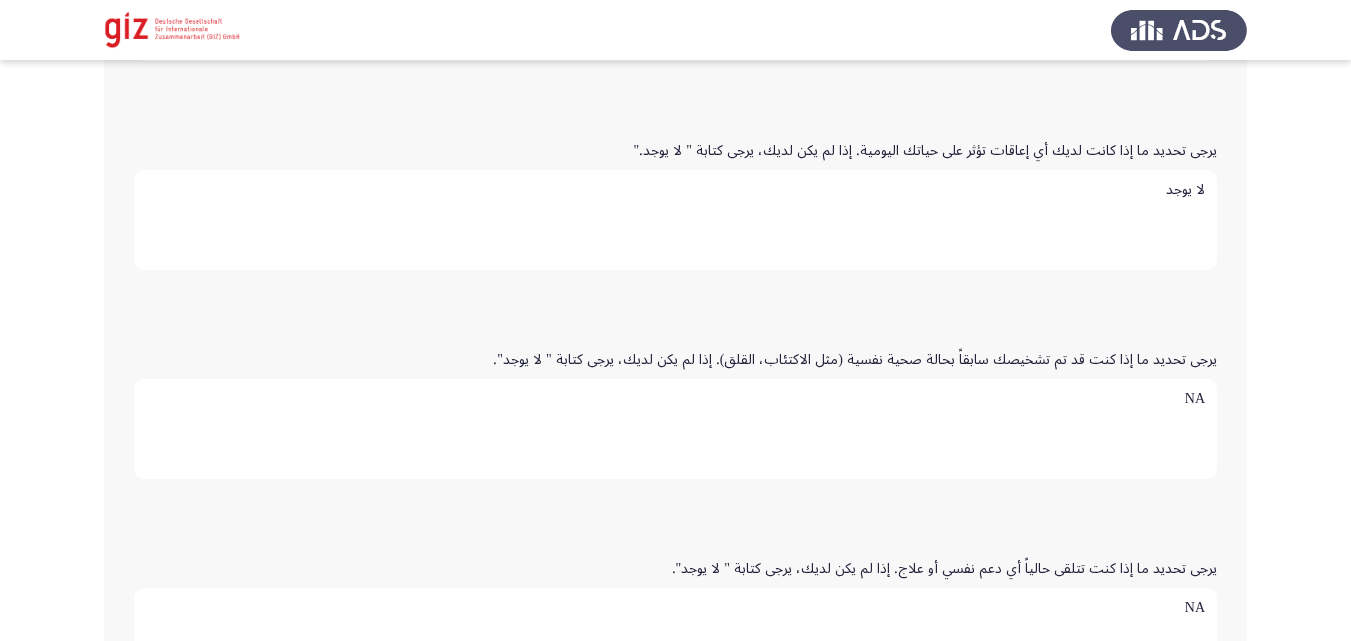 type on "NA" 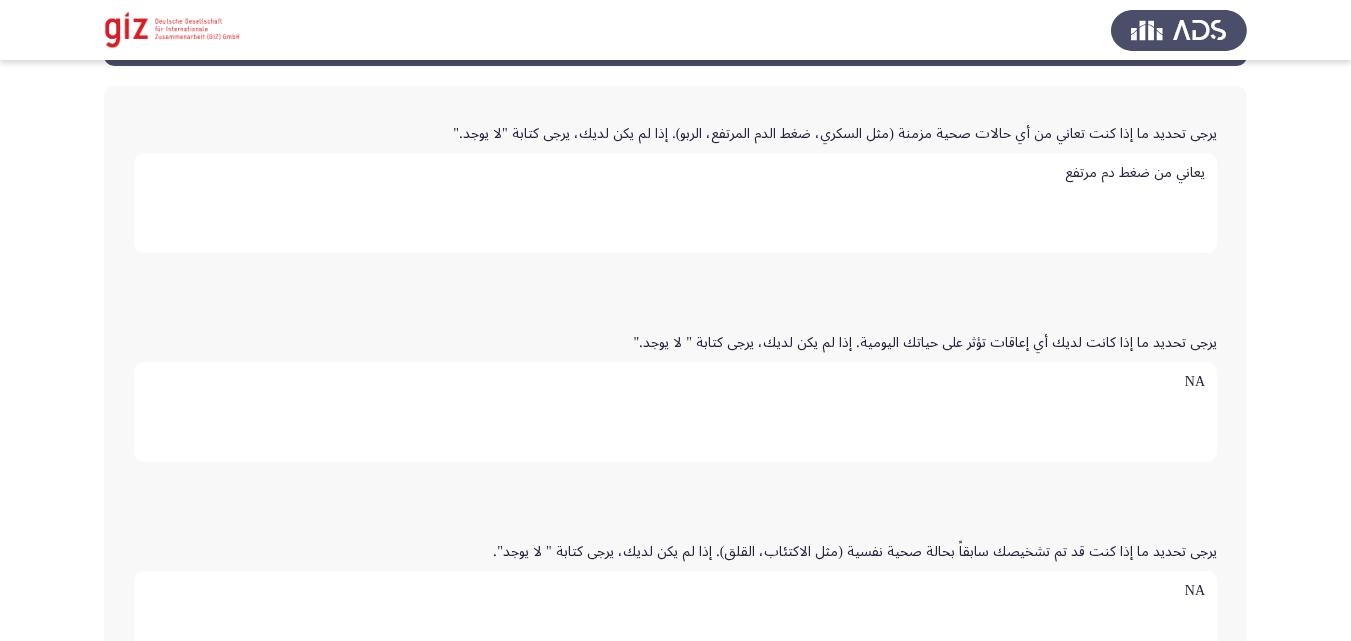 scroll, scrollTop: 888, scrollLeft: 0, axis: vertical 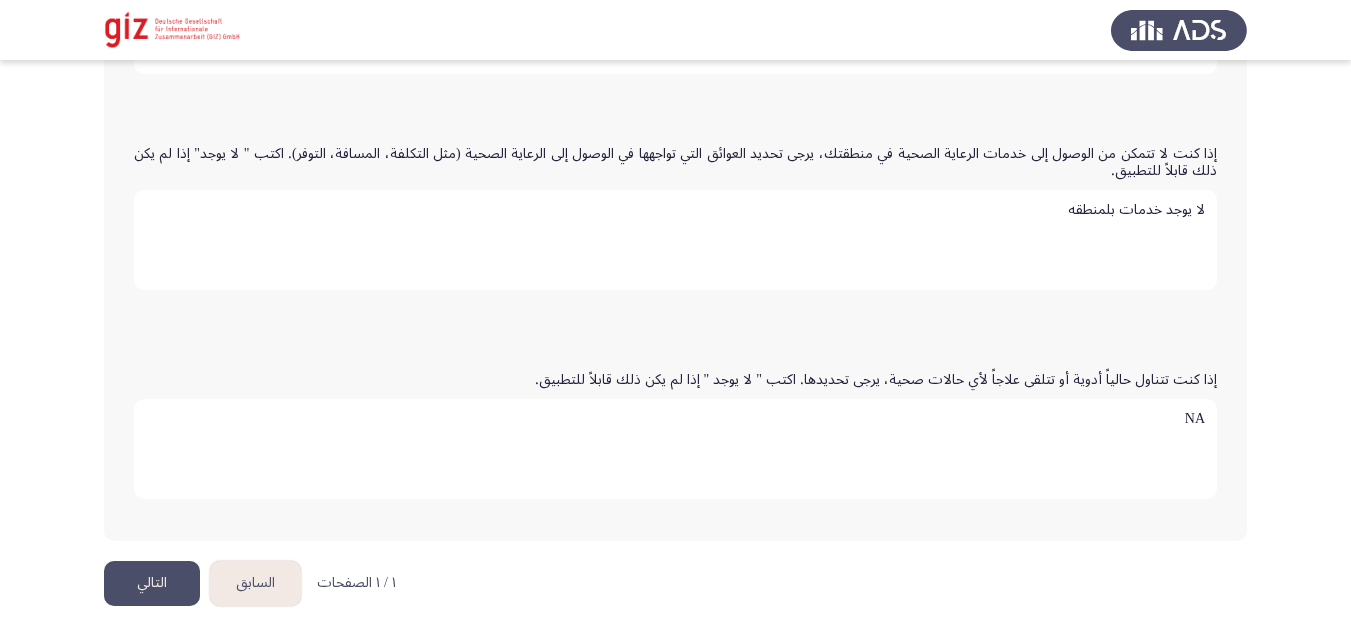 type on "NA" 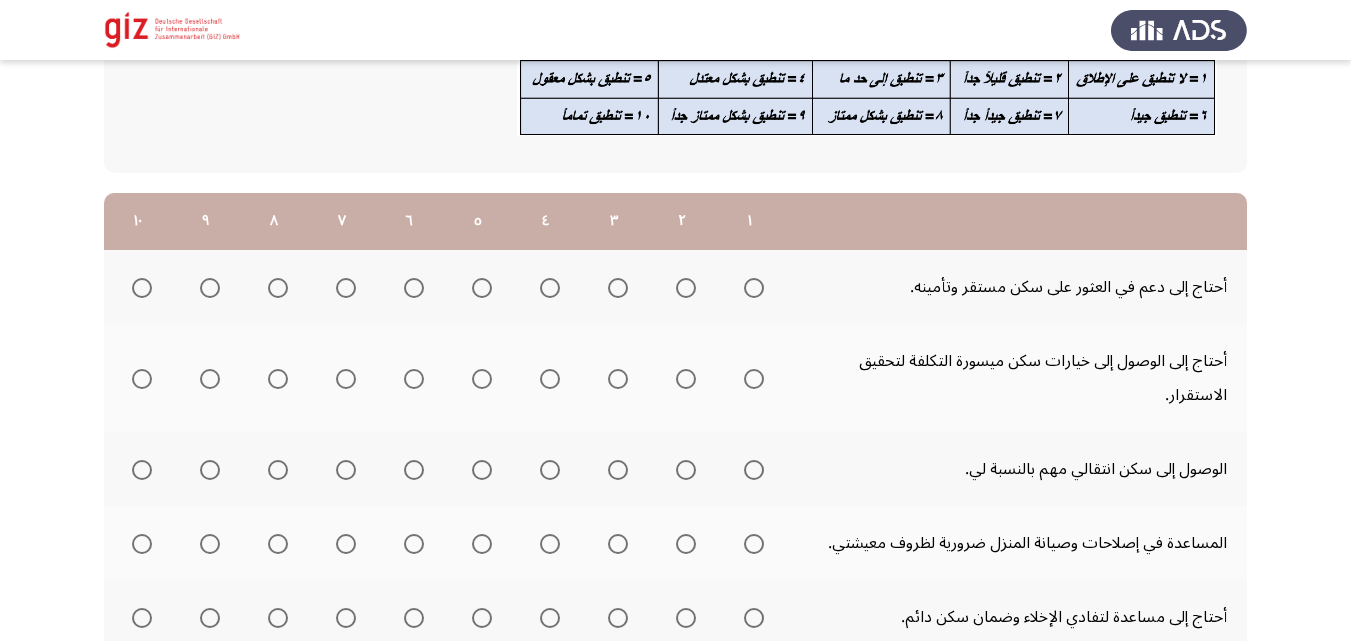scroll, scrollTop: 211, scrollLeft: 0, axis: vertical 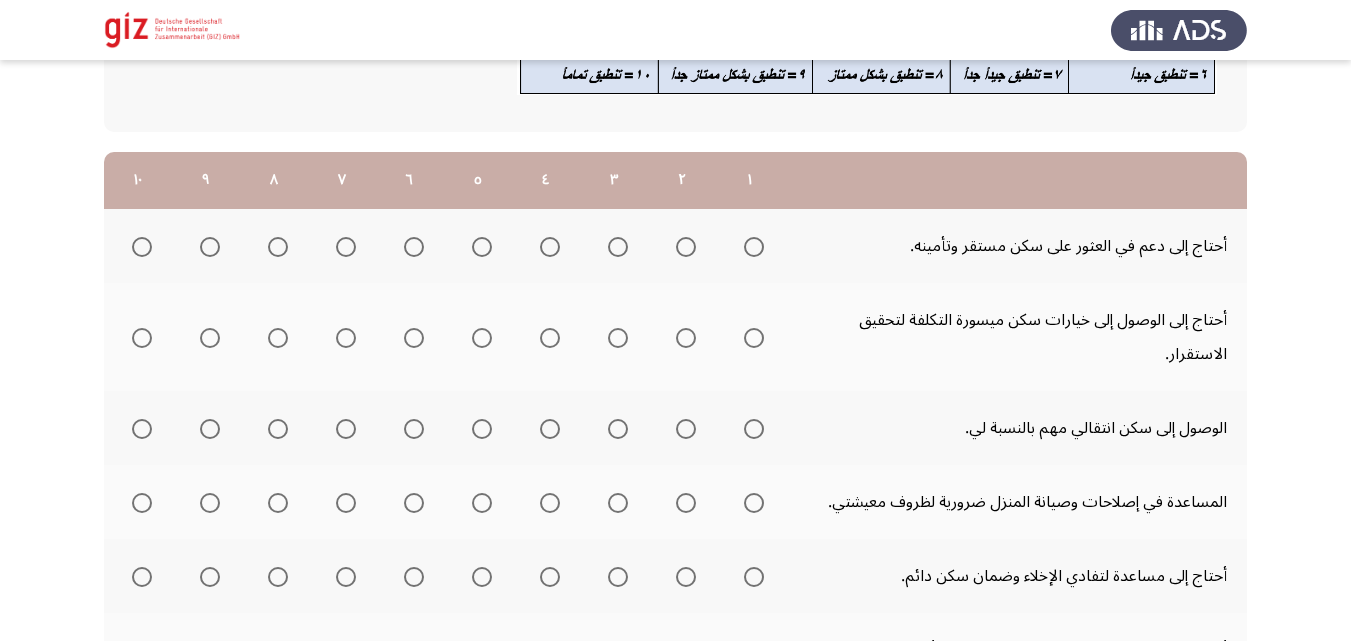 click 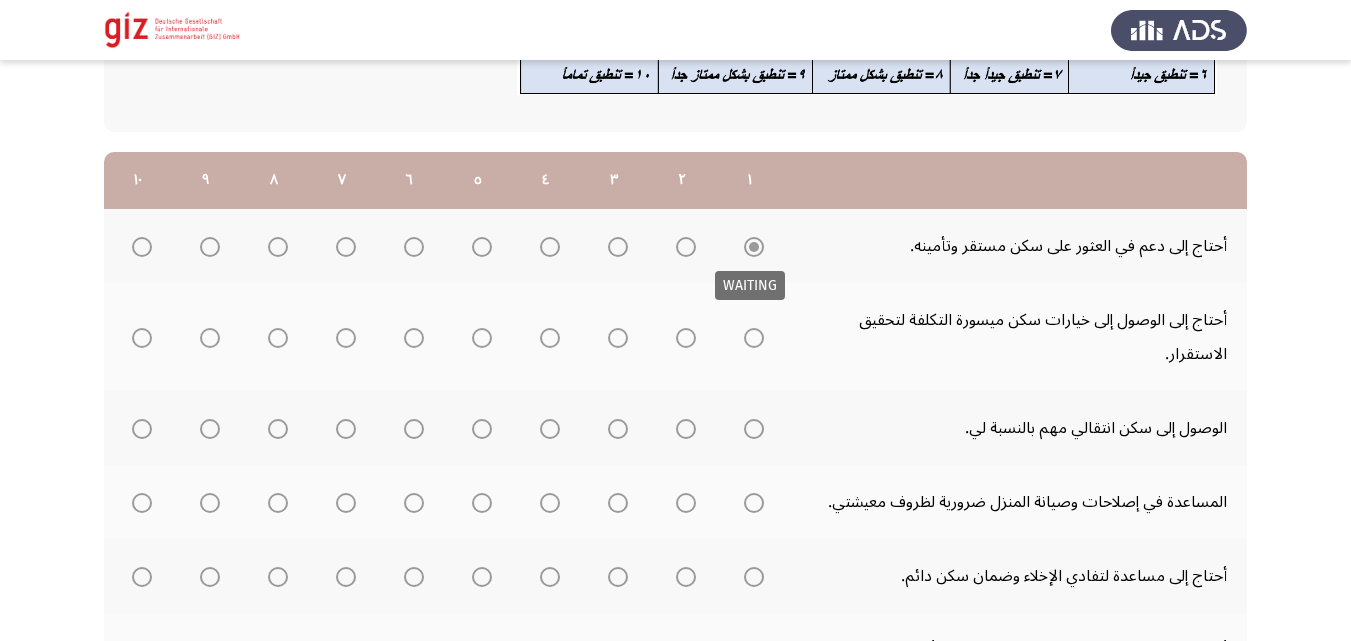 click at bounding box center [754, 247] 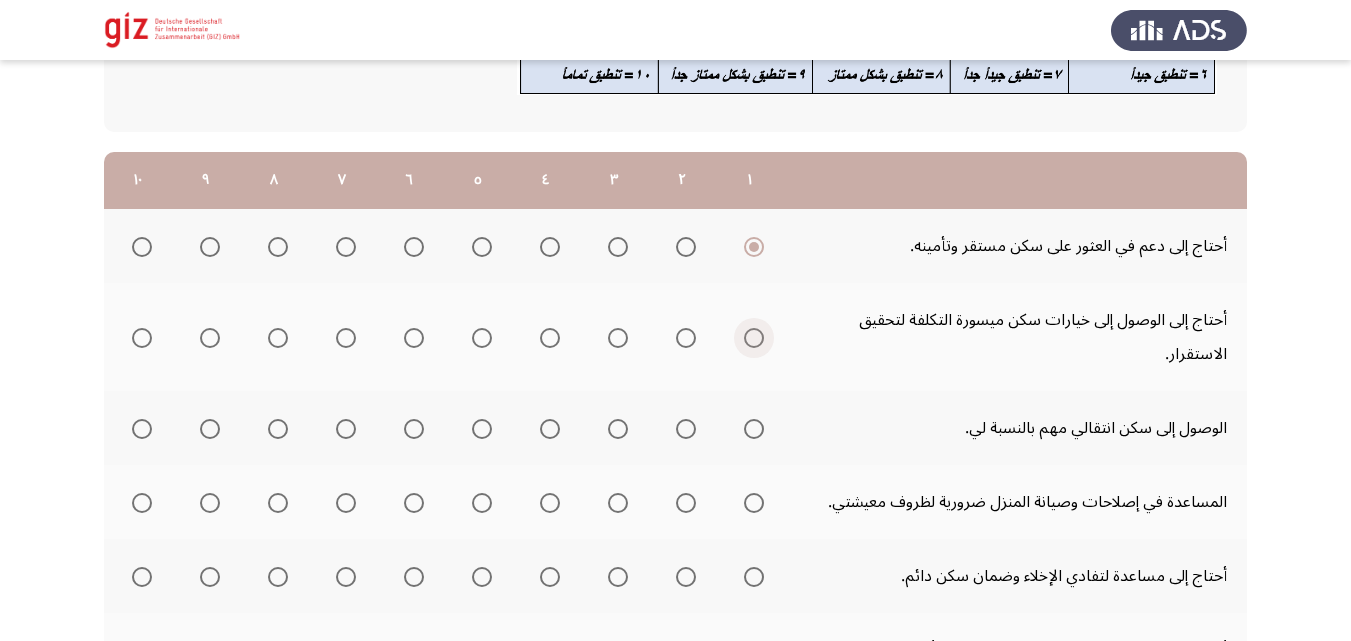 click at bounding box center (754, 338) 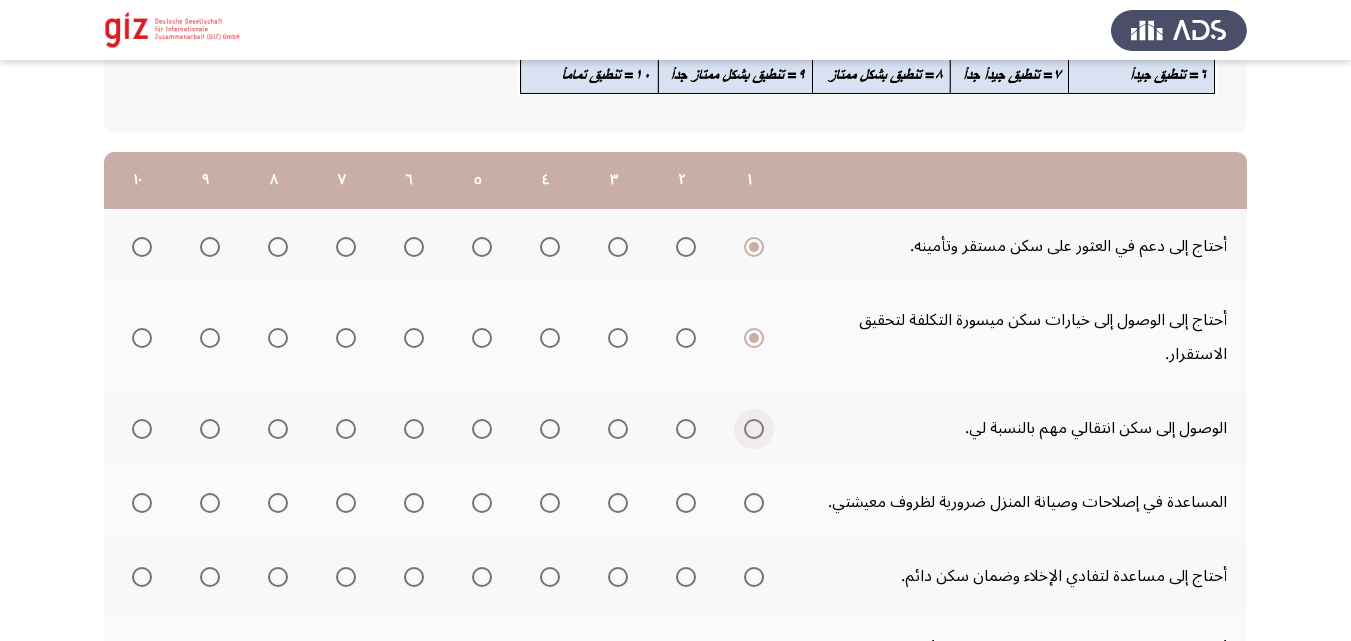 click at bounding box center (754, 429) 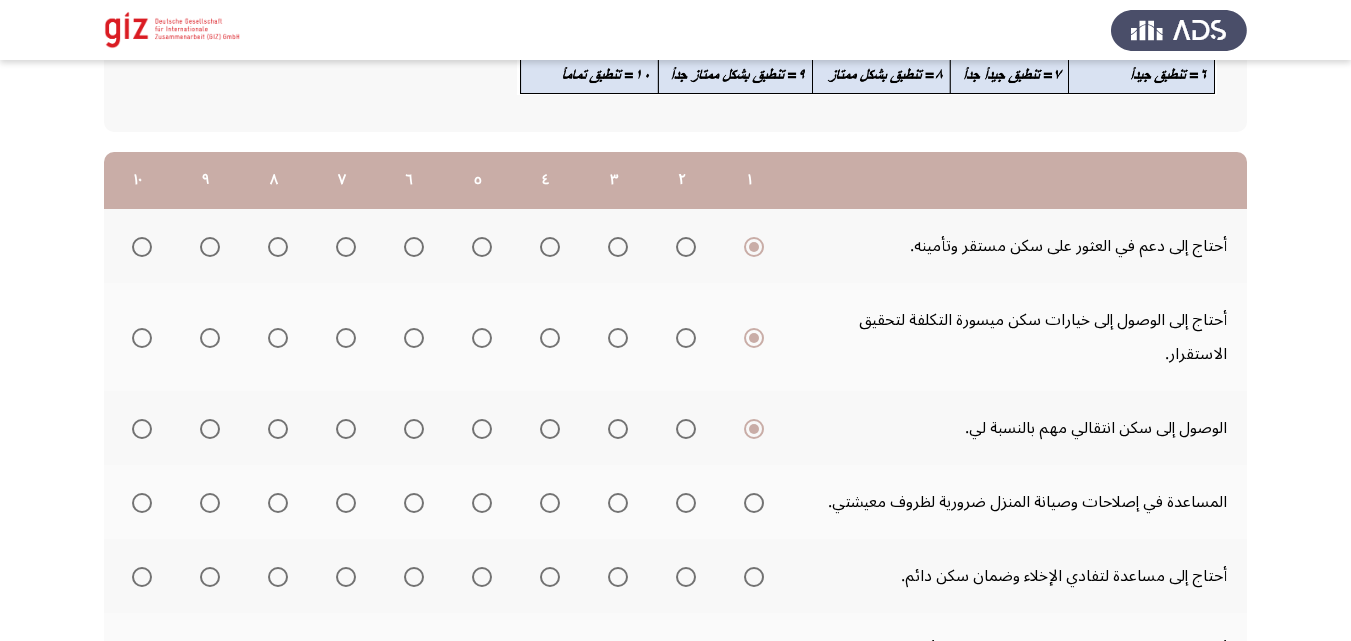 click at bounding box center (754, 503) 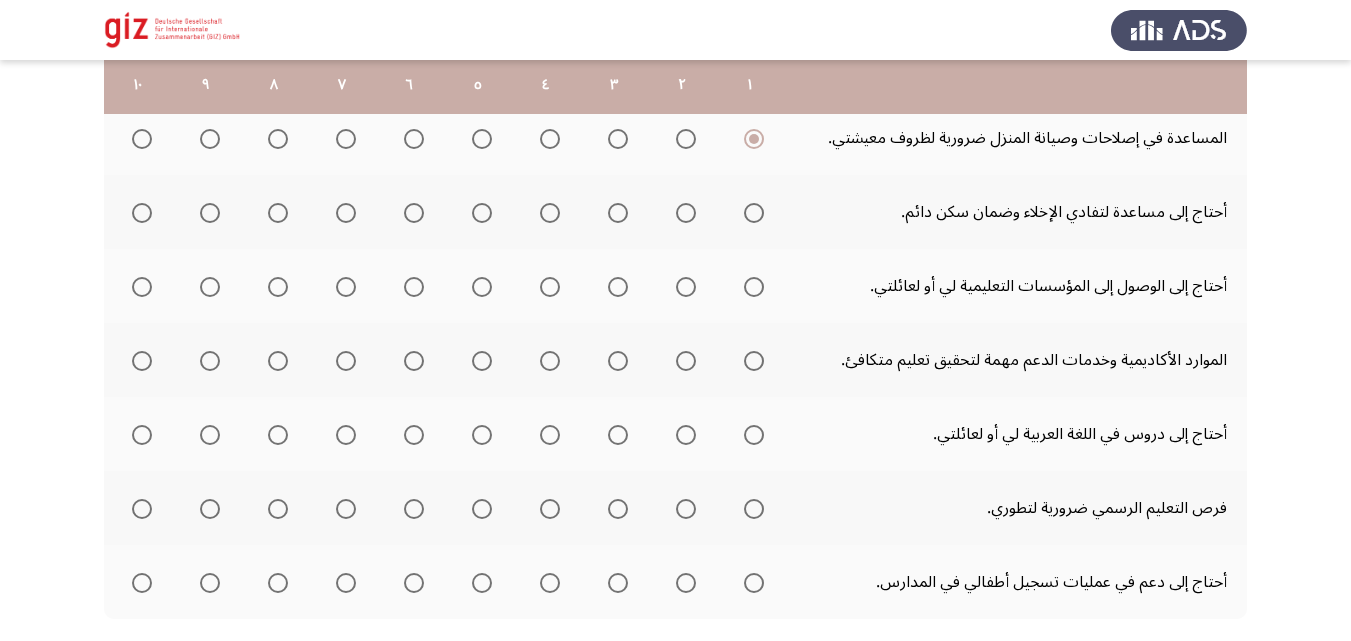 scroll, scrollTop: 579, scrollLeft: 0, axis: vertical 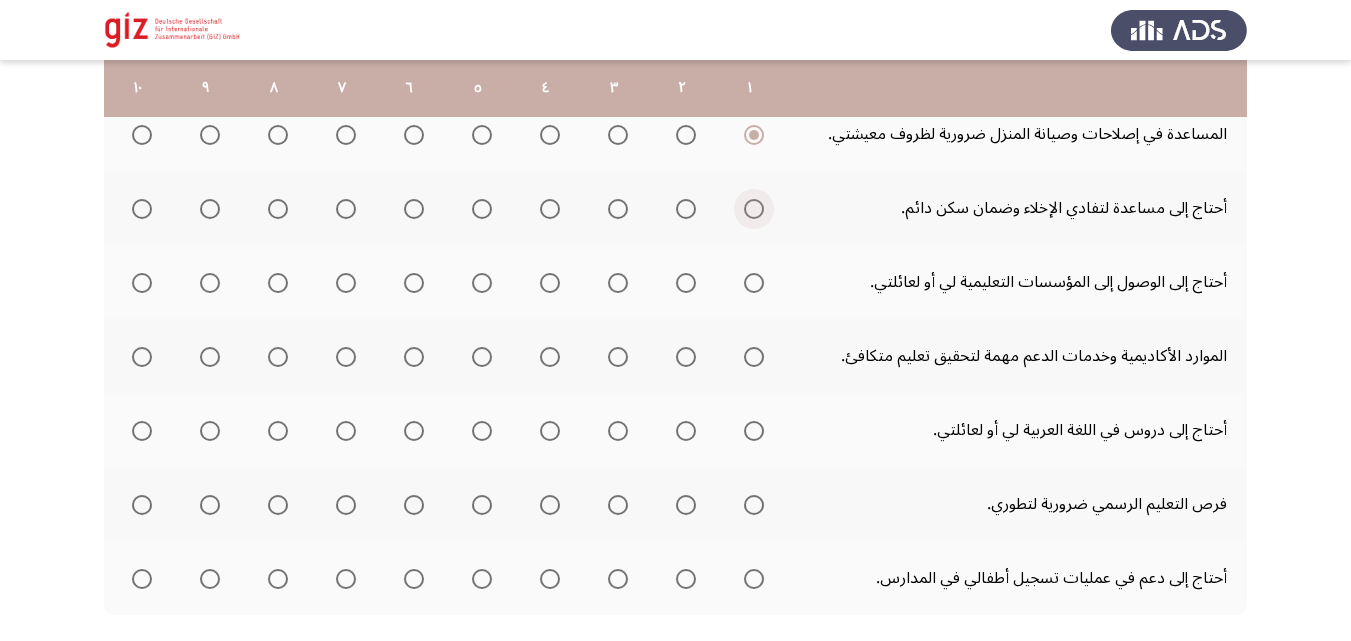 click at bounding box center [754, 209] 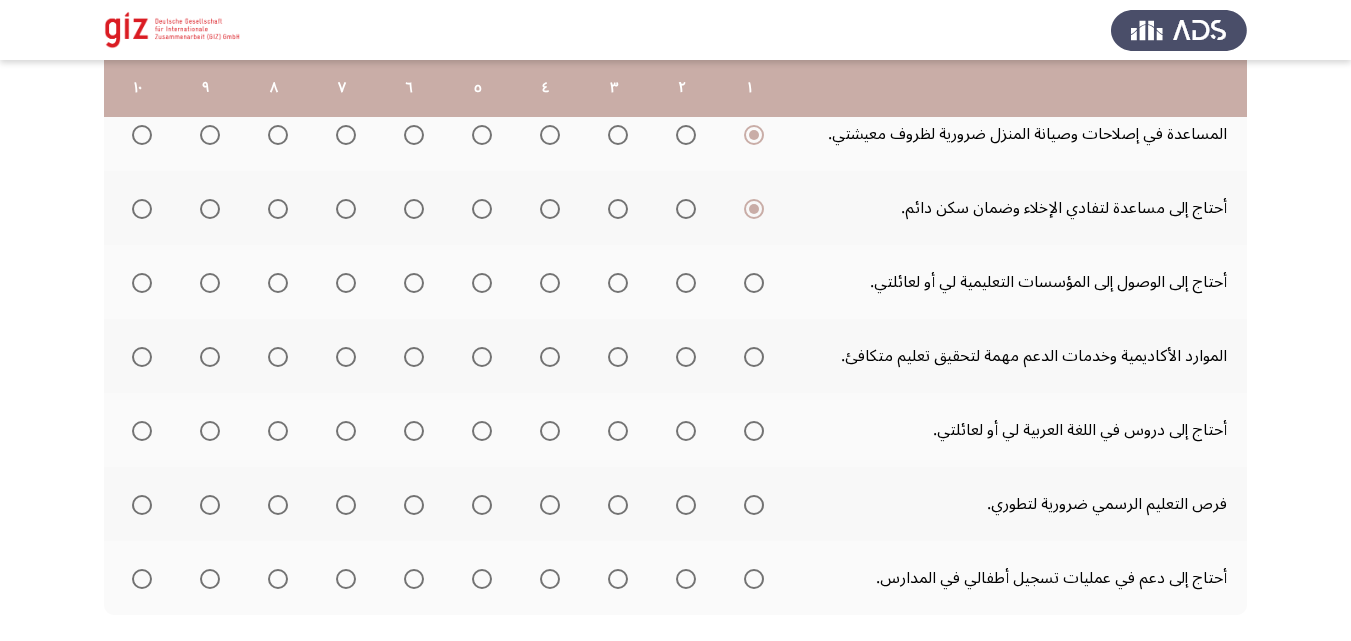click 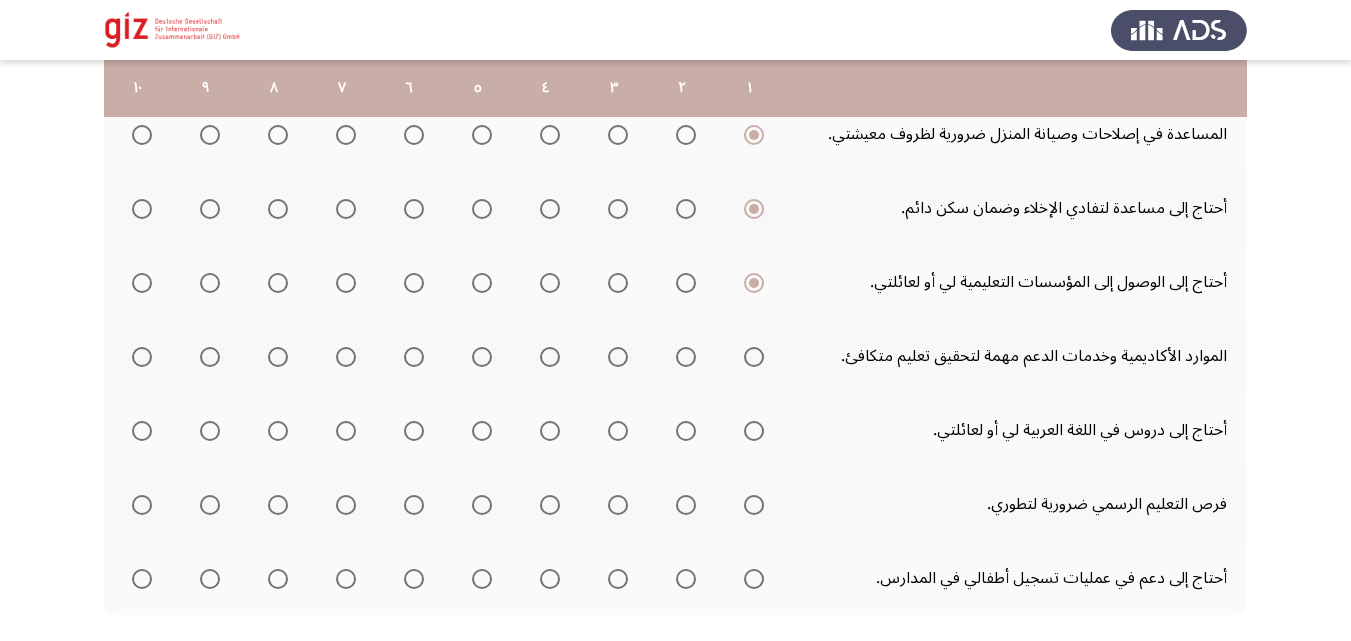 click 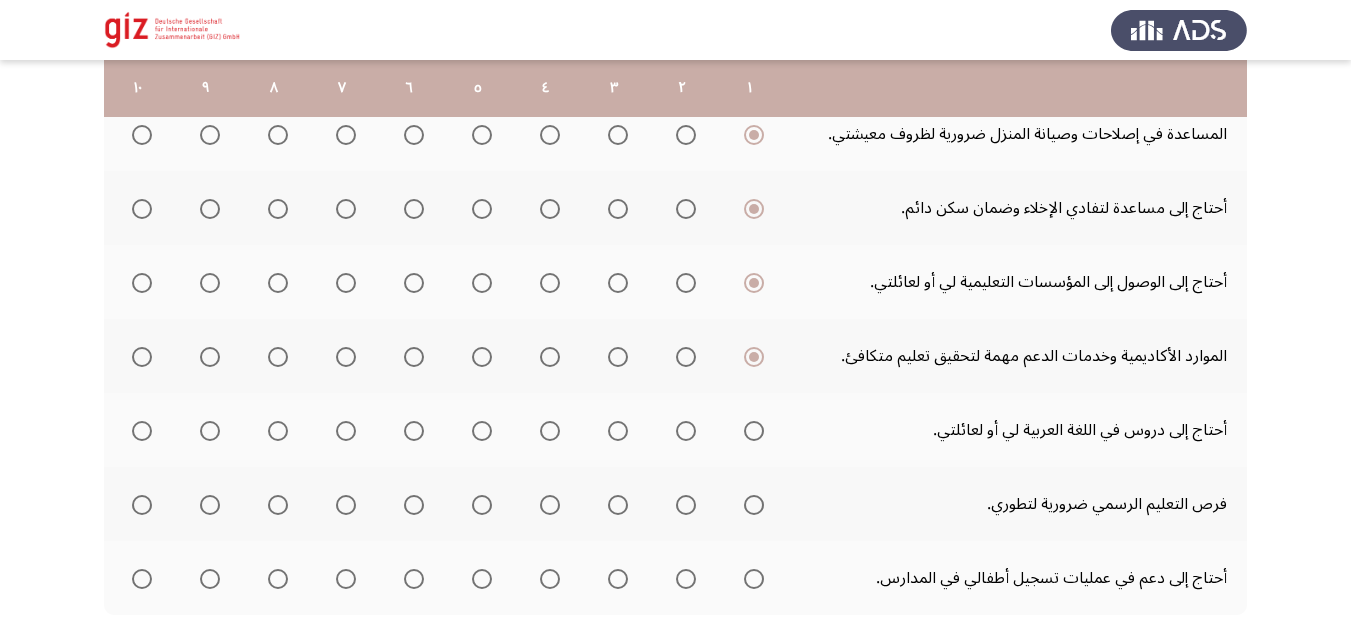 click 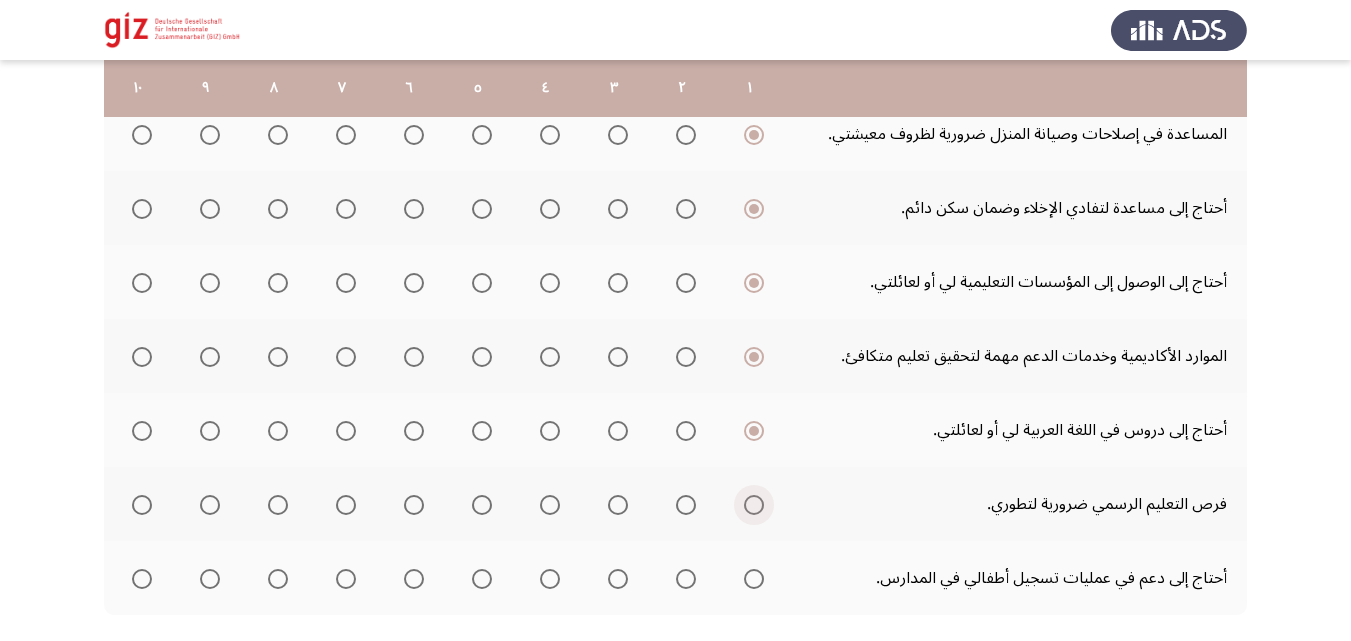 click at bounding box center (754, 505) 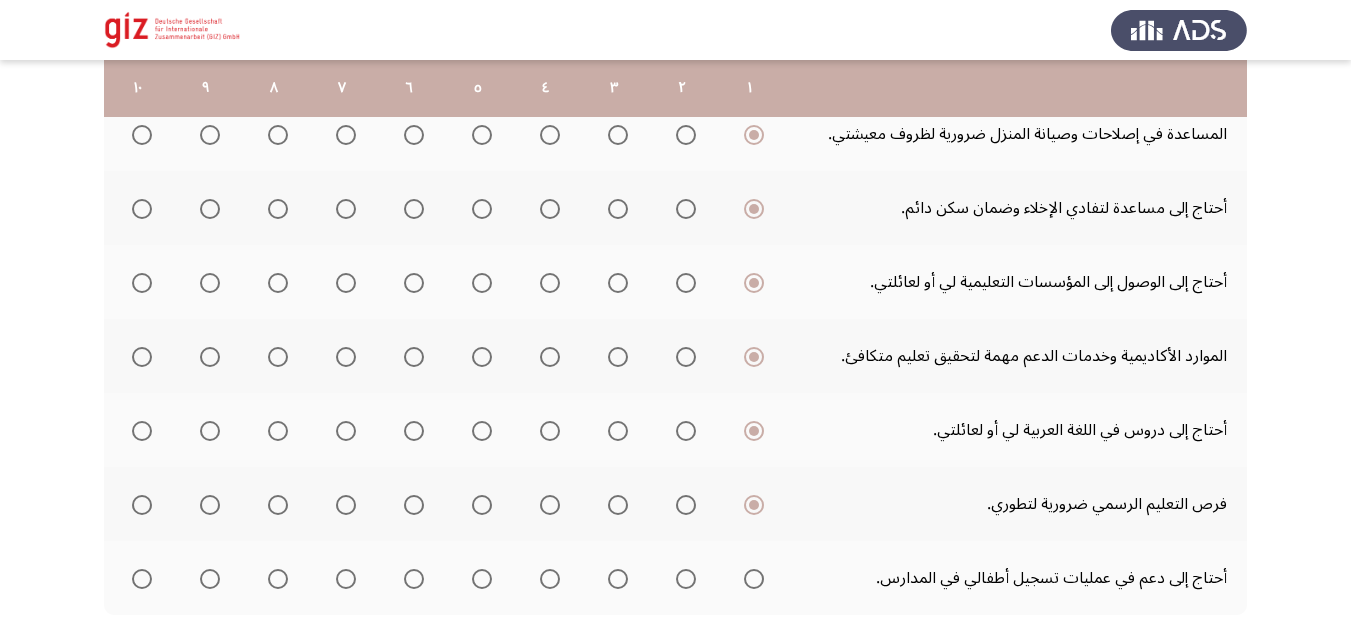 click 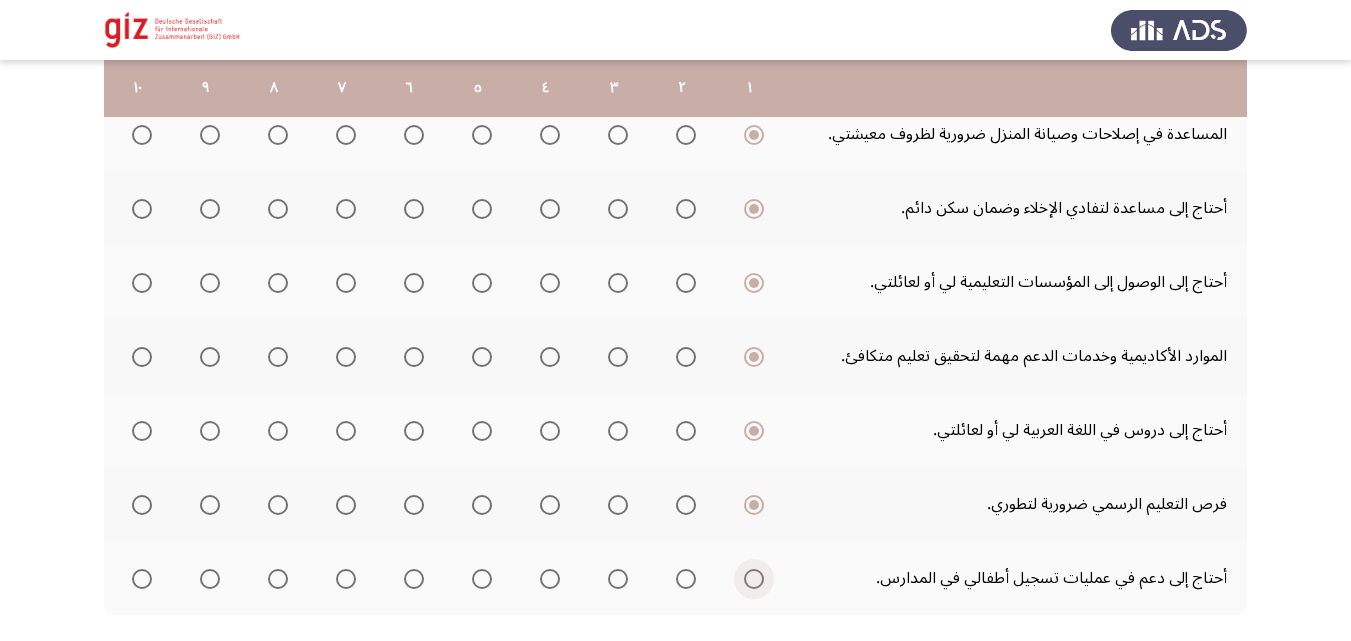 click at bounding box center [754, 579] 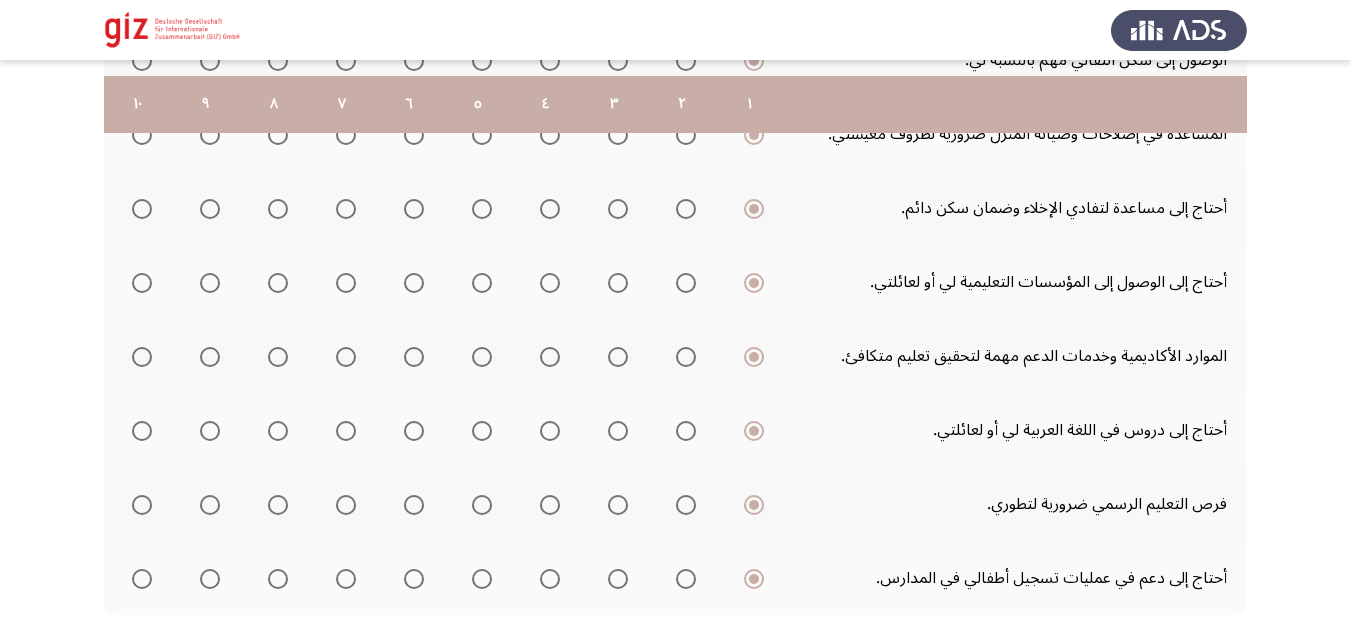 scroll, scrollTop: 693, scrollLeft: 0, axis: vertical 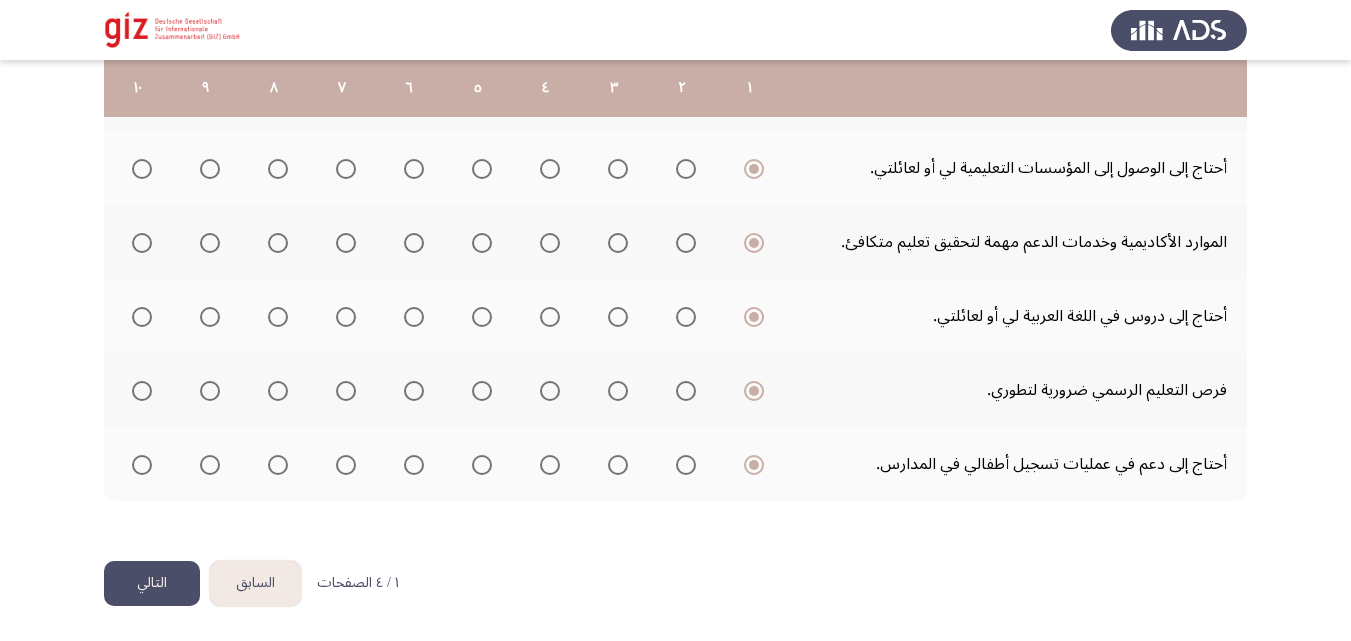click on "التالي" 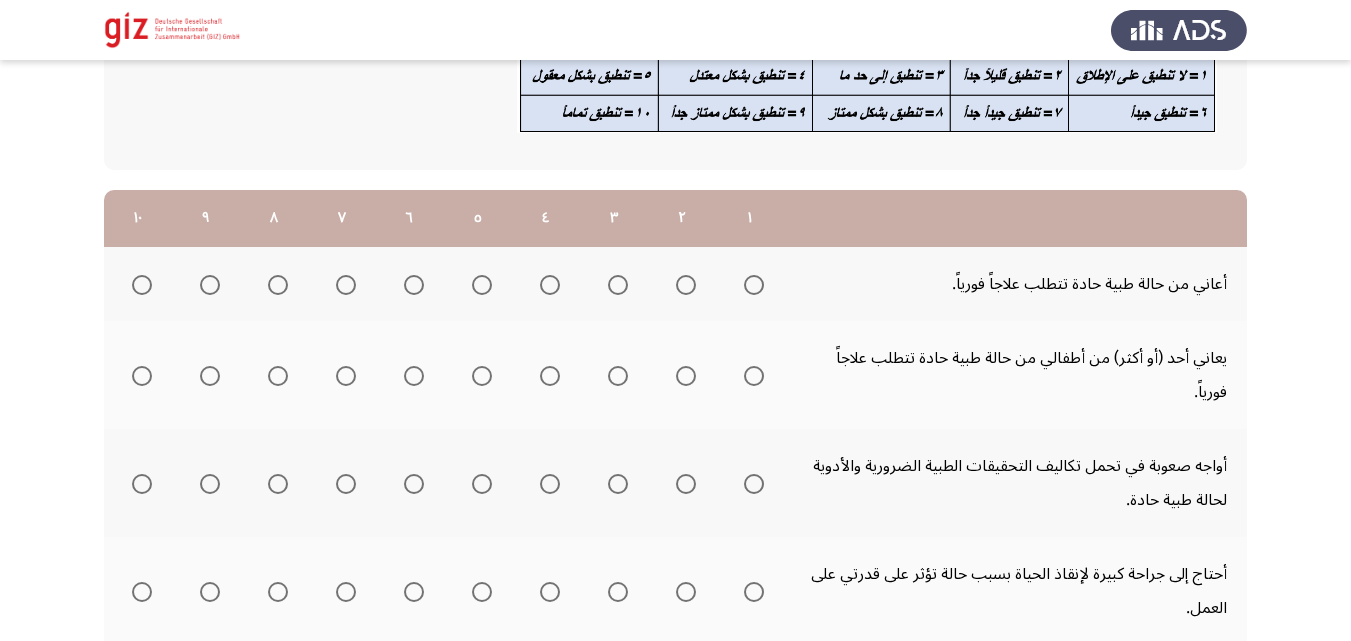 scroll, scrollTop: 218, scrollLeft: 0, axis: vertical 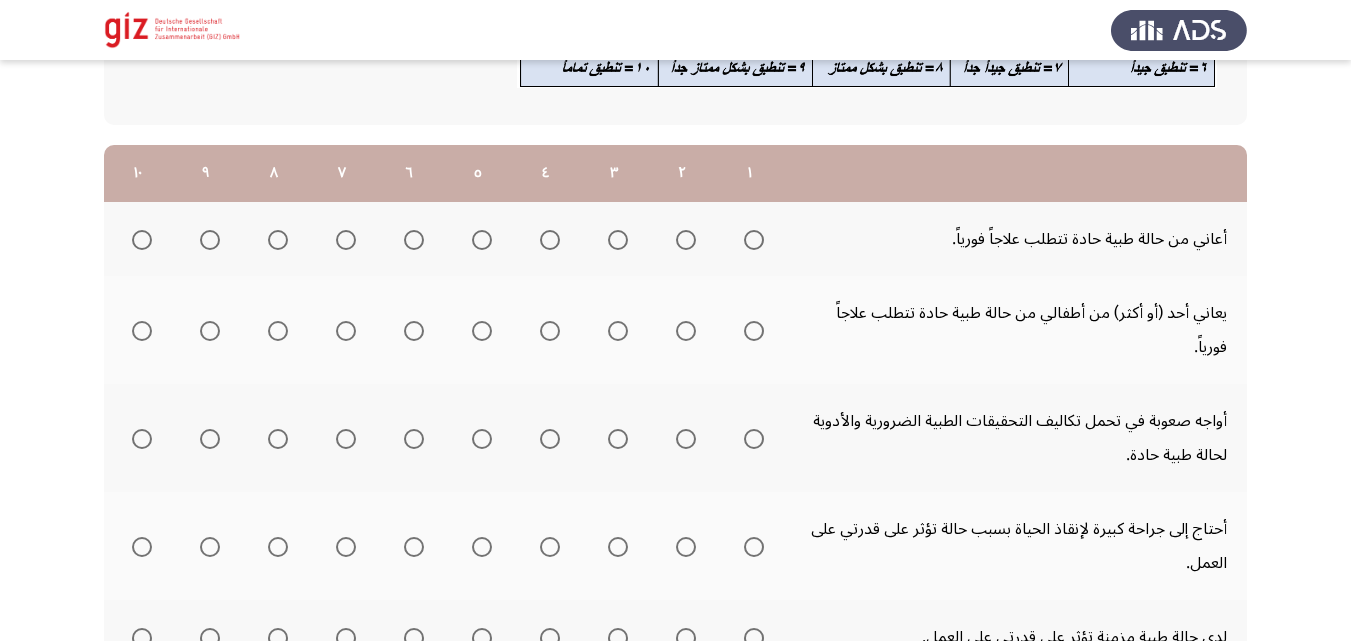 click at bounding box center (754, 240) 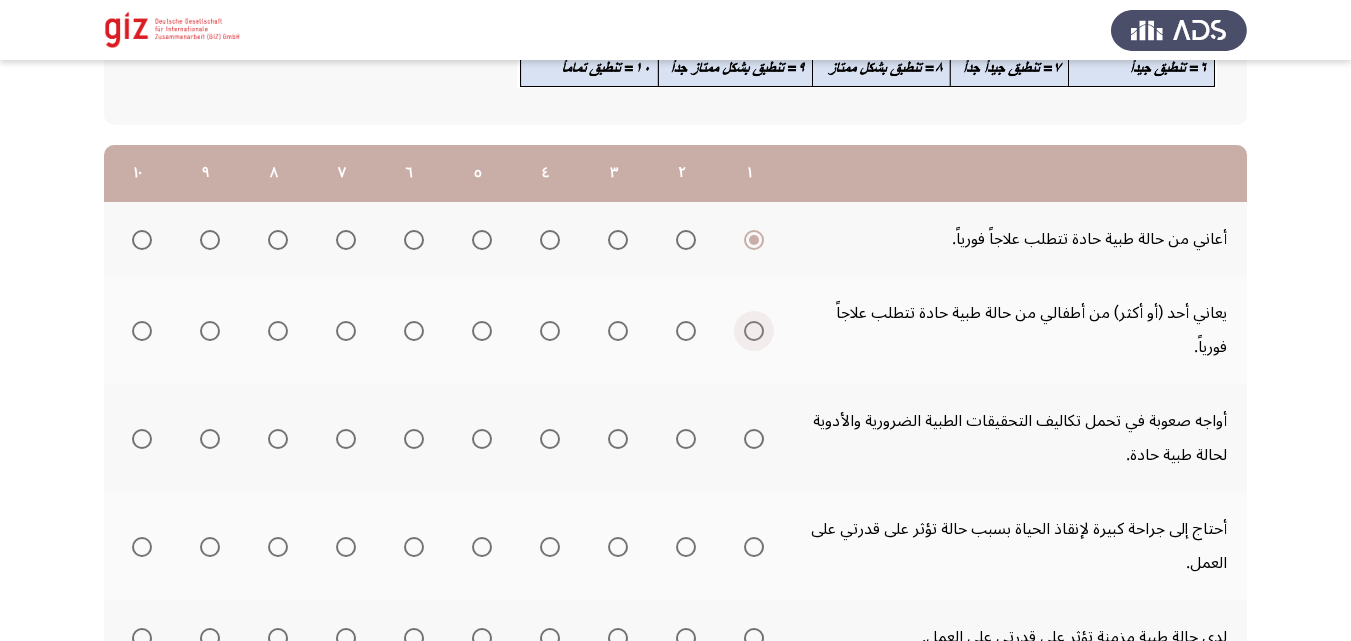 click at bounding box center (754, 331) 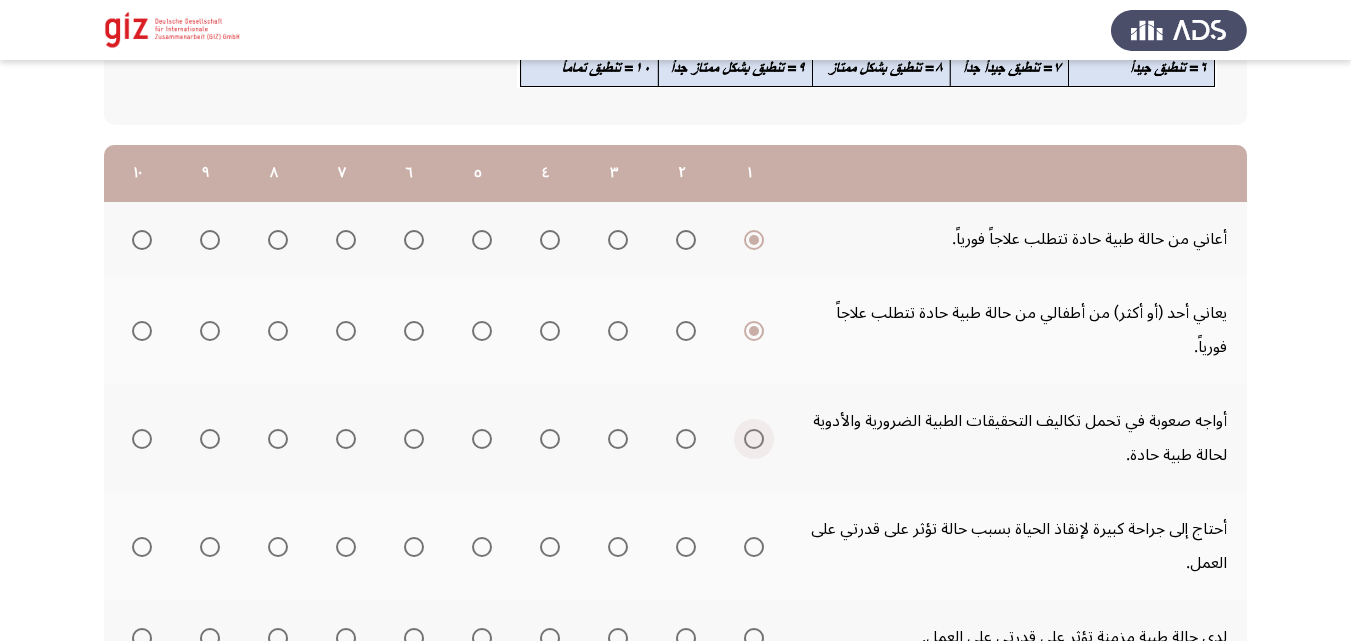 click at bounding box center [754, 439] 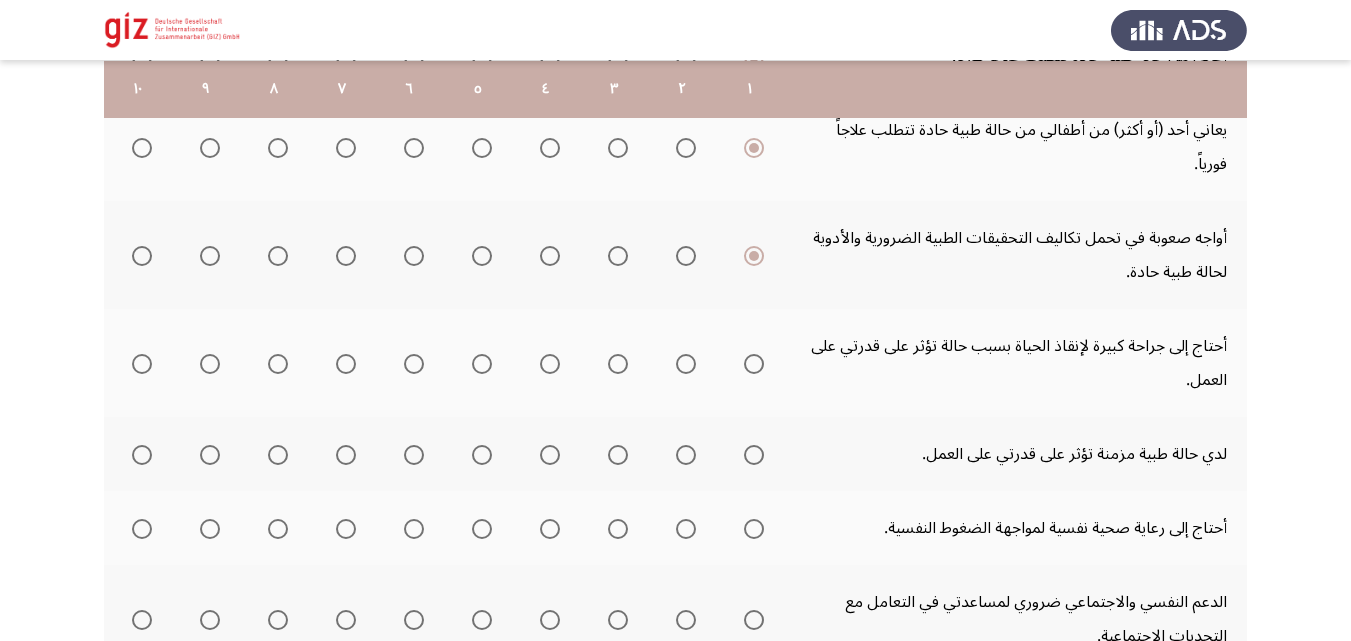 scroll, scrollTop: 402, scrollLeft: 0, axis: vertical 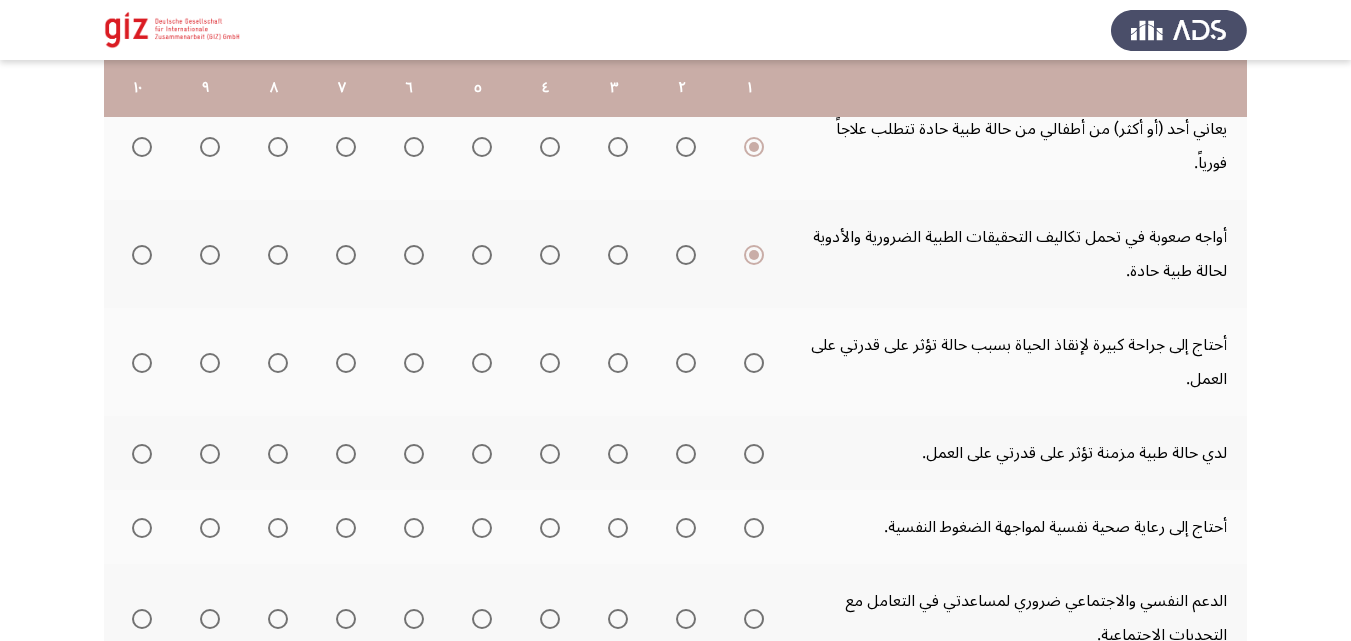 click 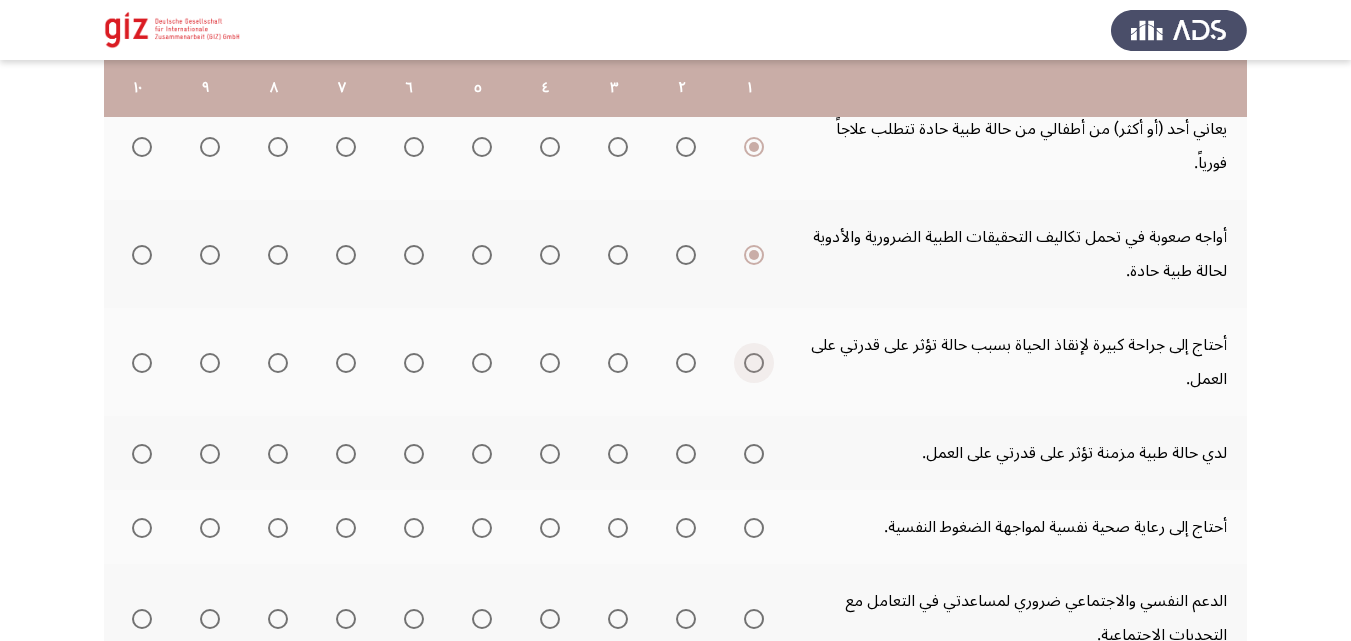 click at bounding box center (754, 363) 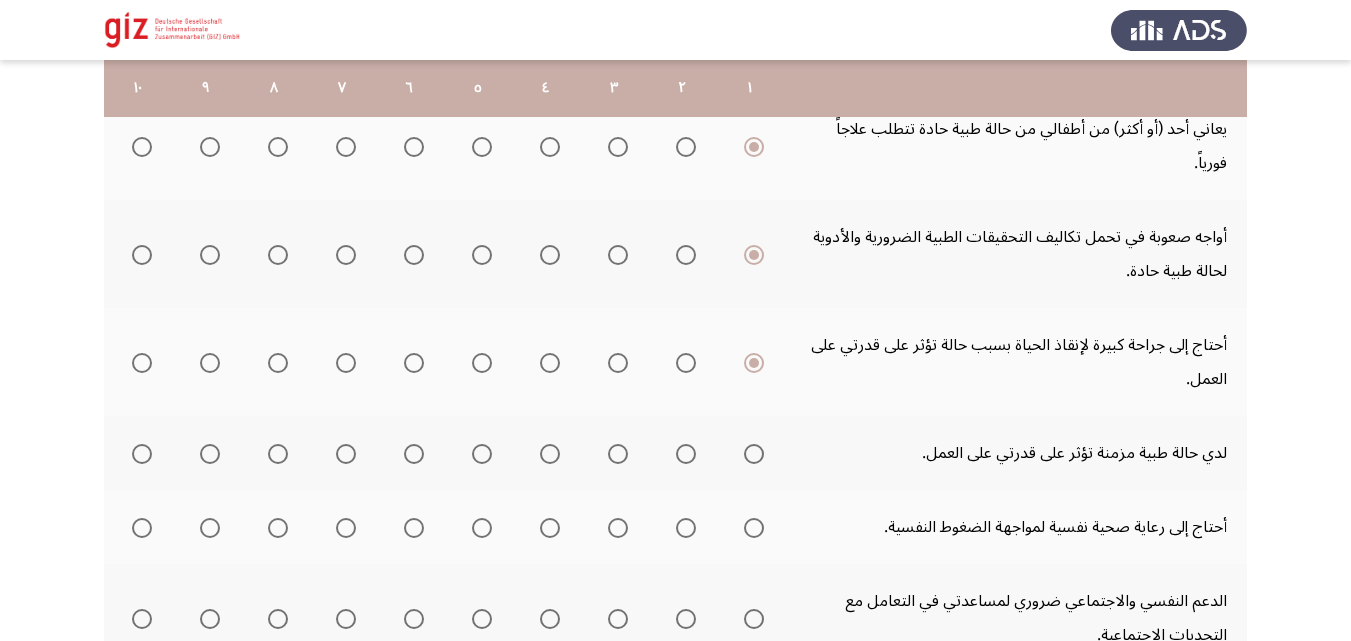 click at bounding box center [754, 454] 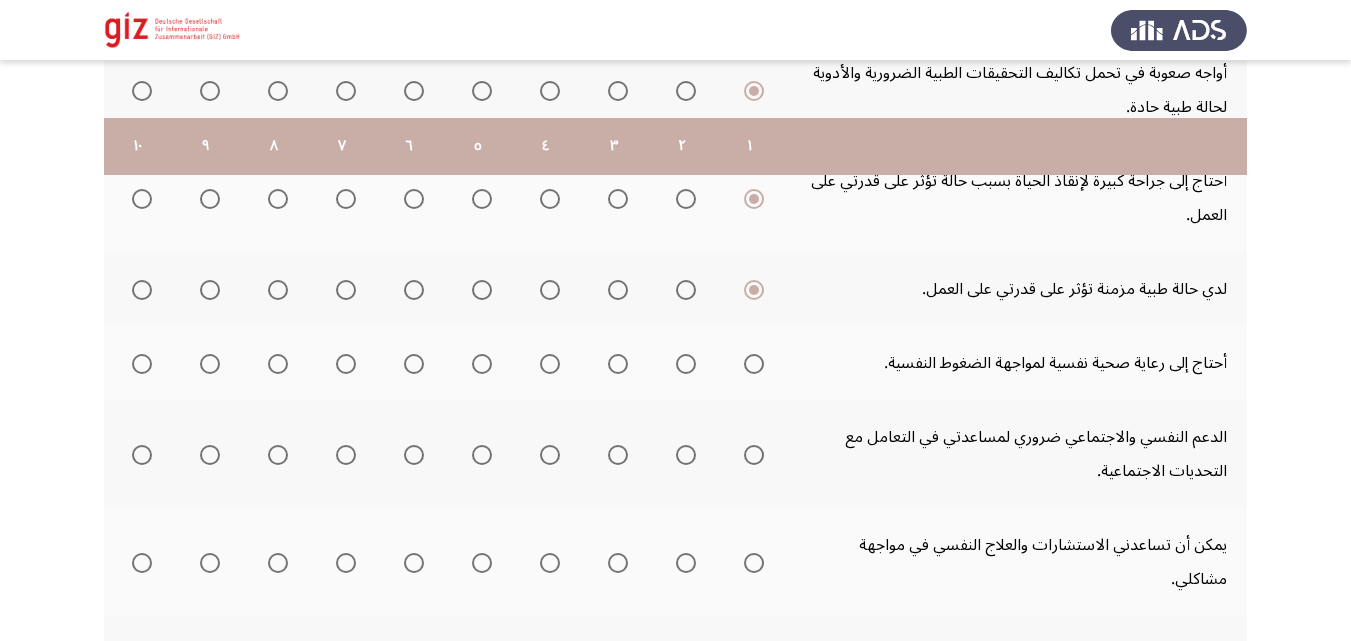 scroll, scrollTop: 632, scrollLeft: 0, axis: vertical 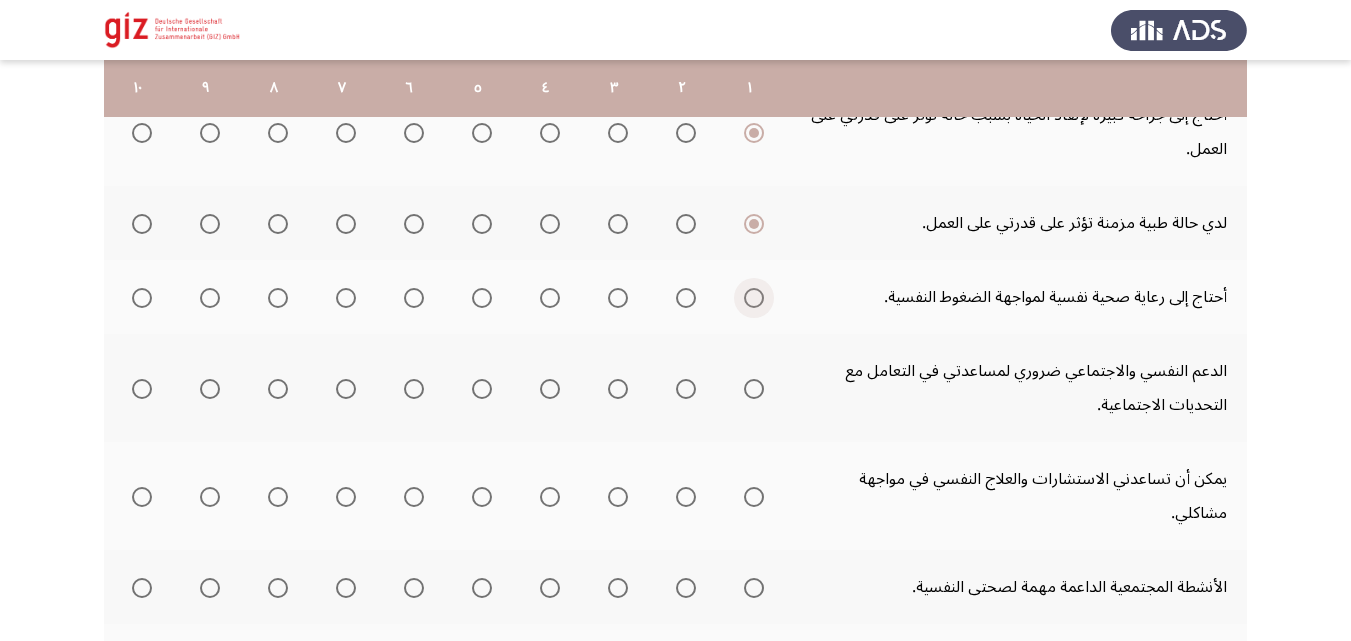 click at bounding box center [754, 298] 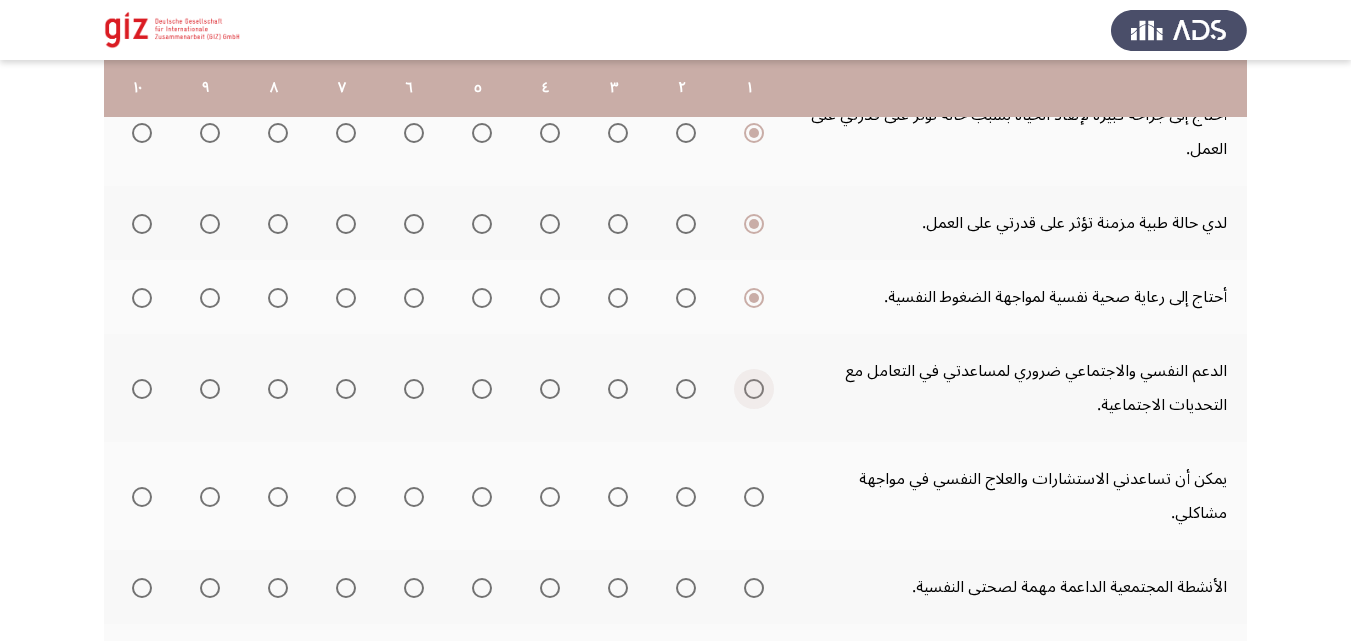 click at bounding box center (754, 389) 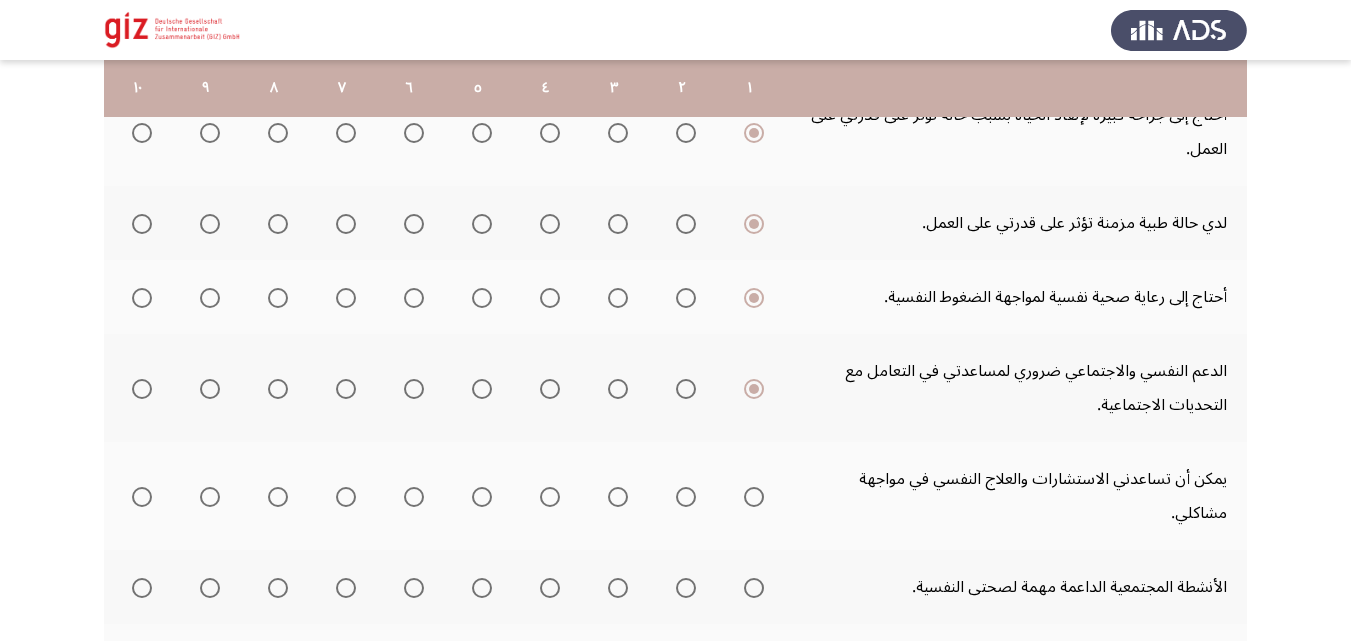 click 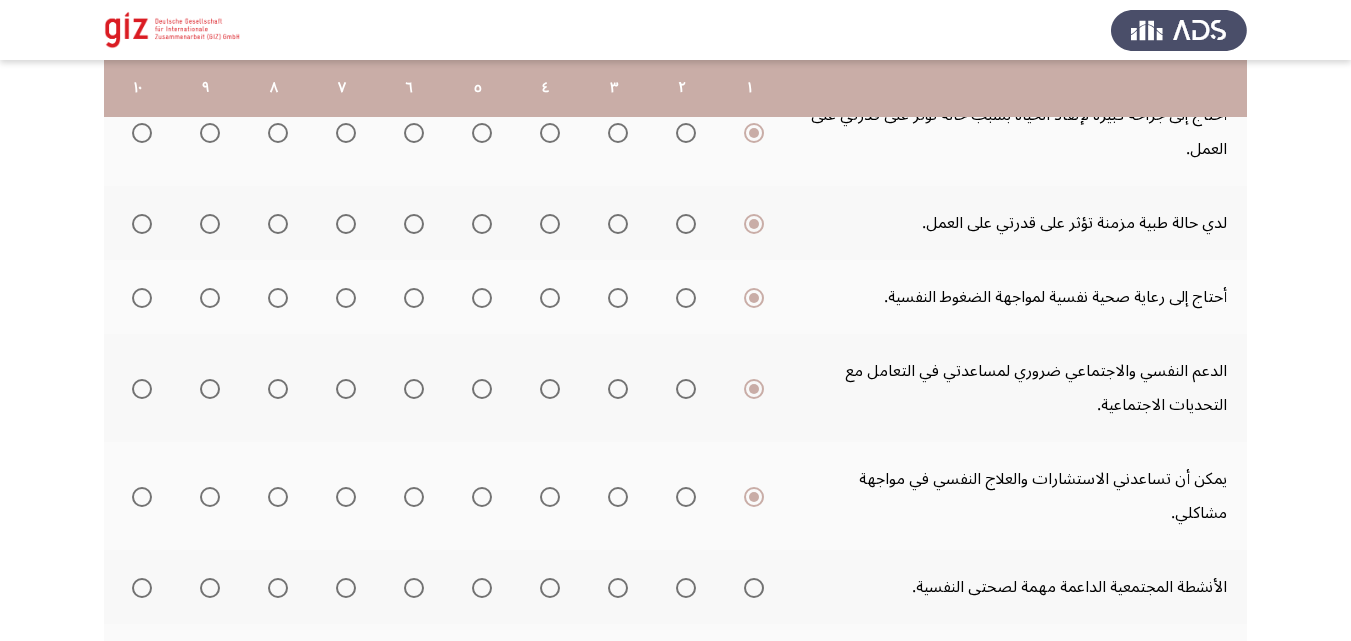 drag, startPoint x: 754, startPoint y: 581, endPoint x: 755, endPoint y: 554, distance: 27.018513 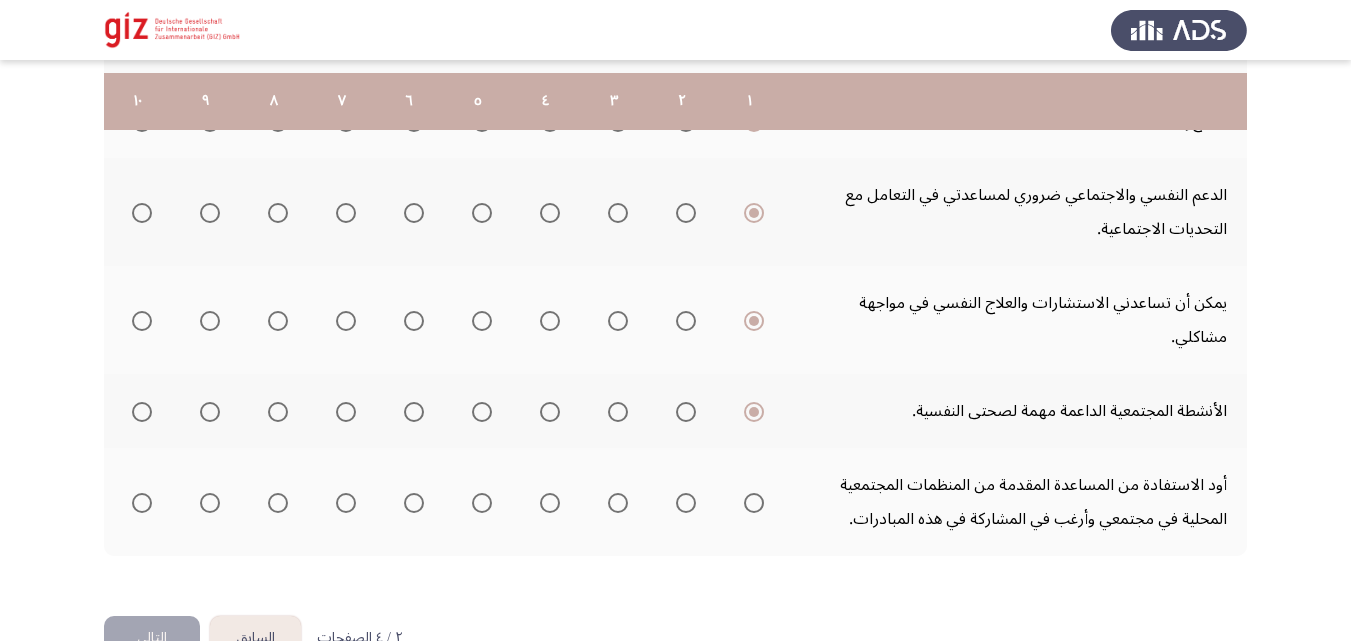 scroll, scrollTop: 829, scrollLeft: 0, axis: vertical 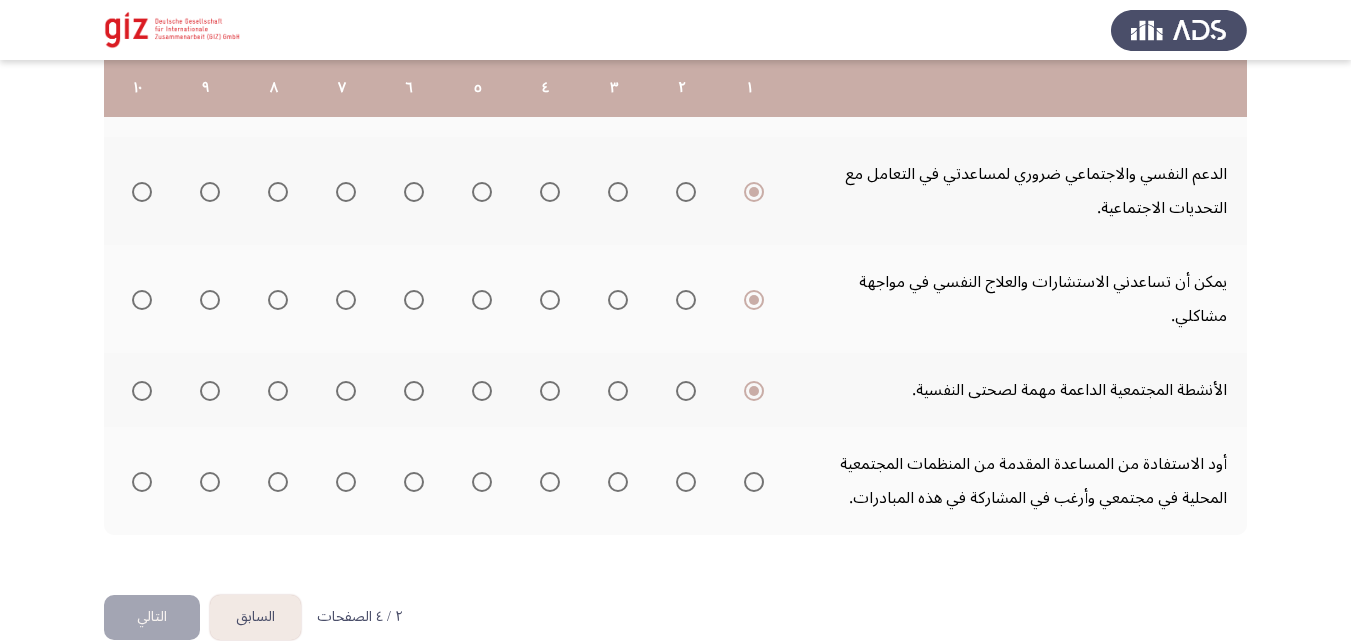 click 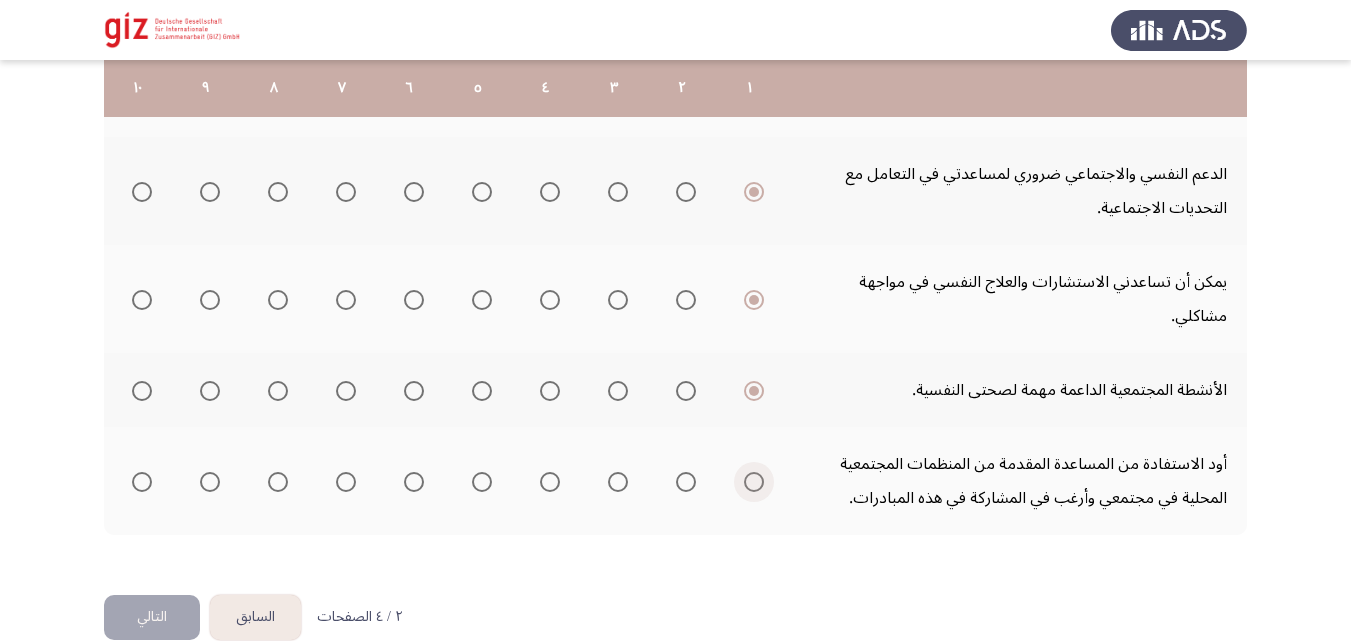 click at bounding box center [754, 482] 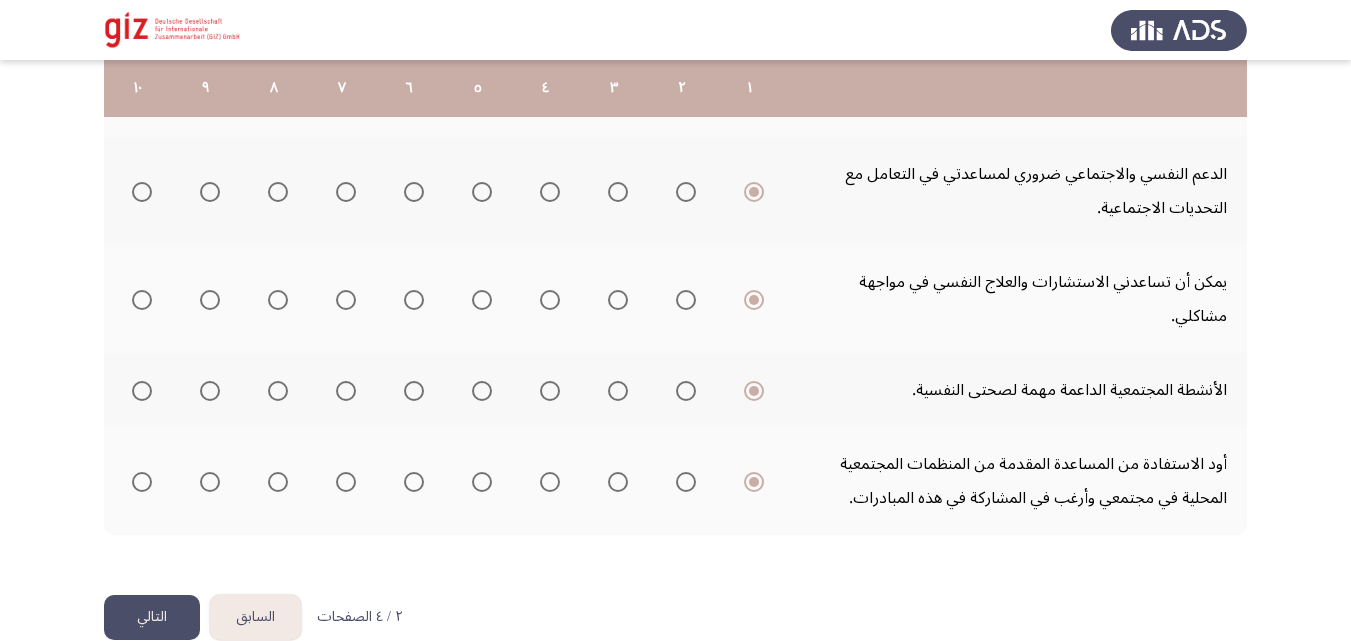 click on "التالي" 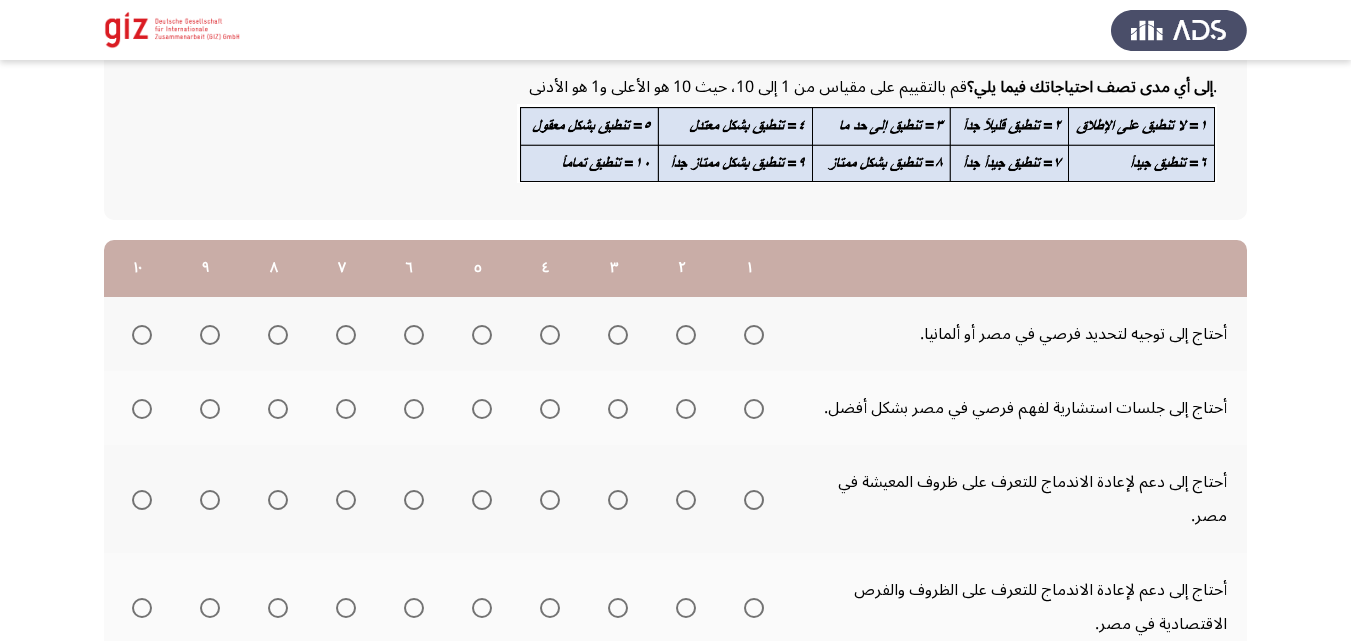 scroll, scrollTop: 125, scrollLeft: 0, axis: vertical 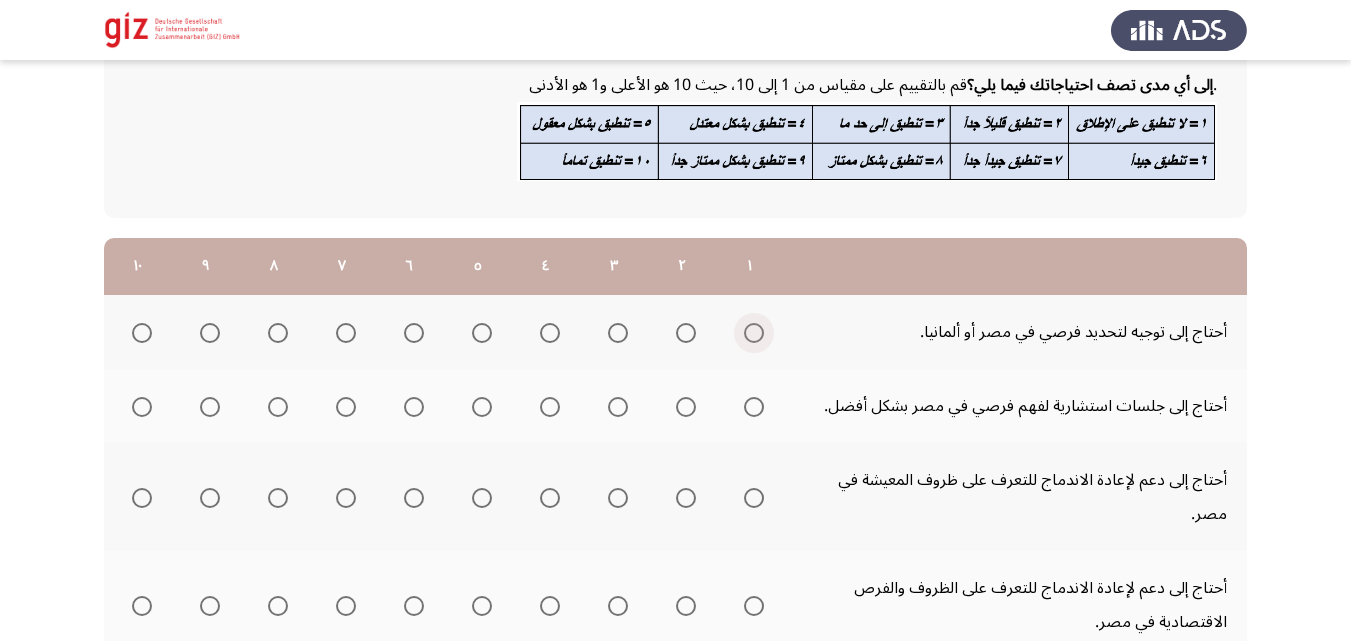 click at bounding box center [754, 333] 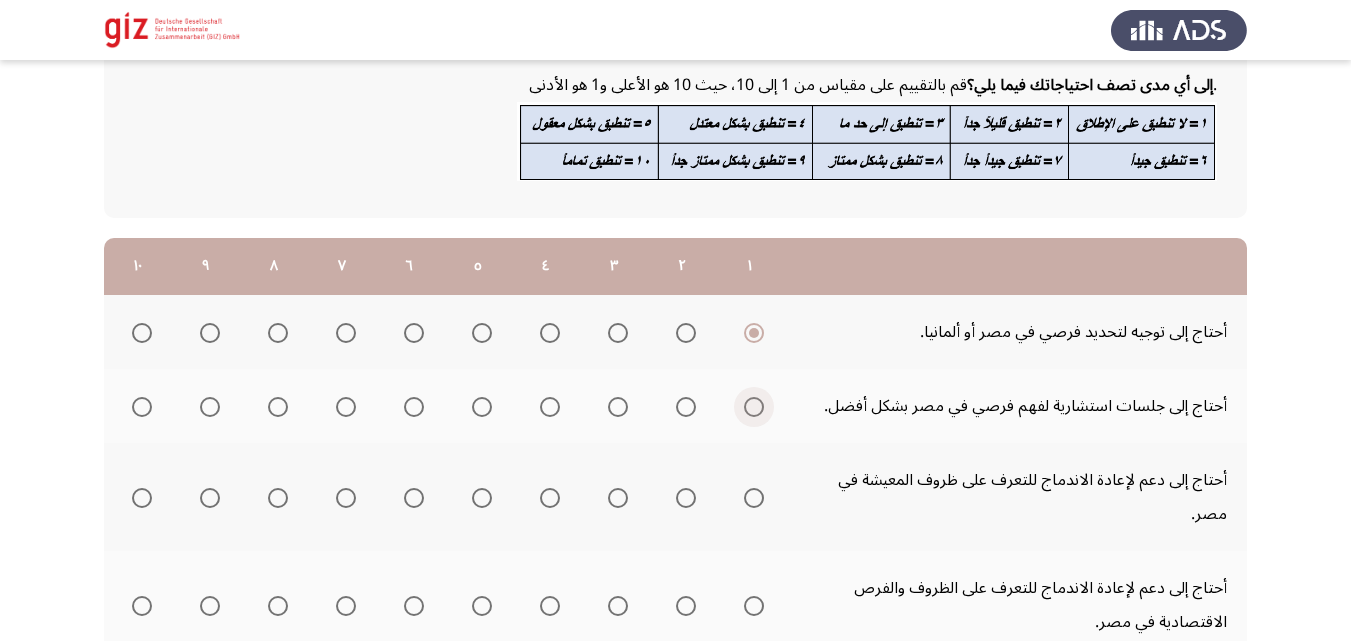 click at bounding box center [754, 407] 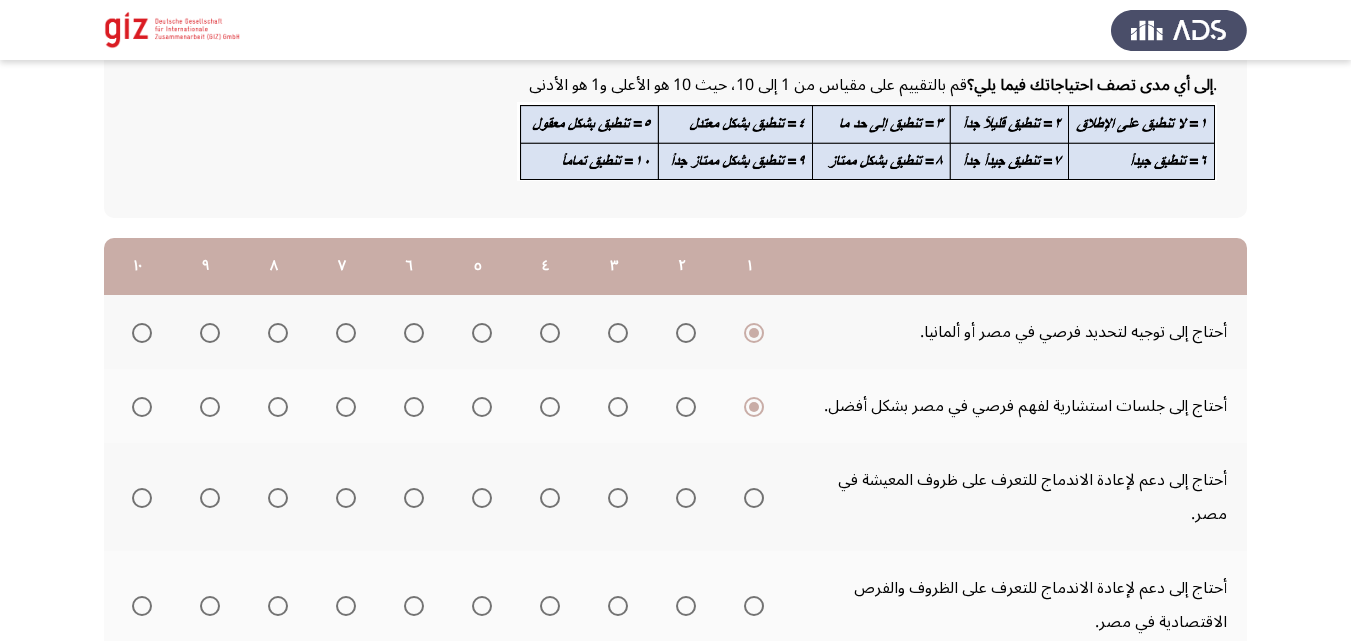 click 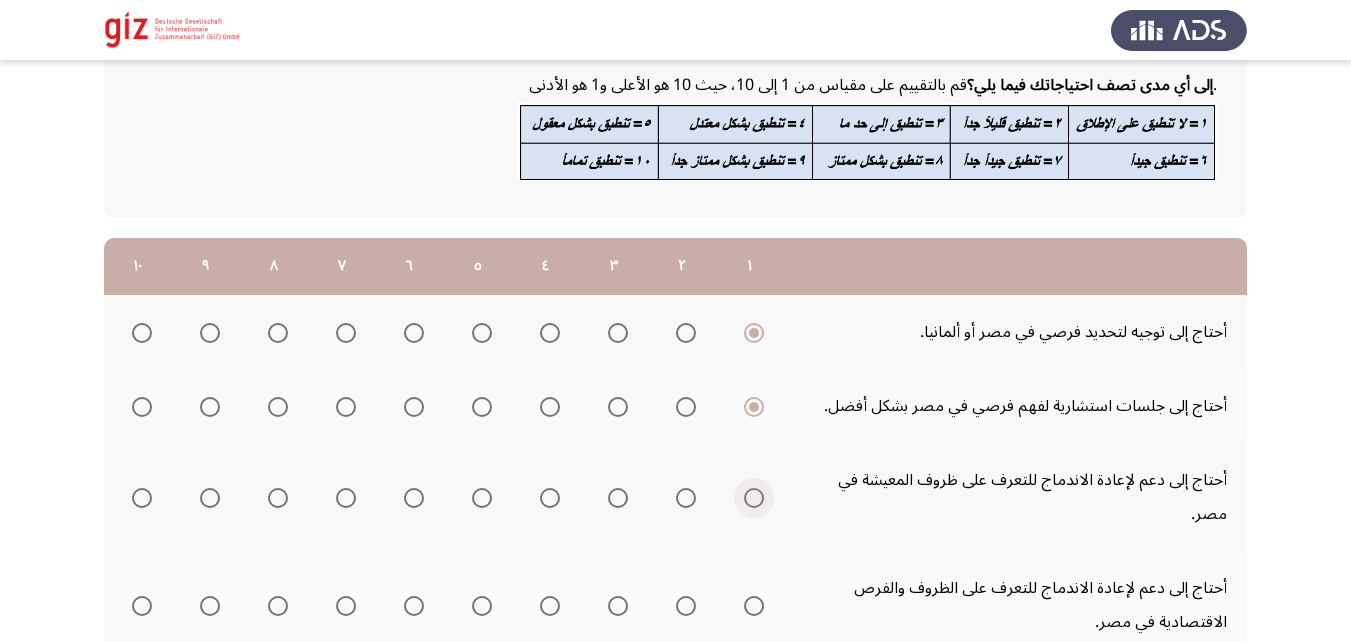 click at bounding box center [754, 498] 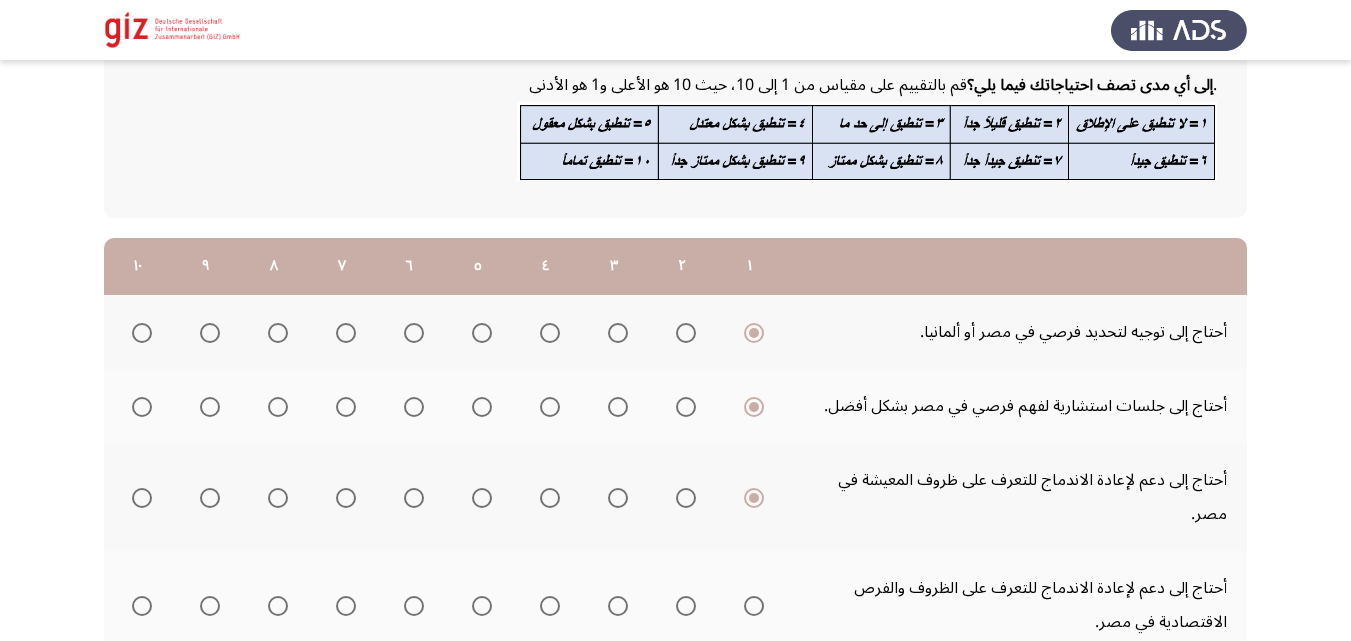 click at bounding box center [754, 606] 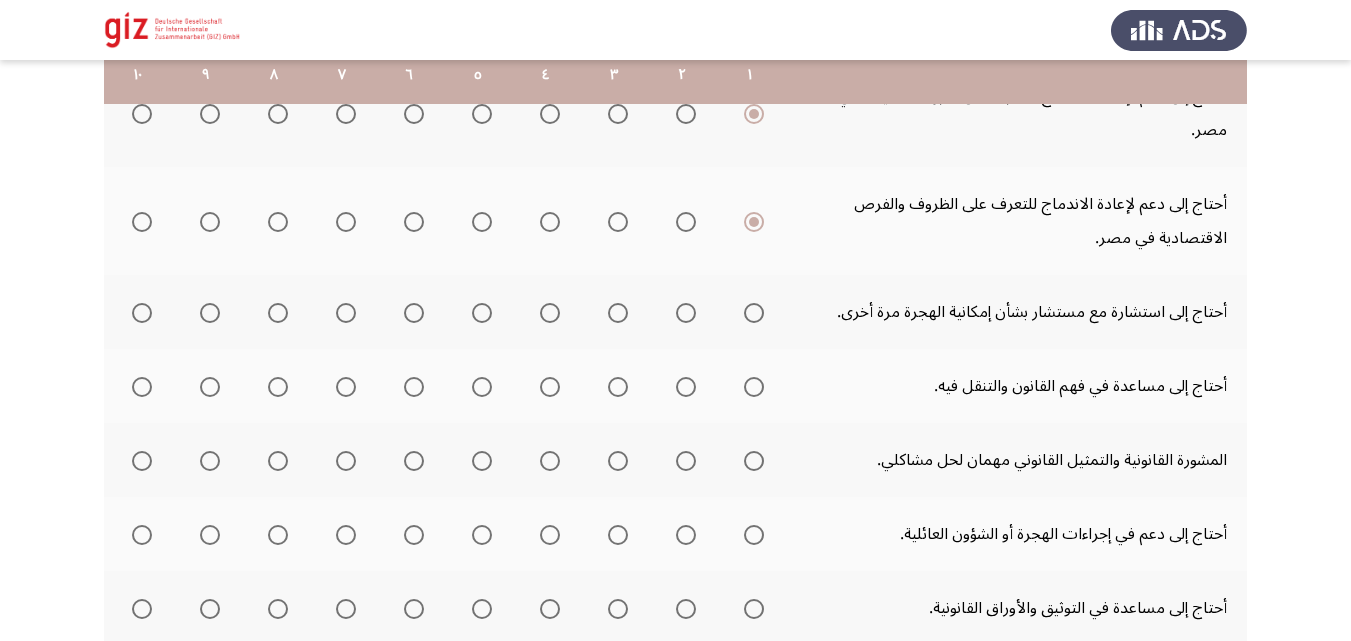 scroll, scrollTop: 529, scrollLeft: 0, axis: vertical 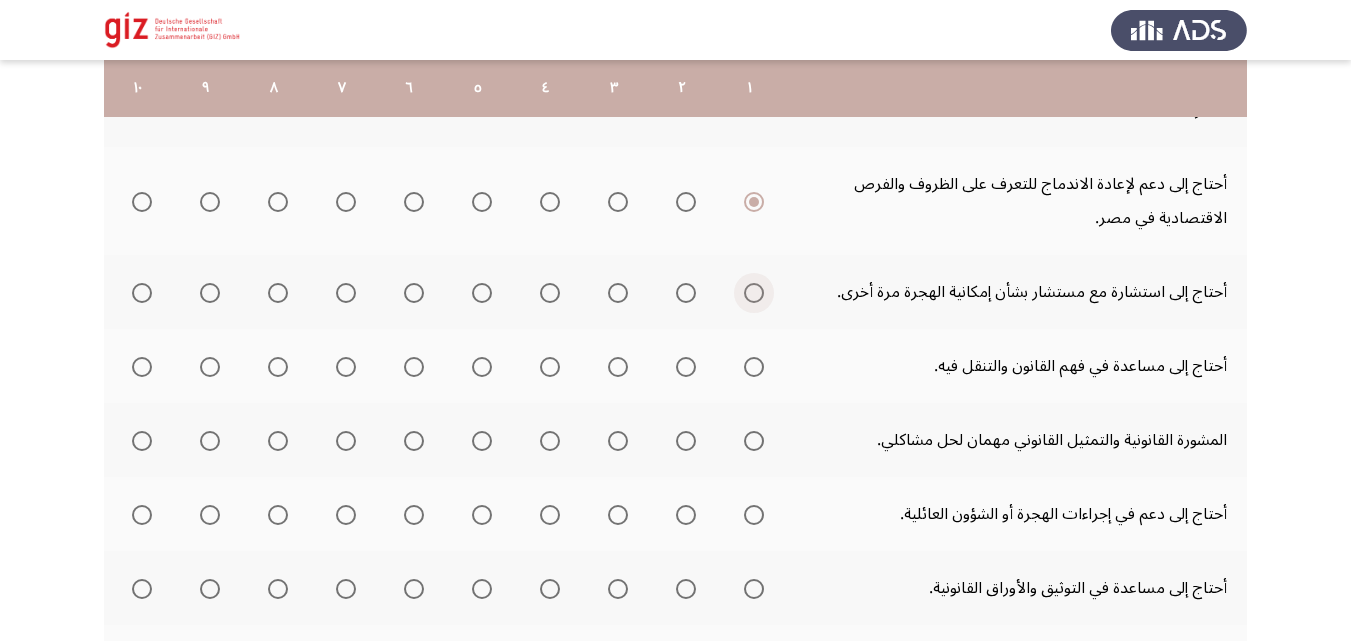click at bounding box center (754, 293) 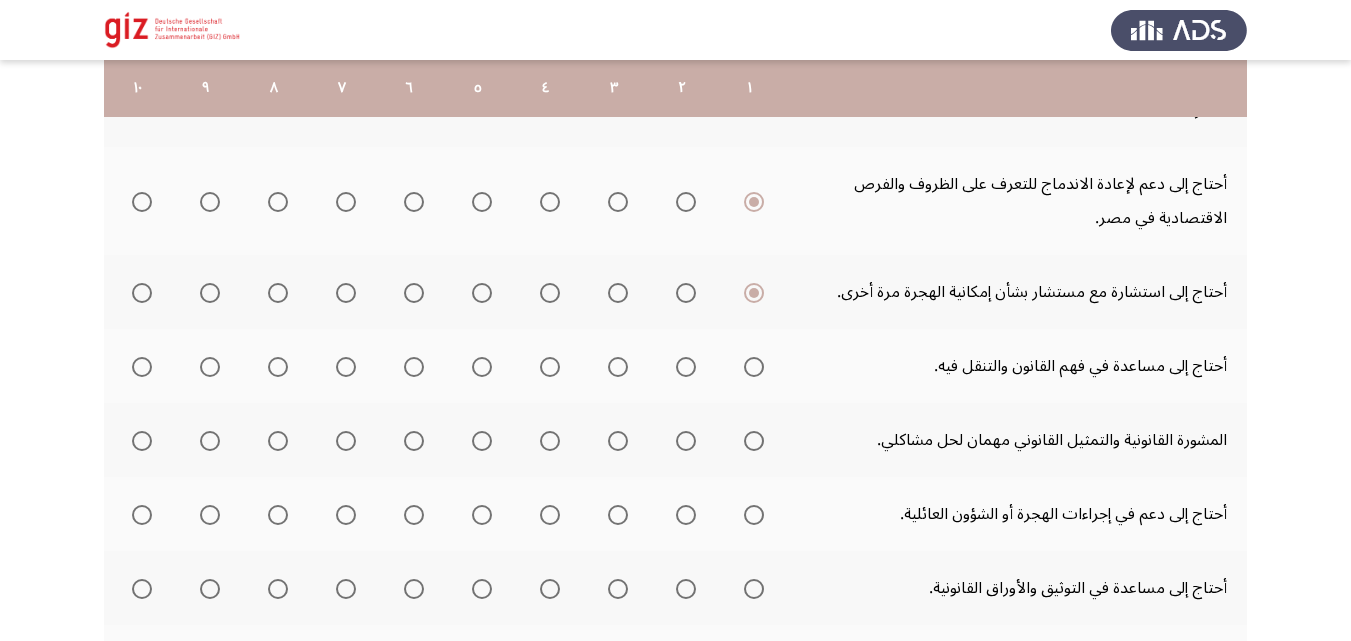 click at bounding box center [754, 367] 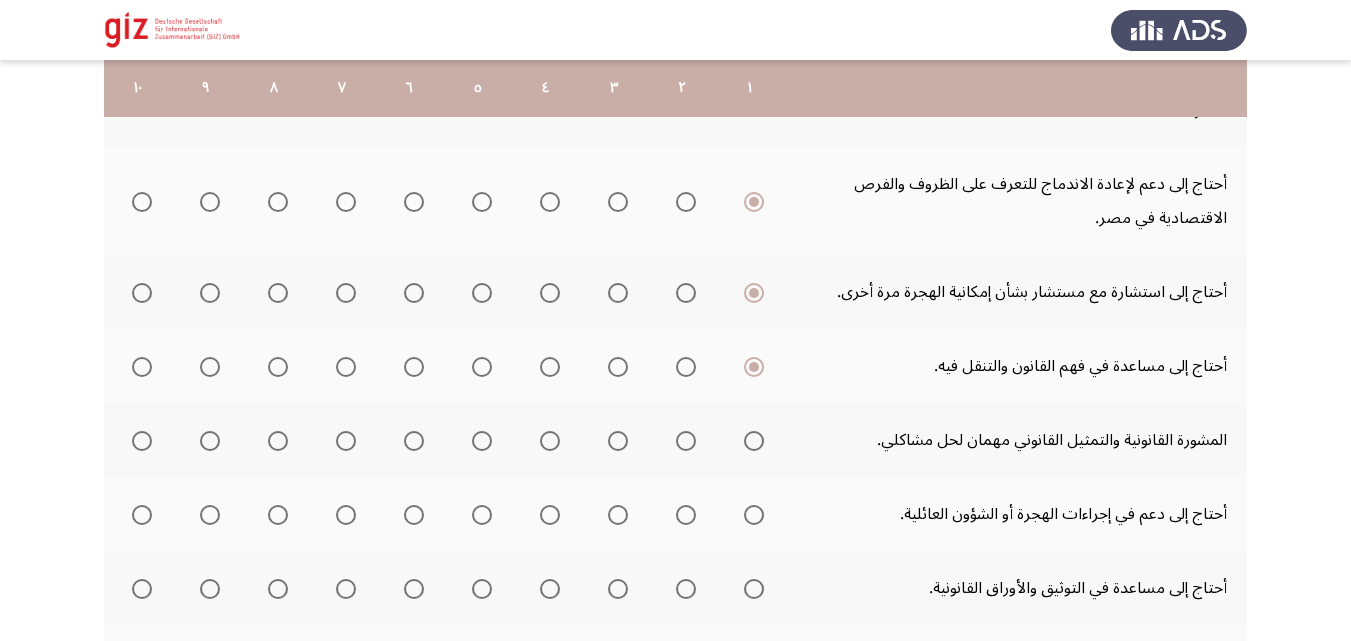 click at bounding box center [754, 441] 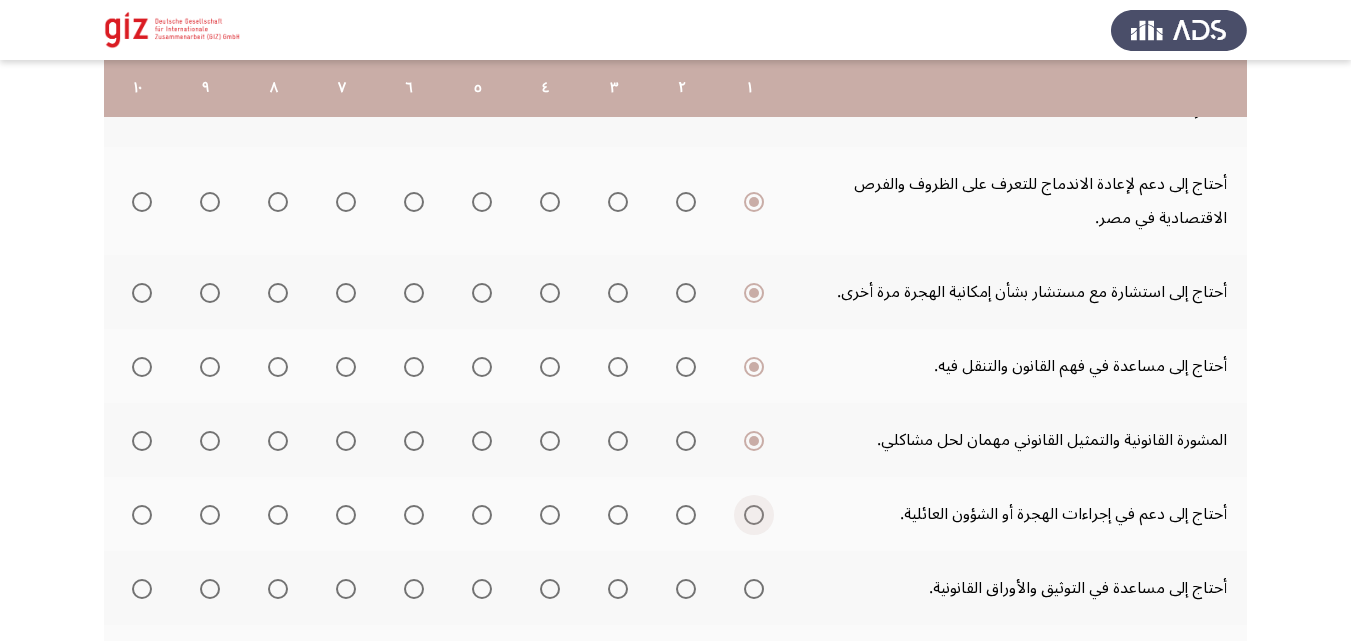 click at bounding box center (754, 515) 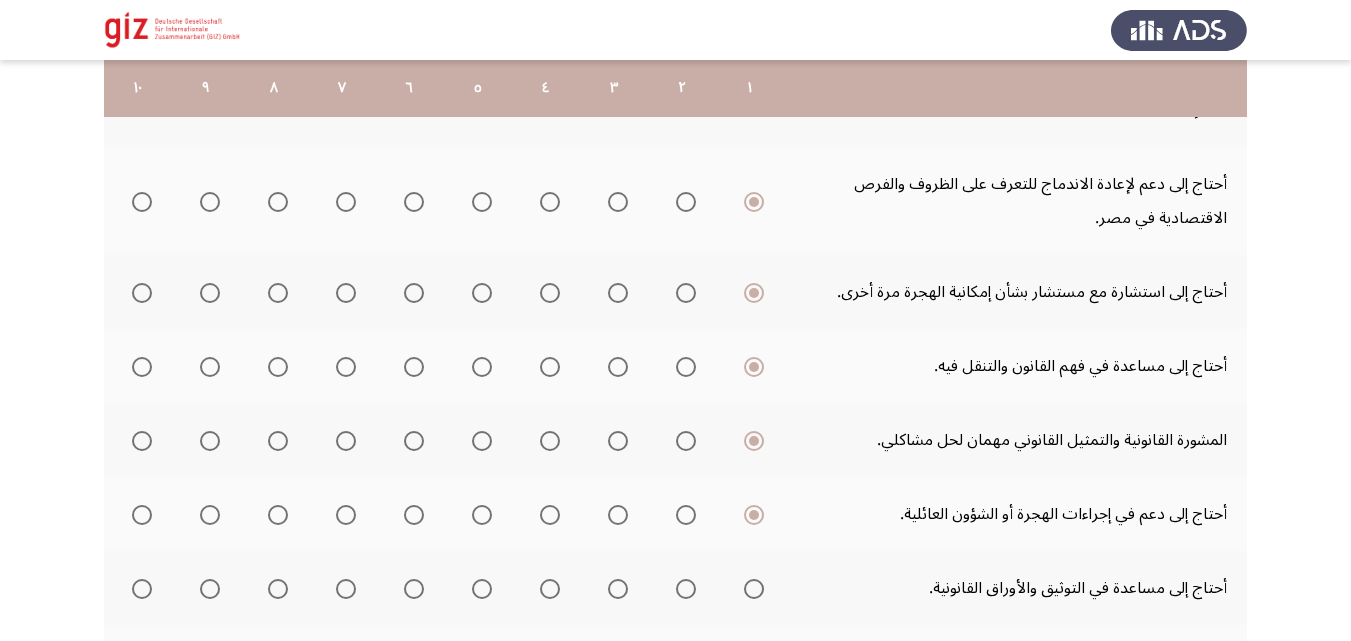 click at bounding box center [754, 589] 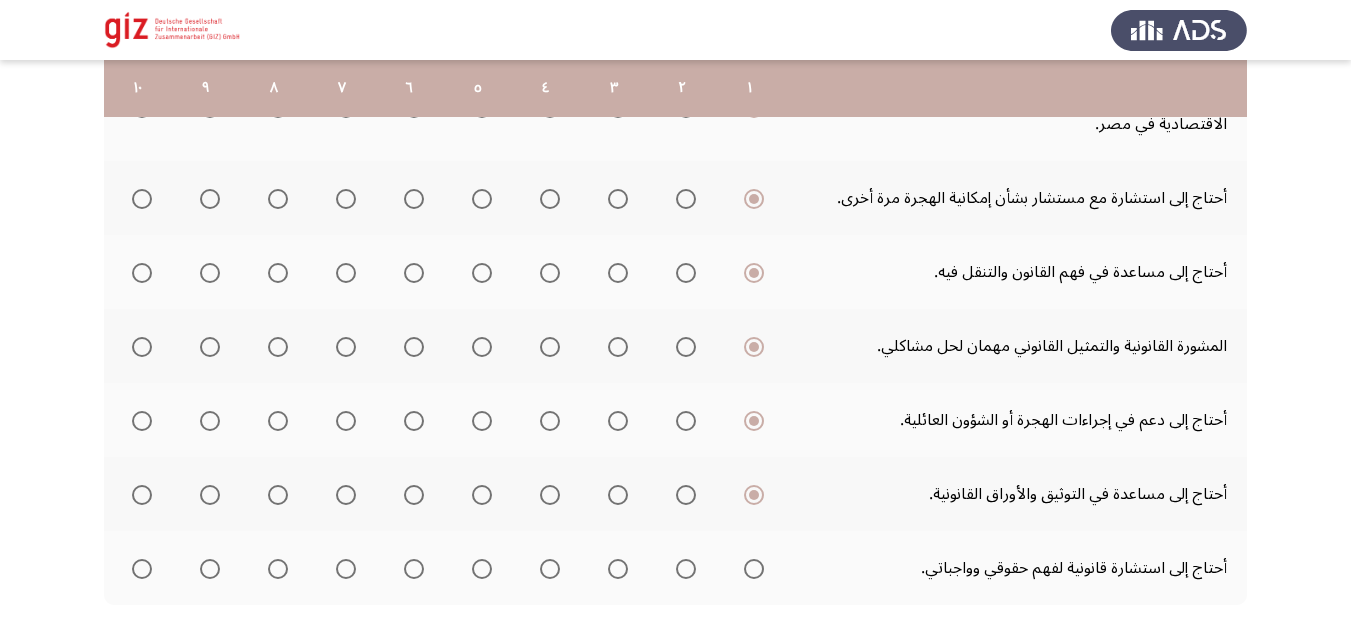 scroll, scrollTop: 693, scrollLeft: 0, axis: vertical 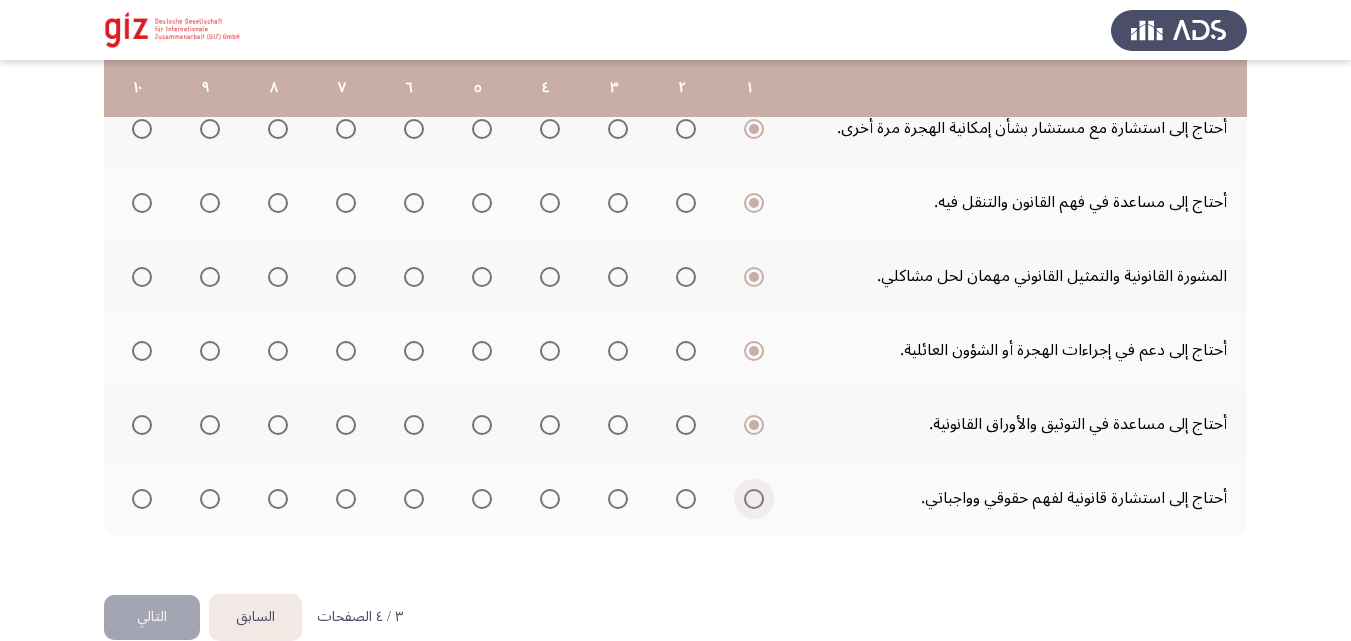 click at bounding box center [754, 499] 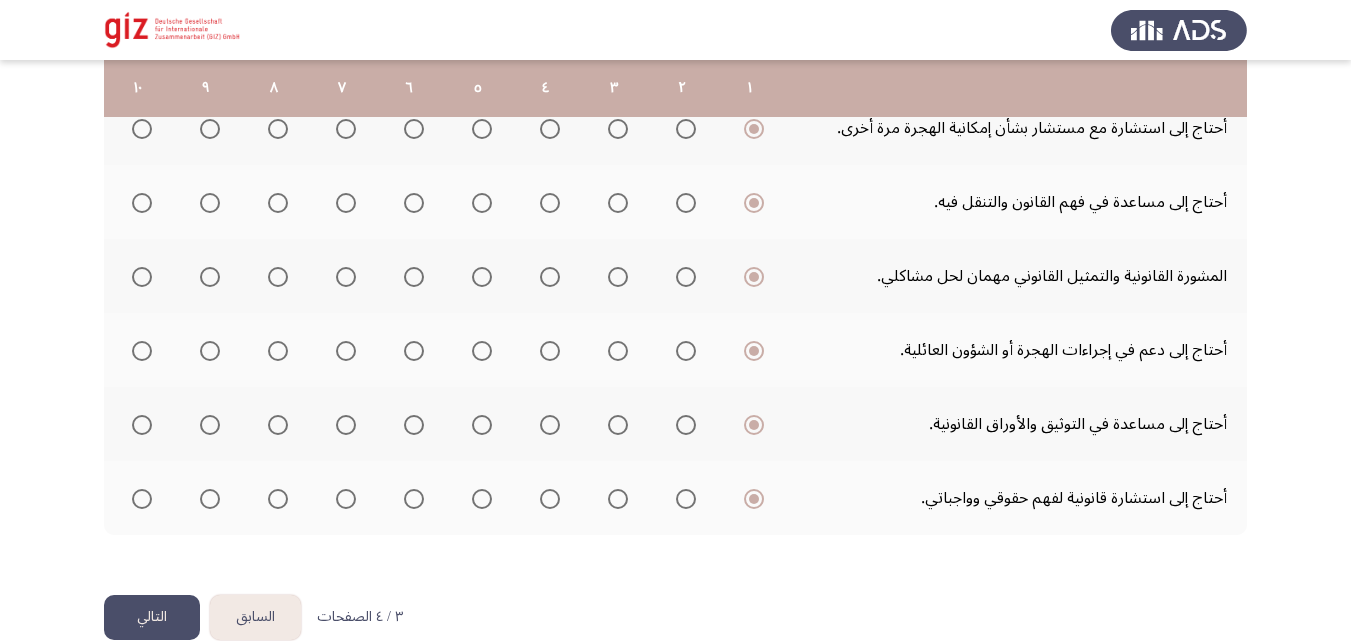 click on "التالي" 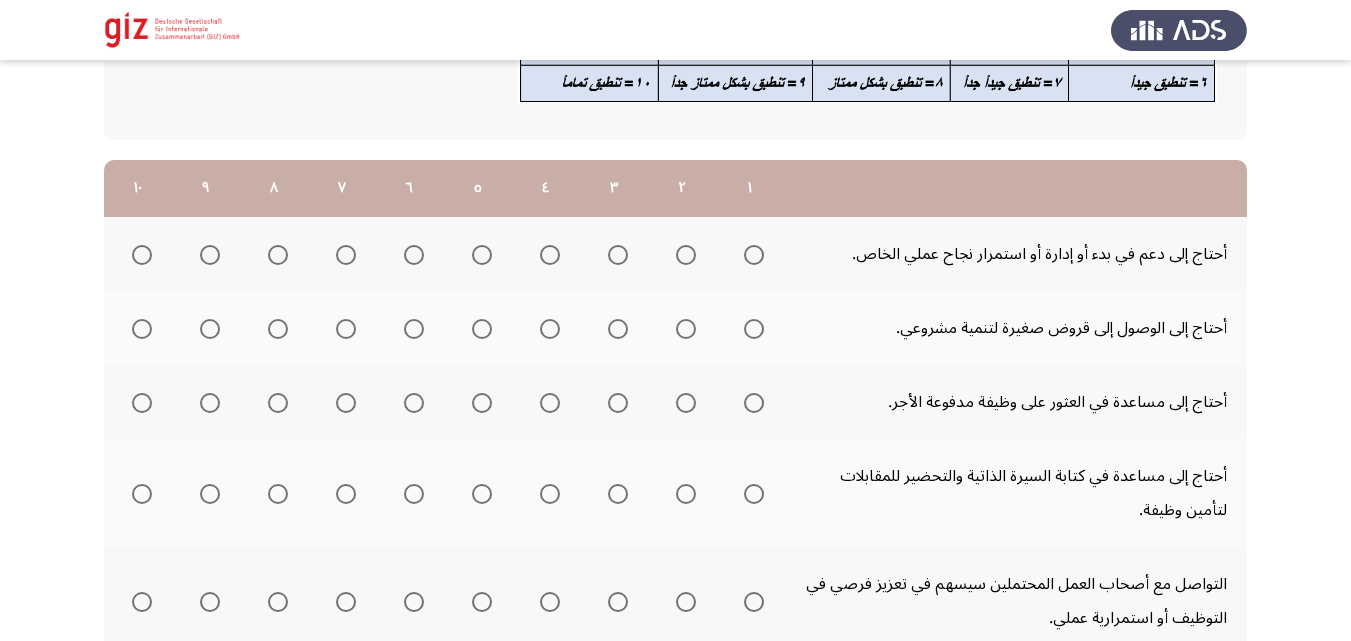 scroll, scrollTop: 288, scrollLeft: 0, axis: vertical 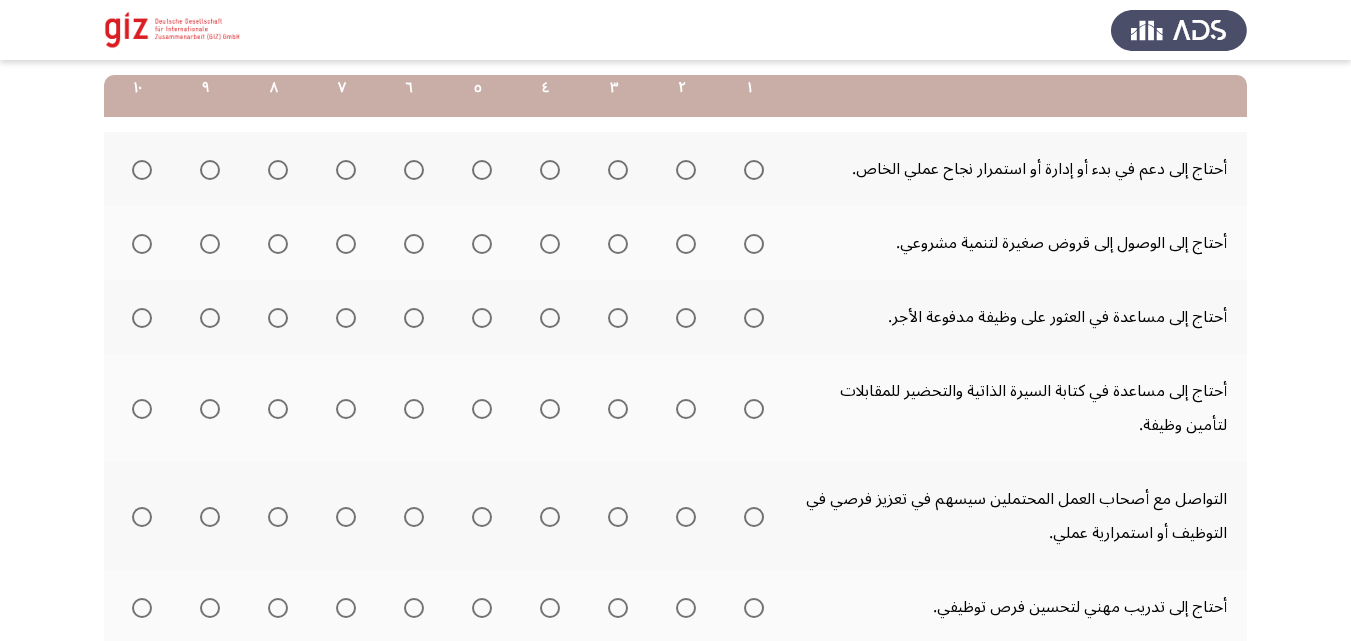 click at bounding box center [142, 170] 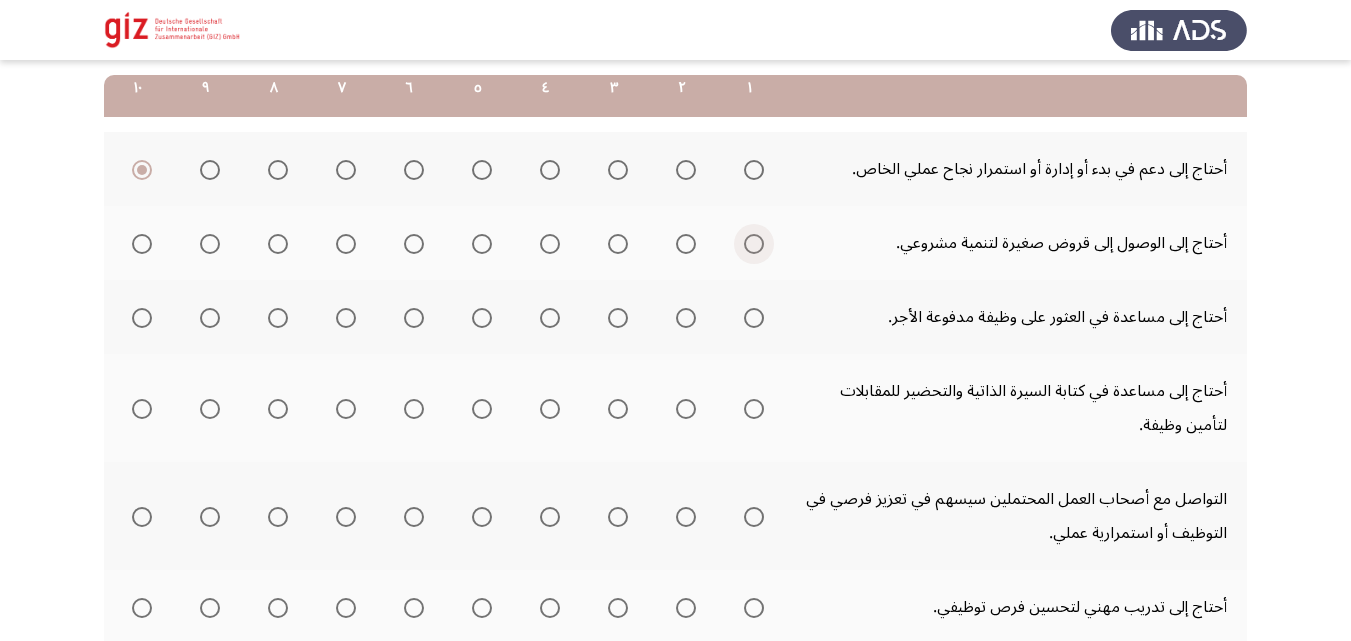 click at bounding box center [754, 244] 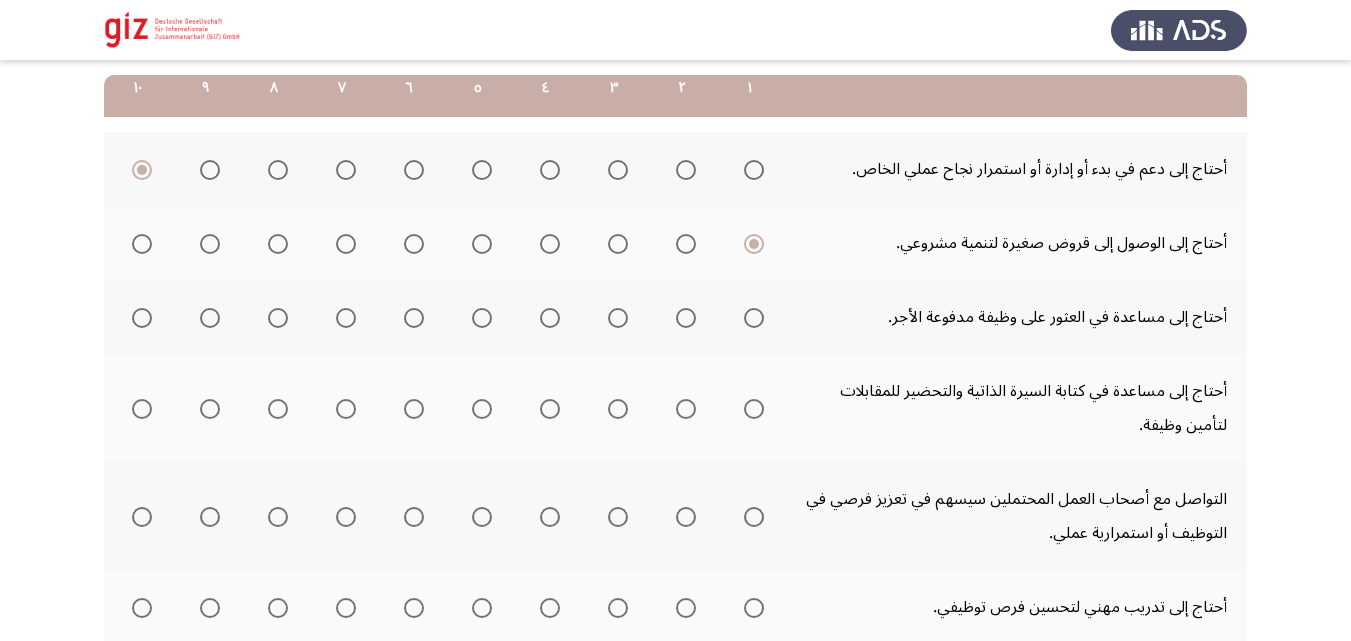 click at bounding box center (754, 318) 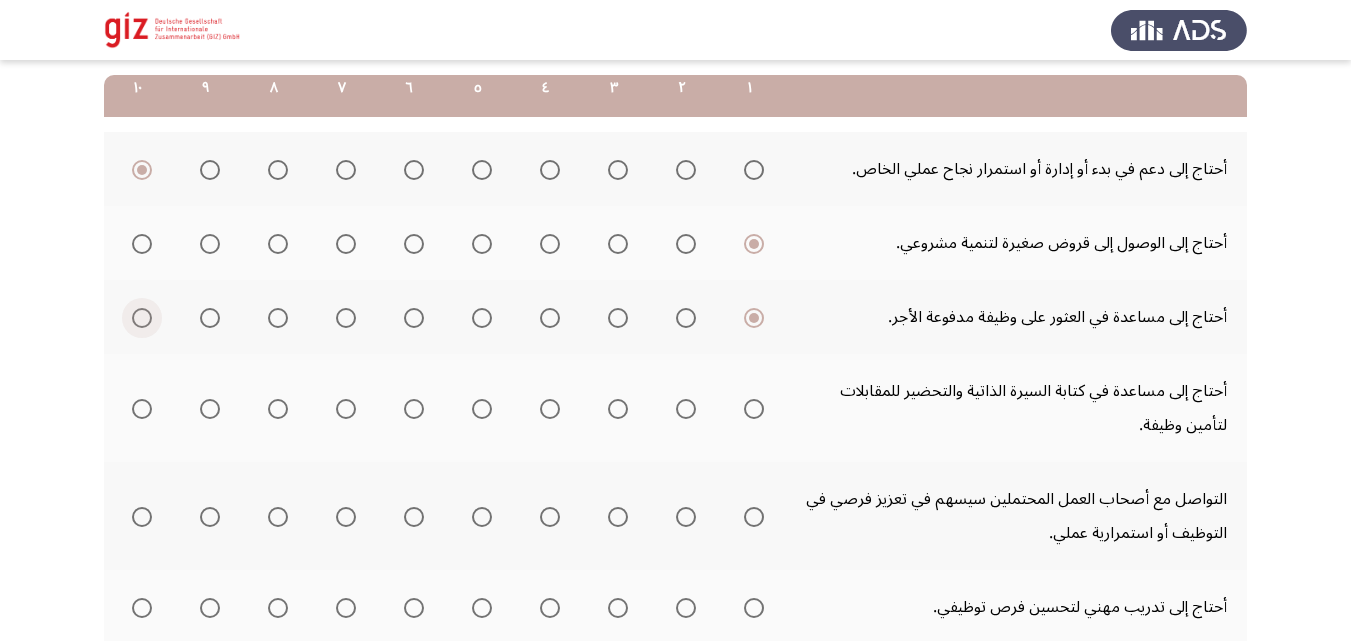 click at bounding box center (142, 318) 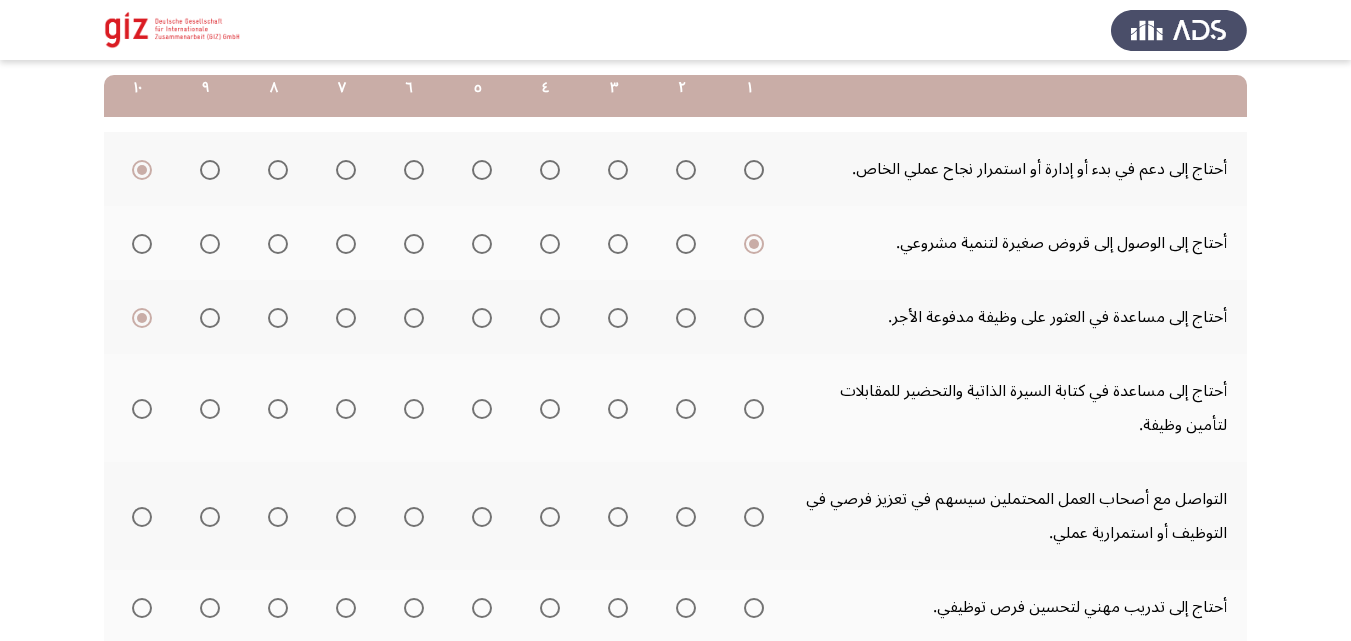 click at bounding box center [754, 409] 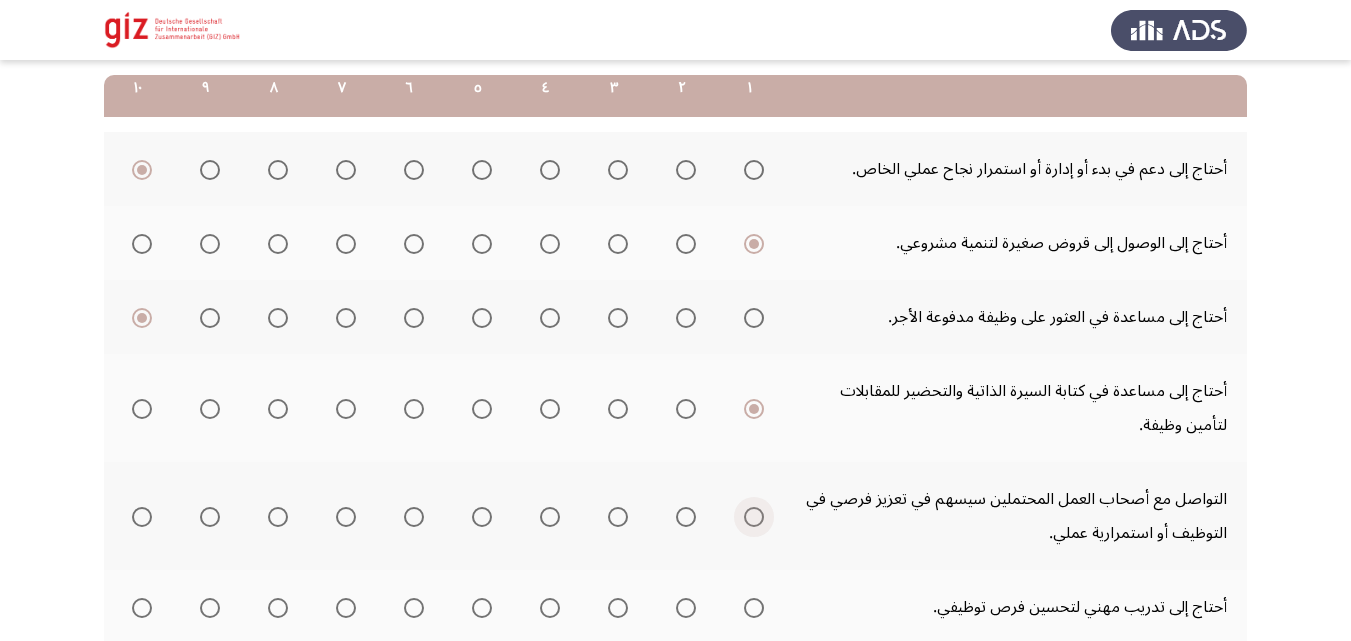 click at bounding box center [754, 517] 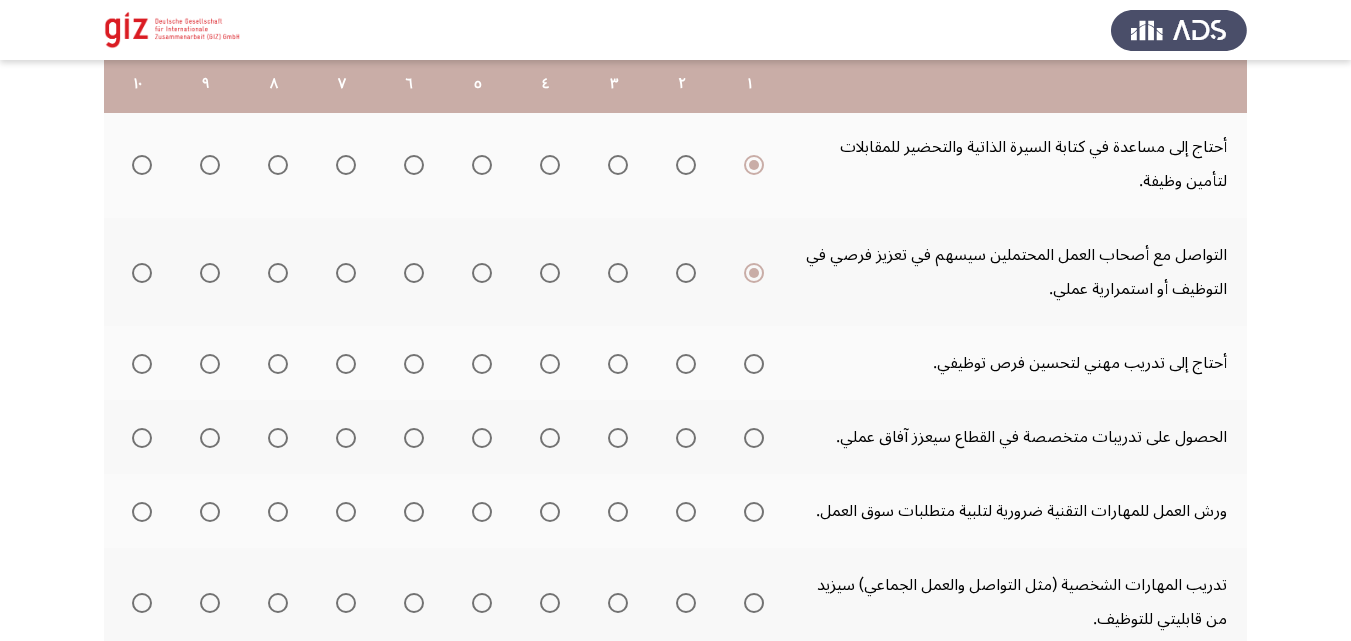 scroll, scrollTop: 536, scrollLeft: 0, axis: vertical 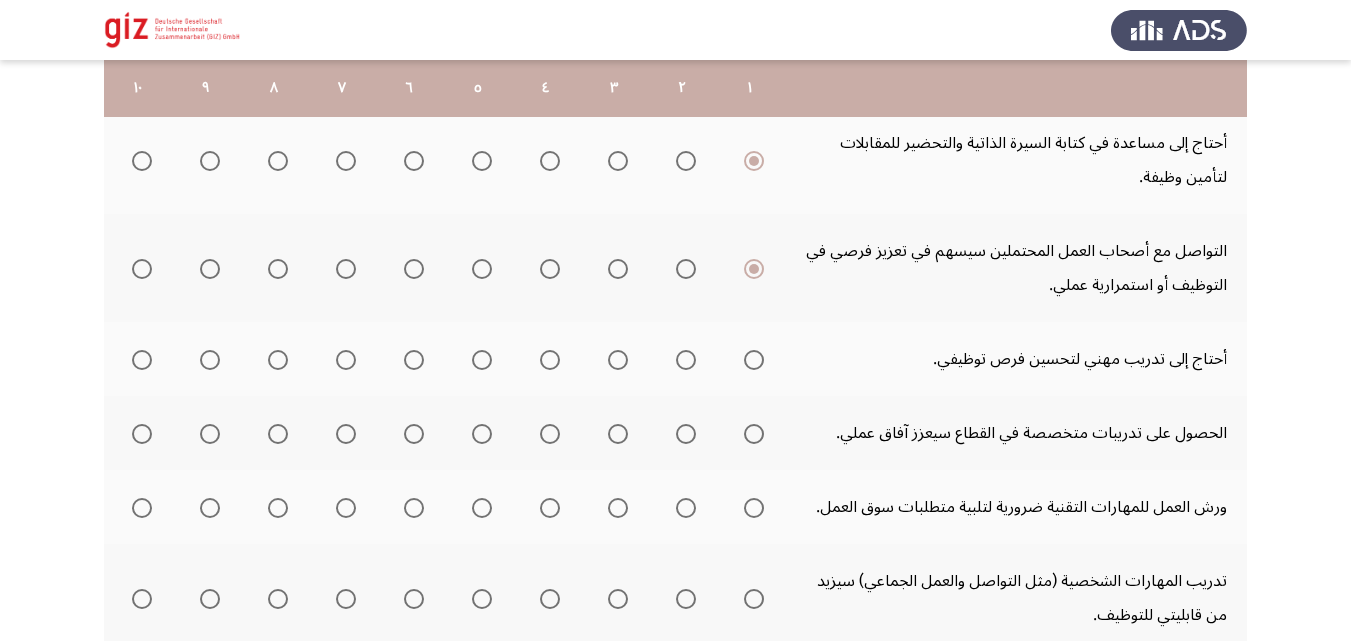 click at bounding box center (754, 360) 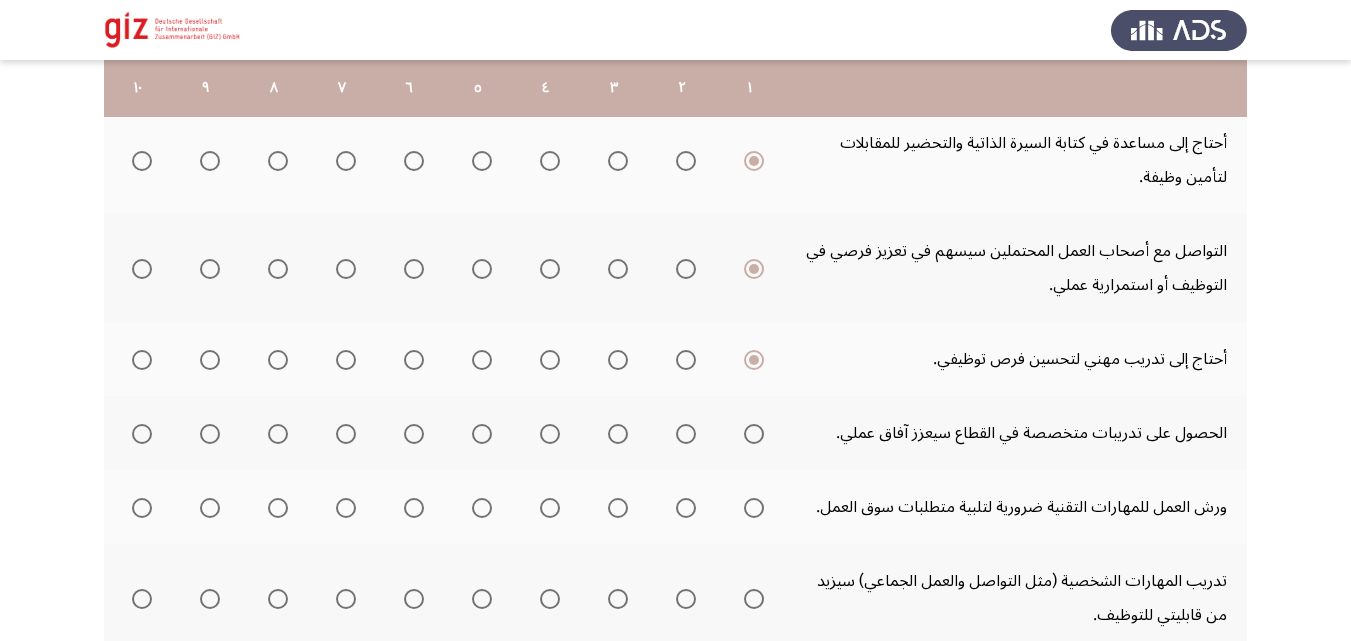 click at bounding box center (754, 434) 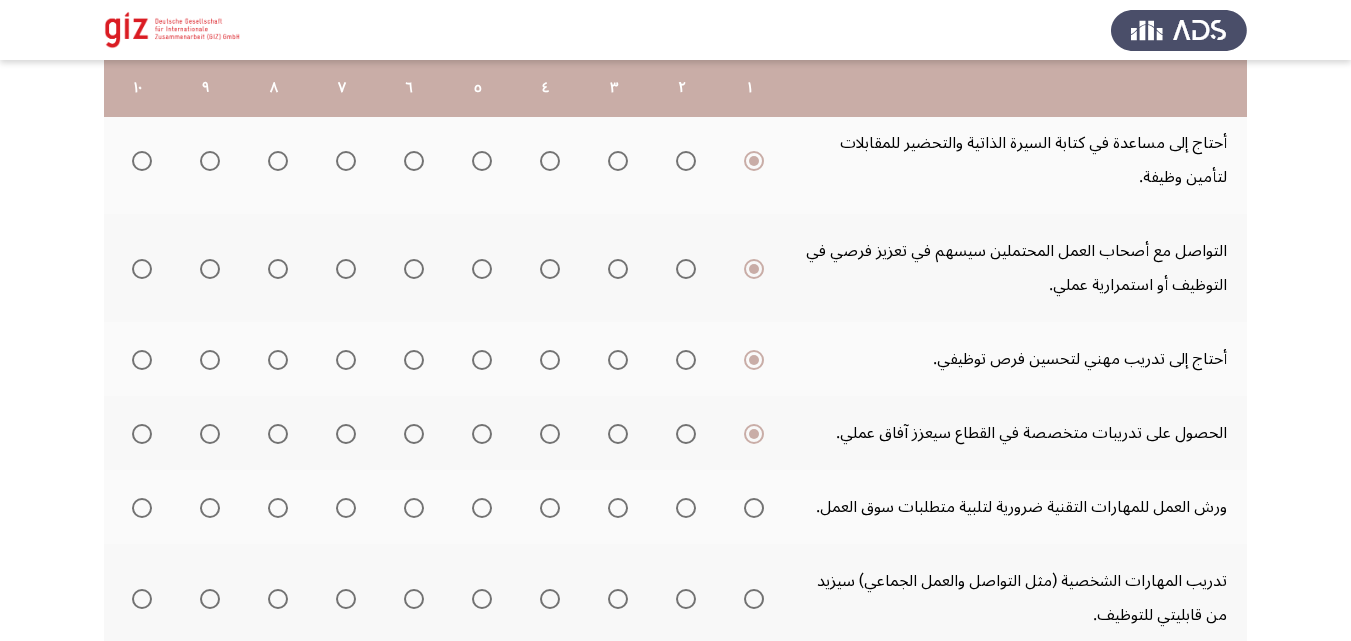 click 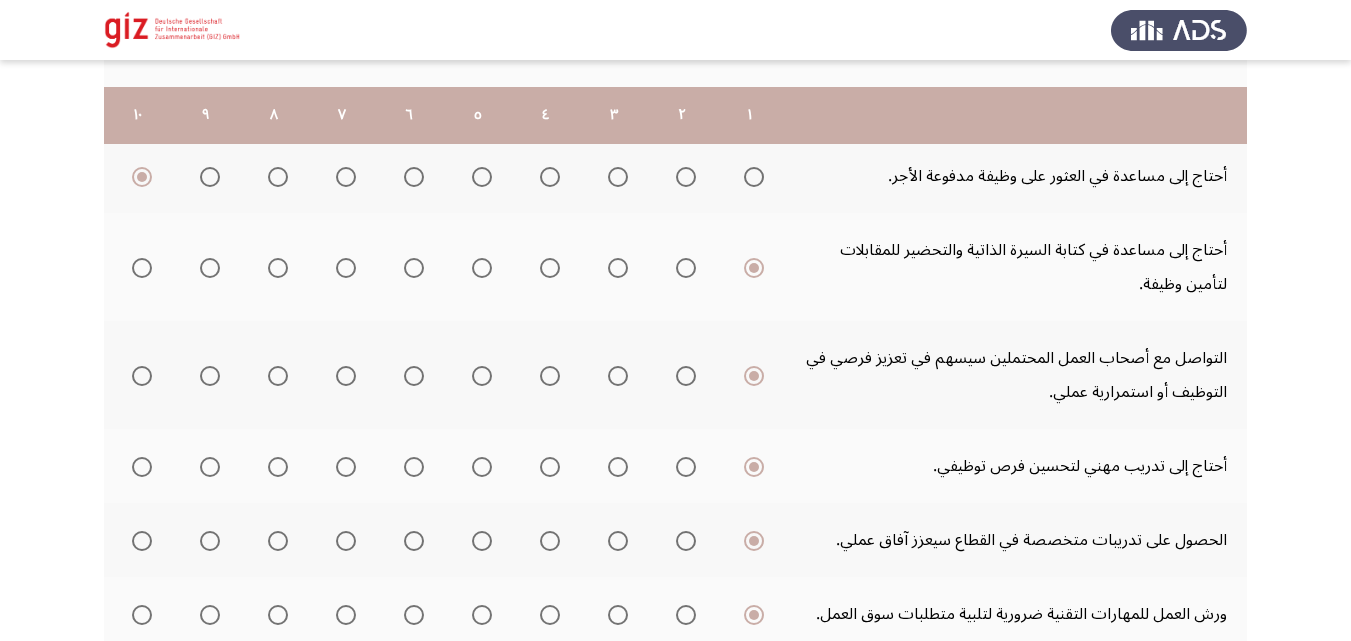 scroll, scrollTop: 407, scrollLeft: 0, axis: vertical 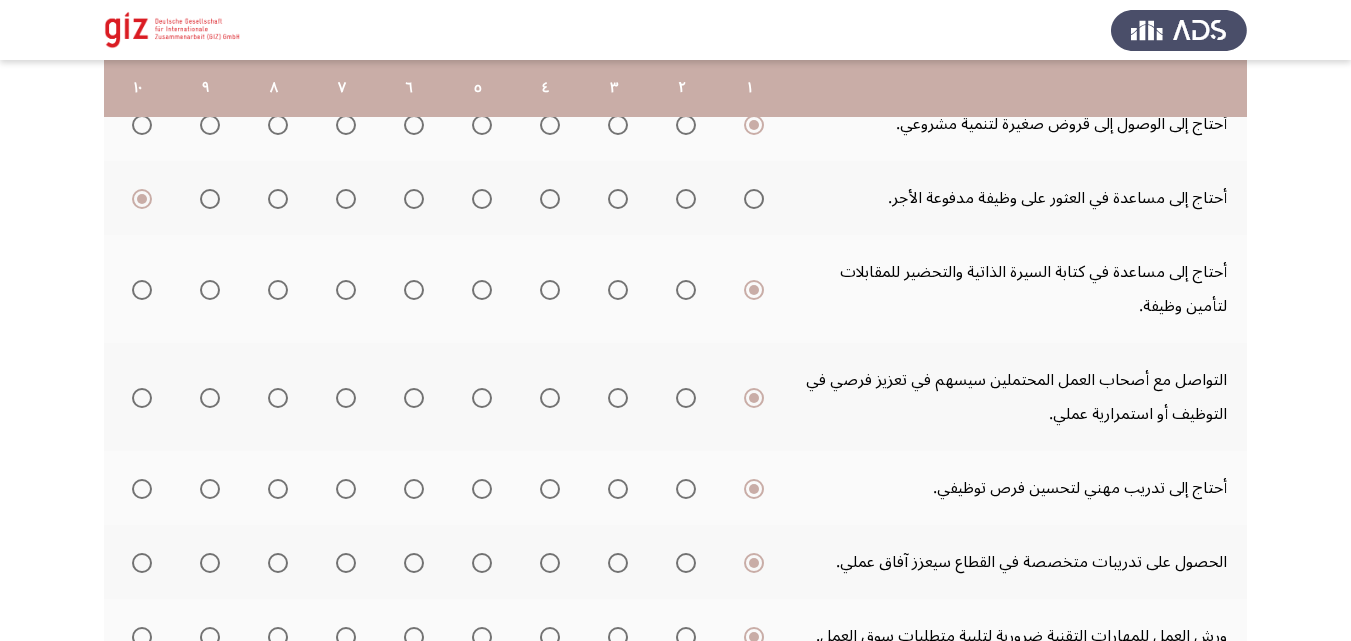 click at bounding box center (754, 199) 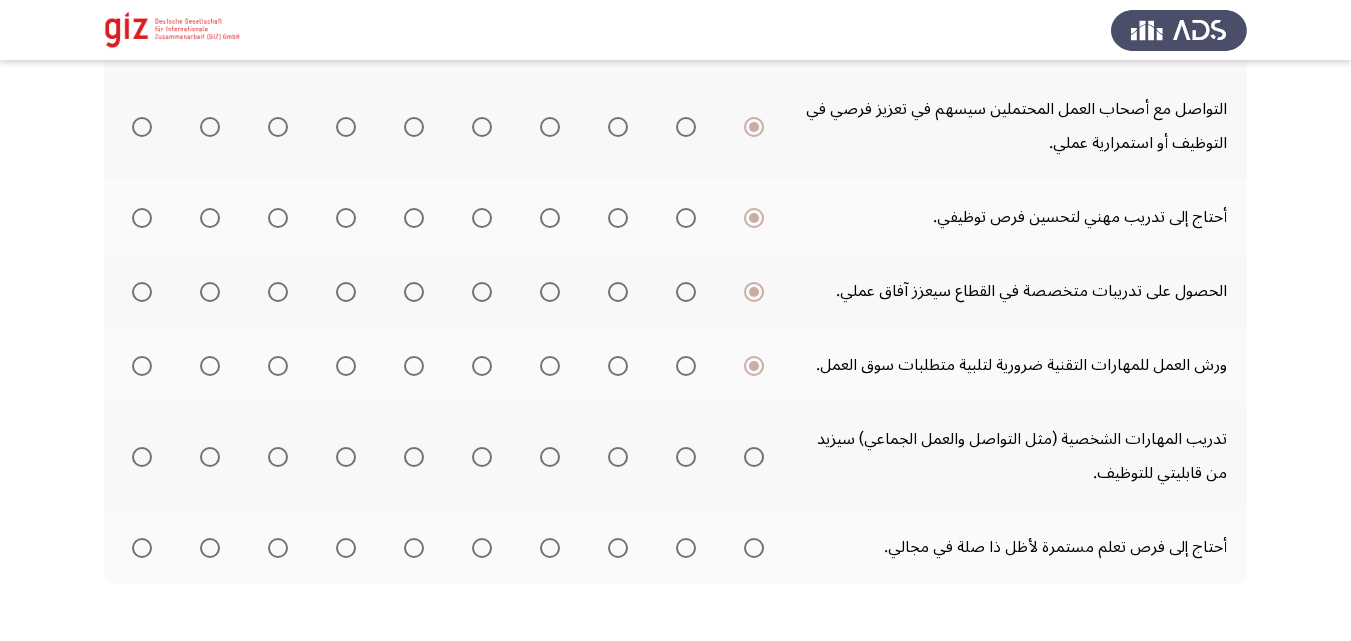 click on "أحتاج إلى دعم في بدء أو إدارة أو استمرار نجاح عملي الخاص.
أحتاج إلى الوصول إلى قروض صغيرة لتنمية مشروعي.                     أحتاج إلى مساعدة في العثور على وظيفة مدفوعة الأجر.                     أحتاج إلى مساعدة في كتابة السيرة الذاتية والتحضير للمقابلات لتأمين وظيفة.
التواصل مع أصحاب العمل المحتملين سيسهم في تعزيز فرصي في التوظيف أو استمرارية عملي.
أحتاج إلى تدريب مهني لتحسين فرص توظيفي.                     الحصول على تدريبات متخصصة في القطاع سيعزز آفاق عملي." 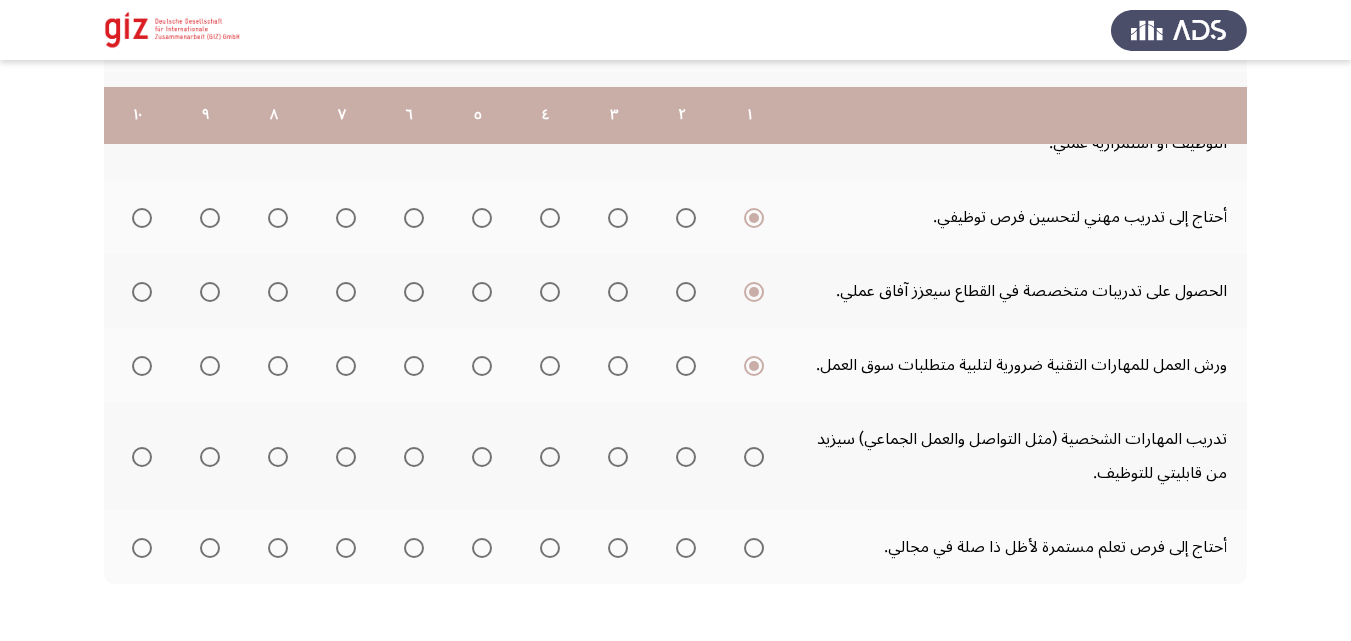 scroll, scrollTop: 705, scrollLeft: 0, axis: vertical 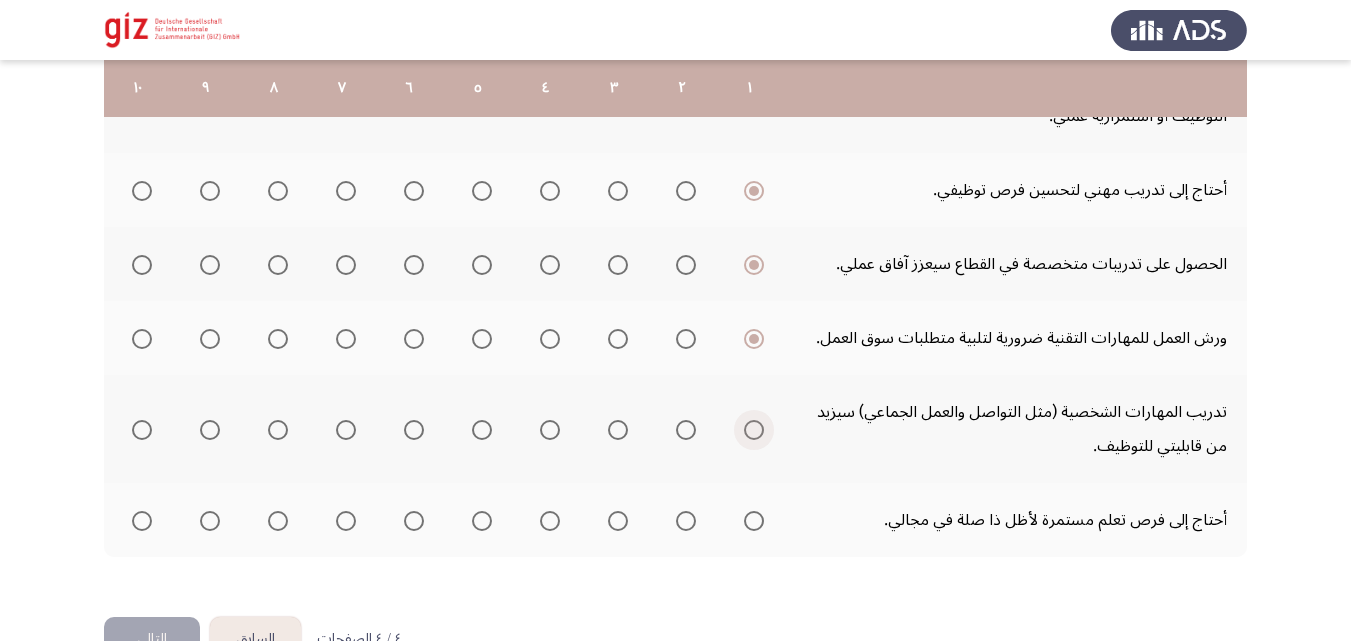 click at bounding box center [754, 430] 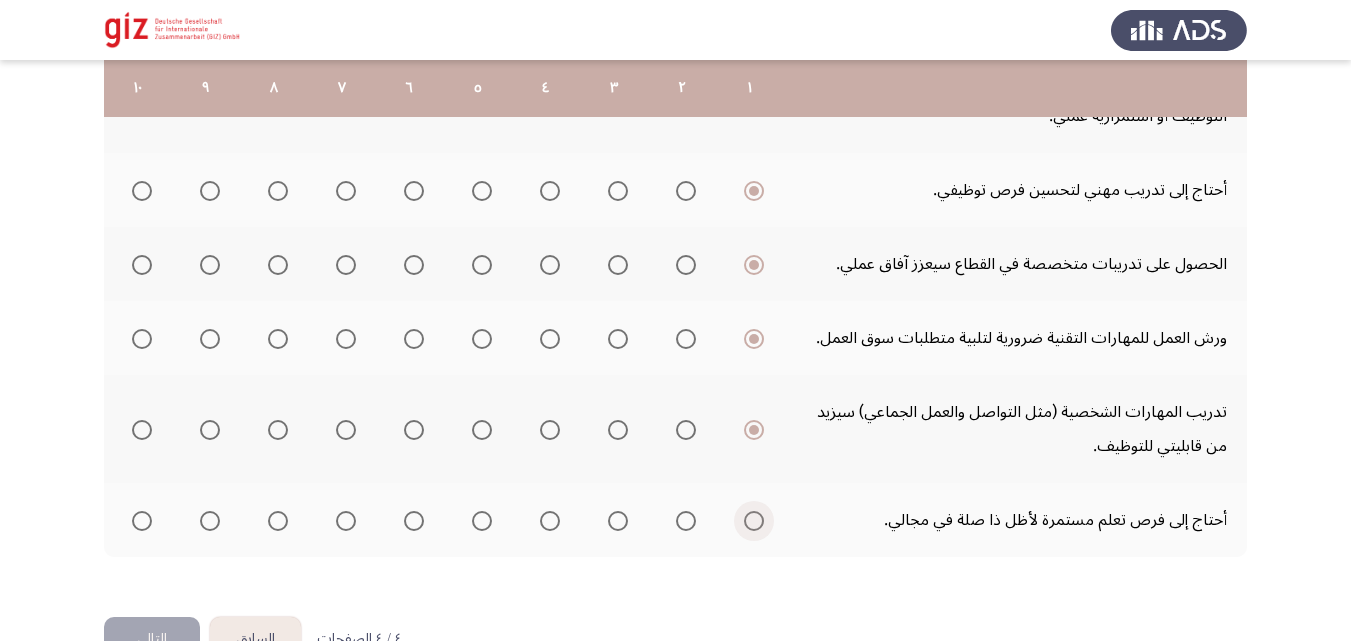 click at bounding box center [754, 521] 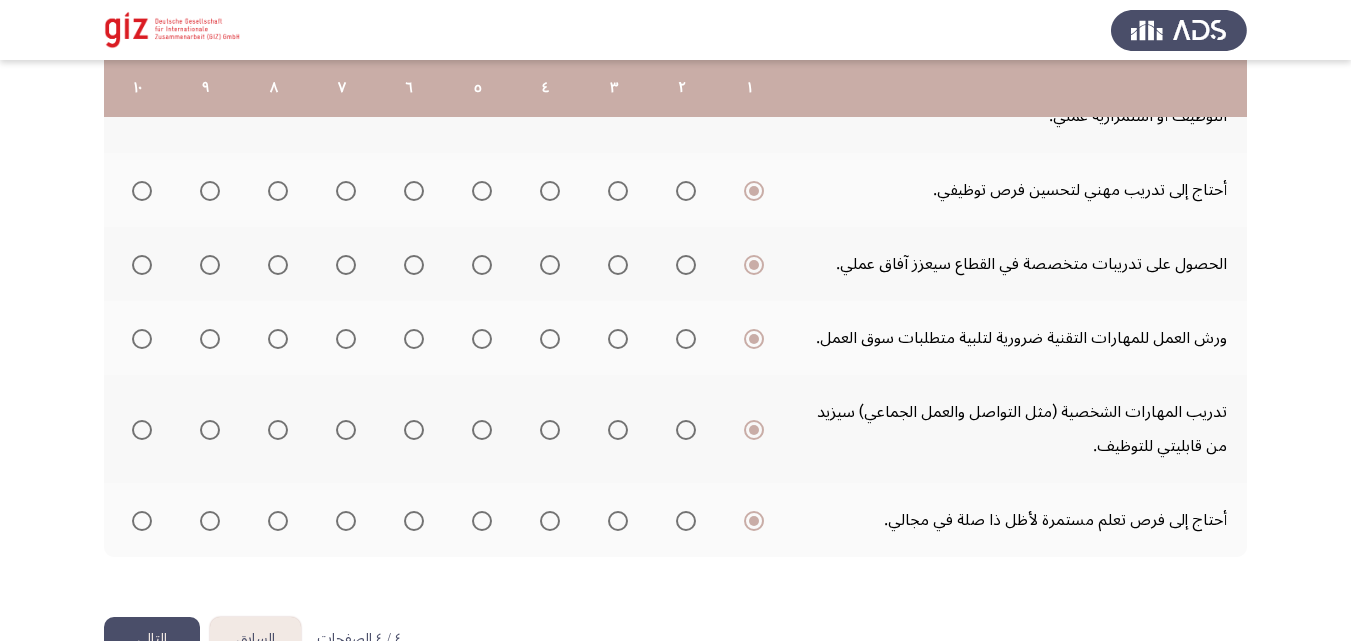 click on ". إلى أي مدى تصف احتياجاتك فيما يلي؟  قم بالتقييم على مقياس من 1 إلى 10، حيث 10 هو الأعلى و1 هو الأدنى  ١   ٢   ٣   ٤   ٥   ٦   ٧   ٨   ٩   ١٠  أحتاج إلى دعم في بدء أو إدارة أو استمرار نجاح عملي الخاص.
أحتاج إلى الوصول إلى قروض صغيرة لتنمية مشروعي.                     أحتاج إلى مساعدة في العثور على وظيفة مدفوعة الأجر.                     أحتاج إلى مساعدة في كتابة السيرة الذاتية والتحضير للمقابلات لتأمين وظيفة.
التواصل مع أصحاب العمل المحتملين سيسهم في تعزيز فرصي في التوظيف أو استمرارية عملي.
أحتاج إلى تدريب مهني لتحسين فرص توظيفي." 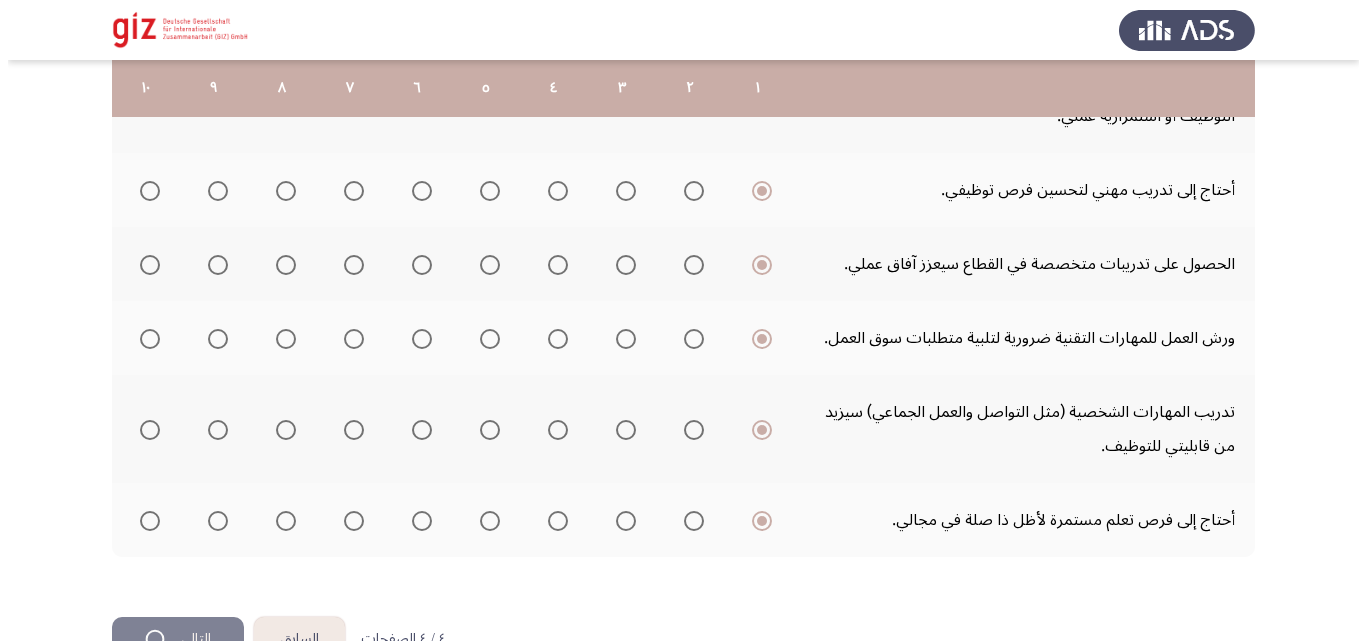 scroll, scrollTop: 0, scrollLeft: 0, axis: both 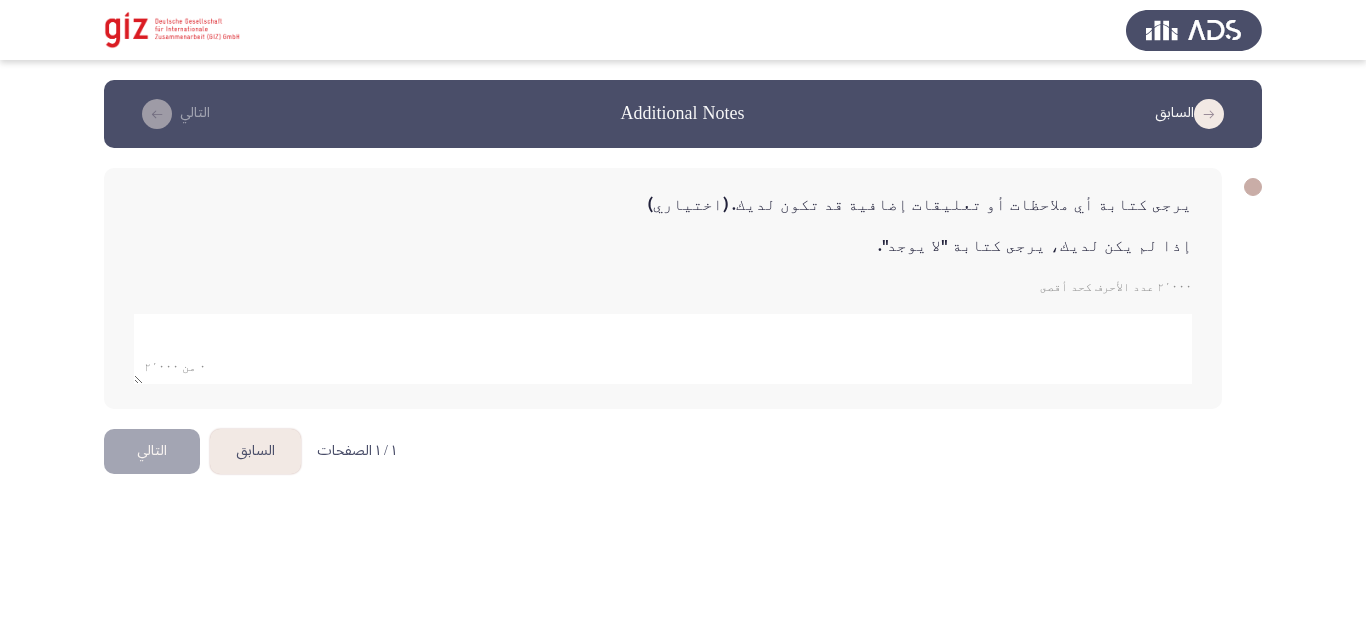 click on "يرجى كتابة أي ملاحظات أو تعليقات إضافية قد تكون لديك. (اختياري) إذا لم يكن لديك، يرجى كتابة " لا يوجد ".  ٢٬٠٠٠ عدد الأحرف كحد أقصى            ٠ من ٢٬٠٠٠" 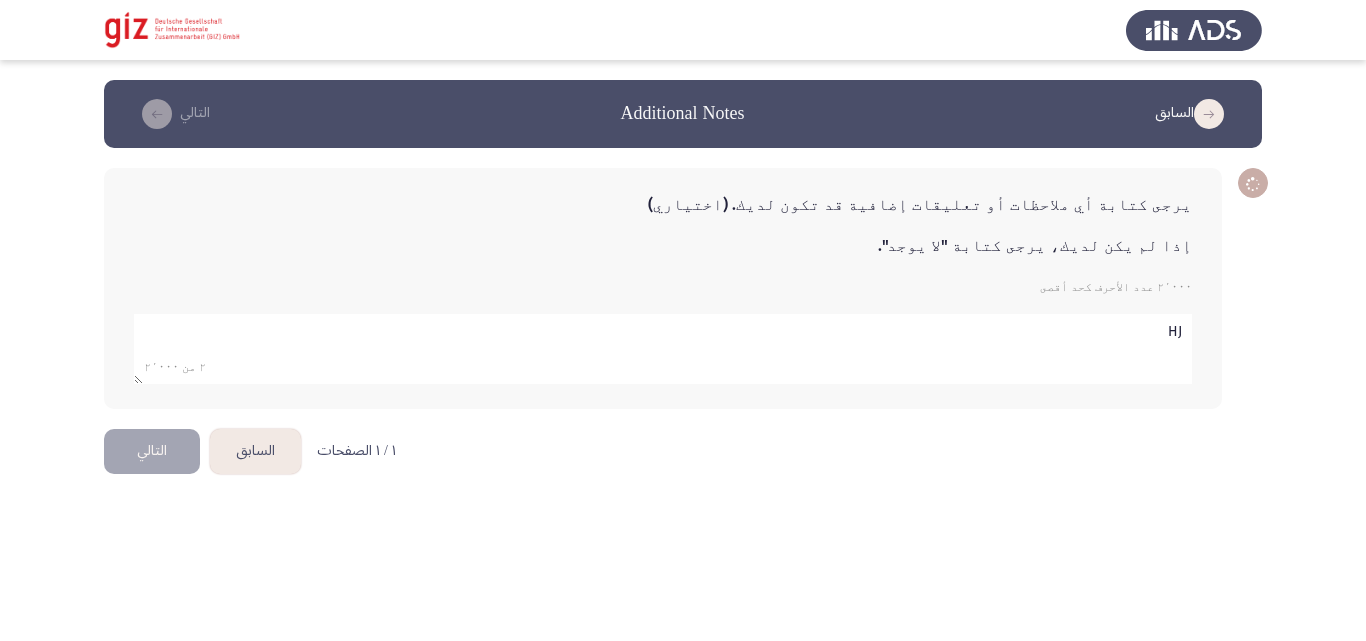 type on "H" 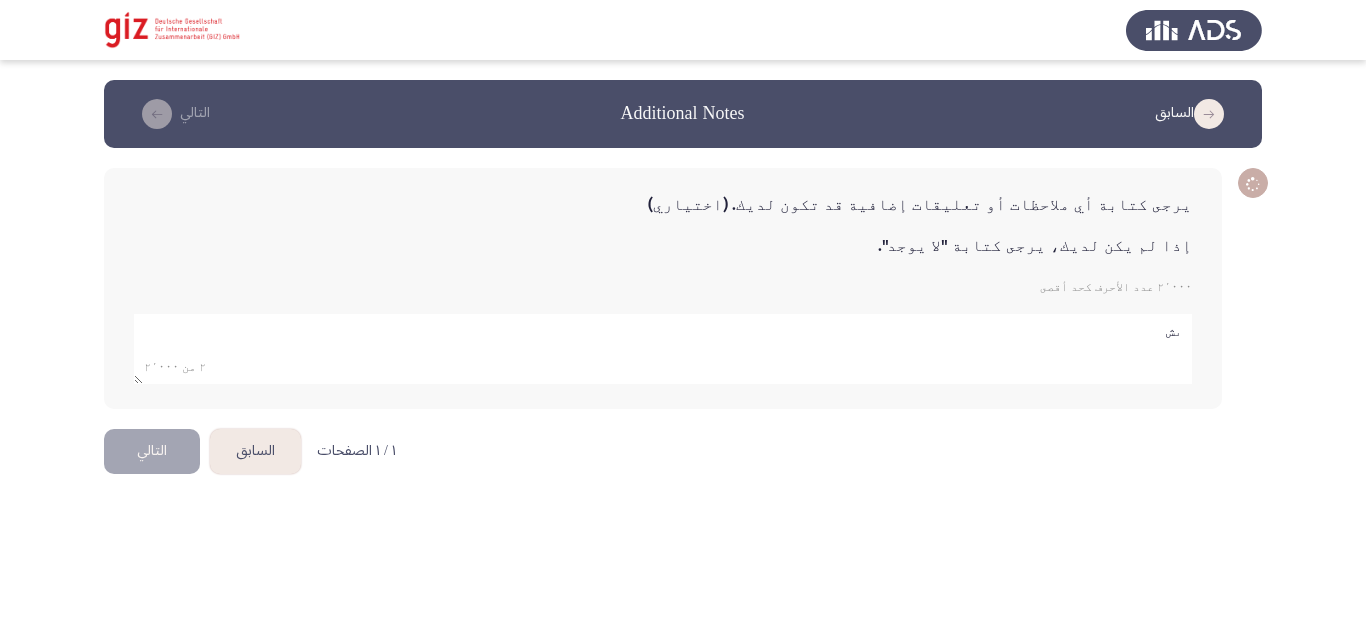 type on "ى" 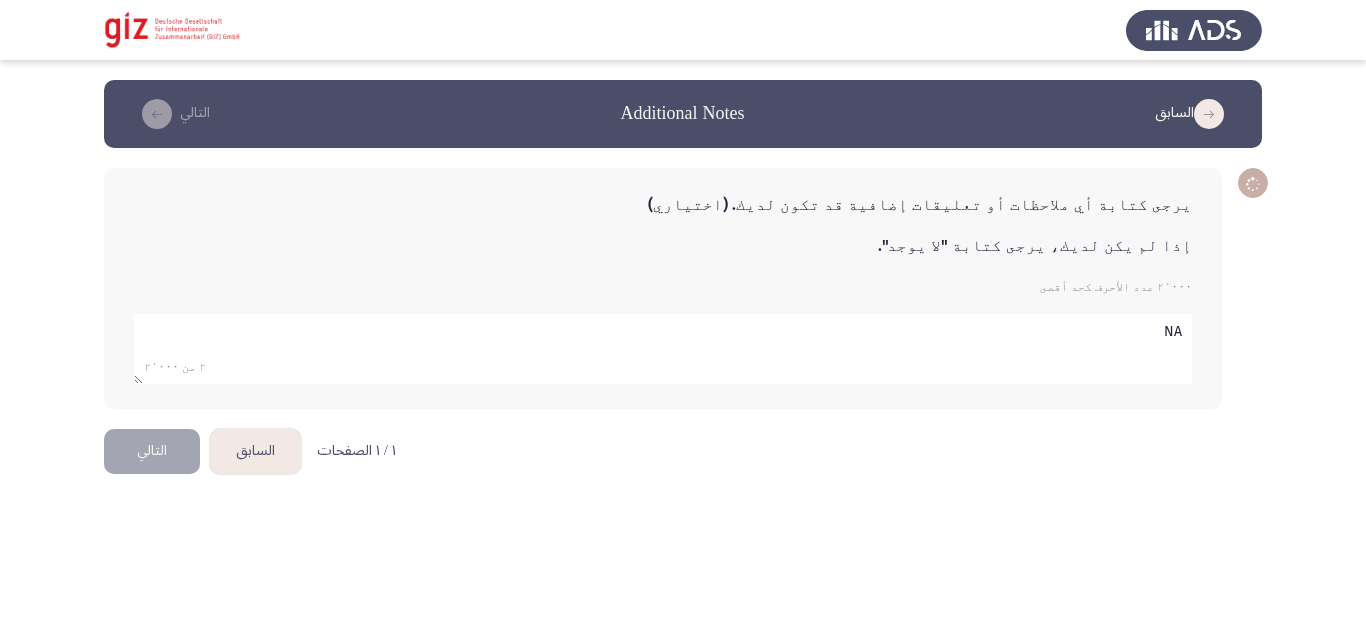 type on "NA" 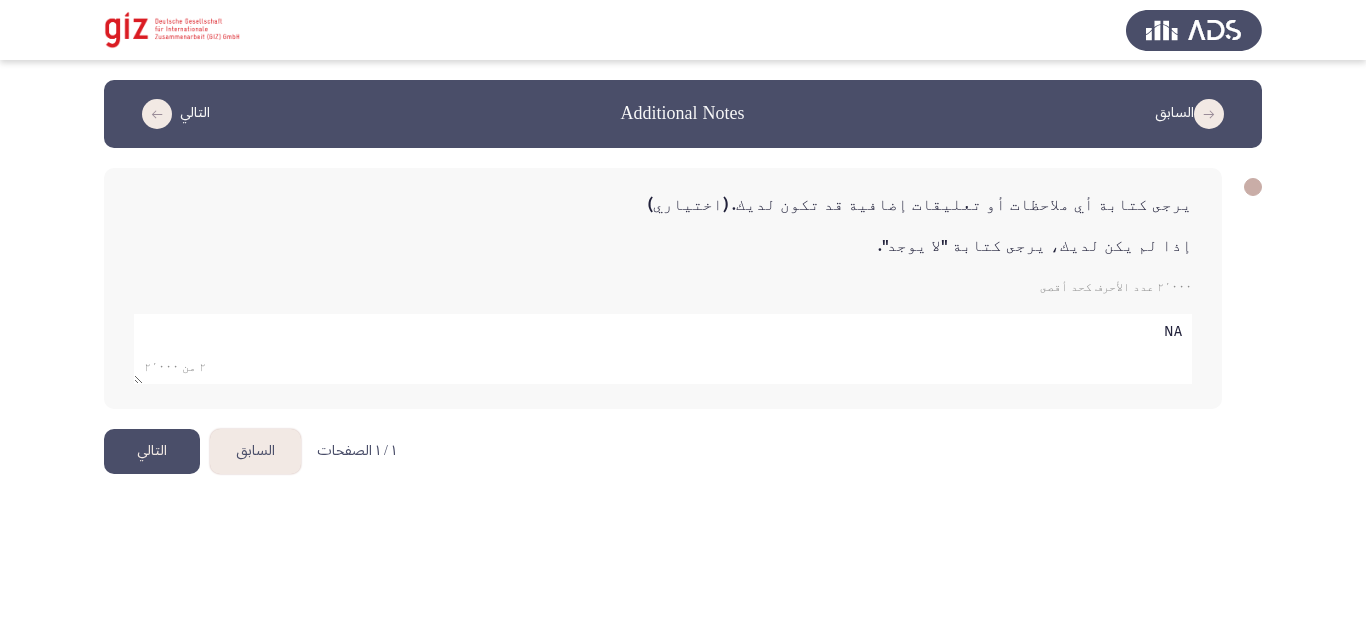 click on "التالي" 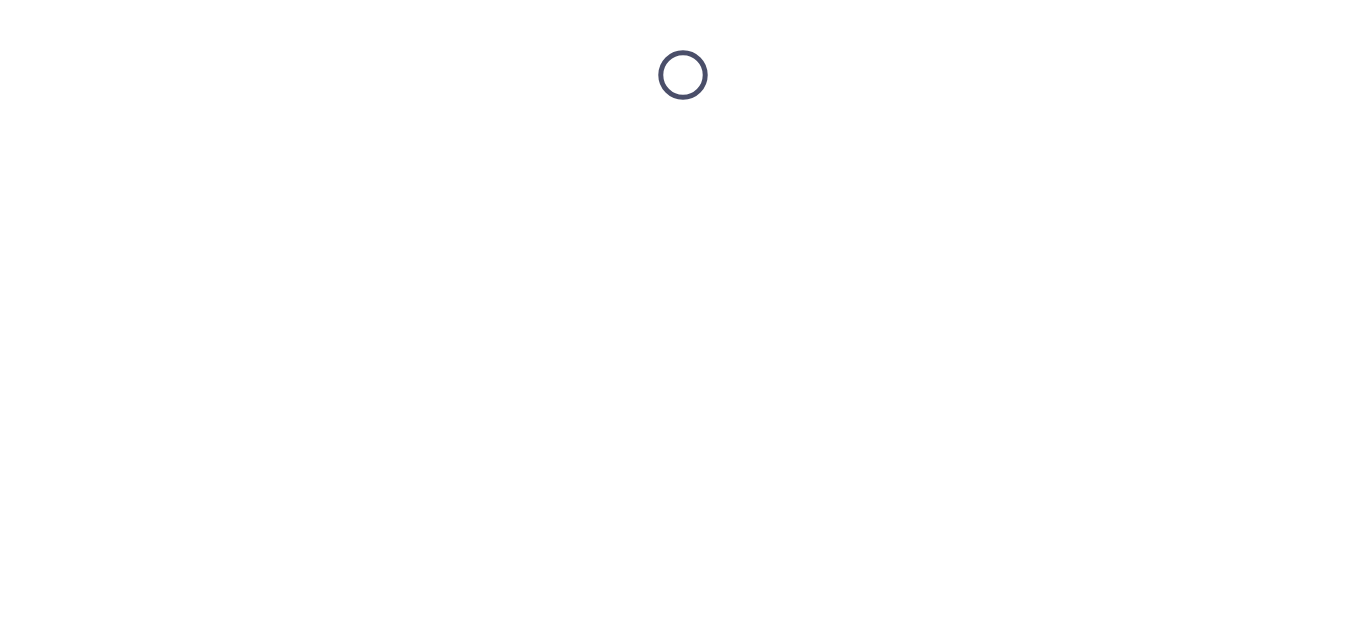 click at bounding box center [683, 75] 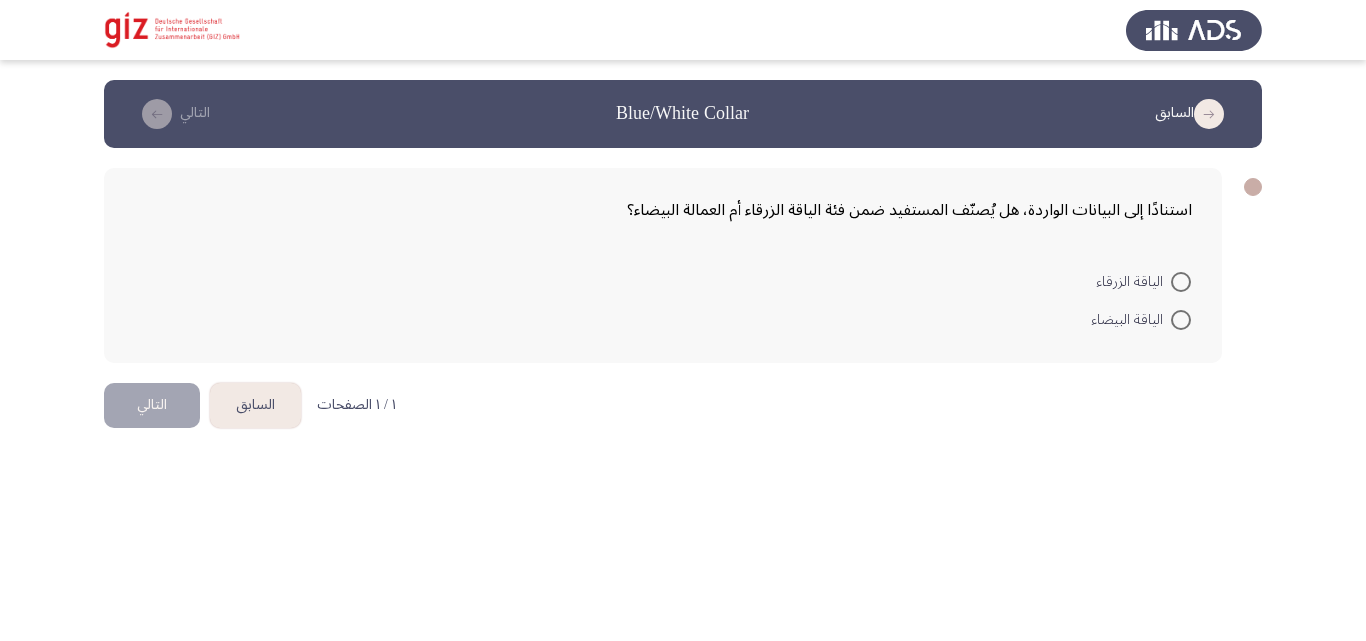 click on "السابق   Blue/White Collar   التالي   استنادًا إلى البيانات الواردة، هل يُصنّف المستفيد ضمن فئة الياقة الزرقاء أم العمالة البيضاء؟     الياقة الزرقاء     الياقة البيضاء   ١ / ١ الصفحات   السابق   التالي" at bounding box center [683, 231] 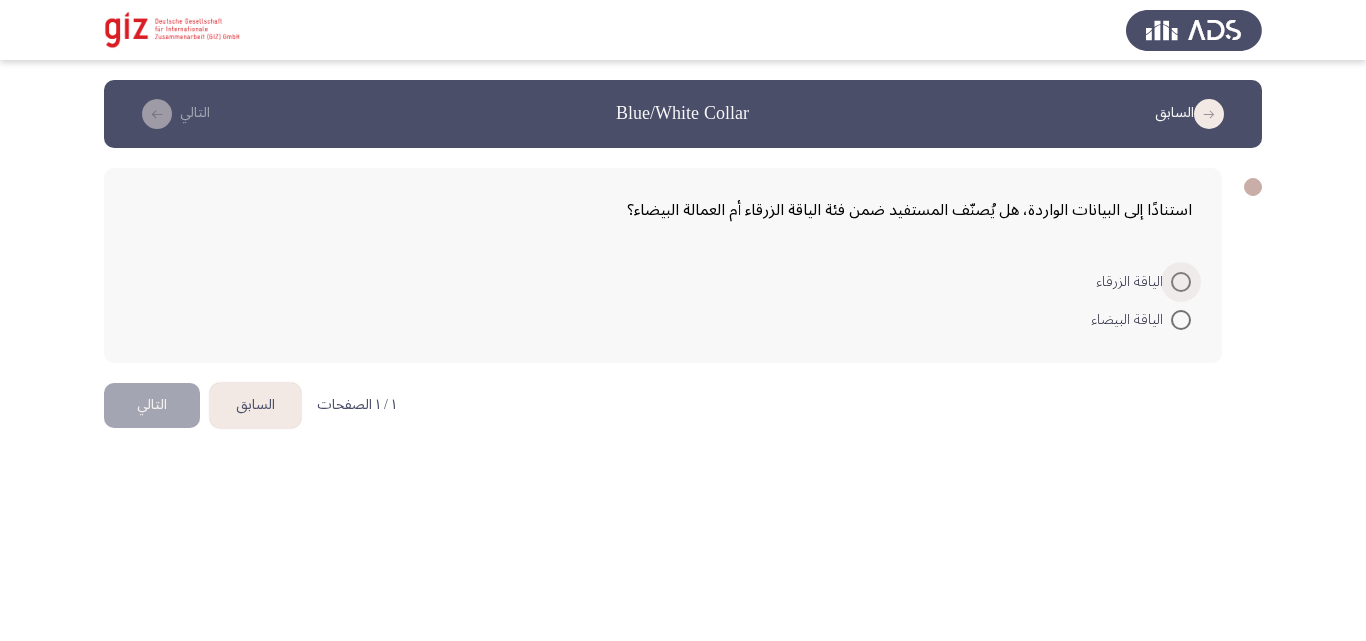 click at bounding box center (1181, 282) 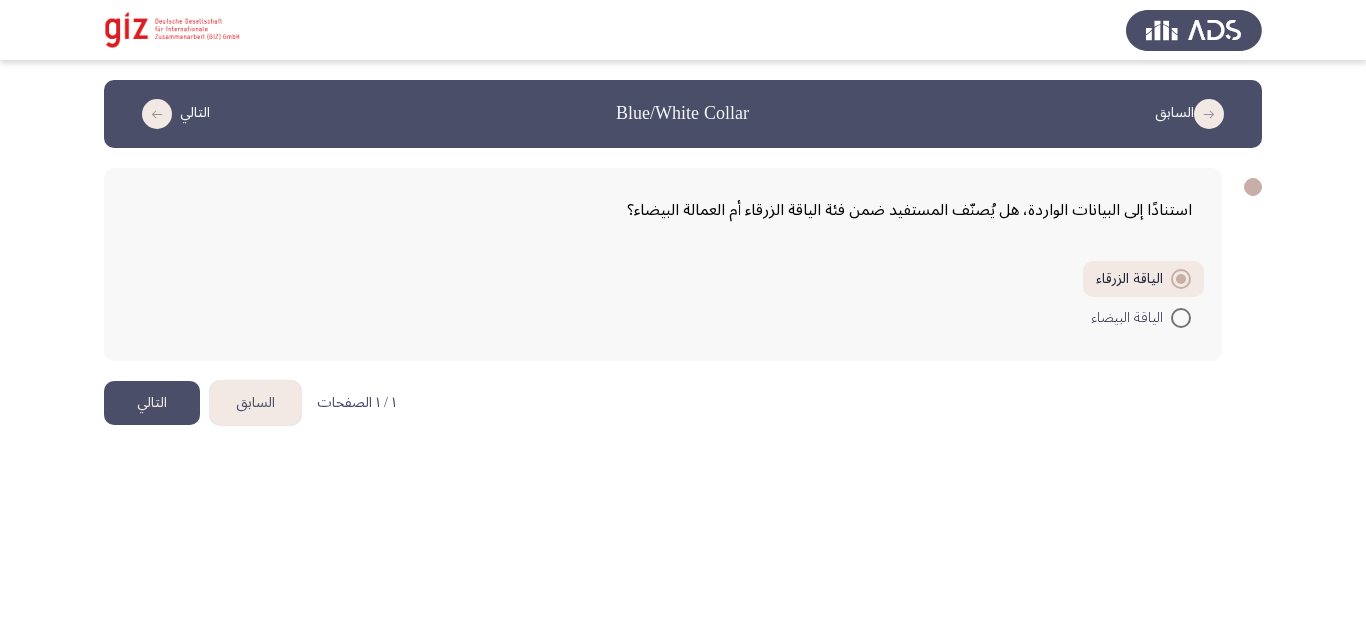 click on "التالي" 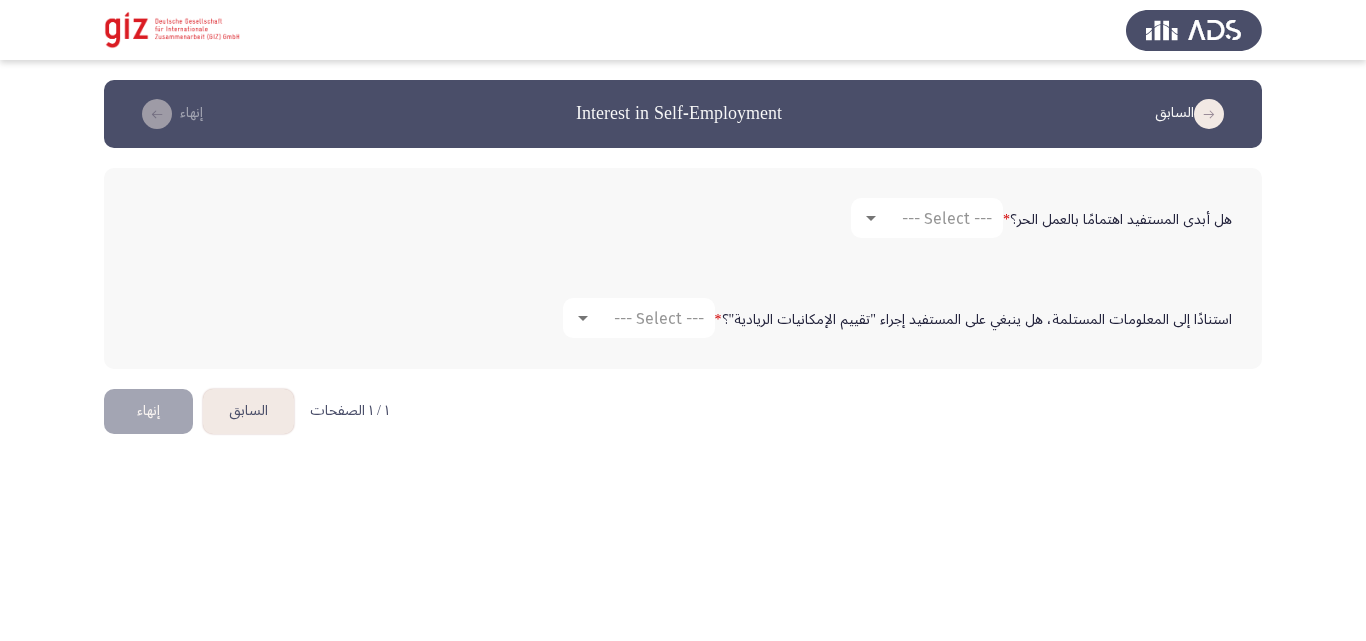 drag, startPoint x: 171, startPoint y: 398, endPoint x: 414, endPoint y: 242, distance: 288.76462 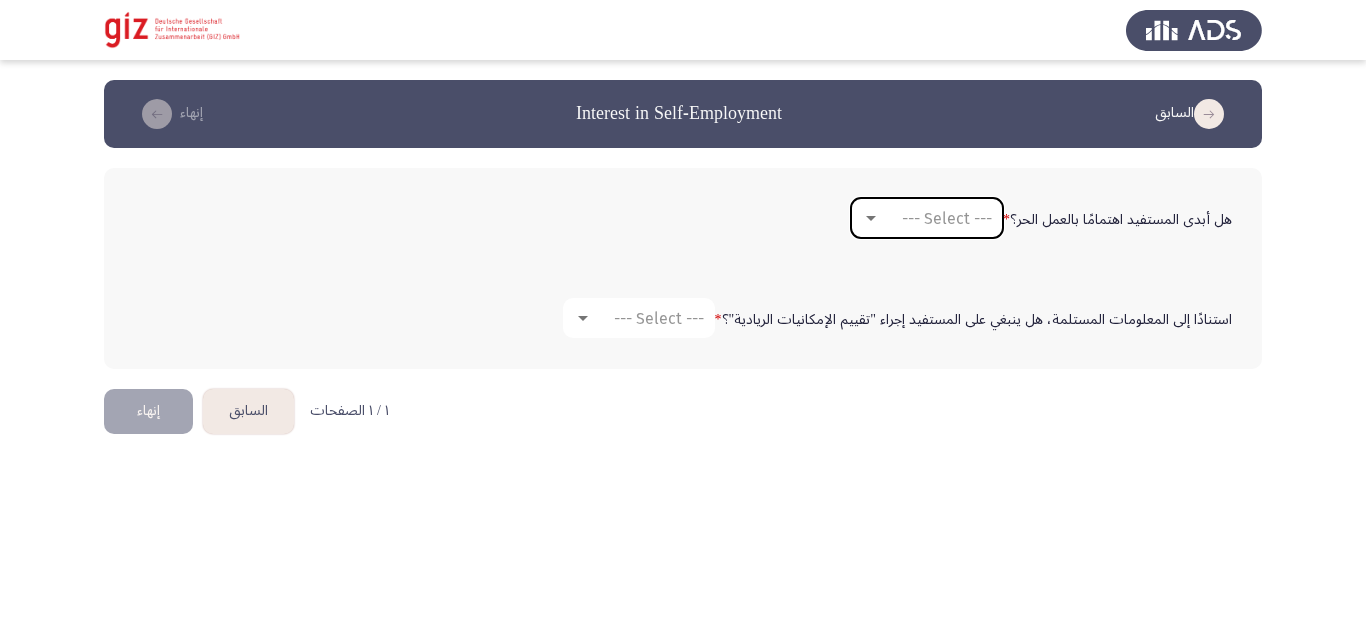 click on "--- Select ---" at bounding box center [936, 218] 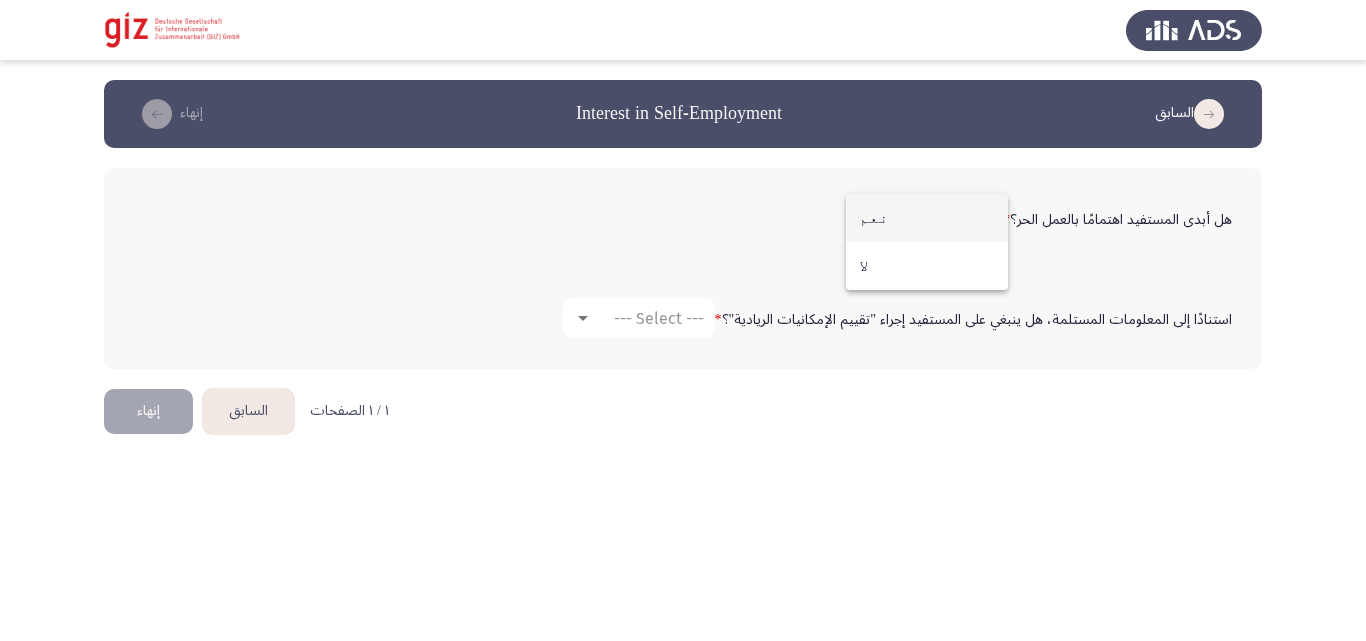 click on "نعم" at bounding box center [927, 218] 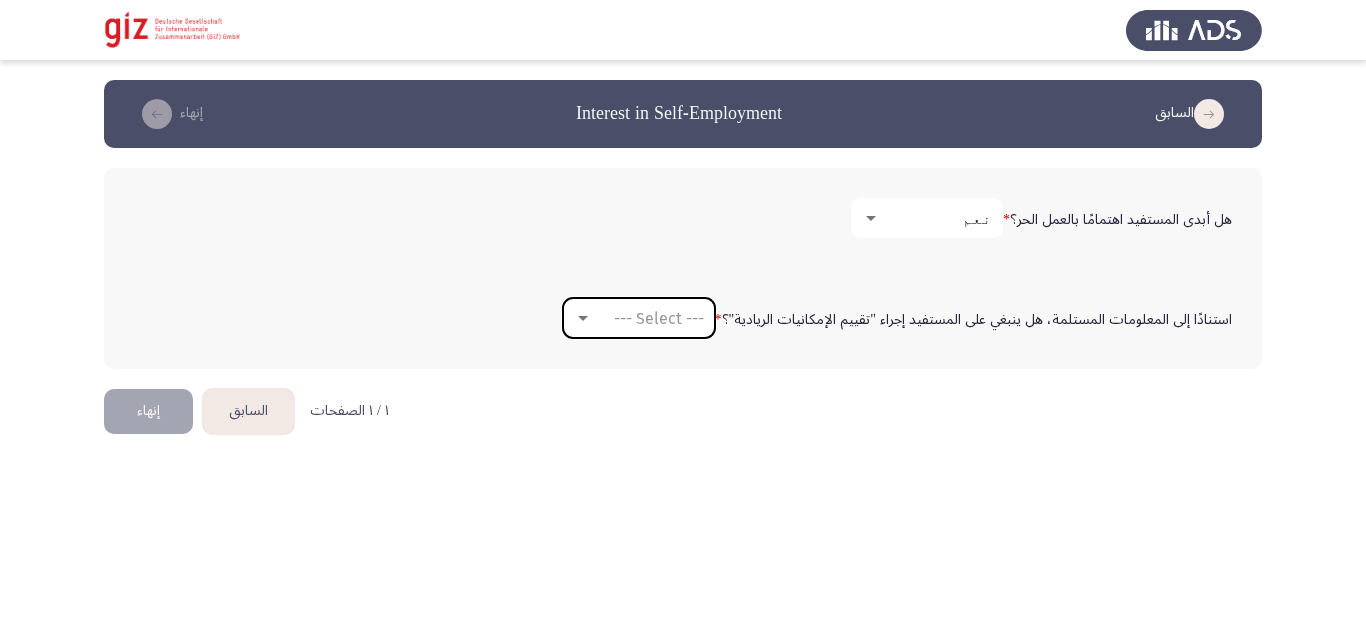 click on "--- Select ---" at bounding box center [659, 318] 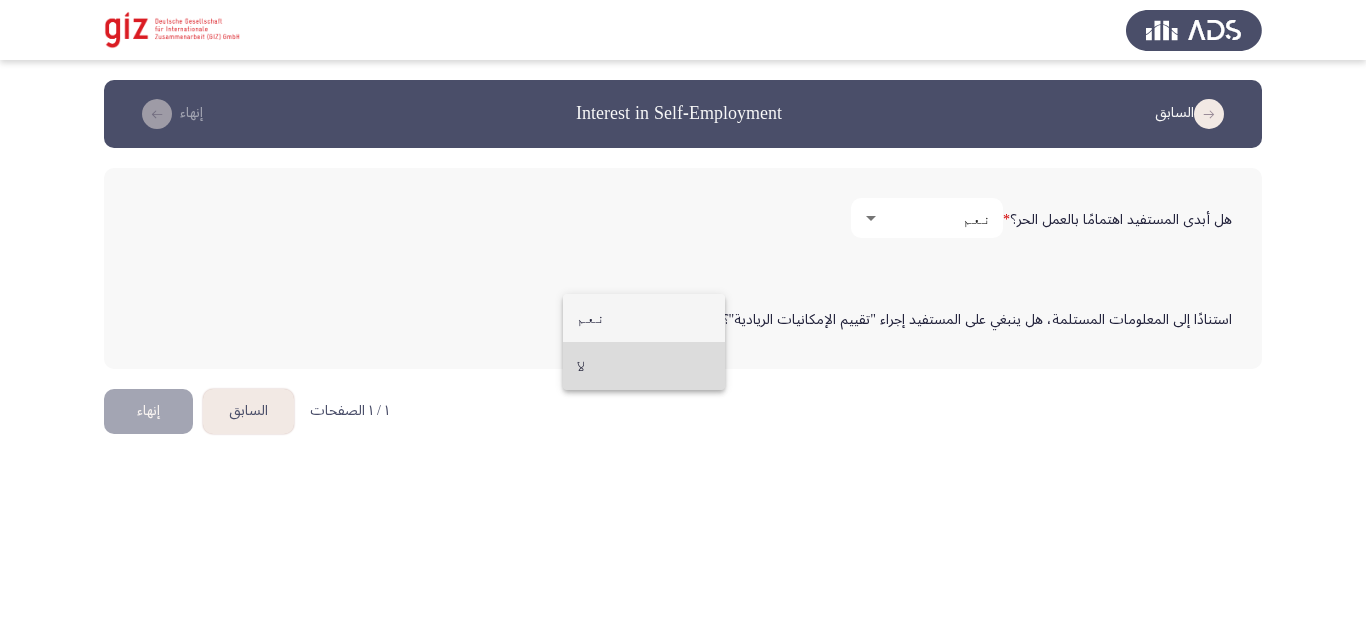click on "لا" at bounding box center (644, 366) 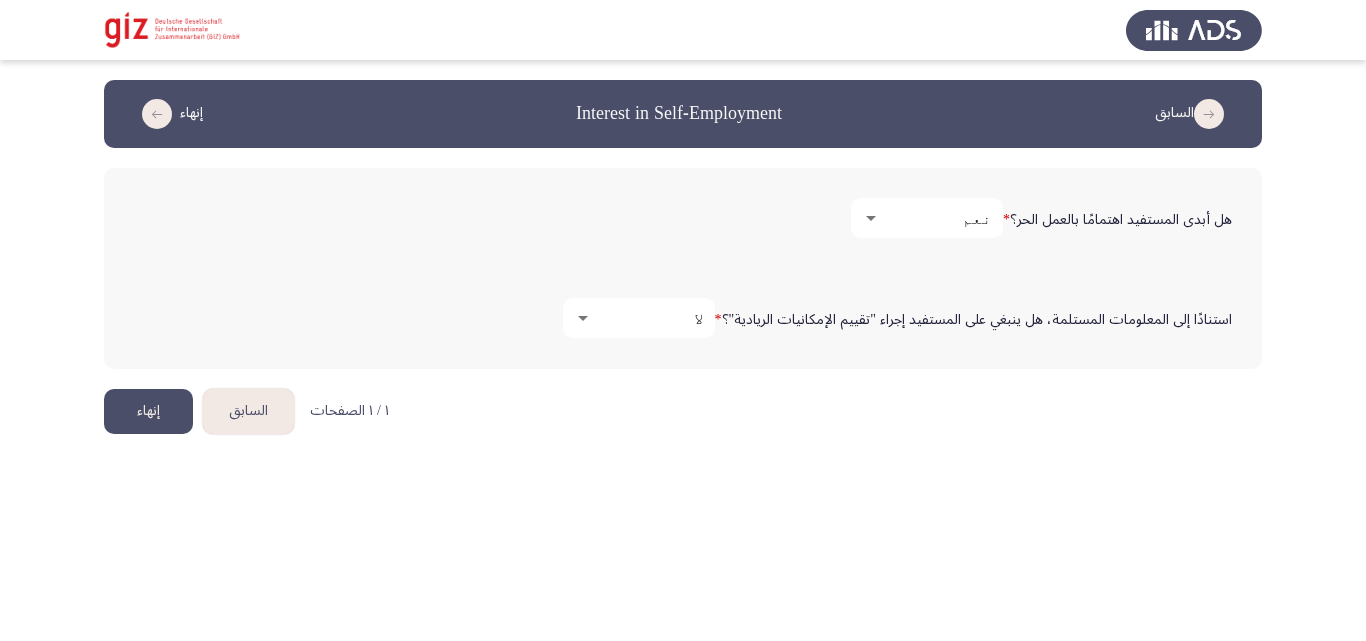 click on "إنهاء" 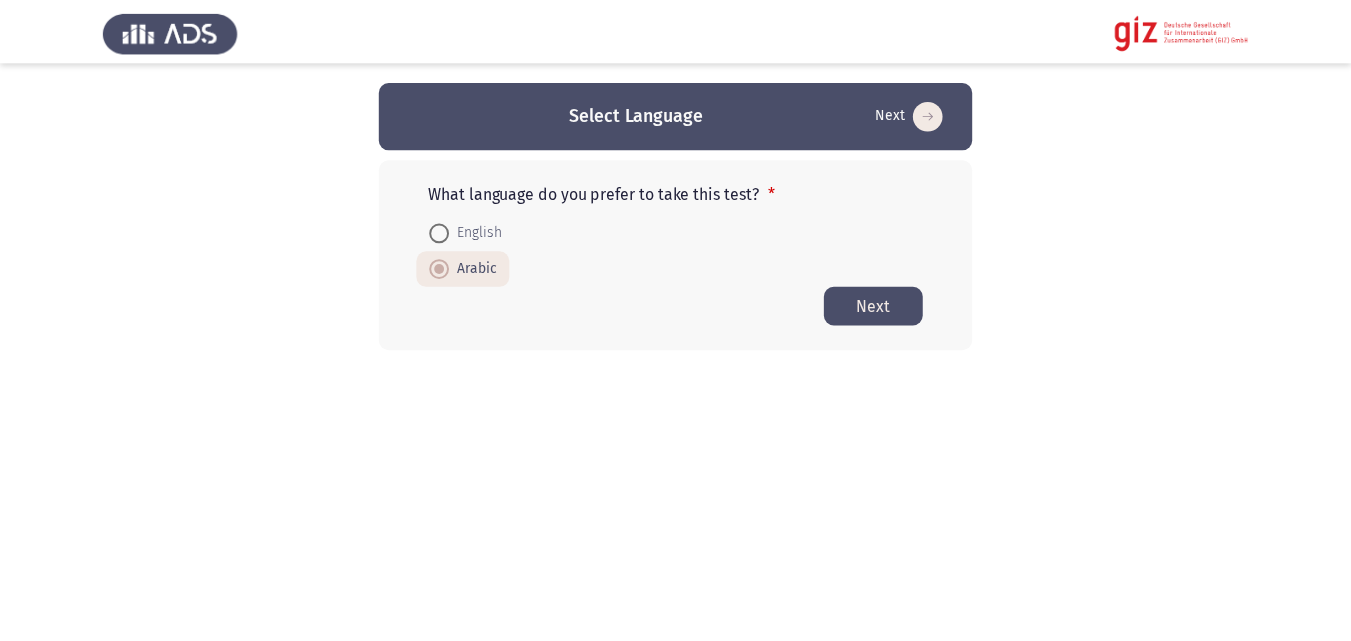scroll, scrollTop: 0, scrollLeft: 0, axis: both 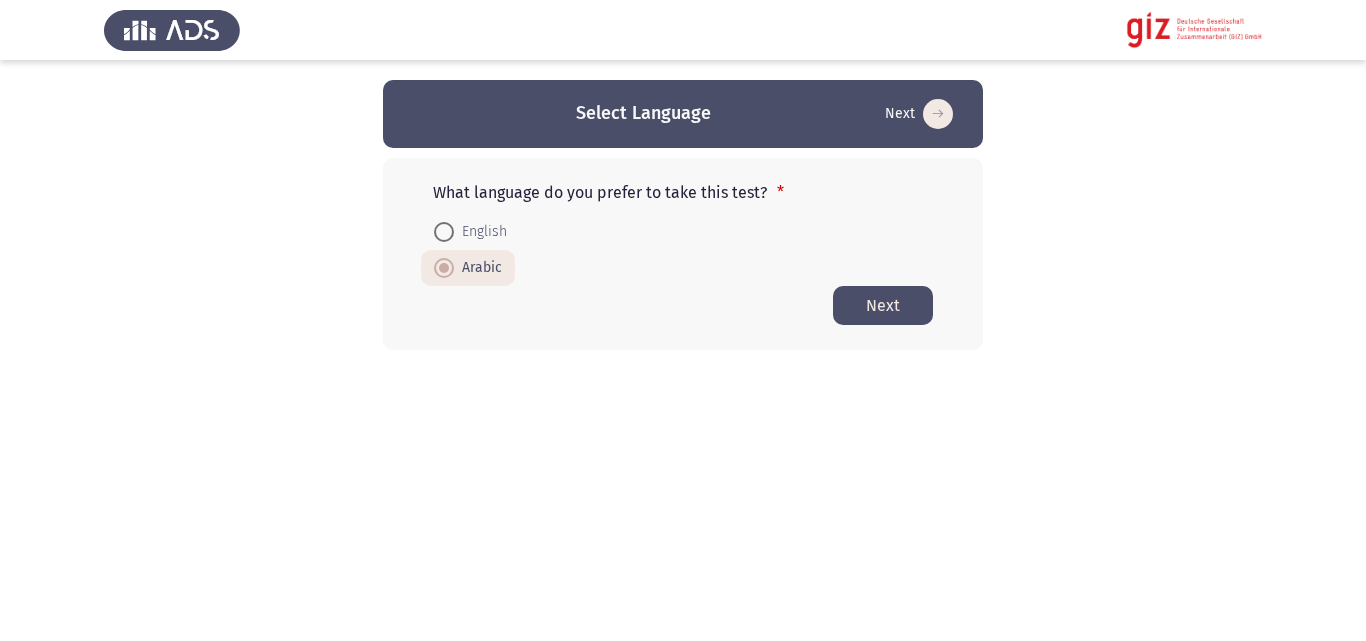click on "Next" 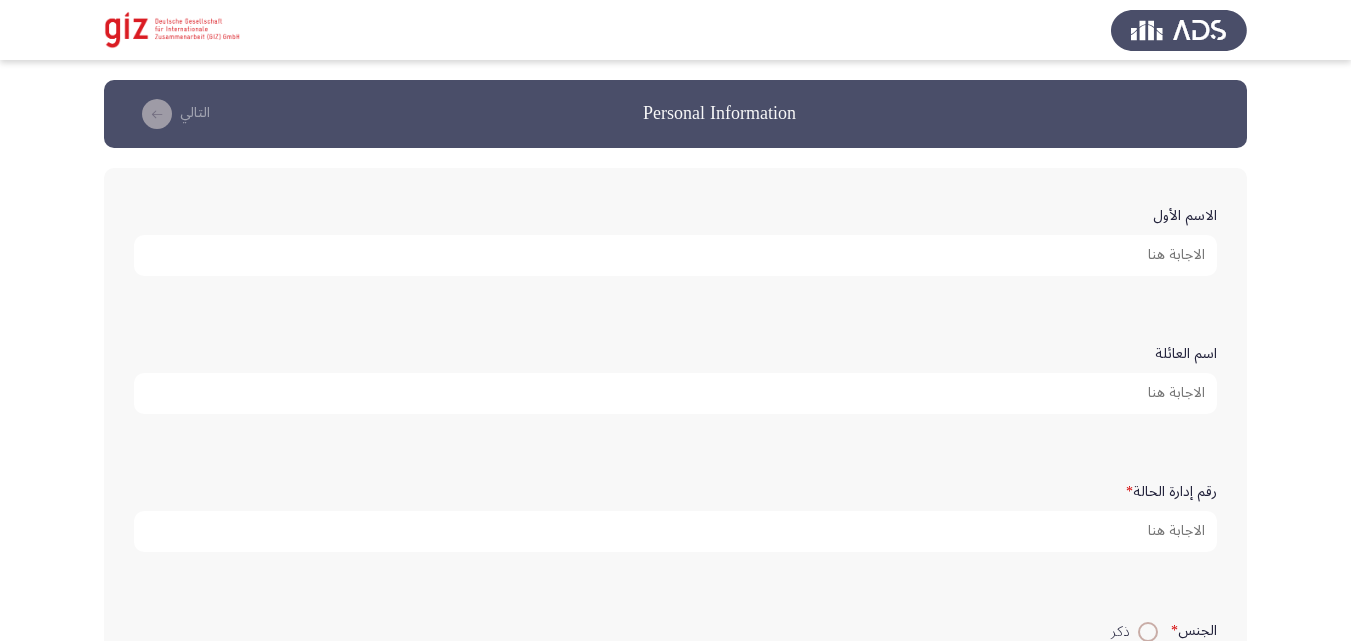 click on "الاسم الأول" at bounding box center (675, 255) 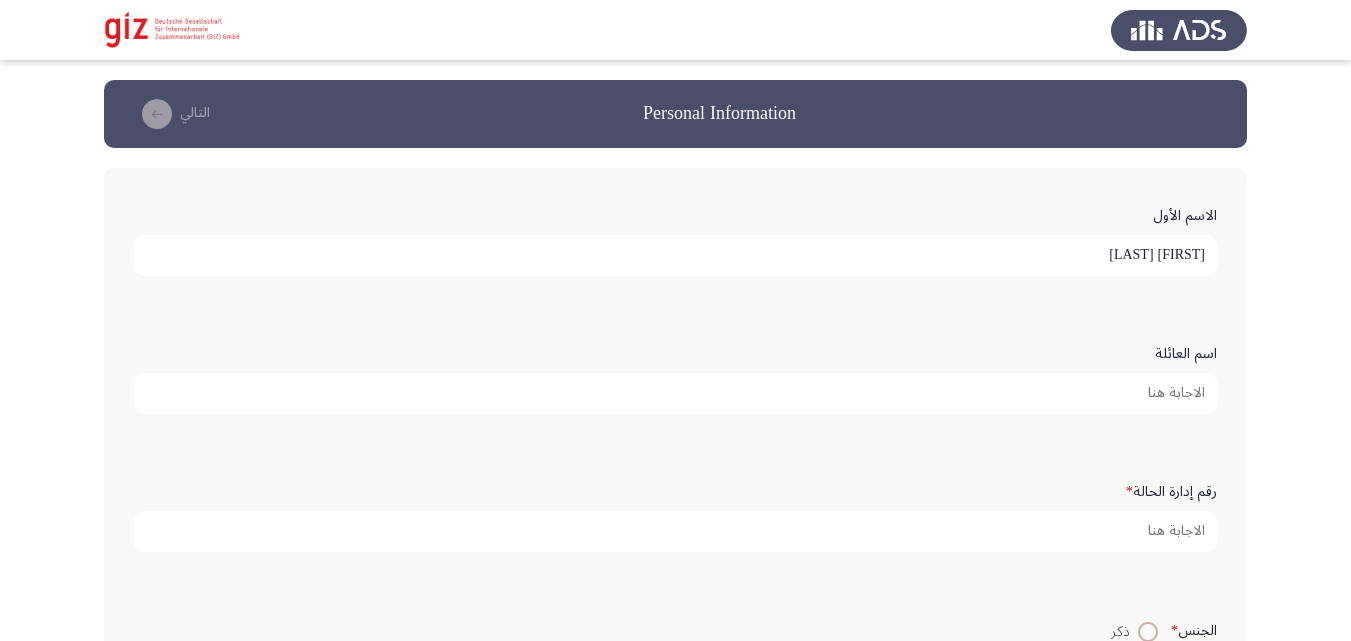 type on "هيثم جمال" 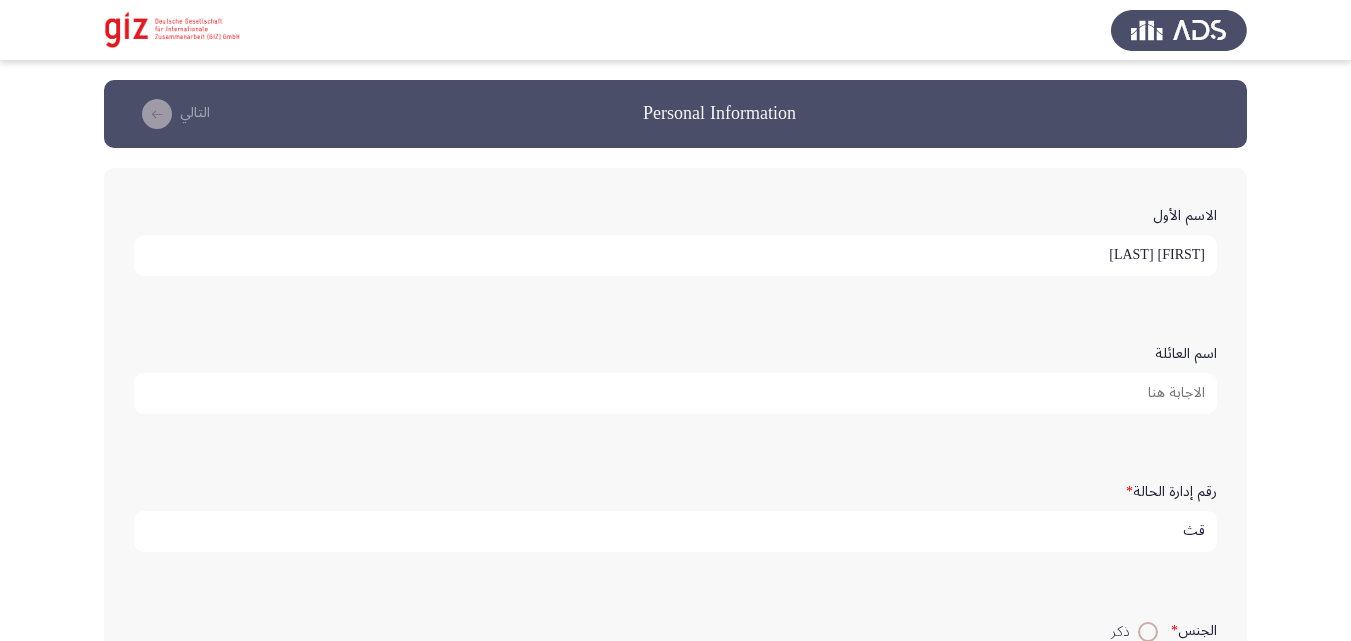 type on "ق" 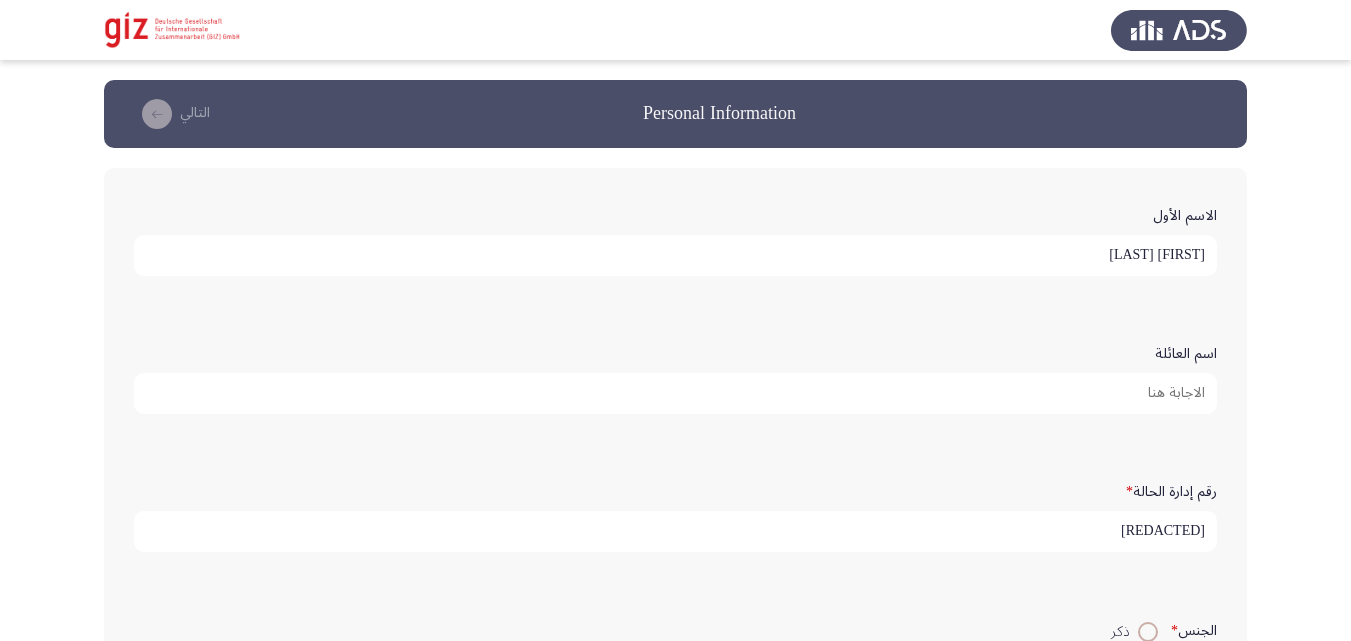 type on "REAUG00028" 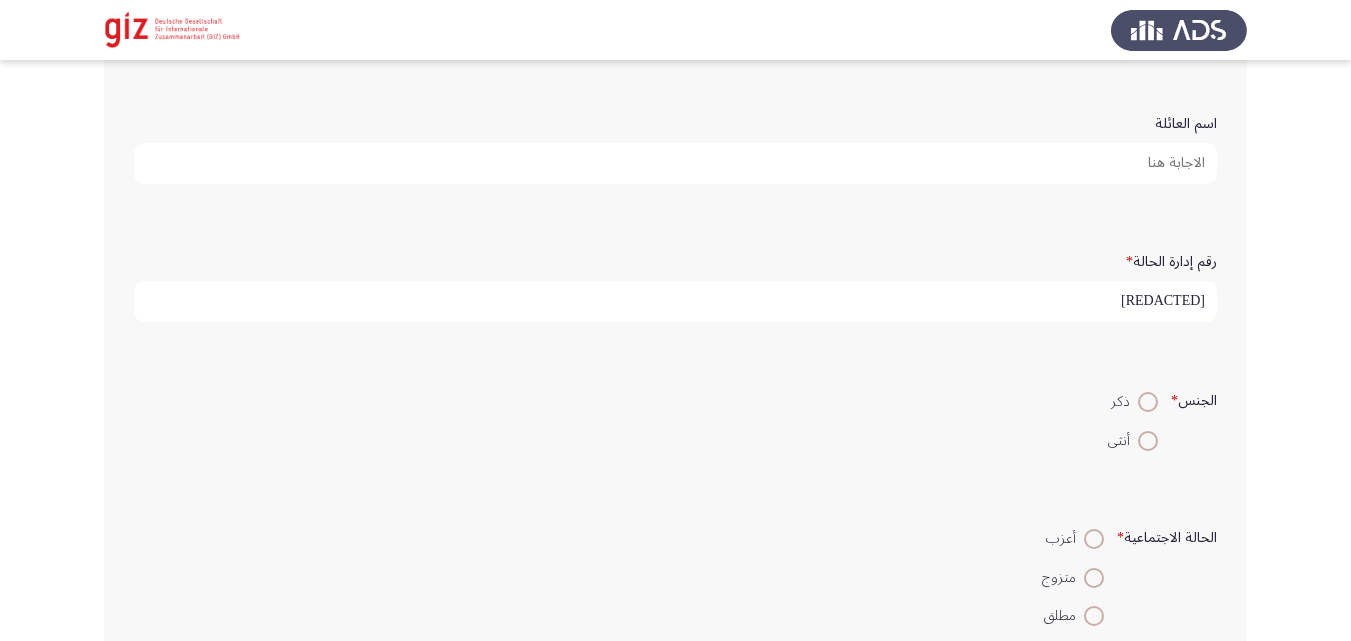 scroll, scrollTop: 286, scrollLeft: 0, axis: vertical 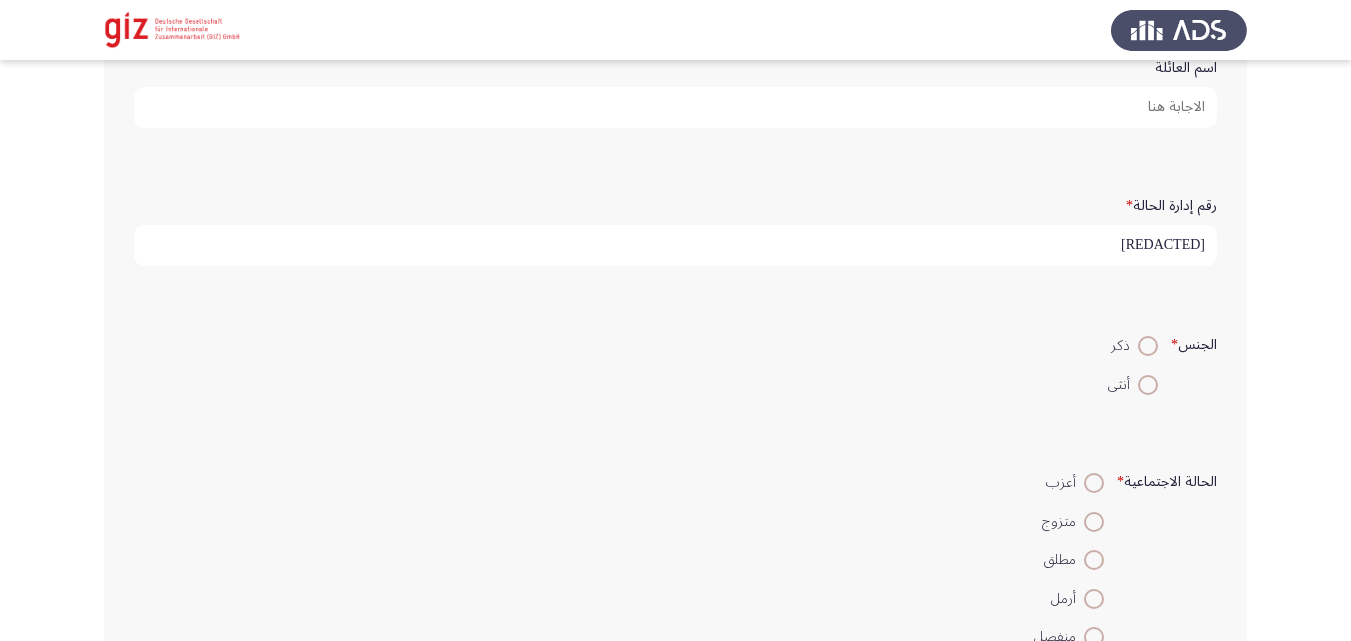 click at bounding box center [1148, 346] 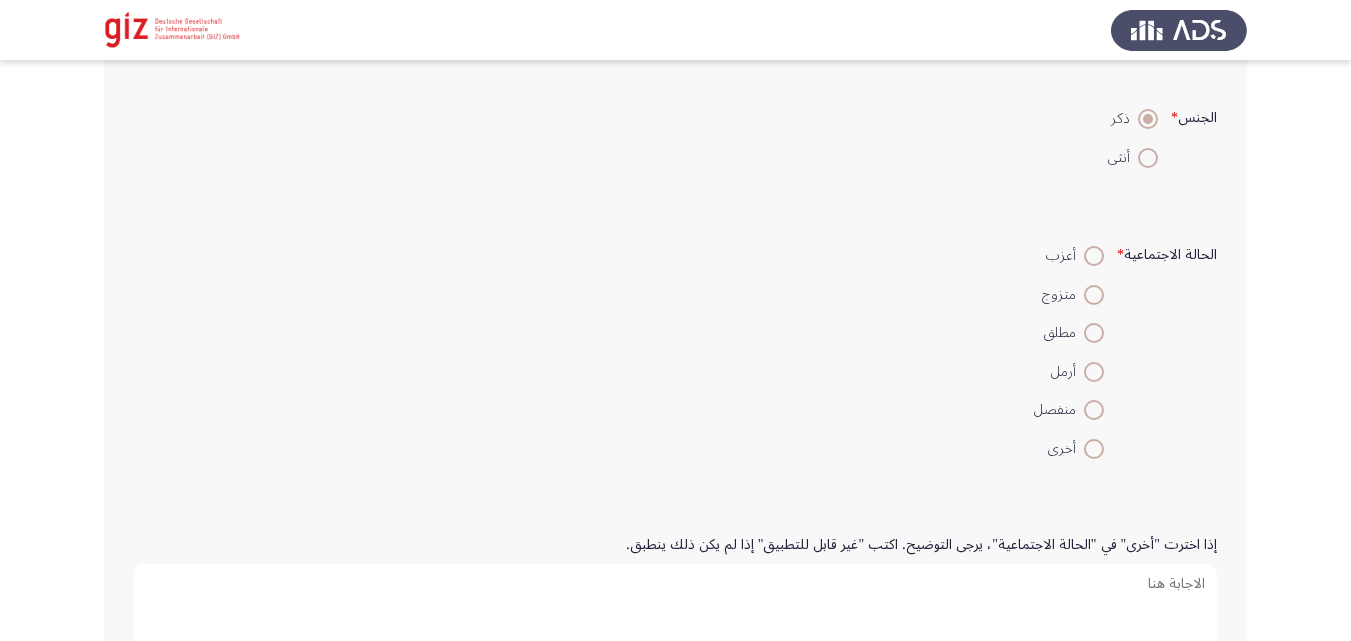 scroll, scrollTop: 514, scrollLeft: 0, axis: vertical 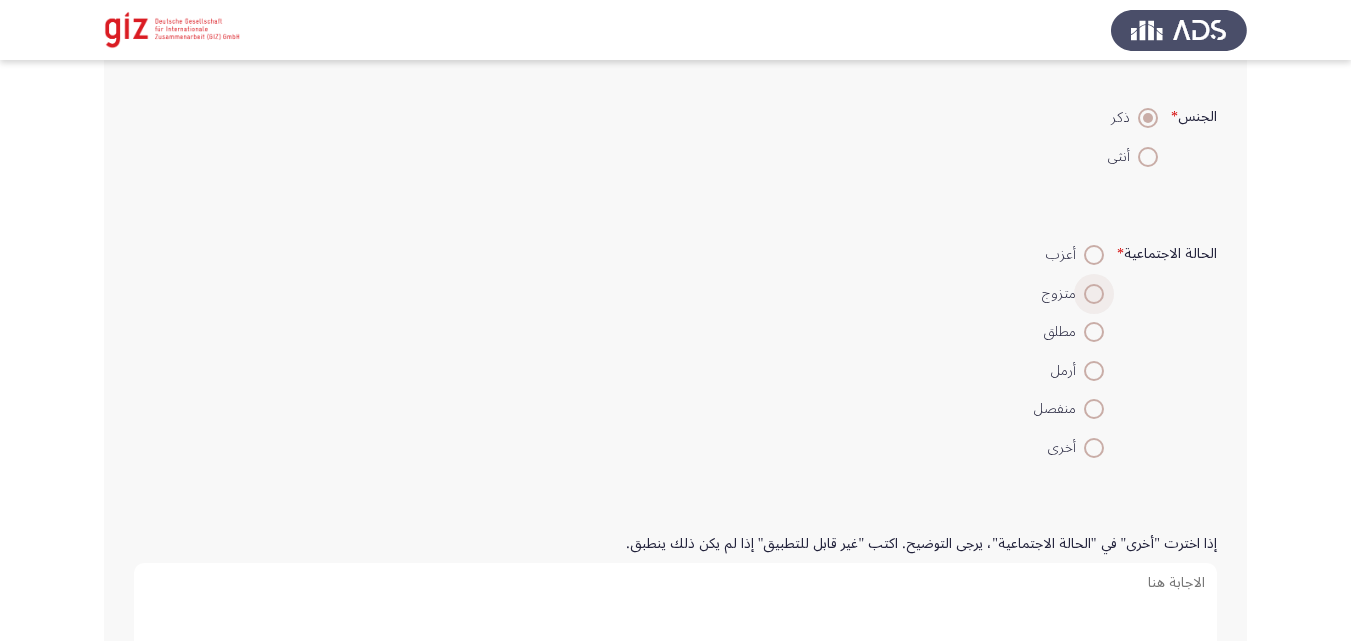 click at bounding box center (1094, 294) 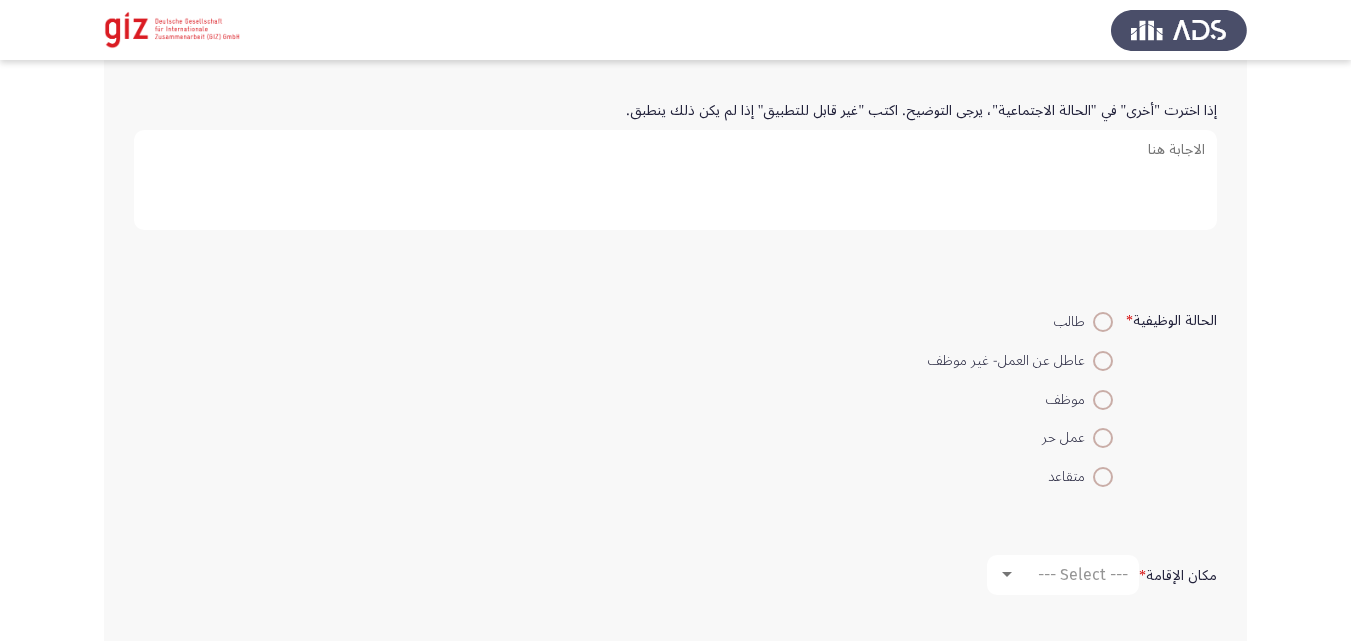 scroll, scrollTop: 977, scrollLeft: 0, axis: vertical 